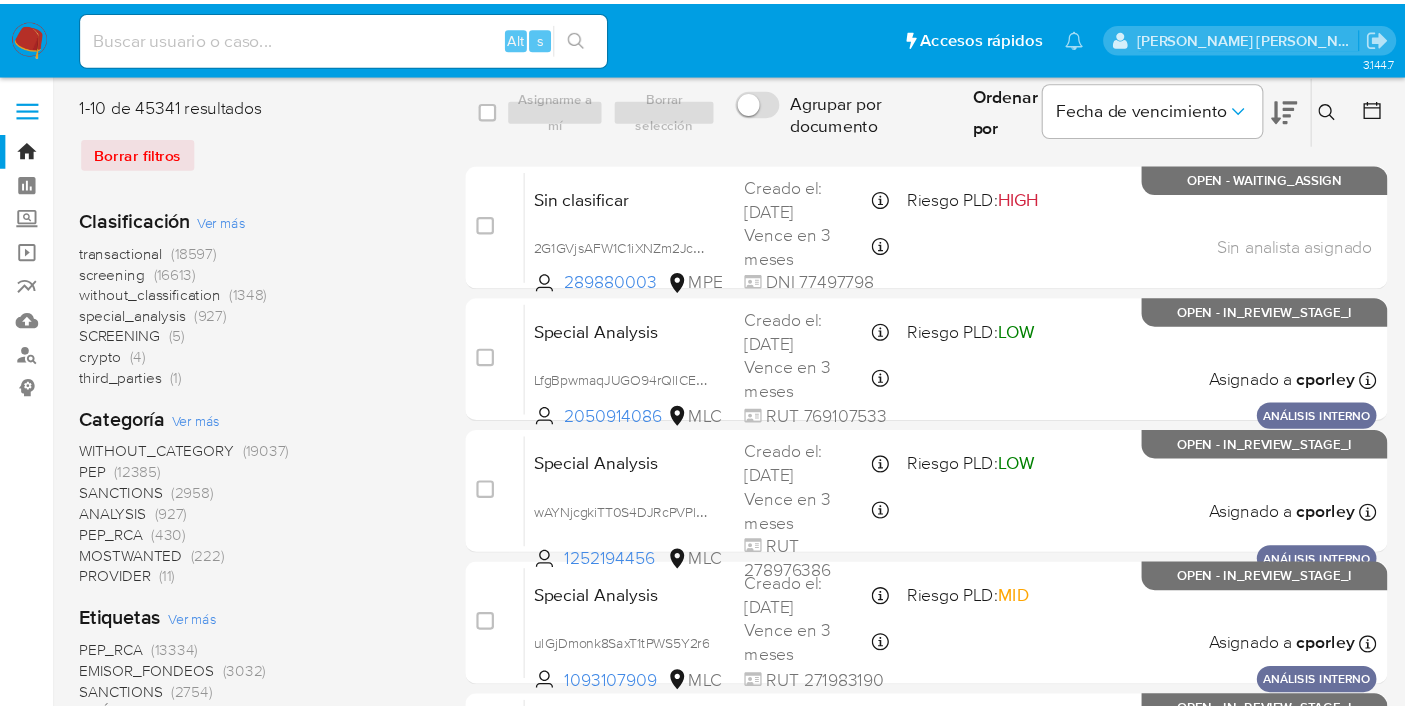 scroll, scrollTop: 0, scrollLeft: 0, axis: both 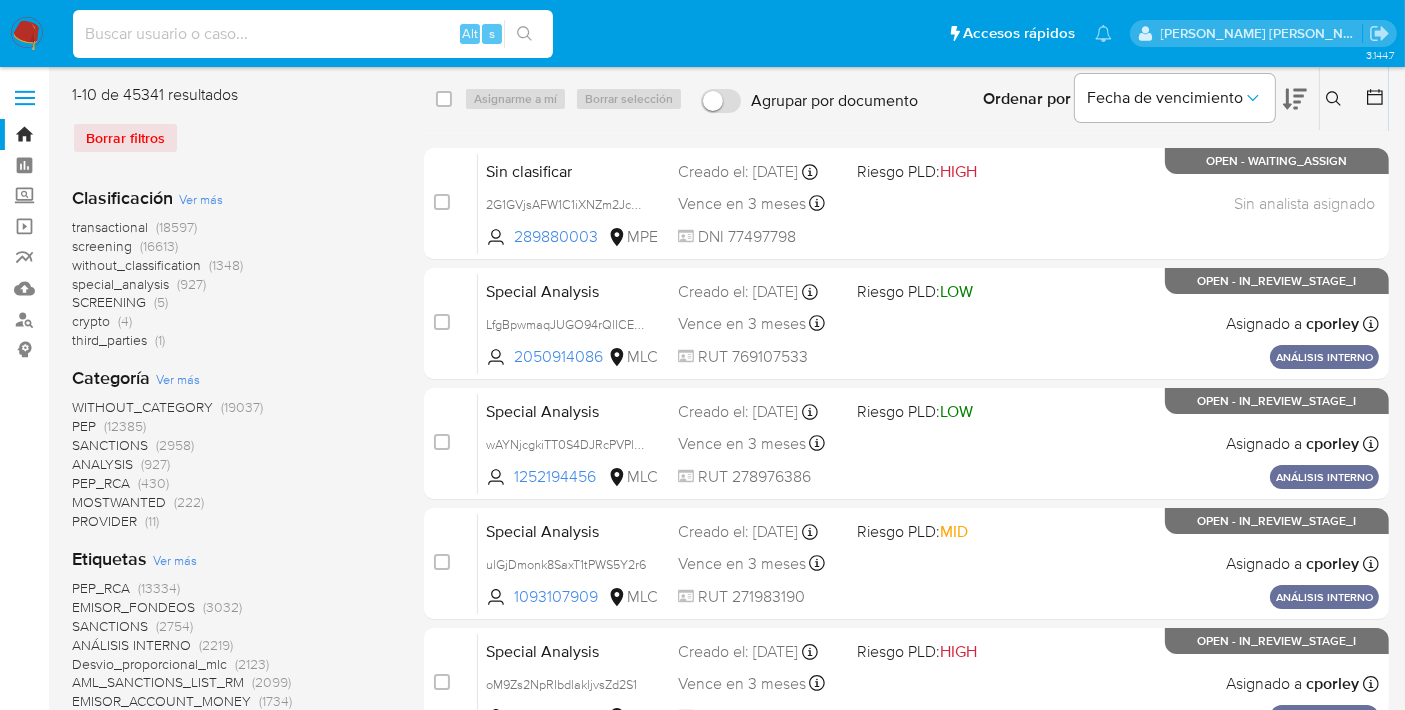 click at bounding box center [313, 34] 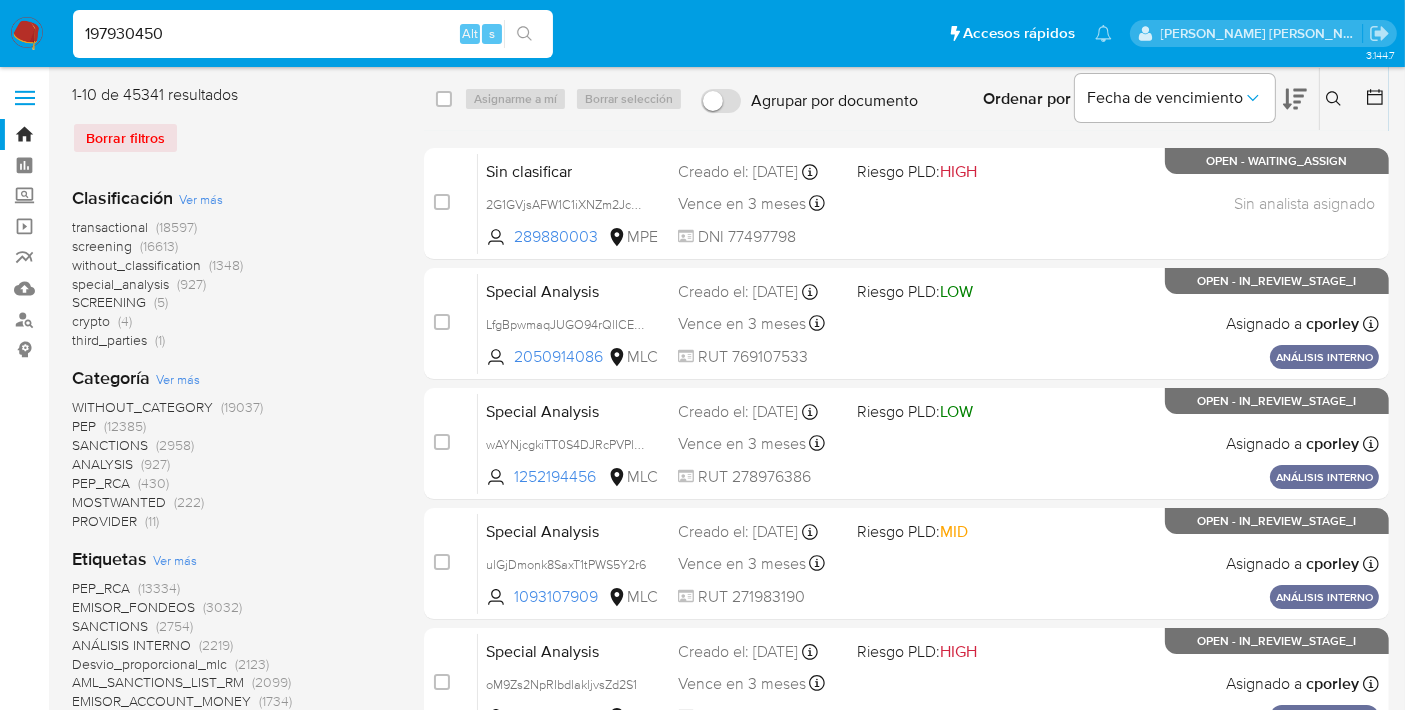 type on "197930450" 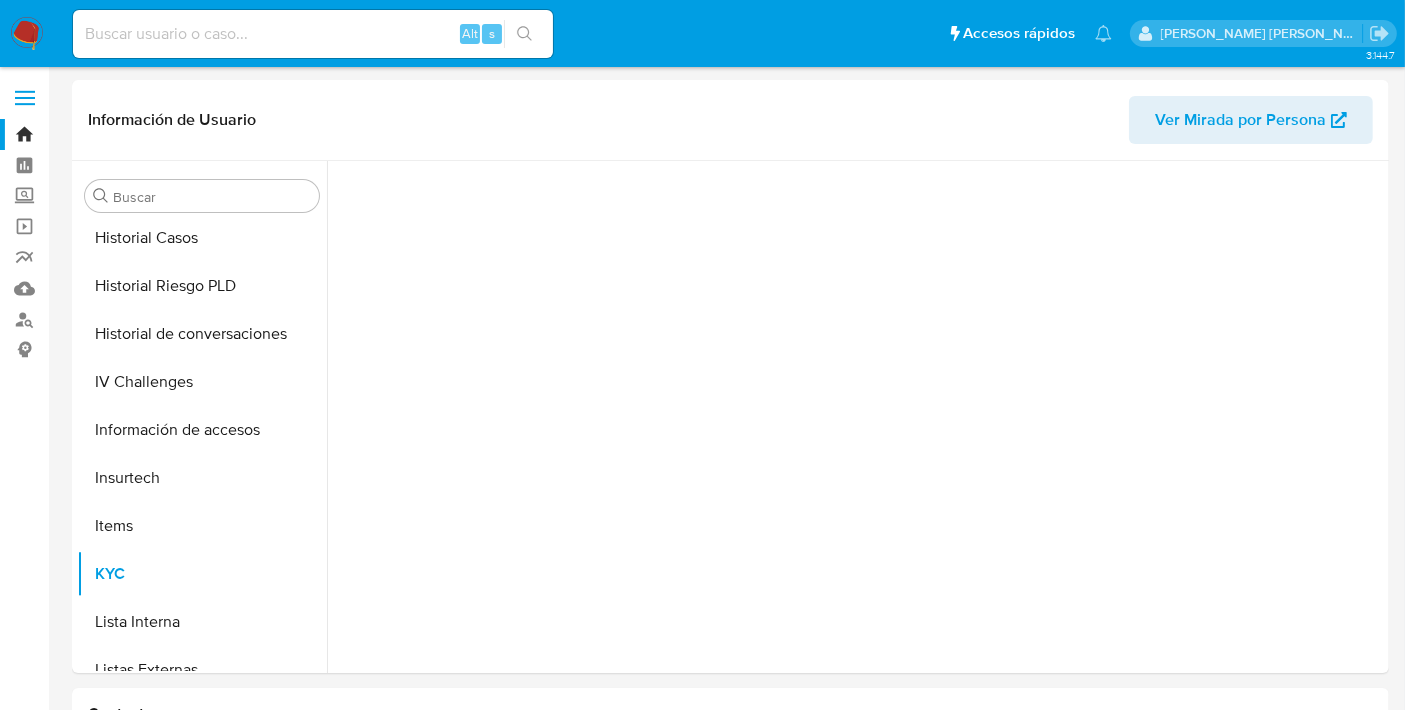 scroll, scrollTop: 796, scrollLeft: 0, axis: vertical 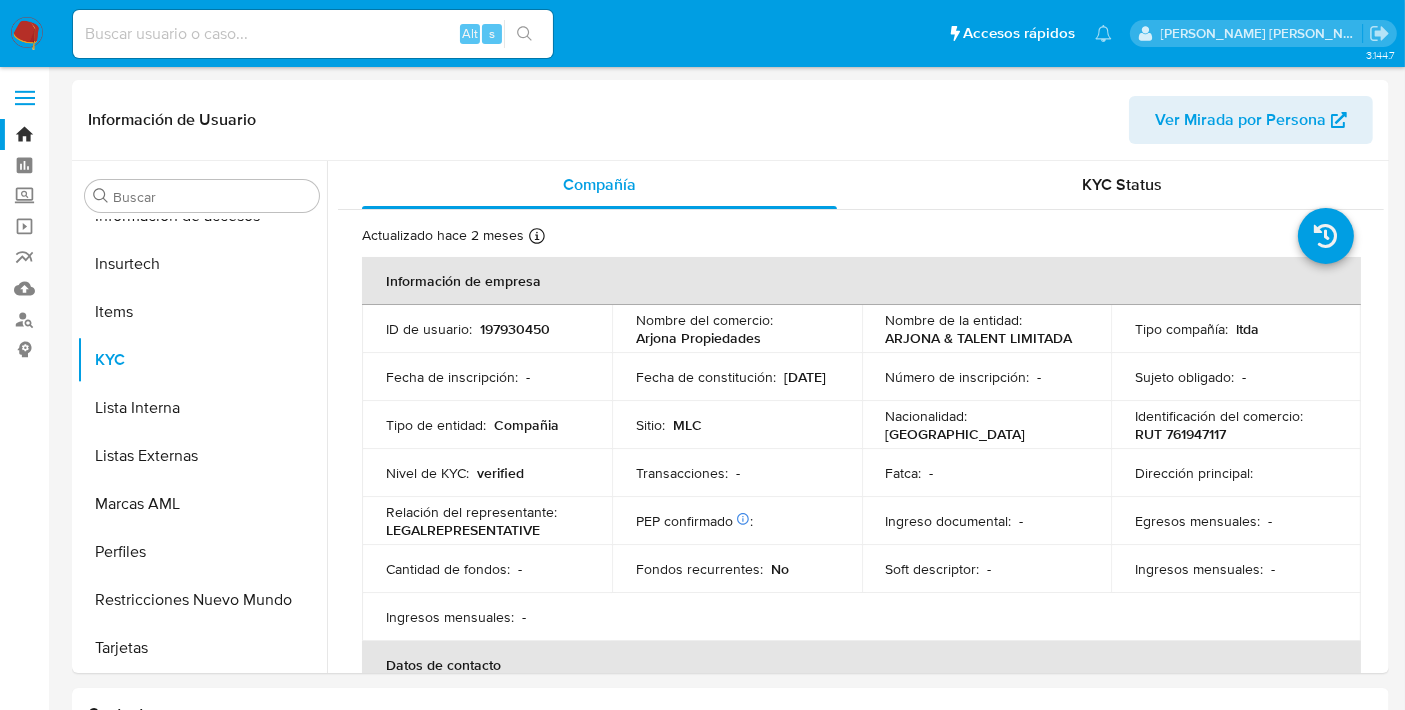 select on "10" 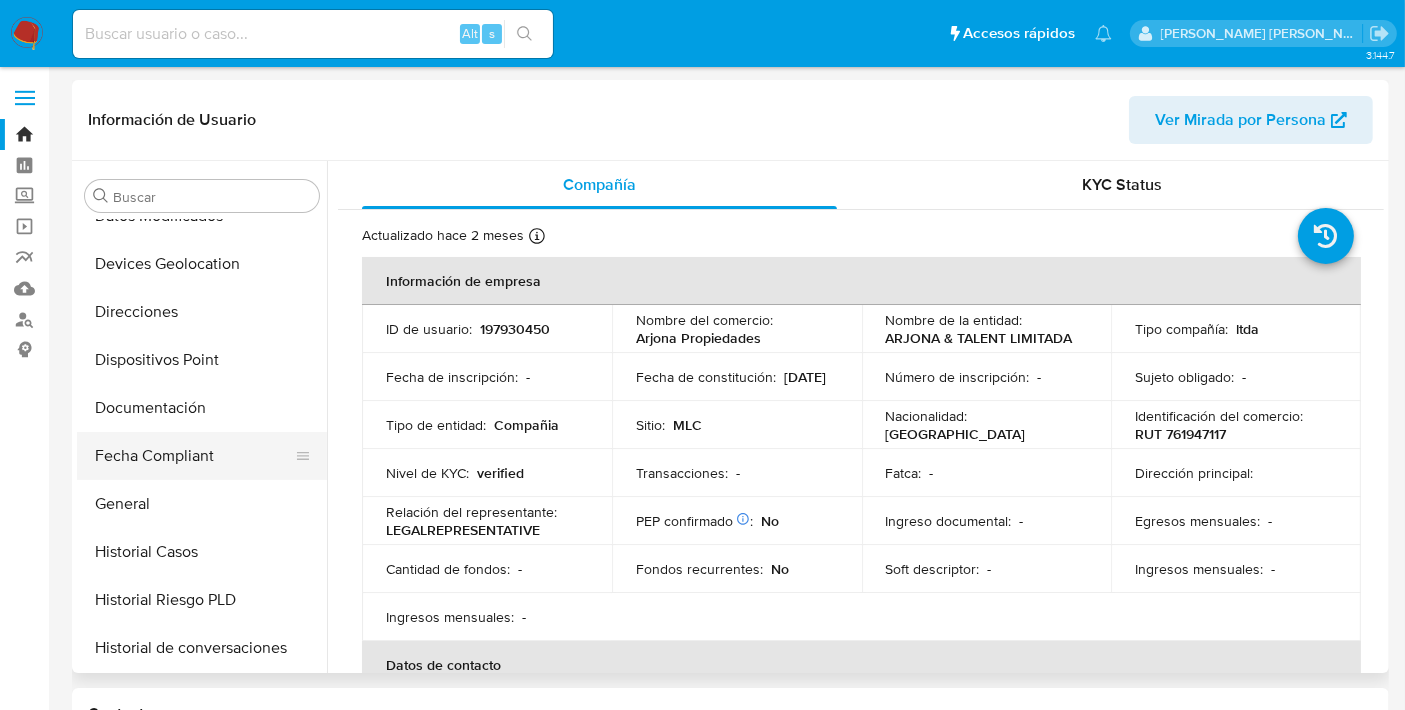 scroll, scrollTop: 267, scrollLeft: 0, axis: vertical 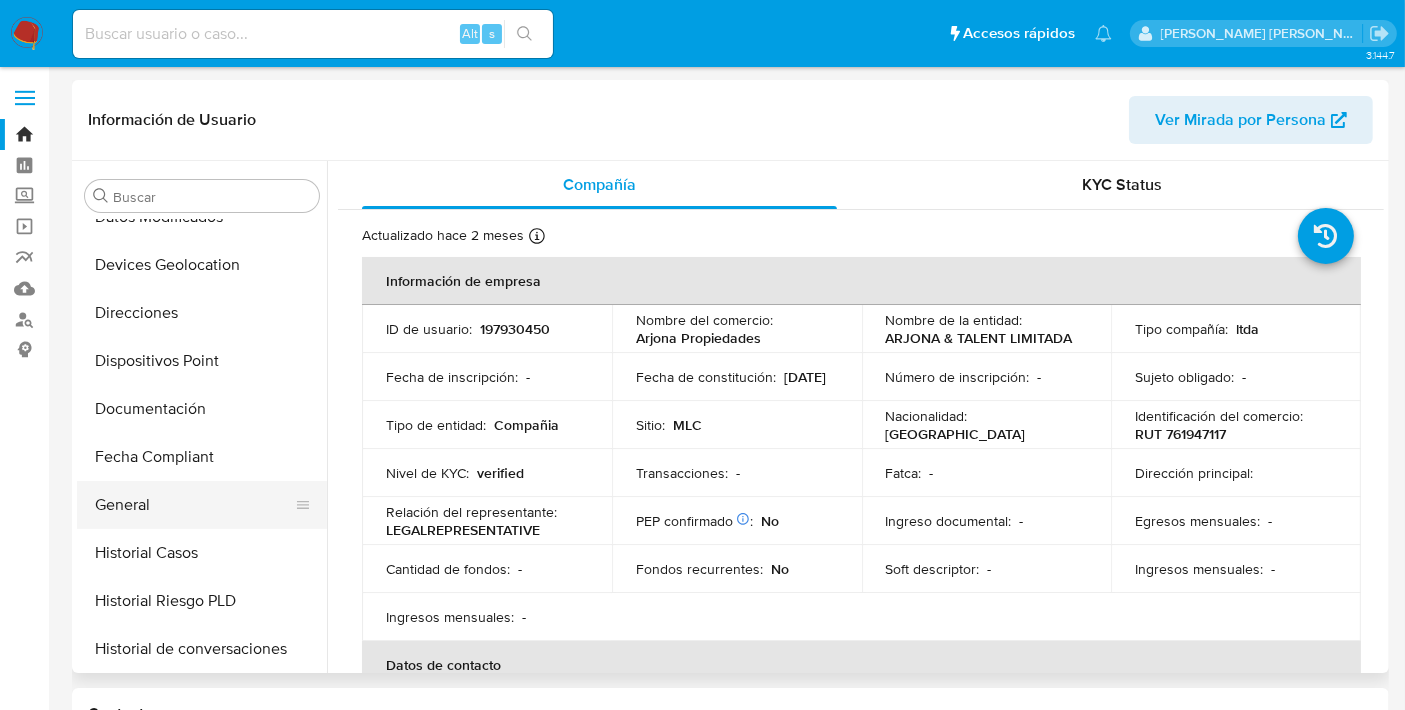 click on "General" at bounding box center (194, 505) 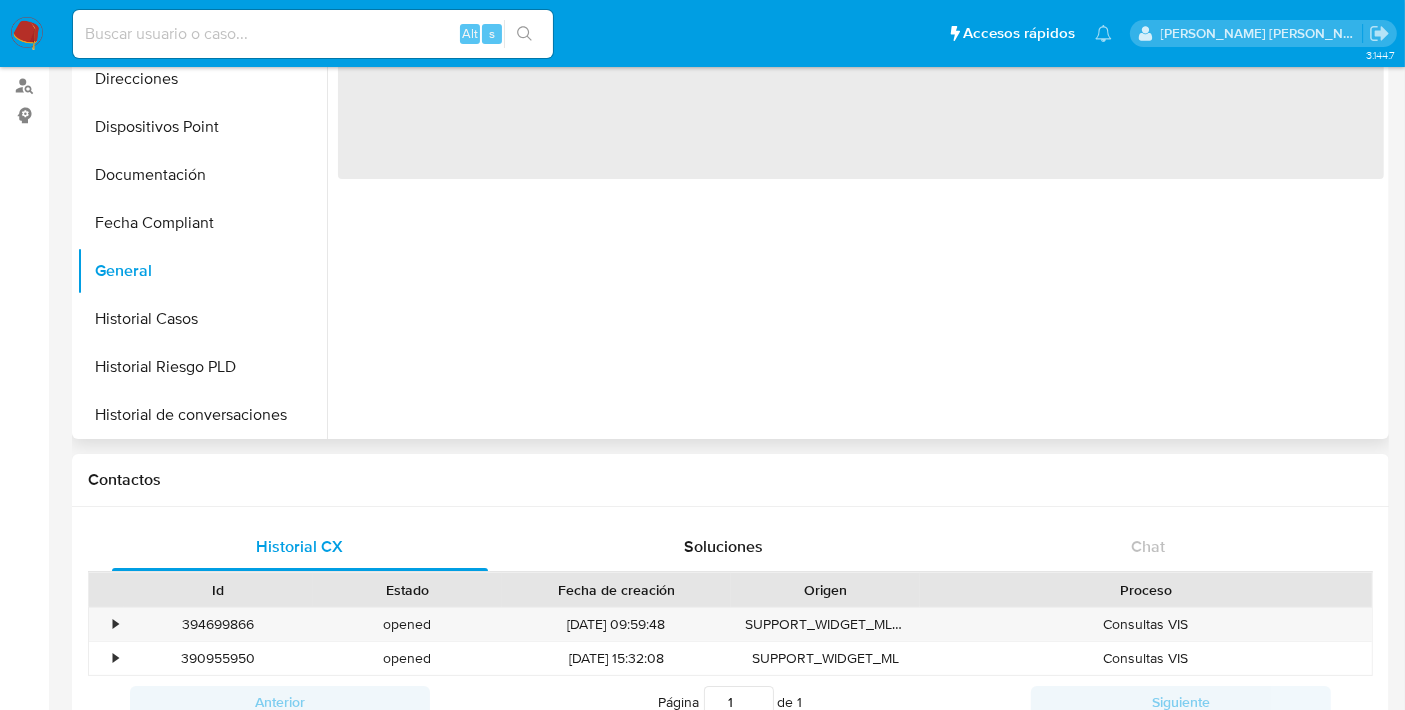 scroll, scrollTop: 235, scrollLeft: 0, axis: vertical 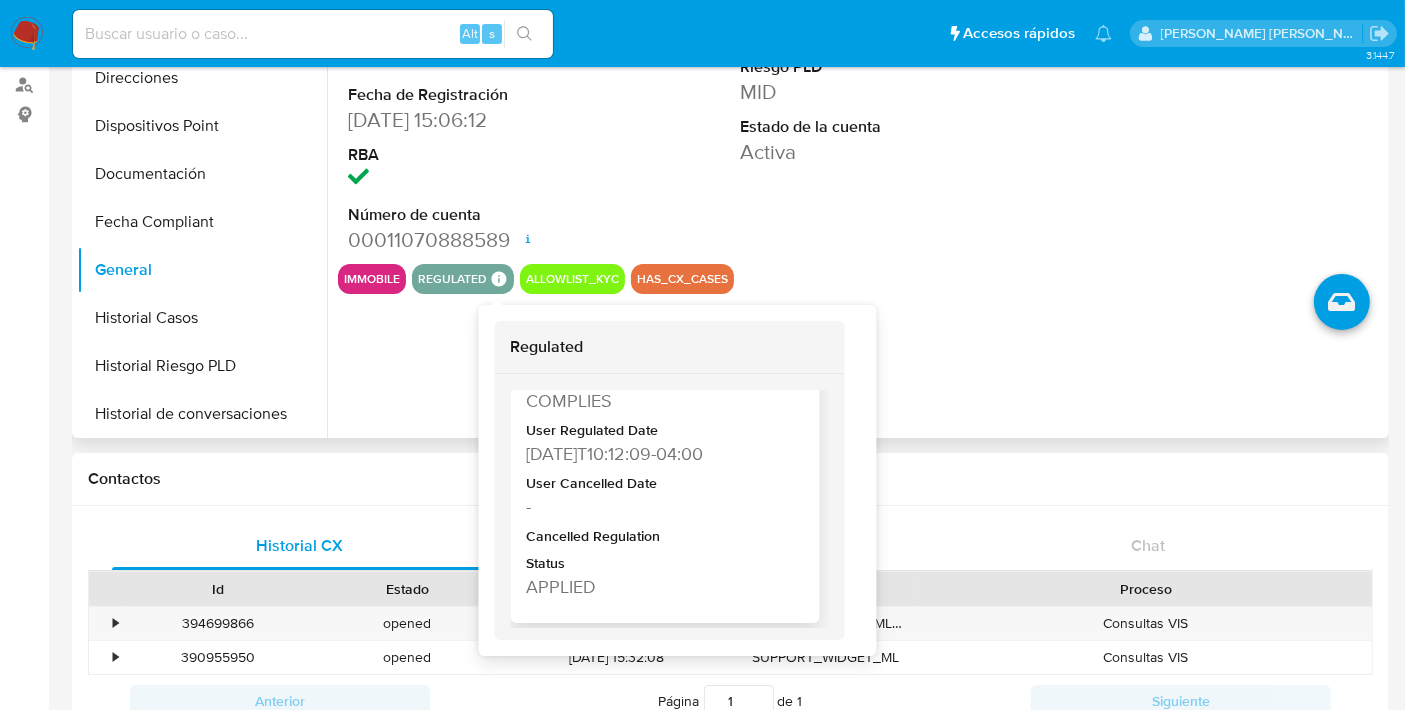 type 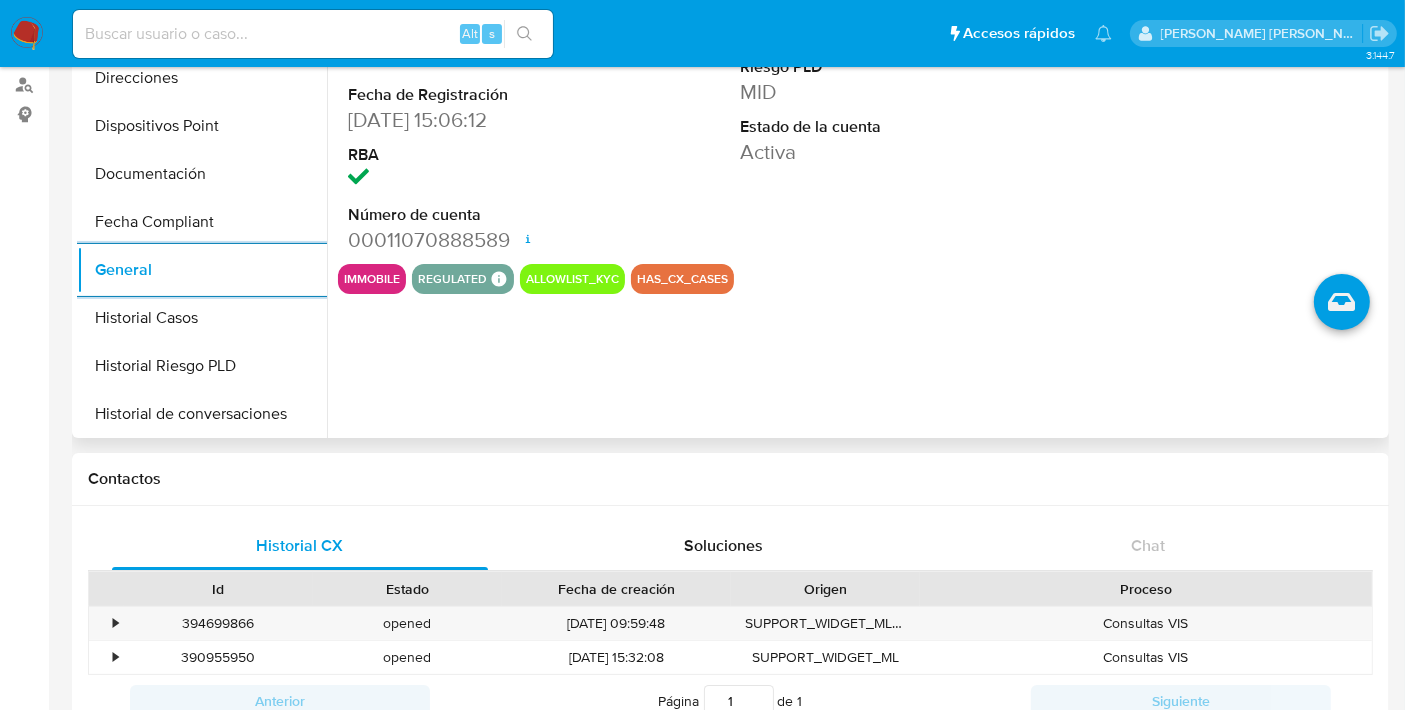 click at bounding box center (313, 34) 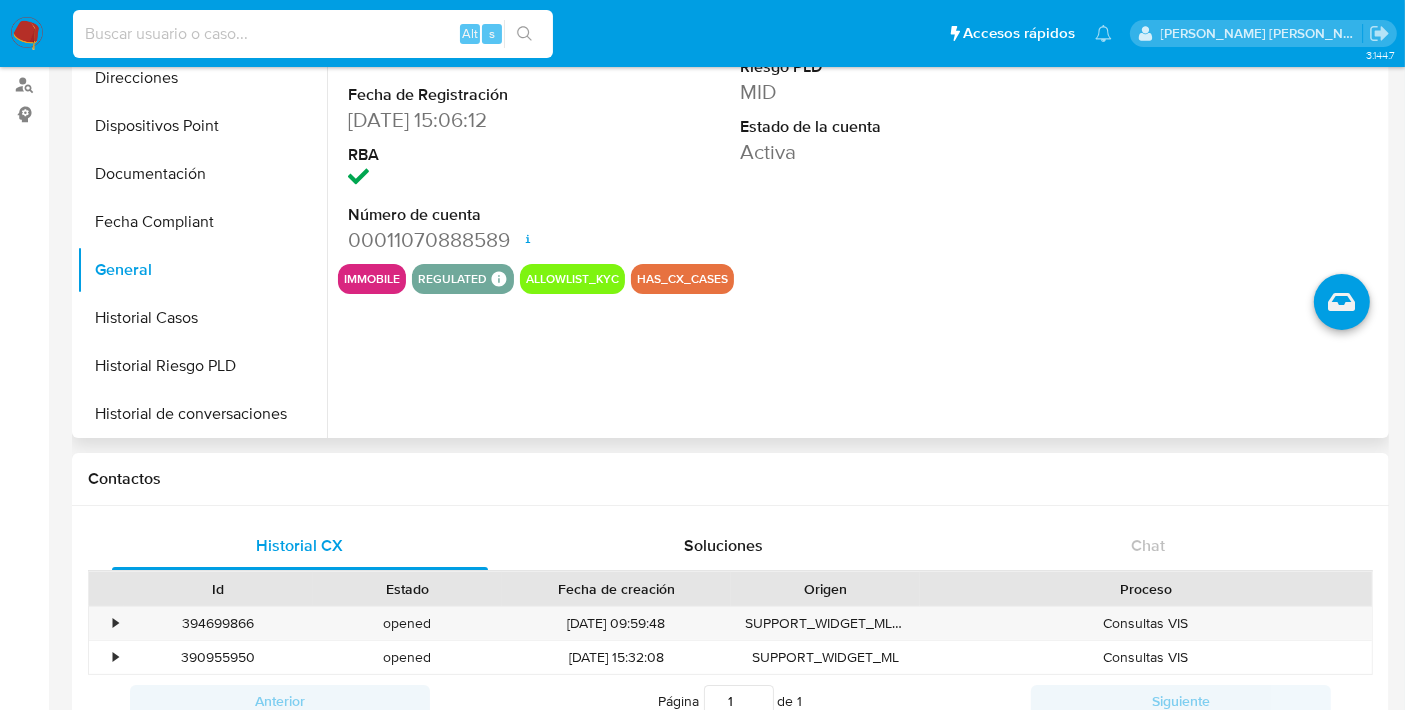 paste on "275552537" 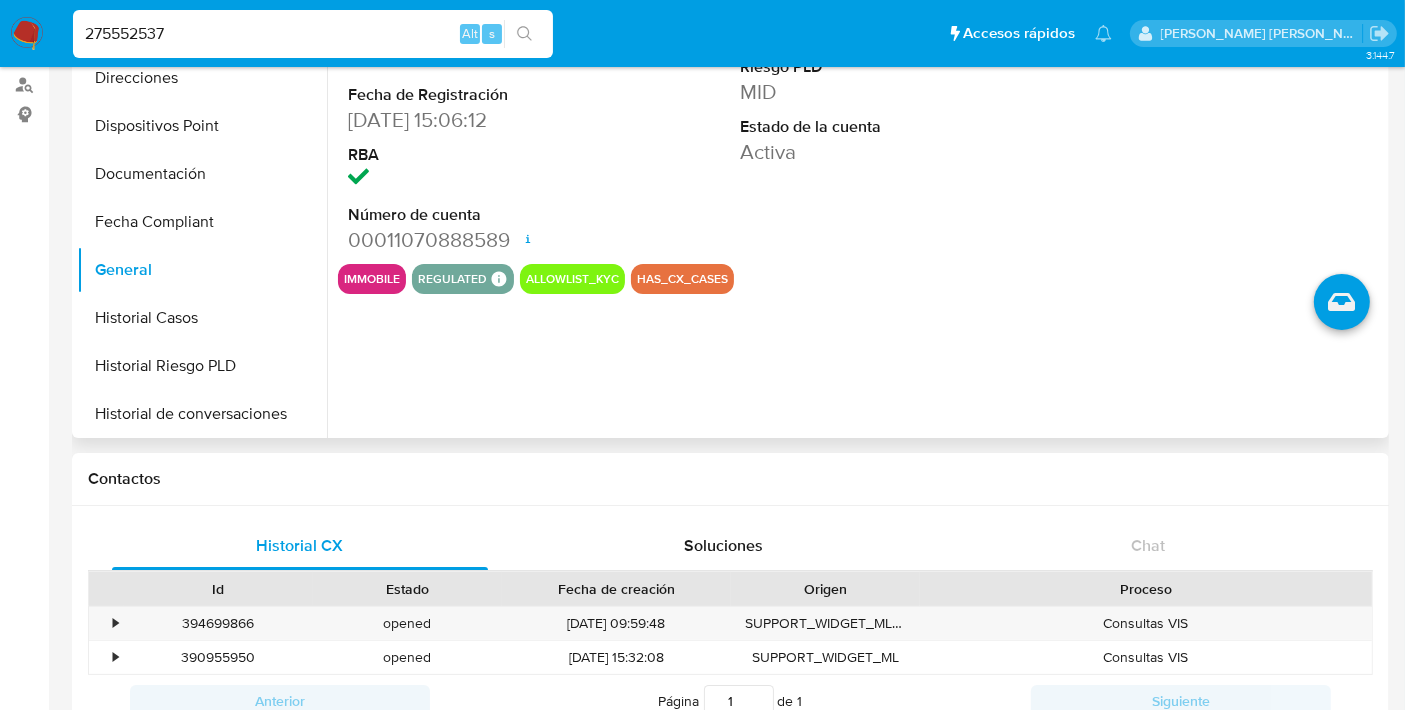 type on "275552537" 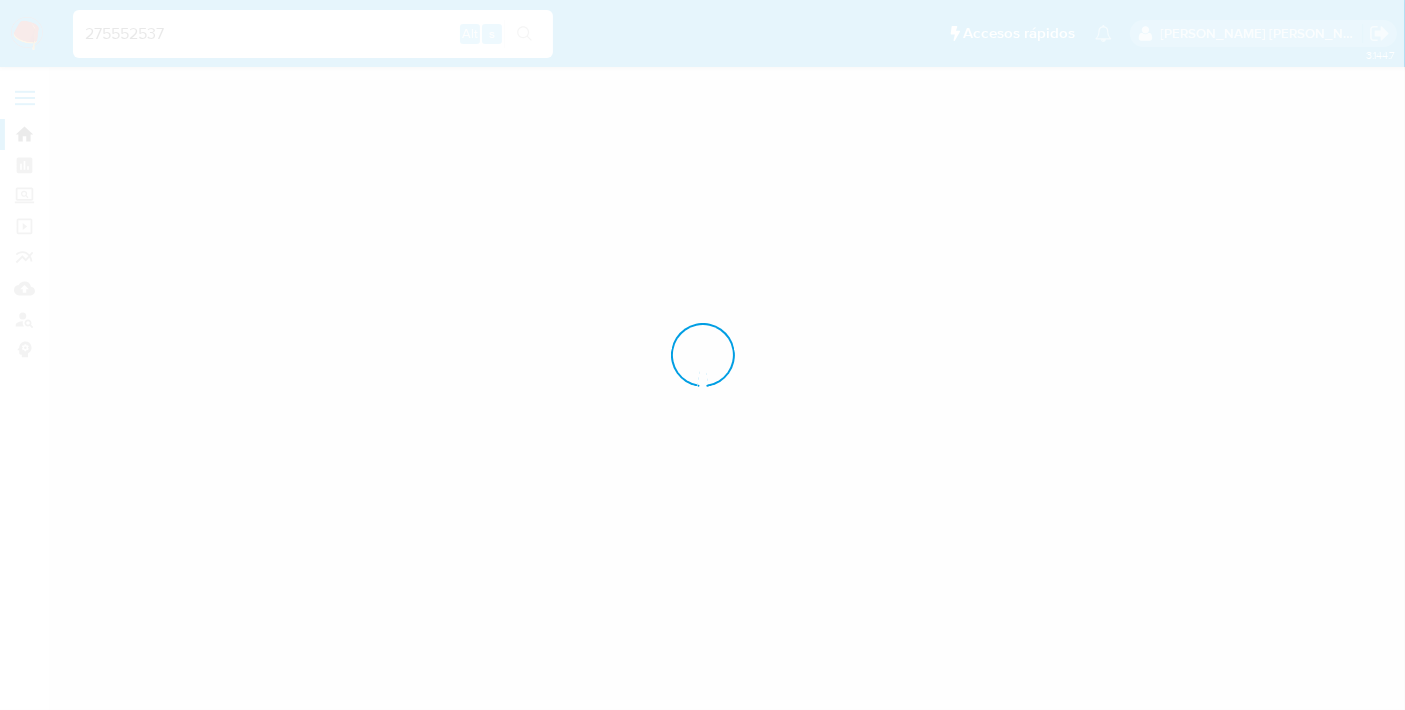 scroll, scrollTop: 0, scrollLeft: 0, axis: both 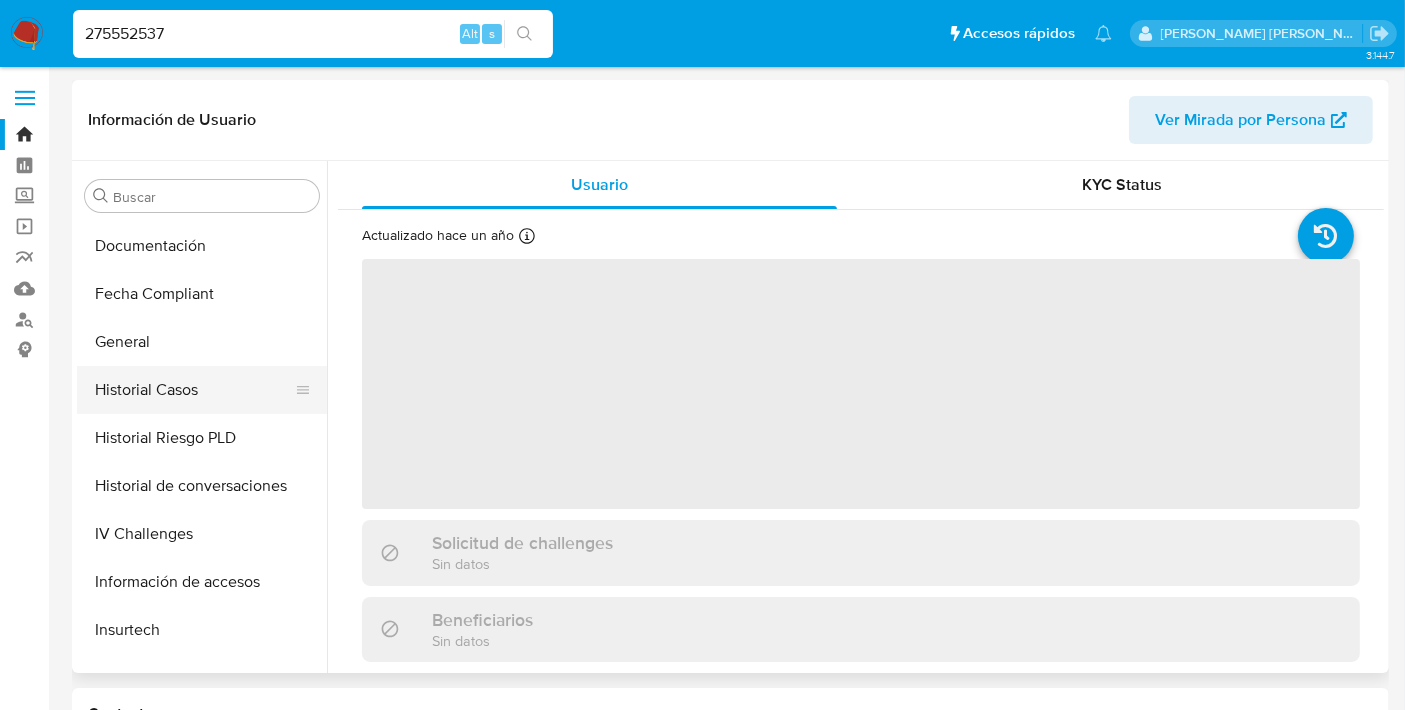 select on "10" 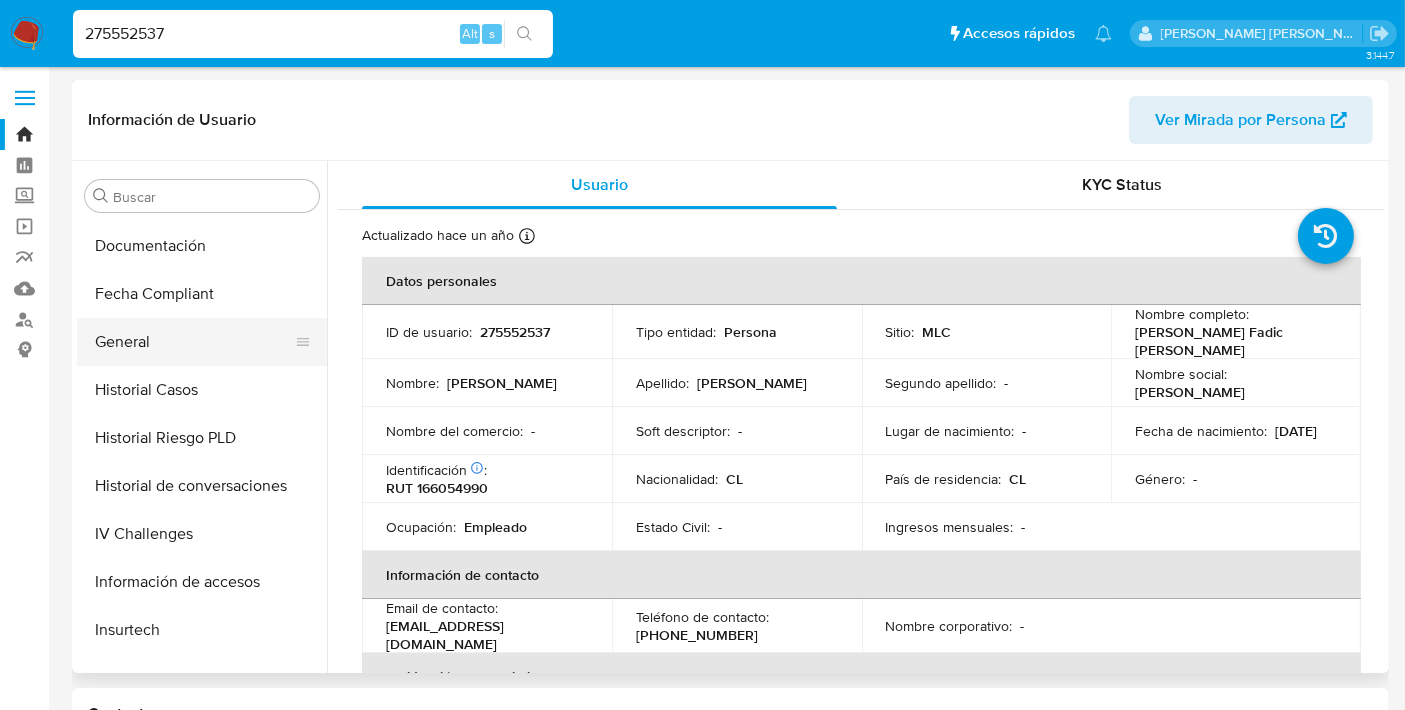 click on "General" at bounding box center (194, 342) 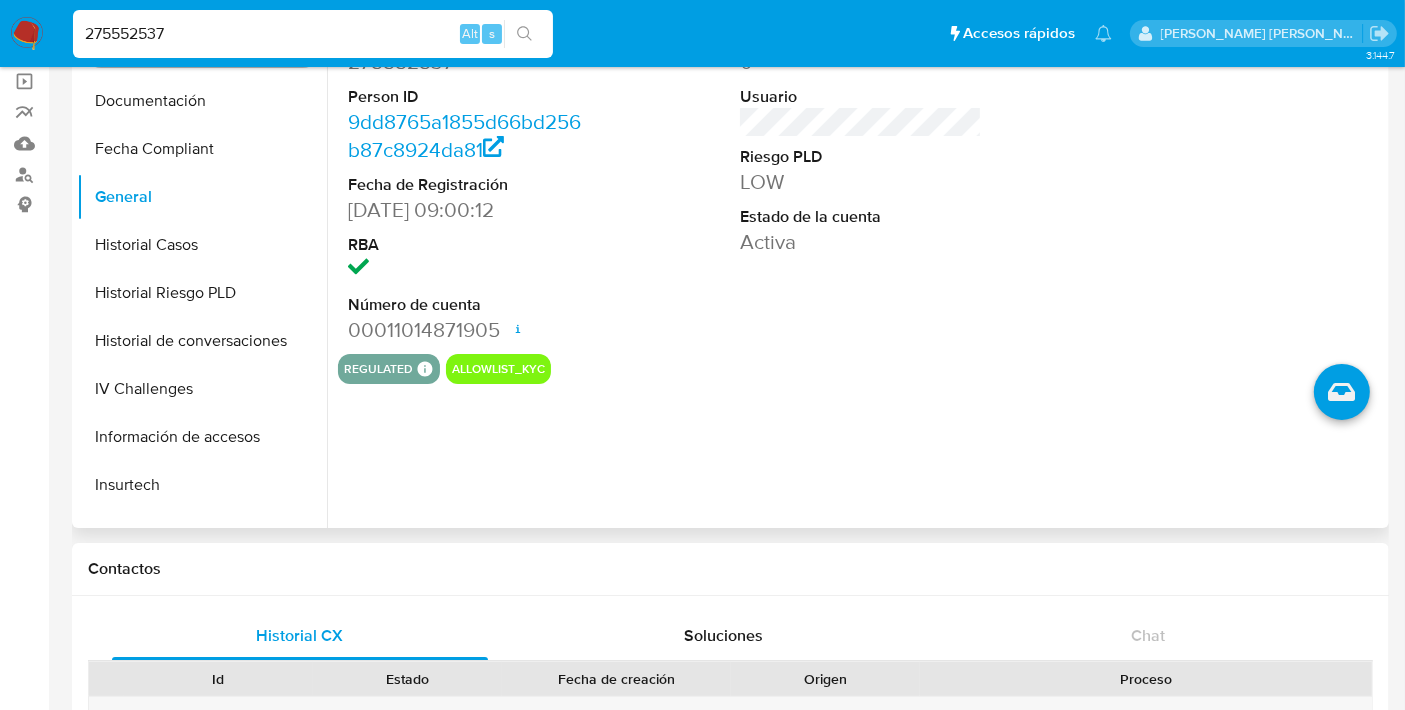 scroll, scrollTop: 146, scrollLeft: 0, axis: vertical 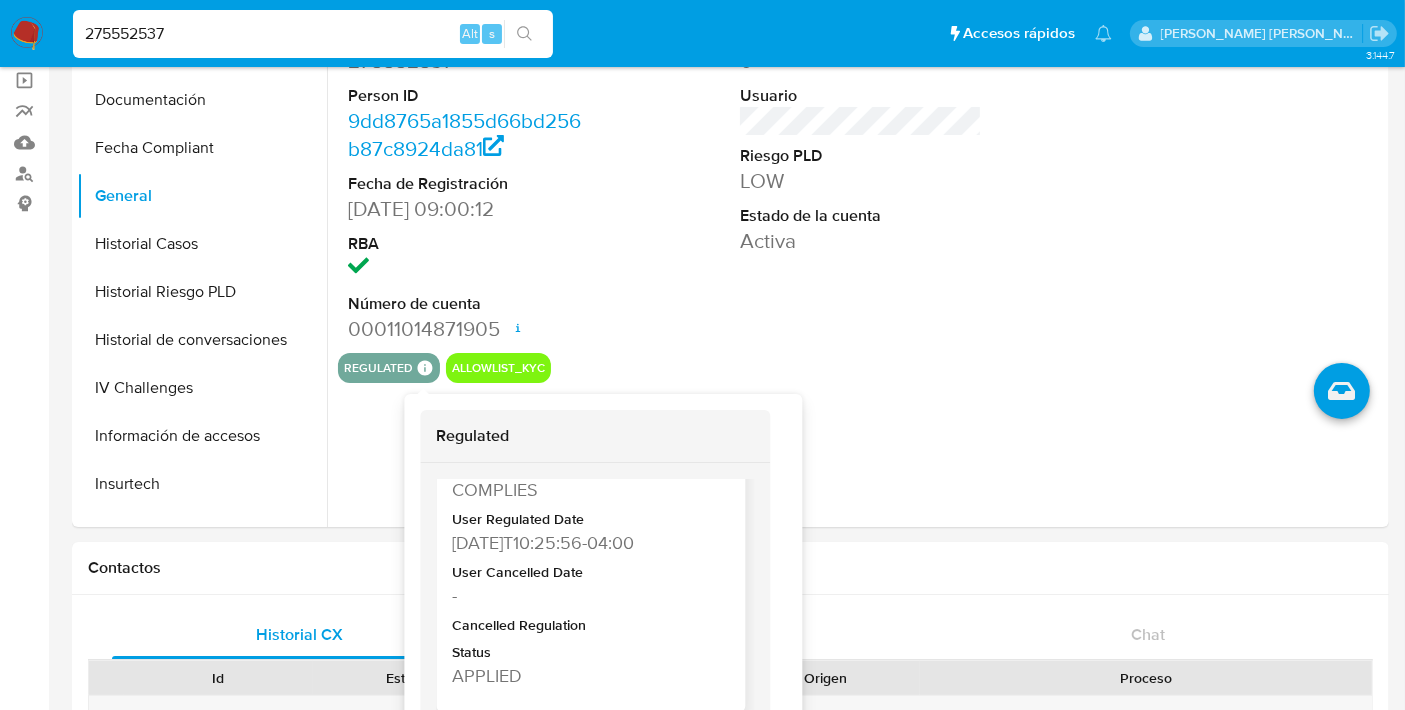 type 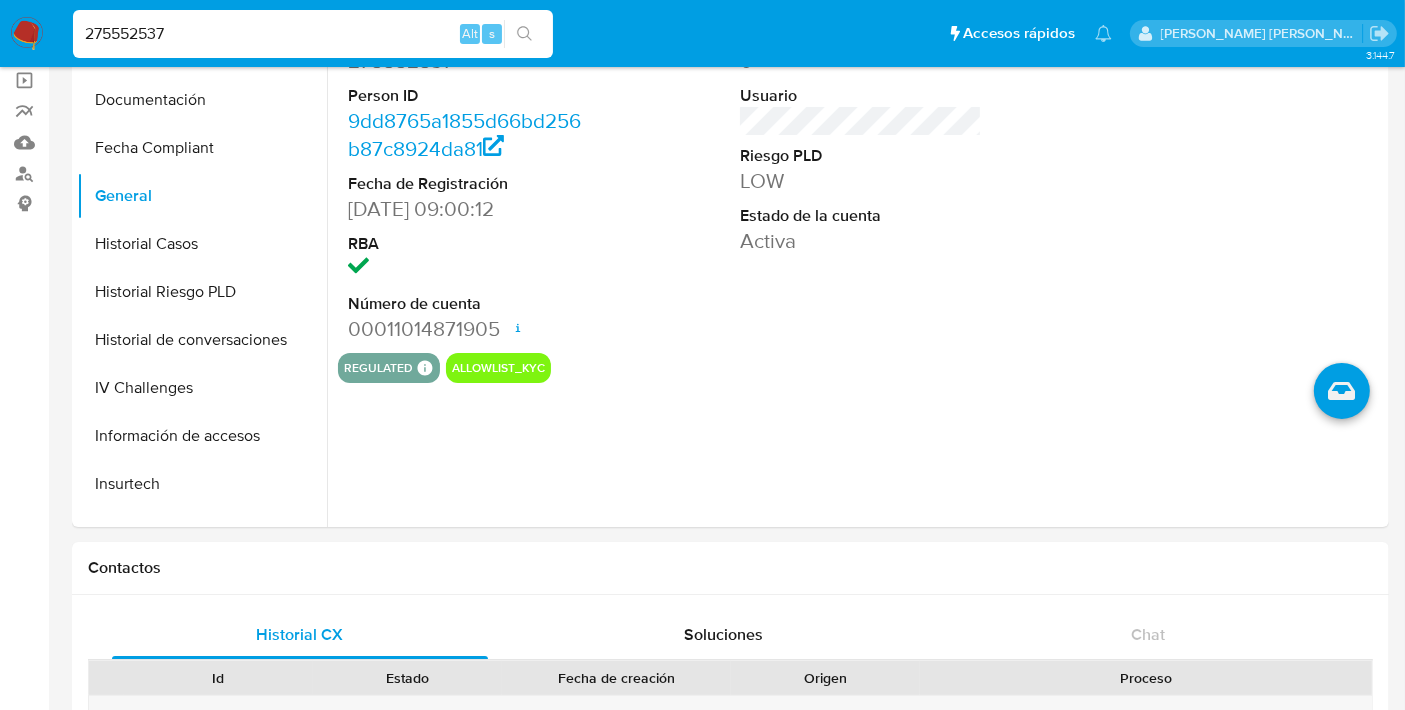 click on "275552537 Alt s" at bounding box center [313, 34] 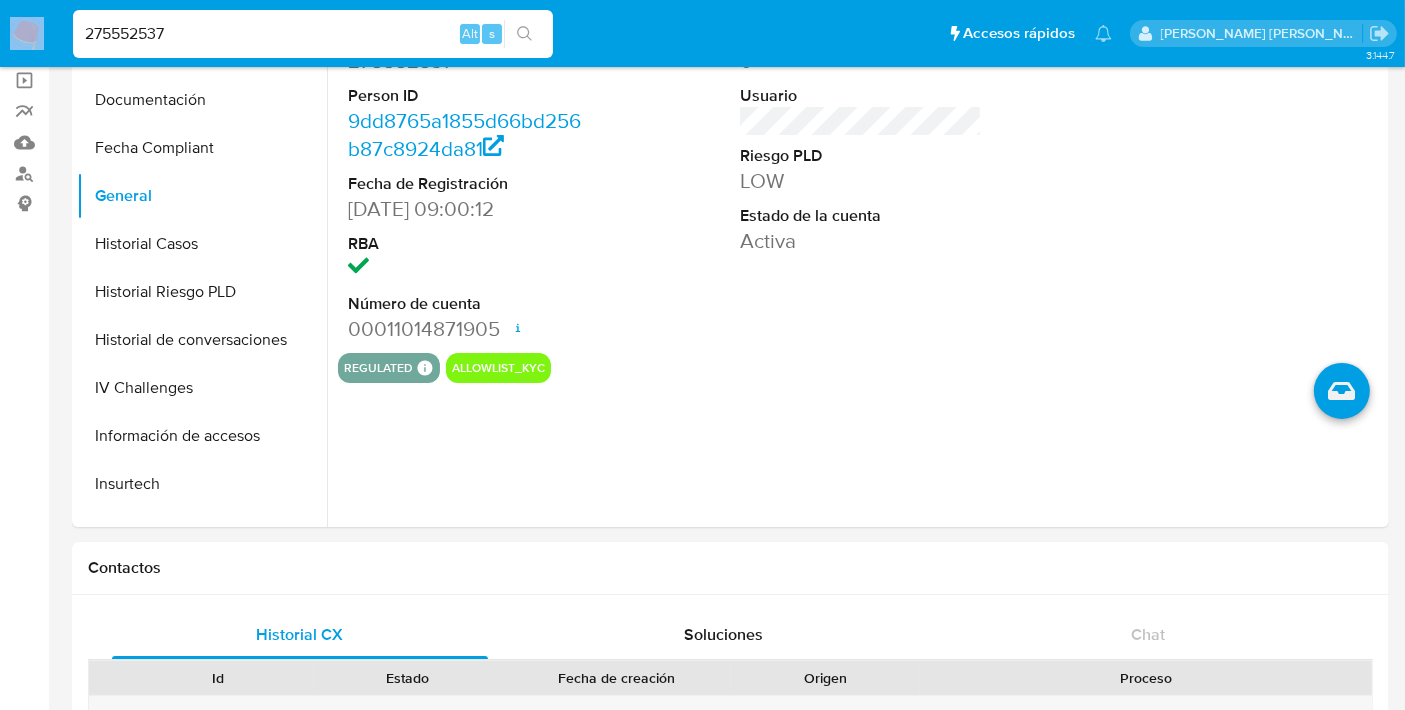 click on "275552537 Alt s" at bounding box center [313, 34] 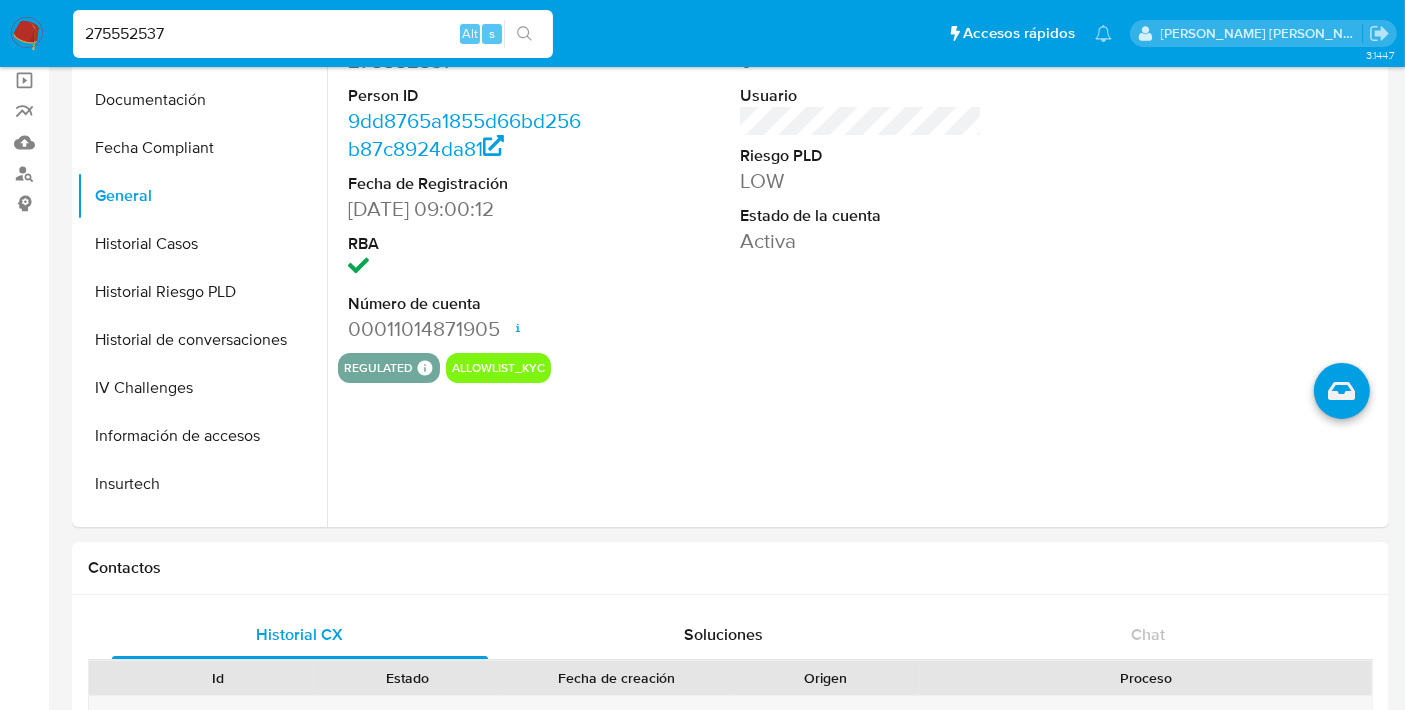 click on "275552537" at bounding box center [313, 34] 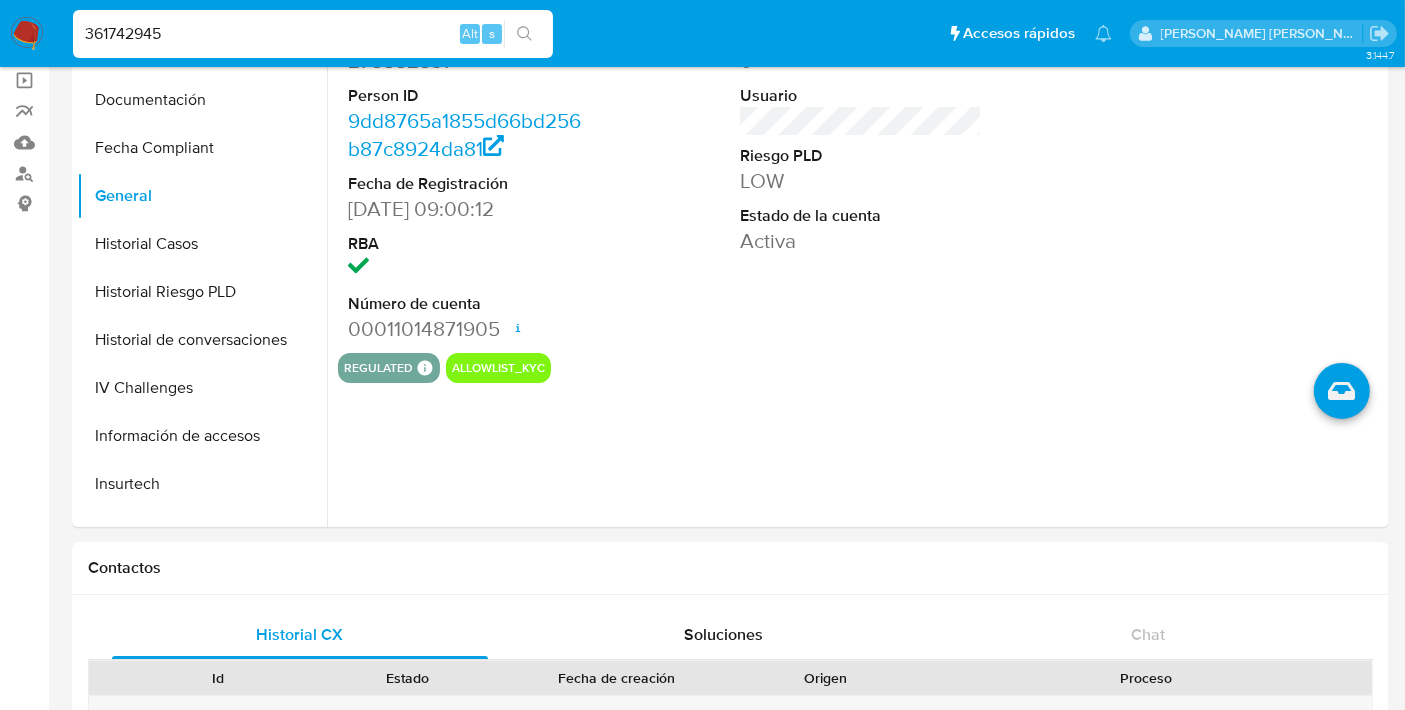 type on "361742945" 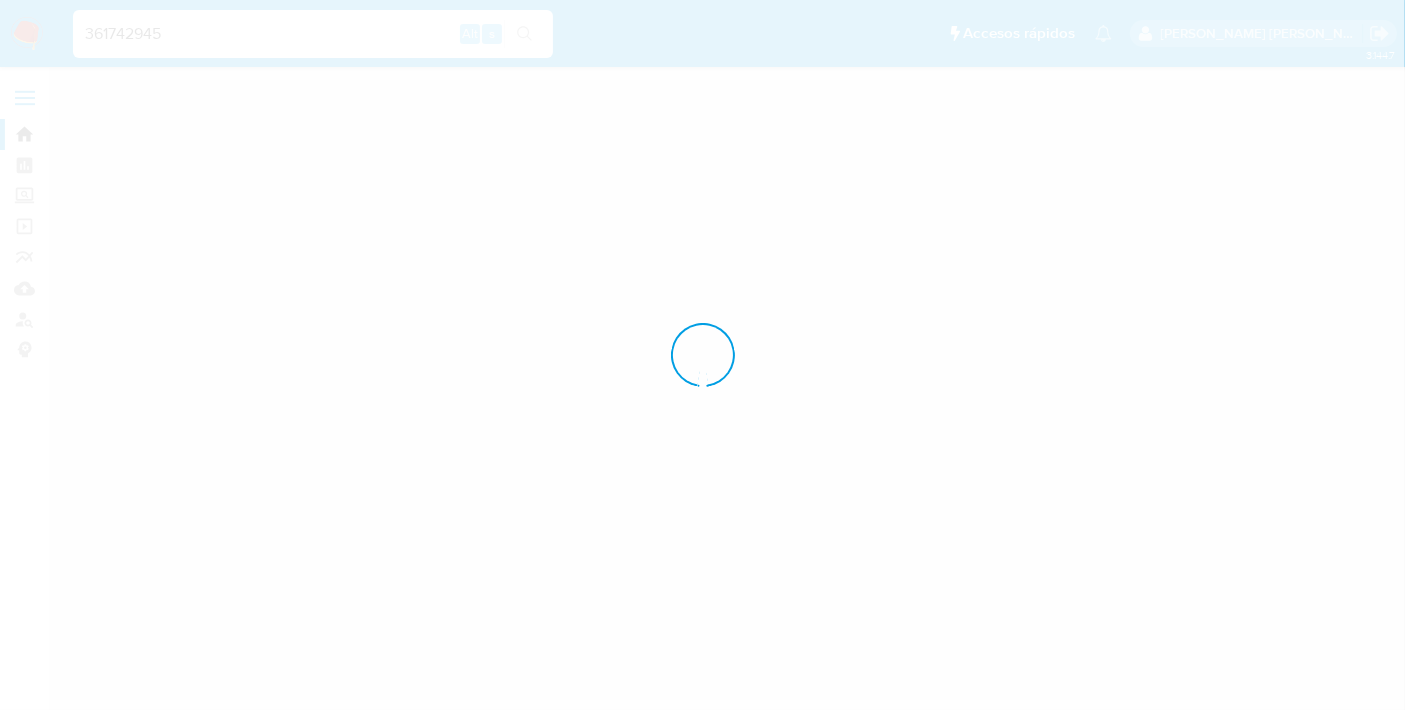 scroll, scrollTop: 0, scrollLeft: 0, axis: both 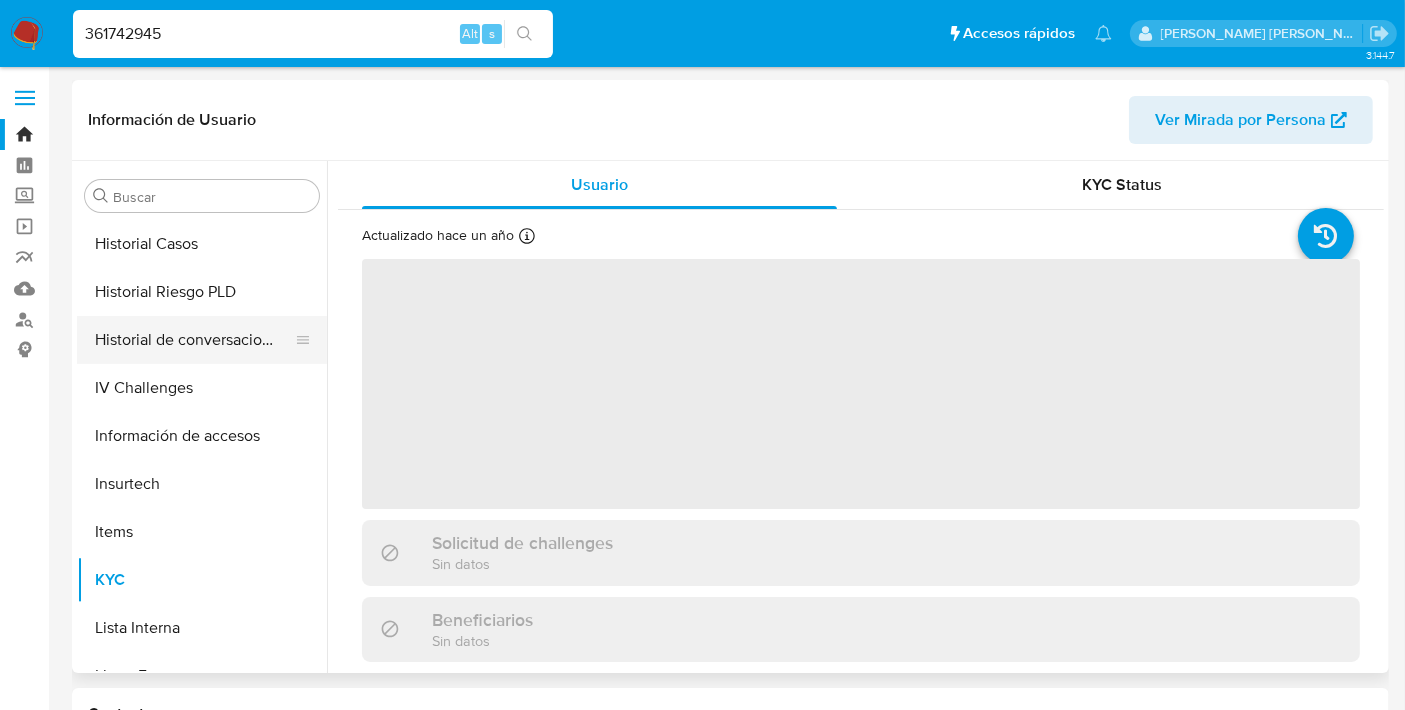 select on "10" 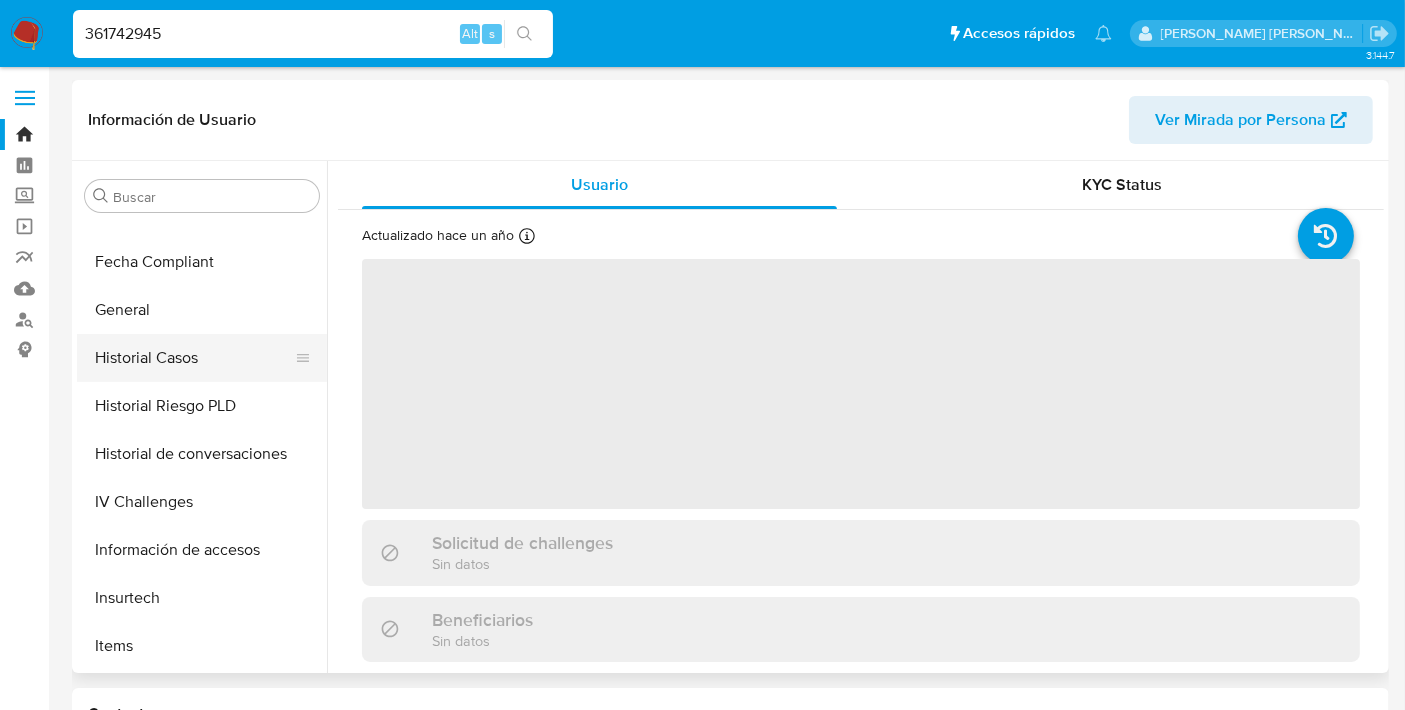 scroll, scrollTop: 460, scrollLeft: 0, axis: vertical 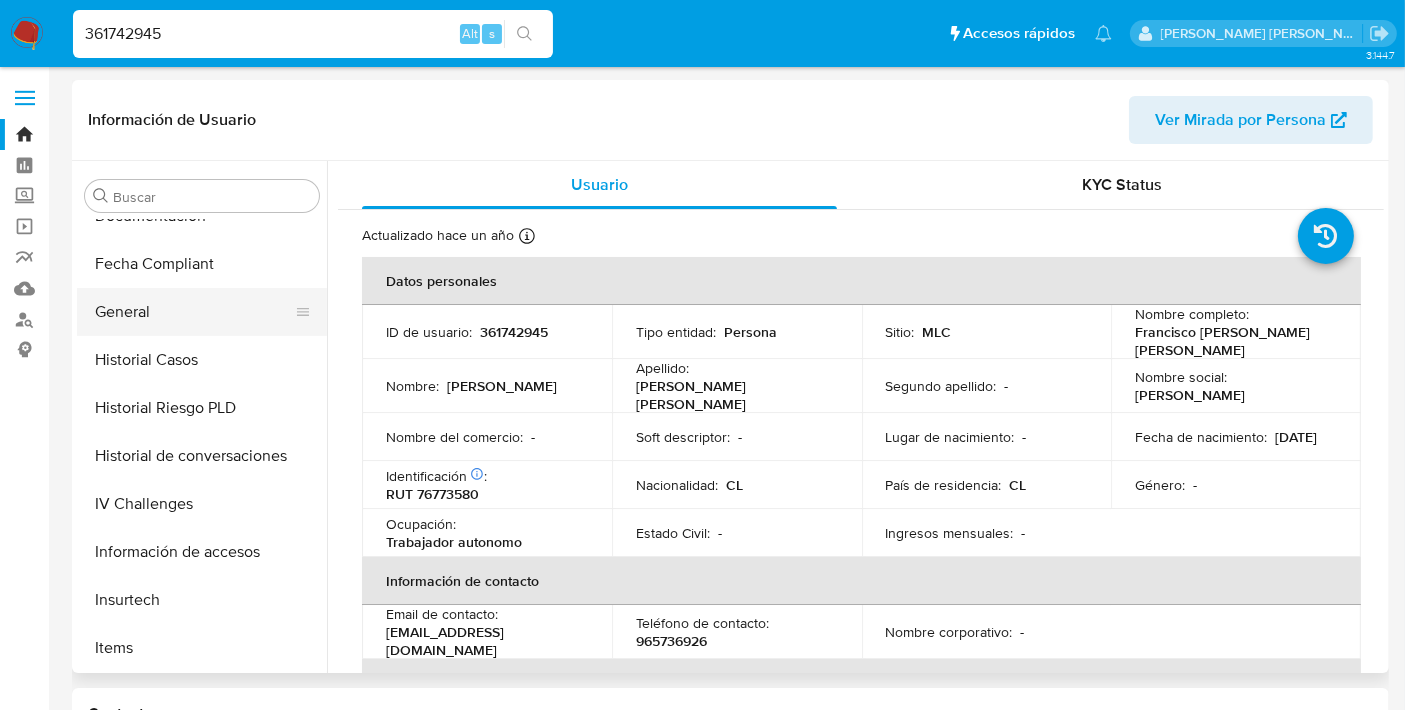 click on "General" at bounding box center (194, 312) 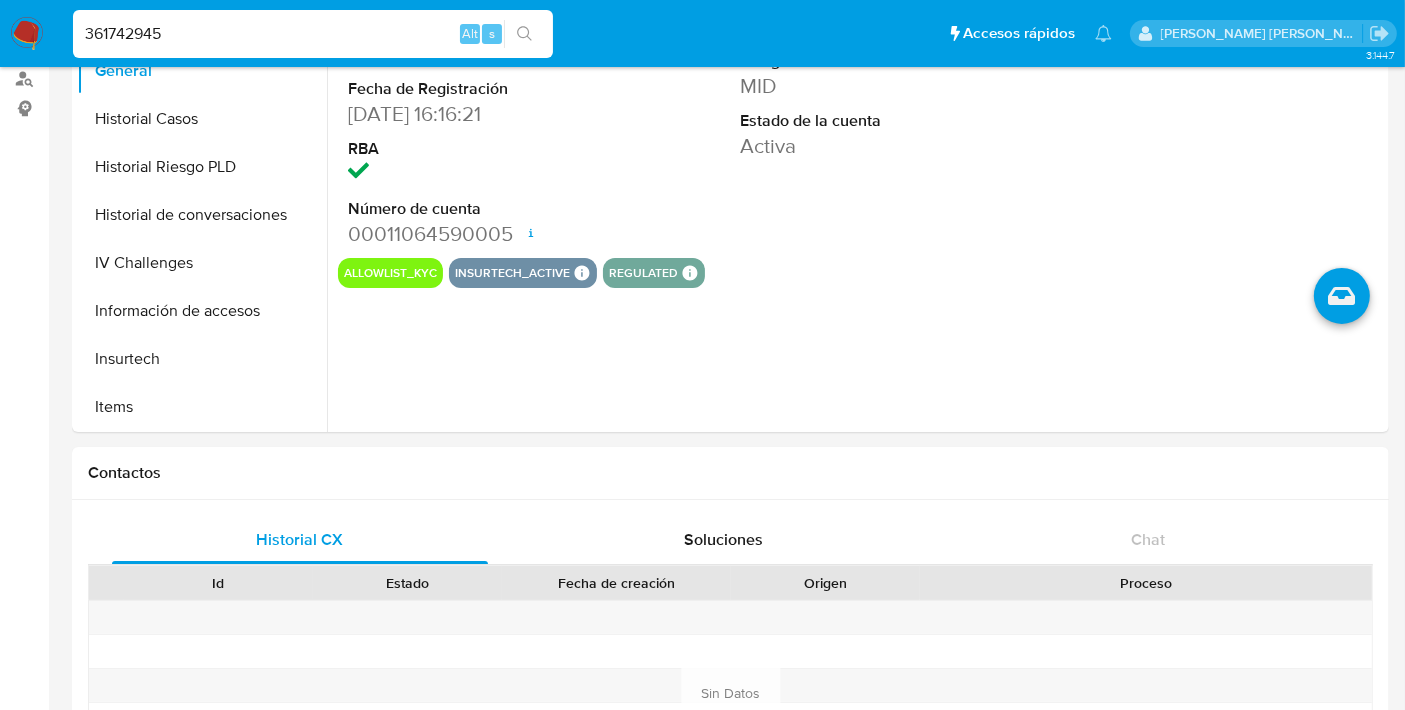 scroll, scrollTop: 248, scrollLeft: 0, axis: vertical 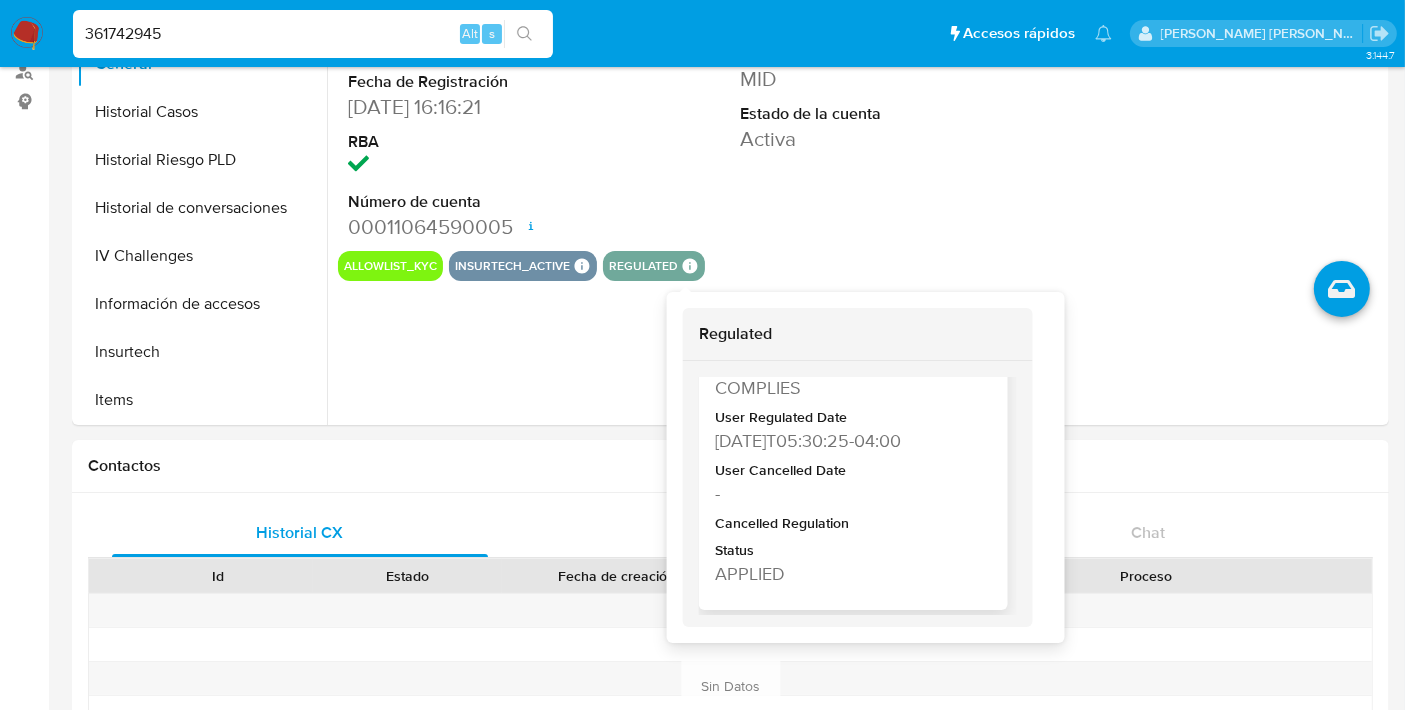 type 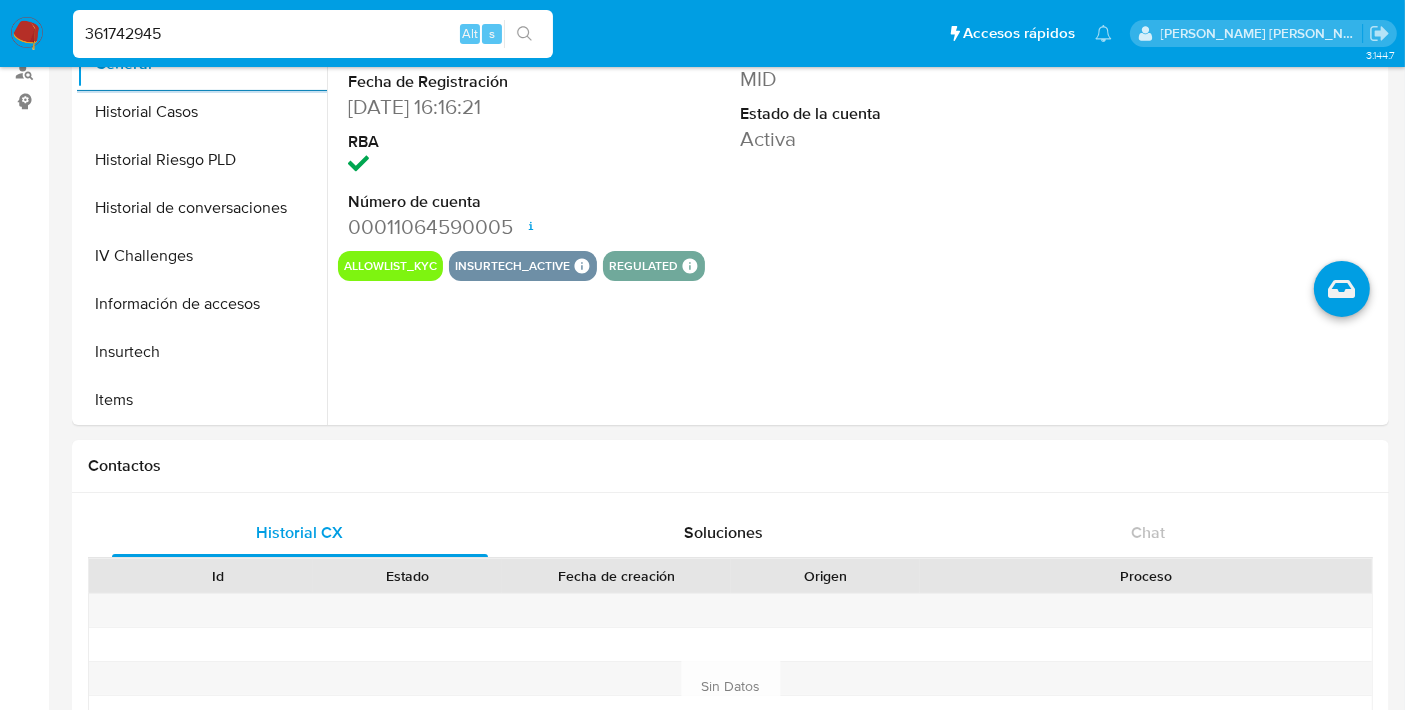 click on "361742945" at bounding box center [313, 34] 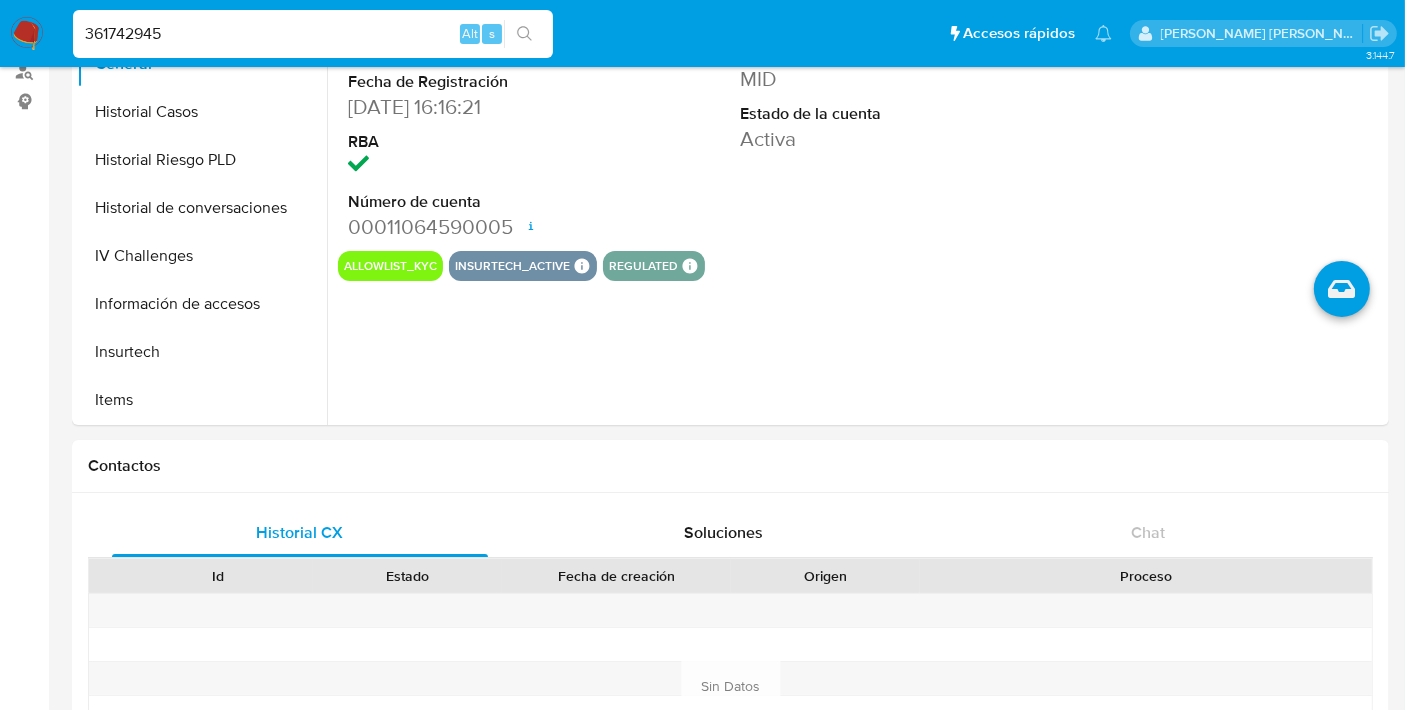 click on "361742945" at bounding box center [313, 34] 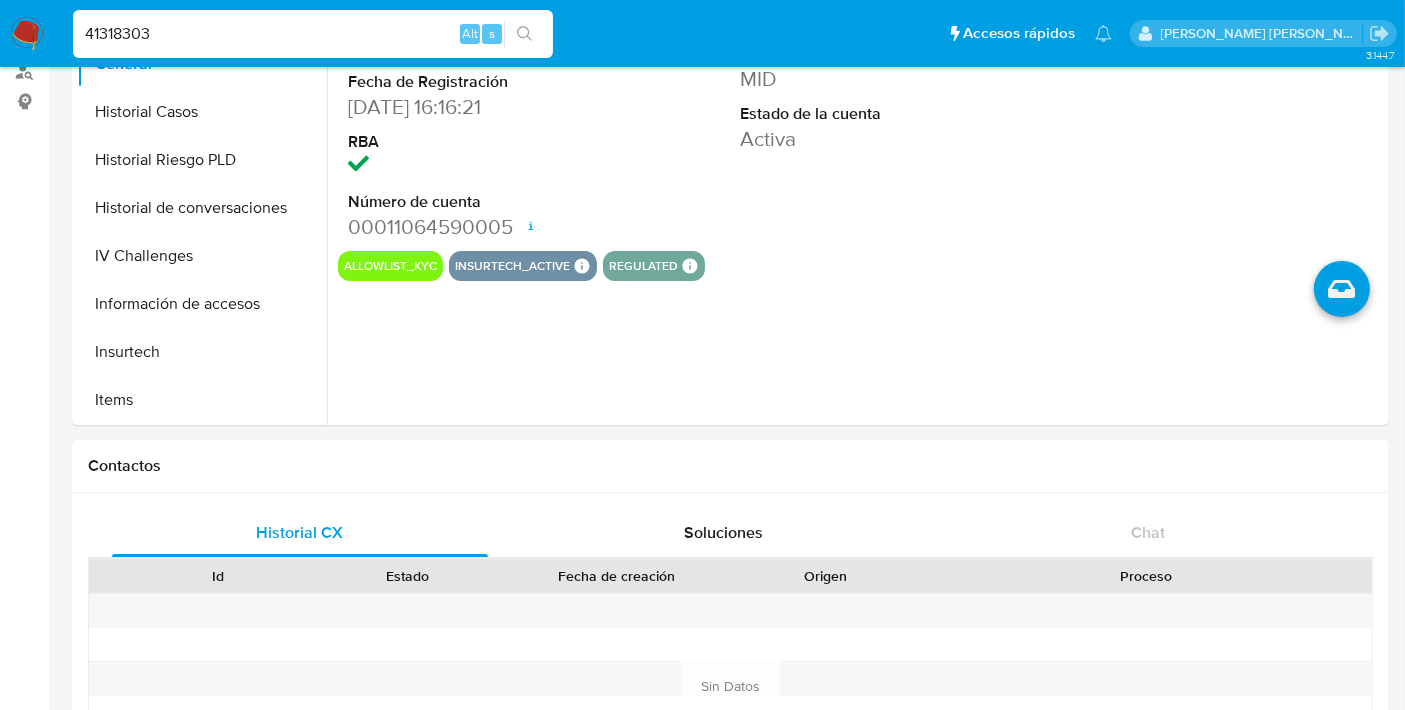 type on "41318303" 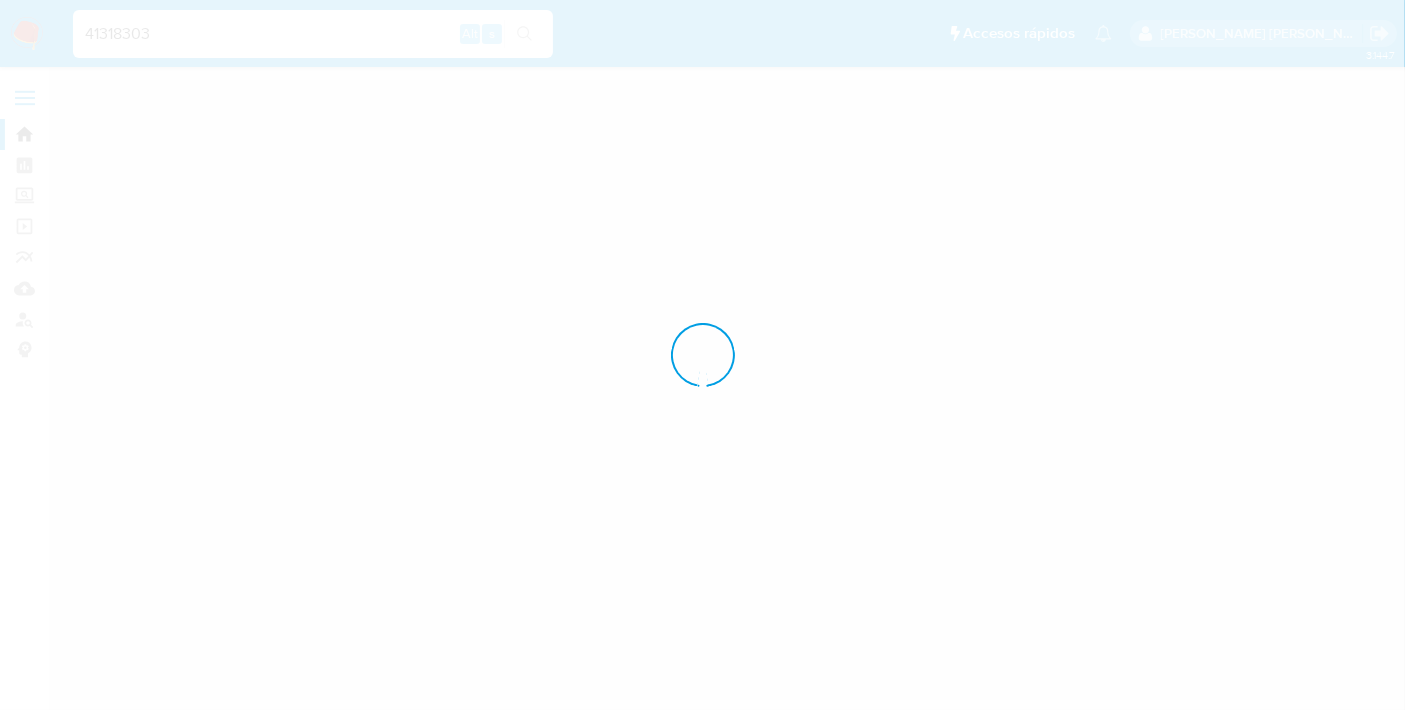 scroll, scrollTop: 0, scrollLeft: 0, axis: both 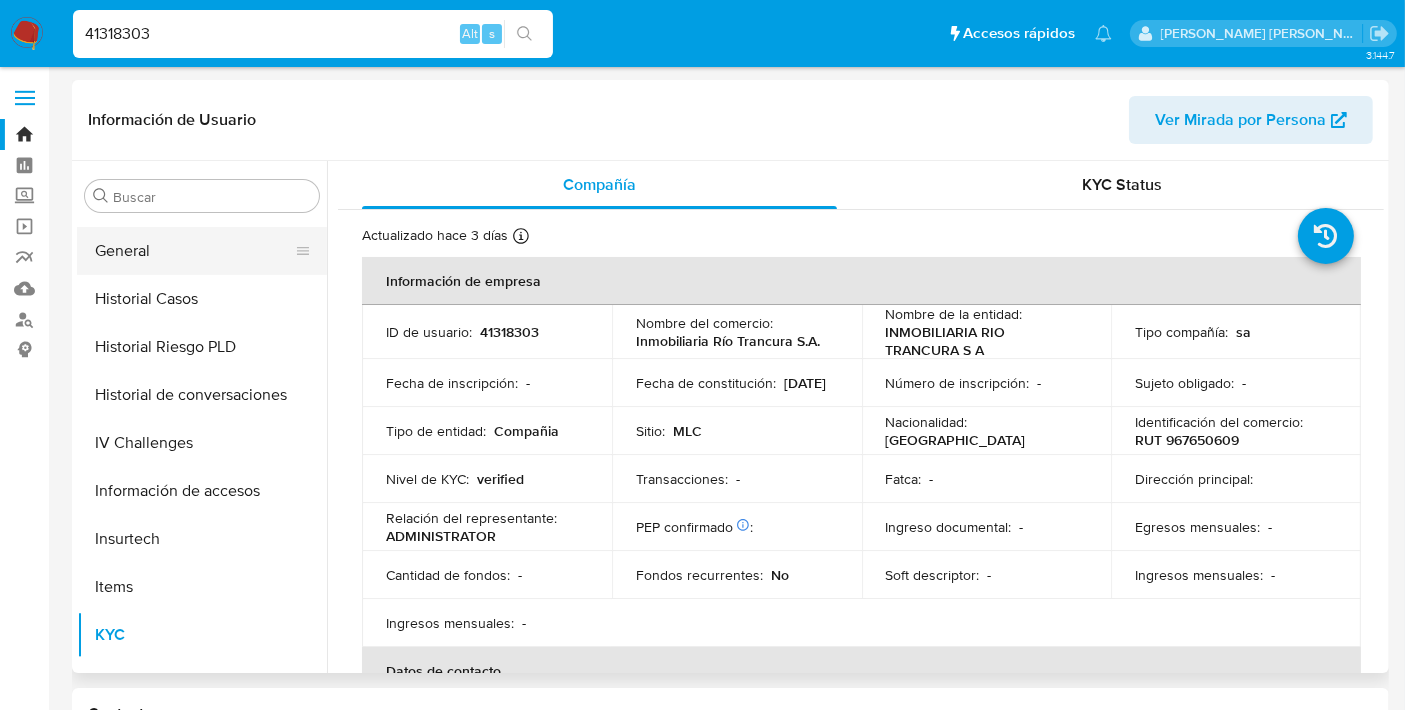 click on "General" at bounding box center [194, 251] 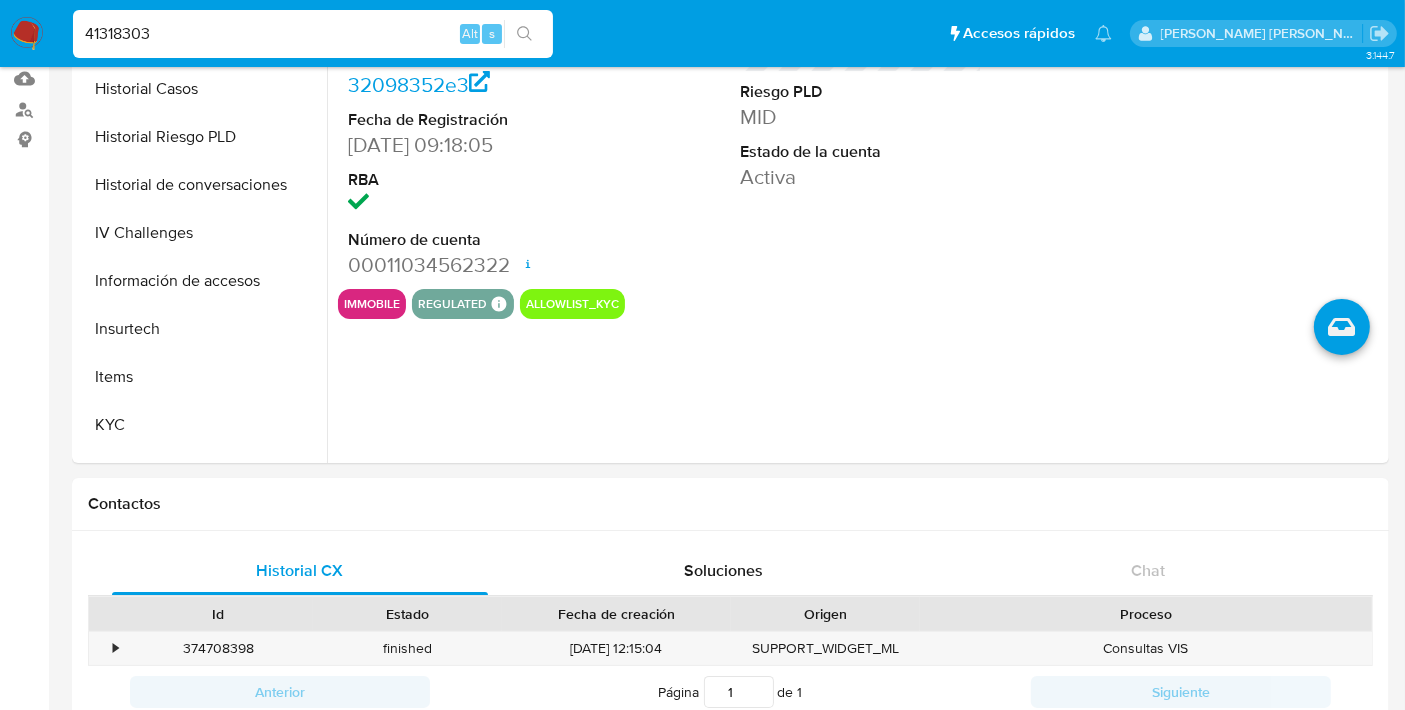 scroll, scrollTop: 211, scrollLeft: 0, axis: vertical 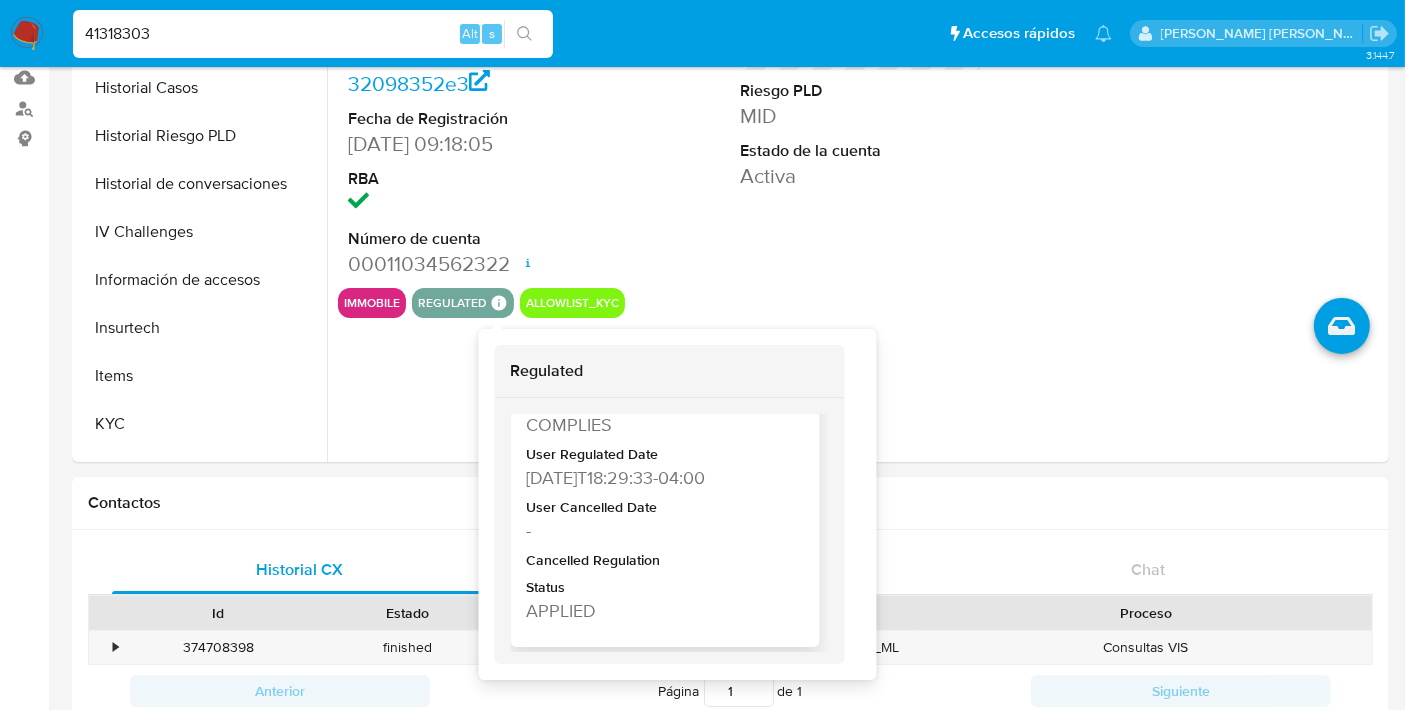 type 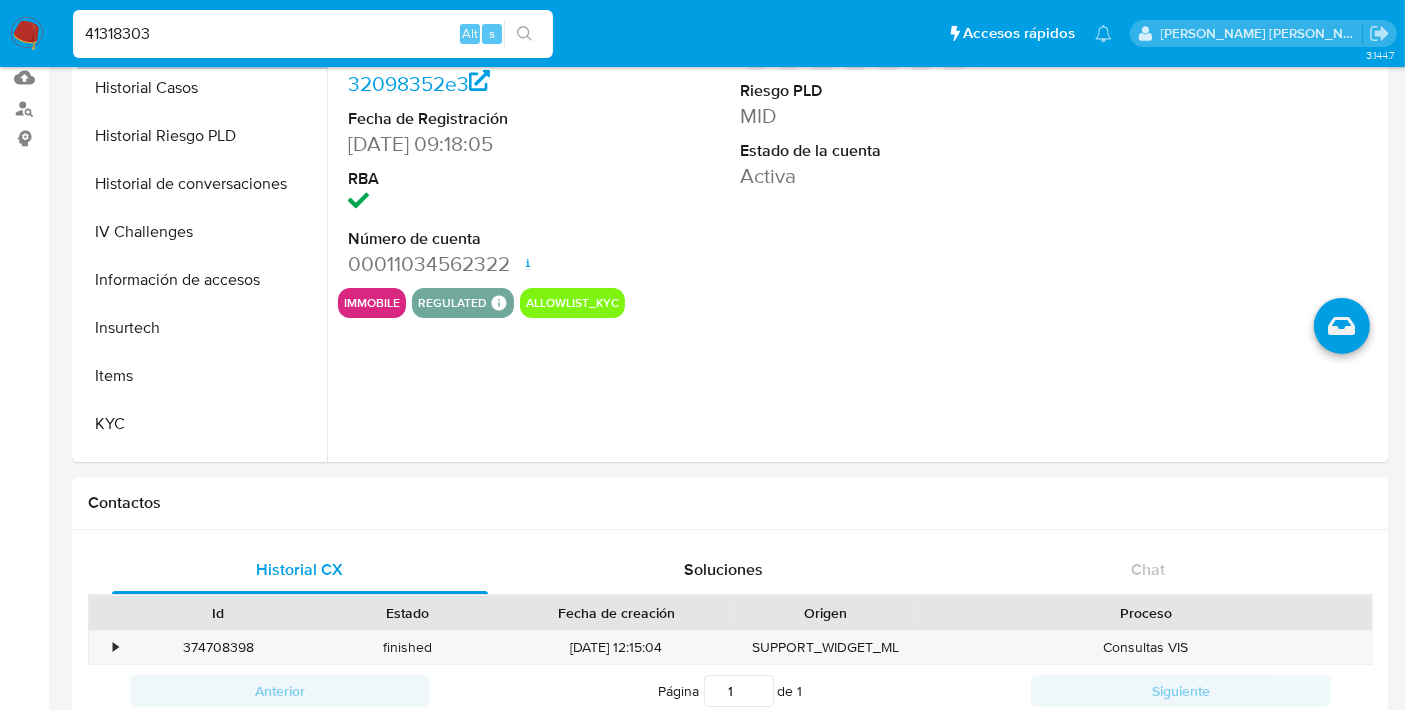click on "41318303" at bounding box center [313, 34] 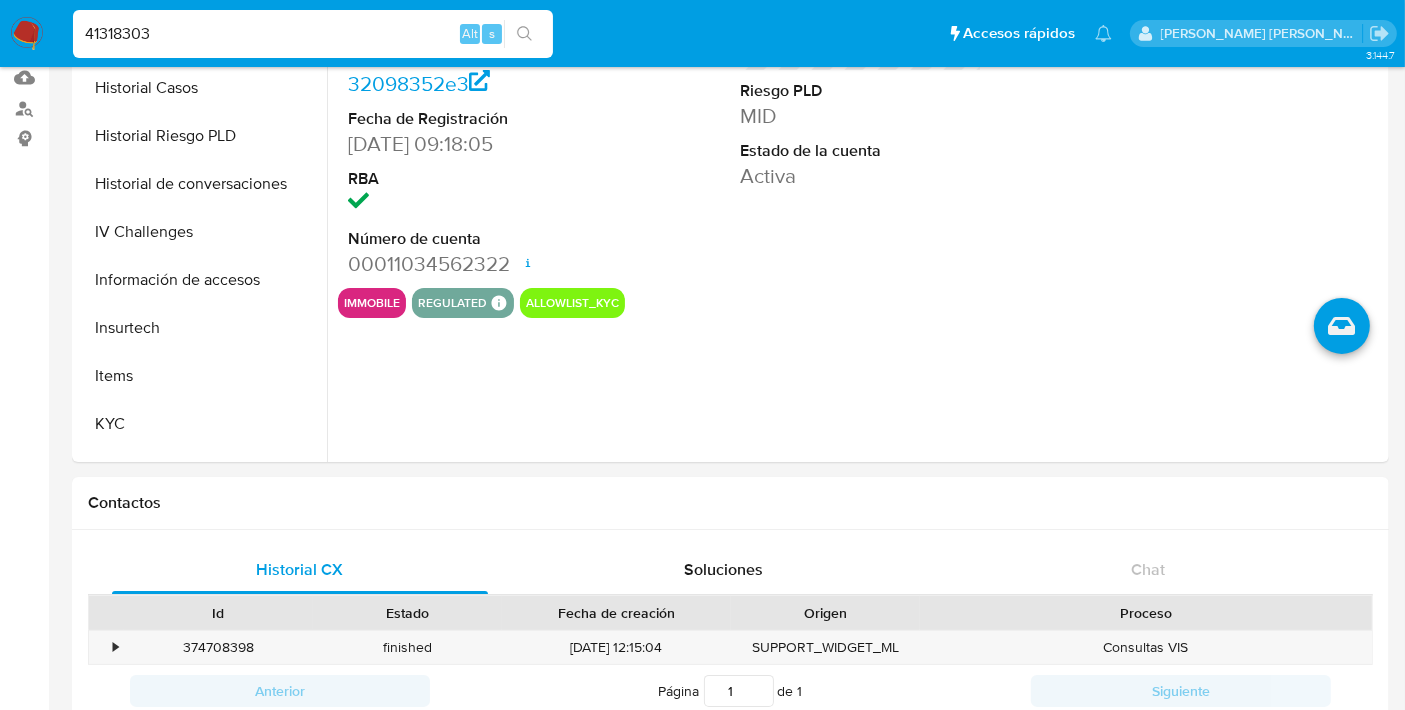 click on "41318303" at bounding box center (313, 34) 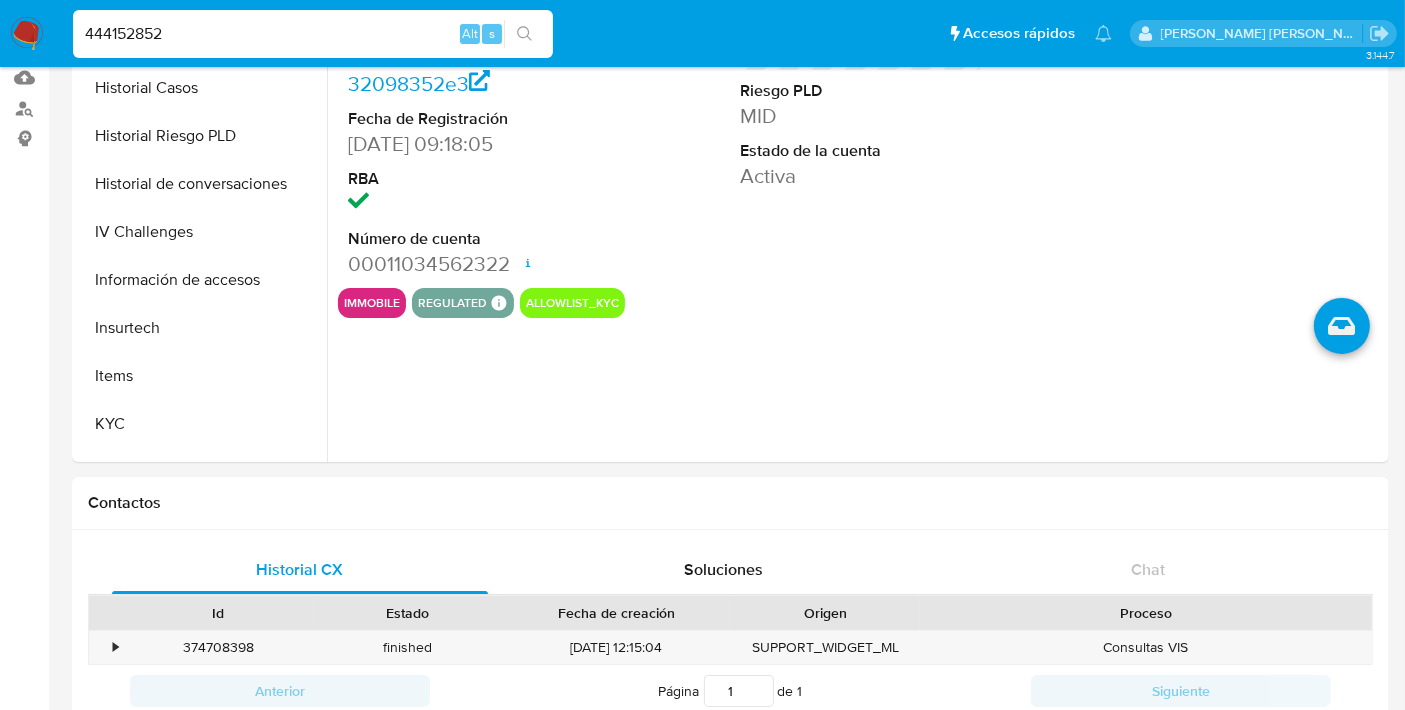 type on "444152852" 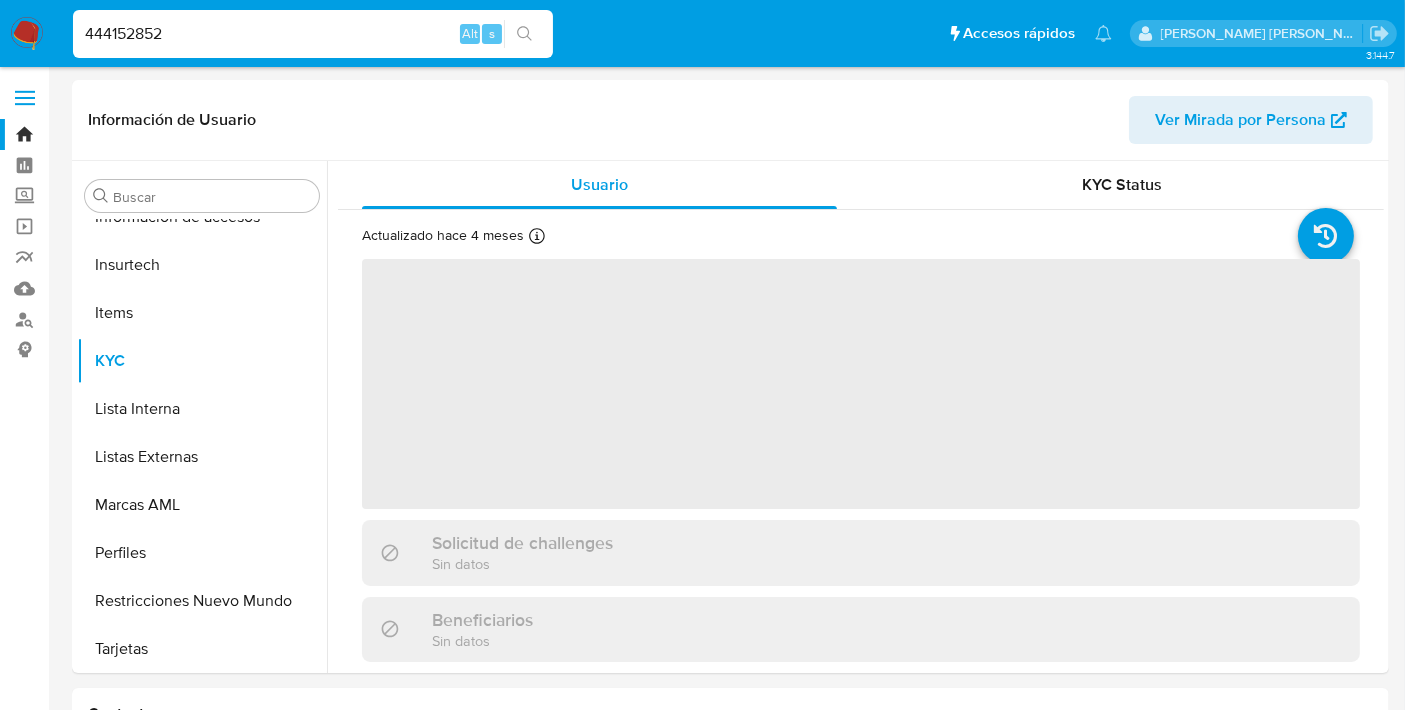 scroll, scrollTop: 796, scrollLeft: 0, axis: vertical 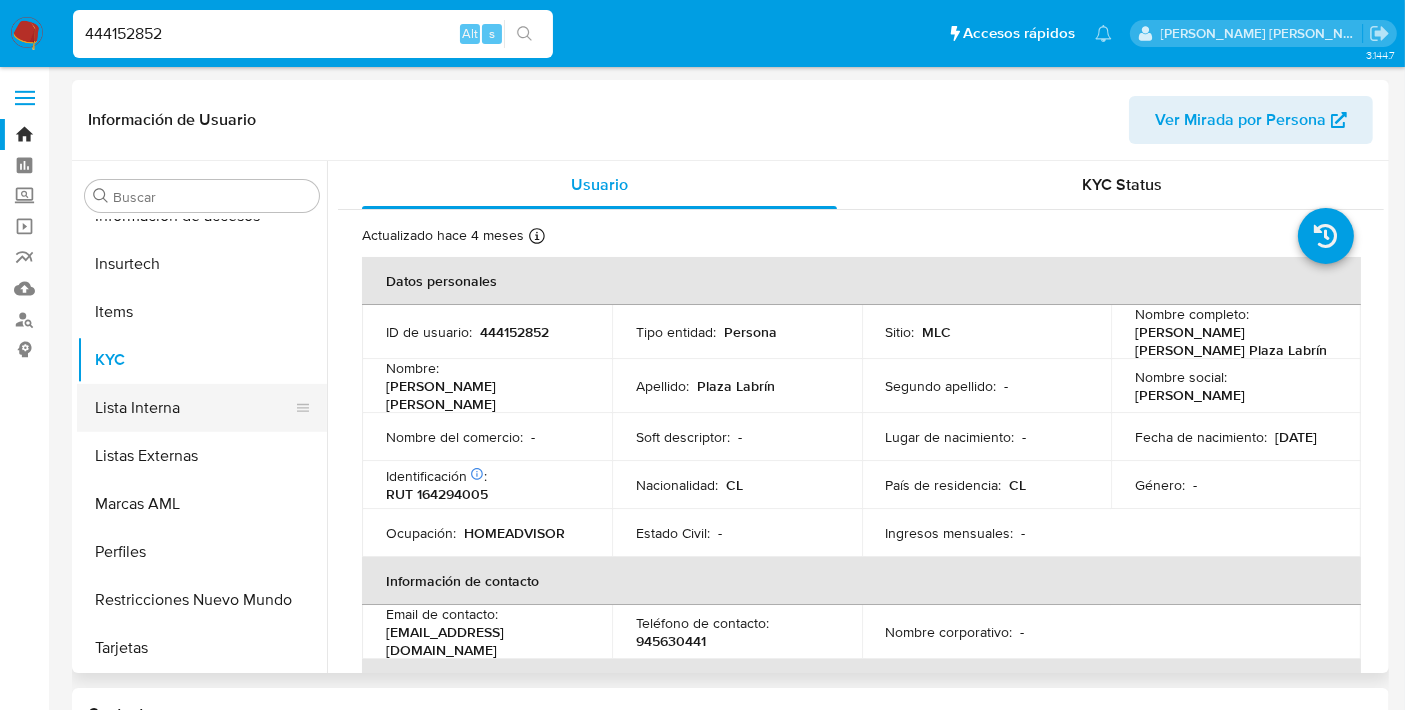 select on "10" 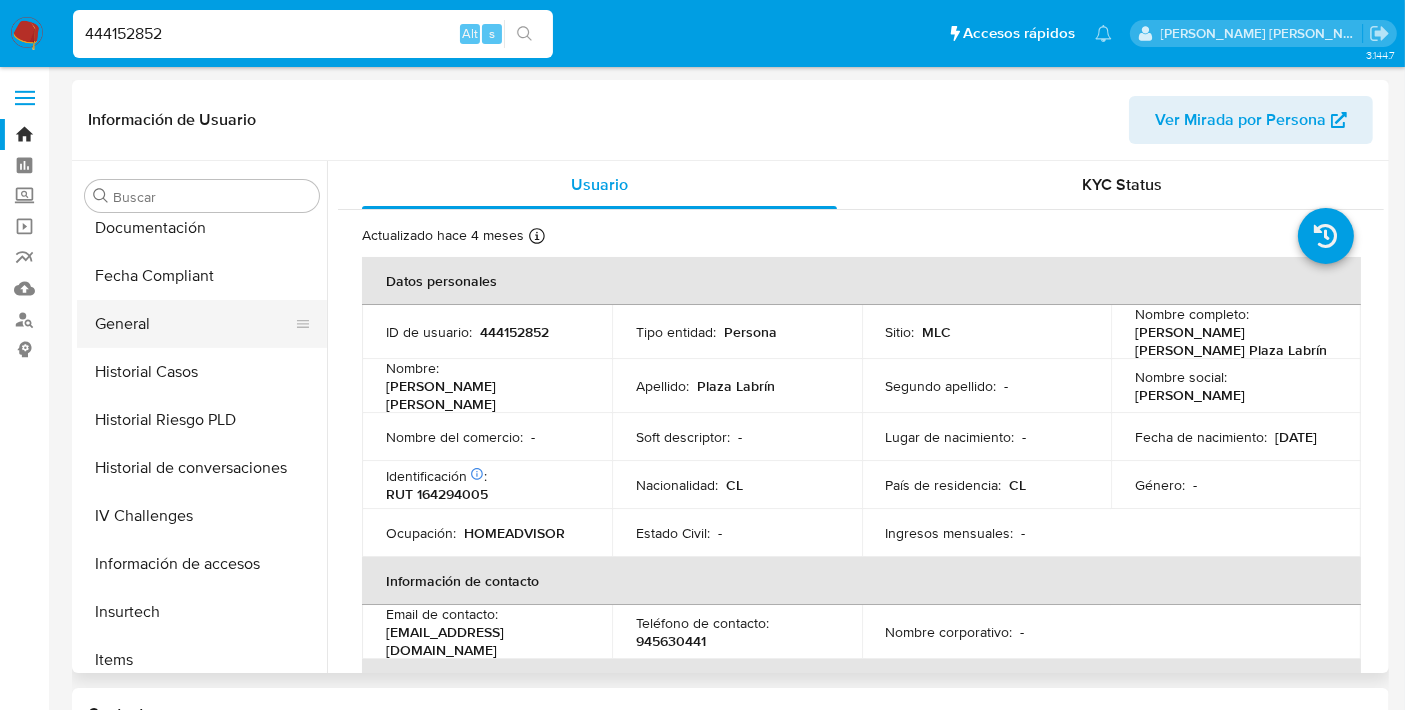 click on "General" at bounding box center [194, 324] 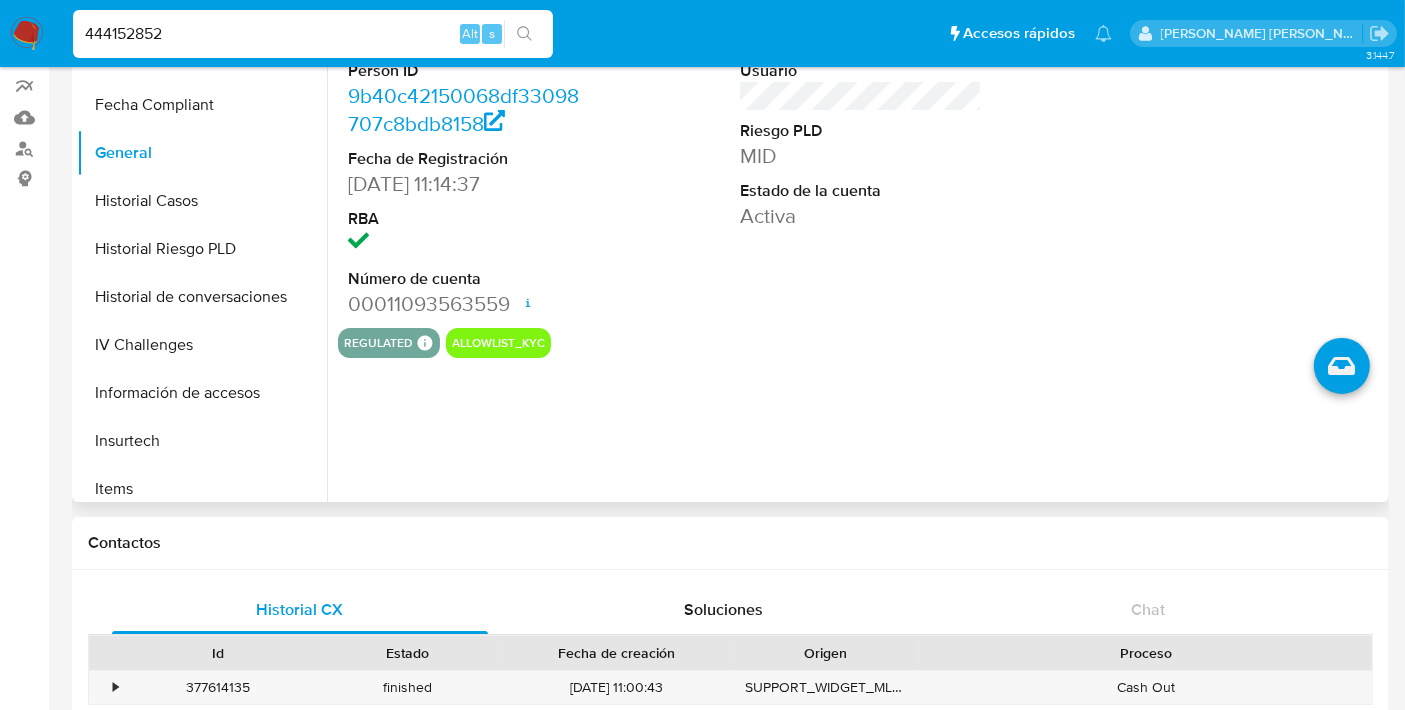 scroll, scrollTop: 173, scrollLeft: 0, axis: vertical 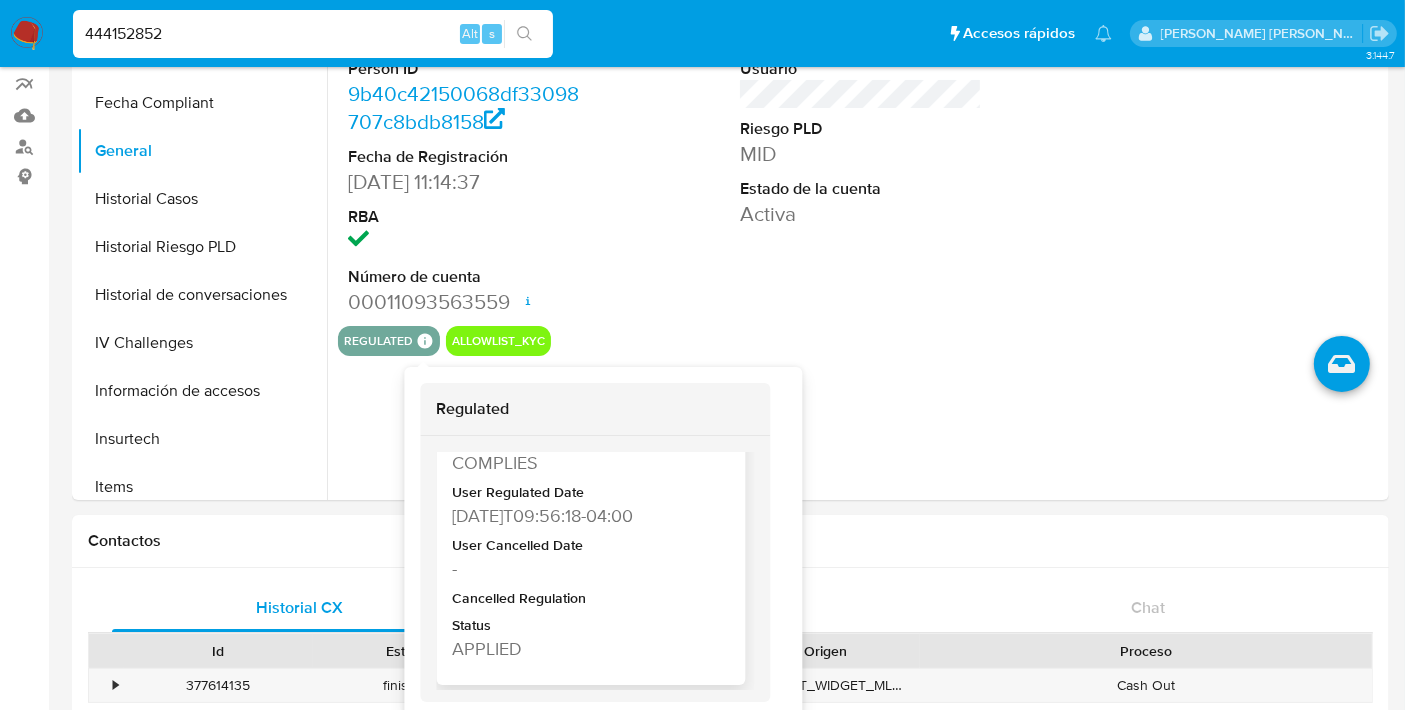 type 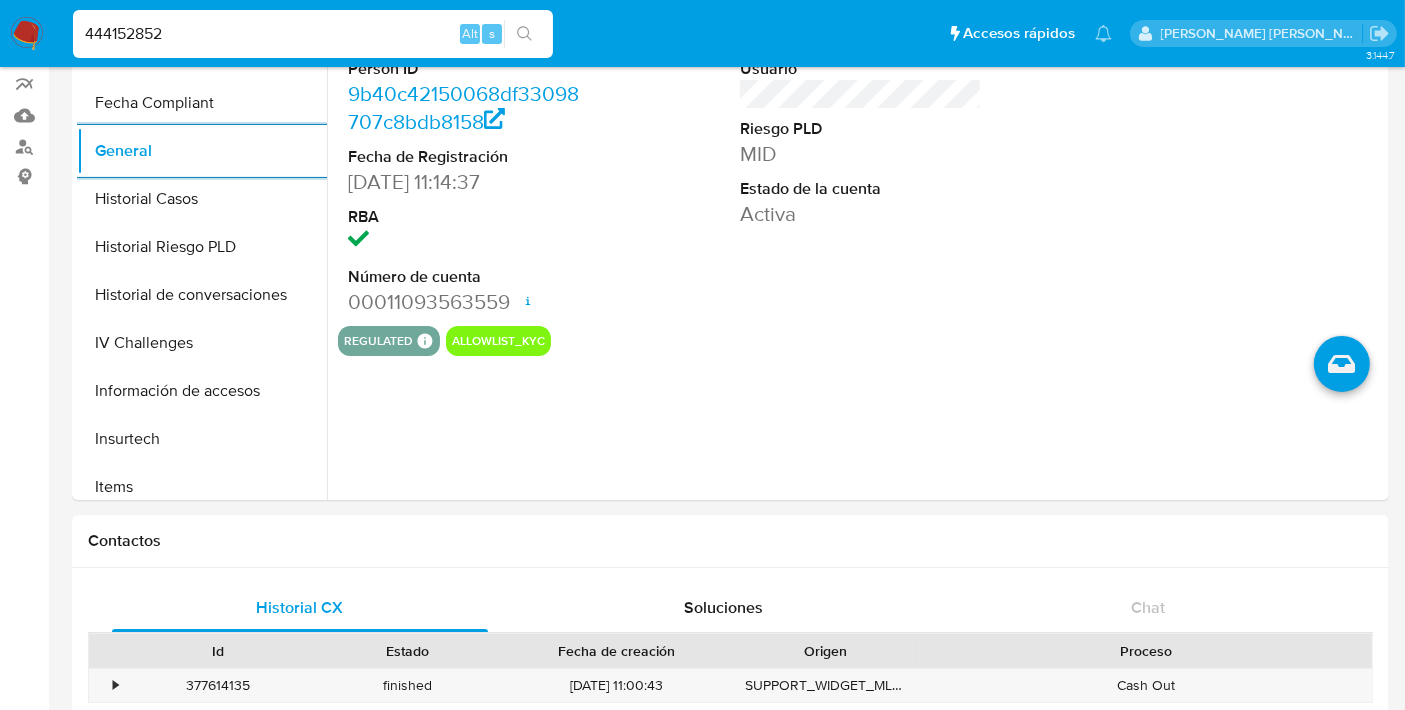 click on "444152852" at bounding box center [313, 34] 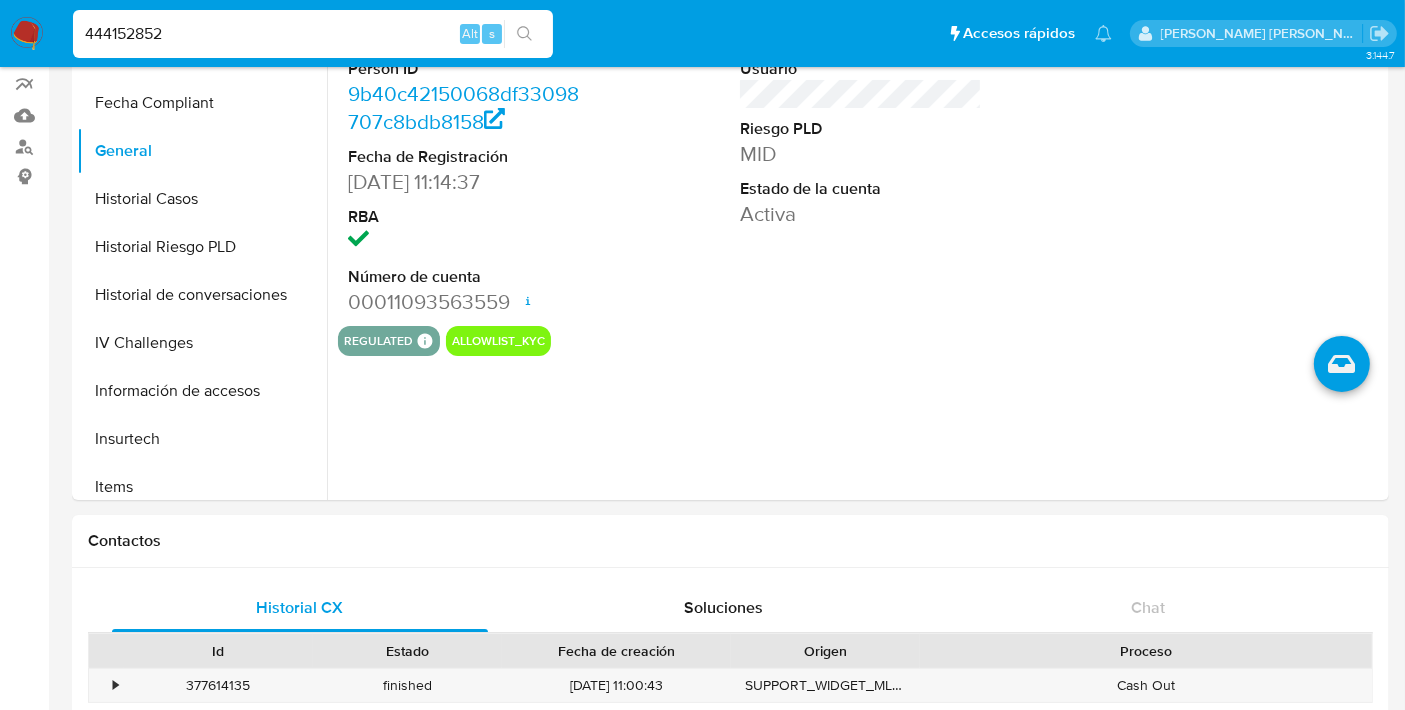 click on "444152852" at bounding box center [313, 34] 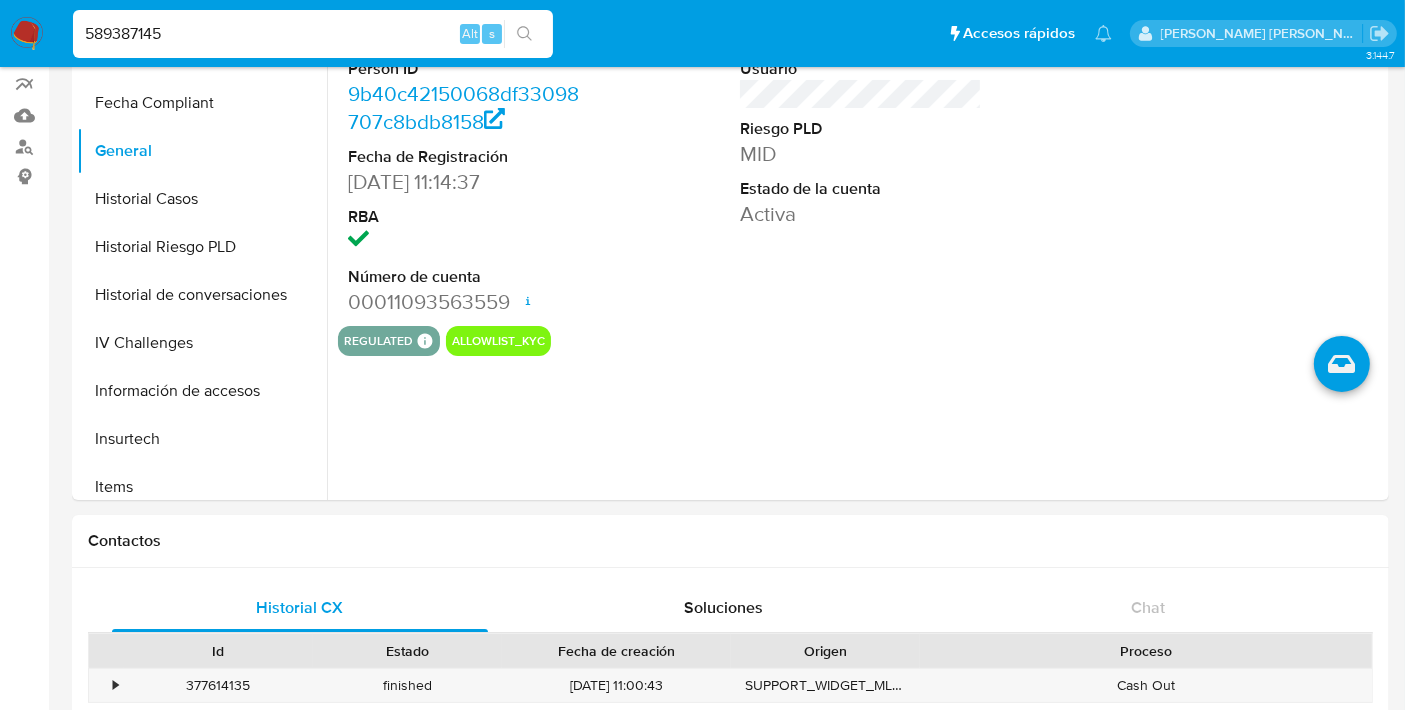 type on "589387145" 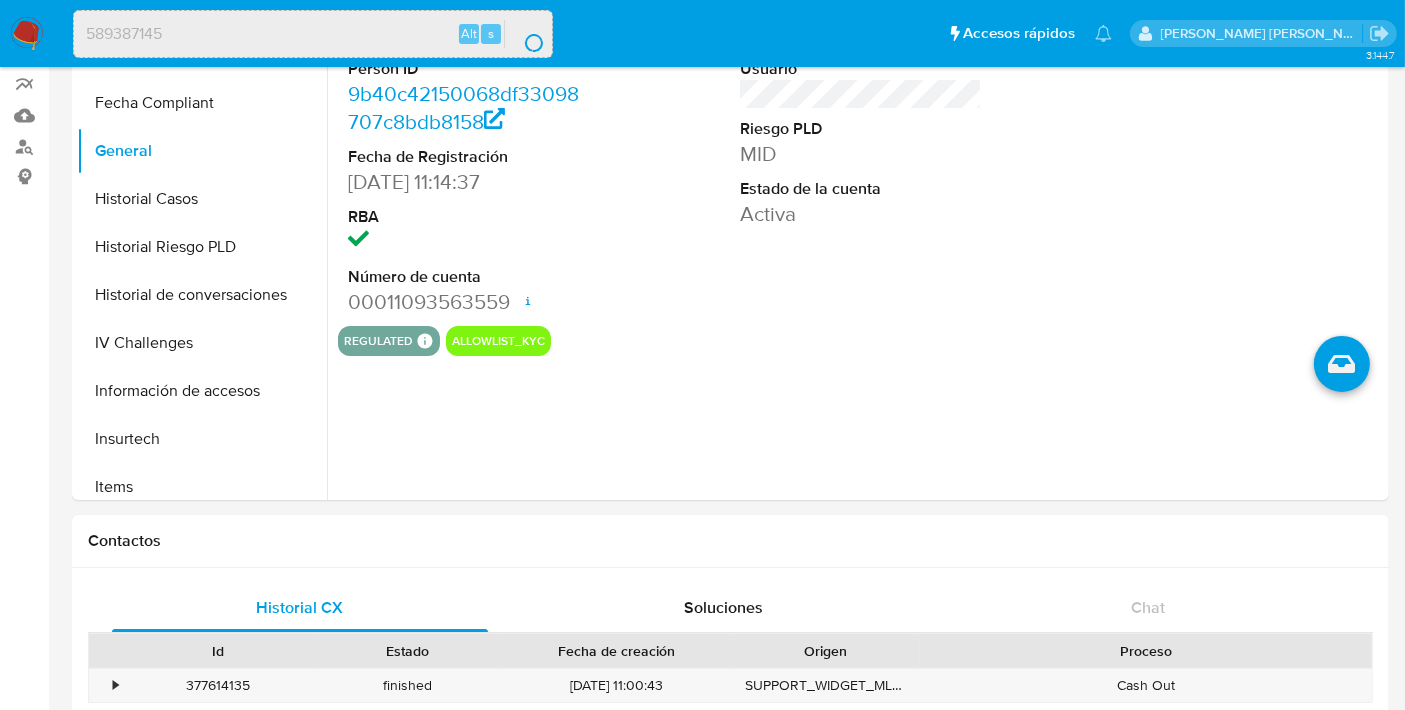 scroll, scrollTop: 0, scrollLeft: 0, axis: both 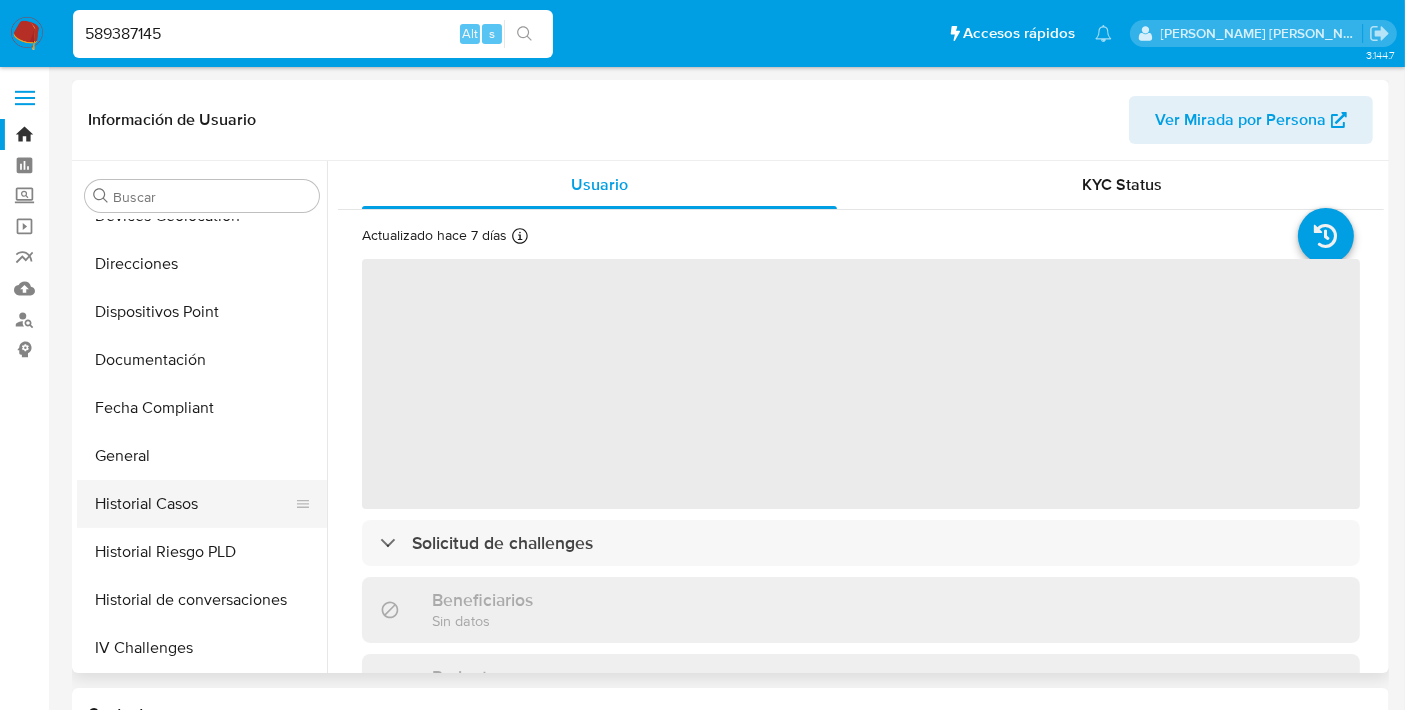 click on "Historial Casos" at bounding box center [194, 504] 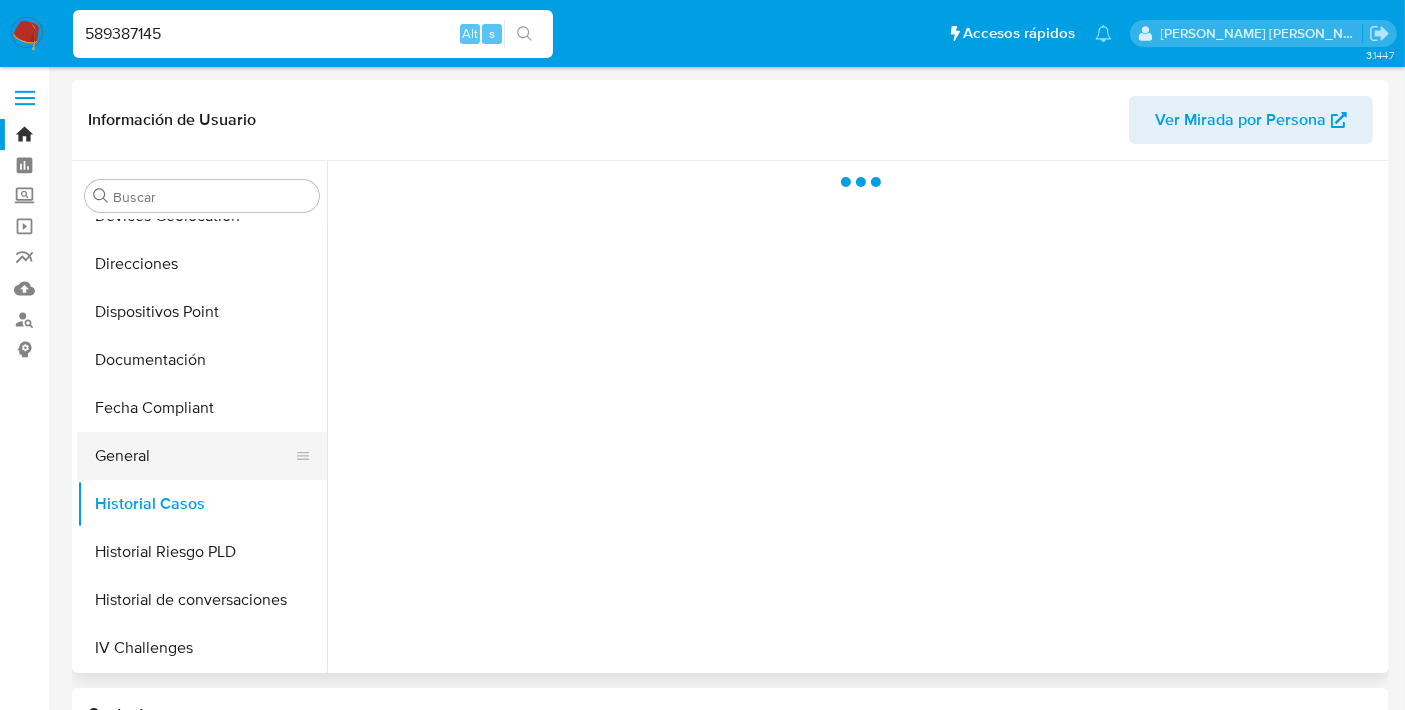click on "General" at bounding box center (194, 456) 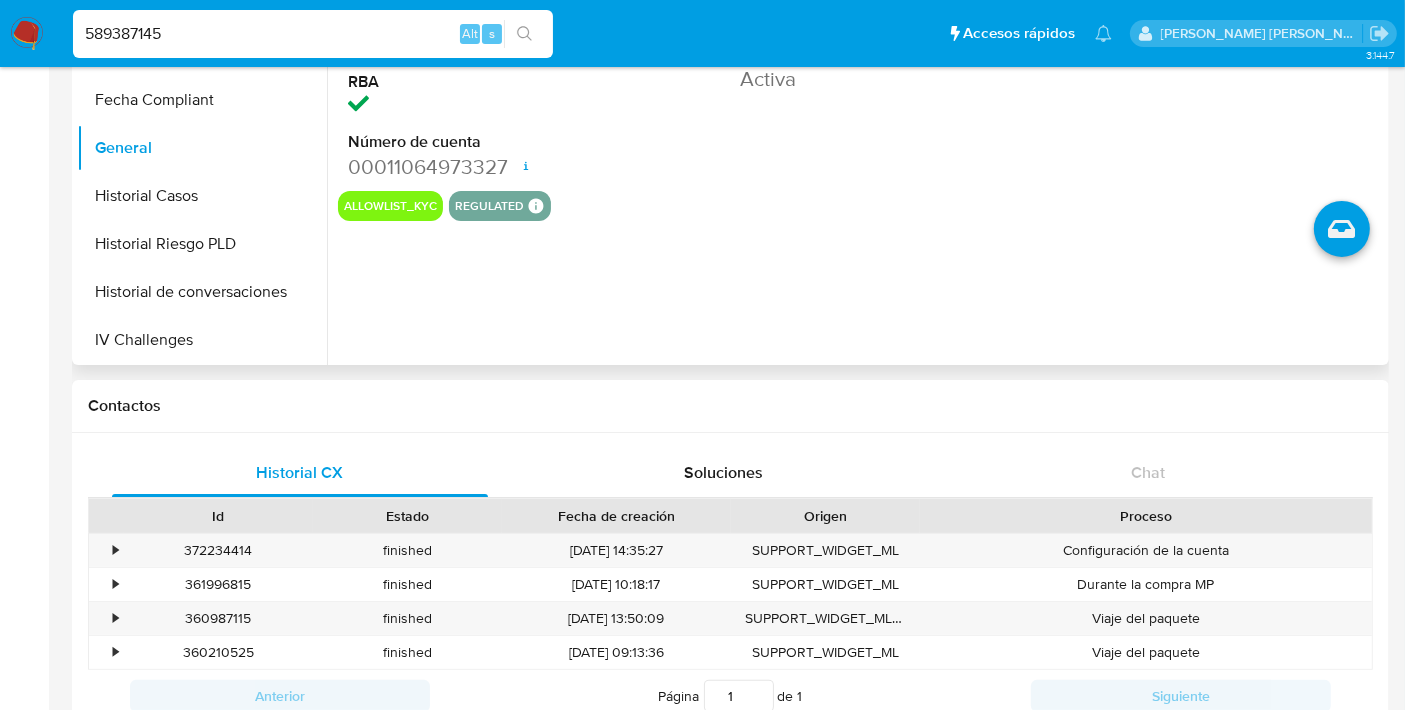 scroll, scrollTop: 315, scrollLeft: 0, axis: vertical 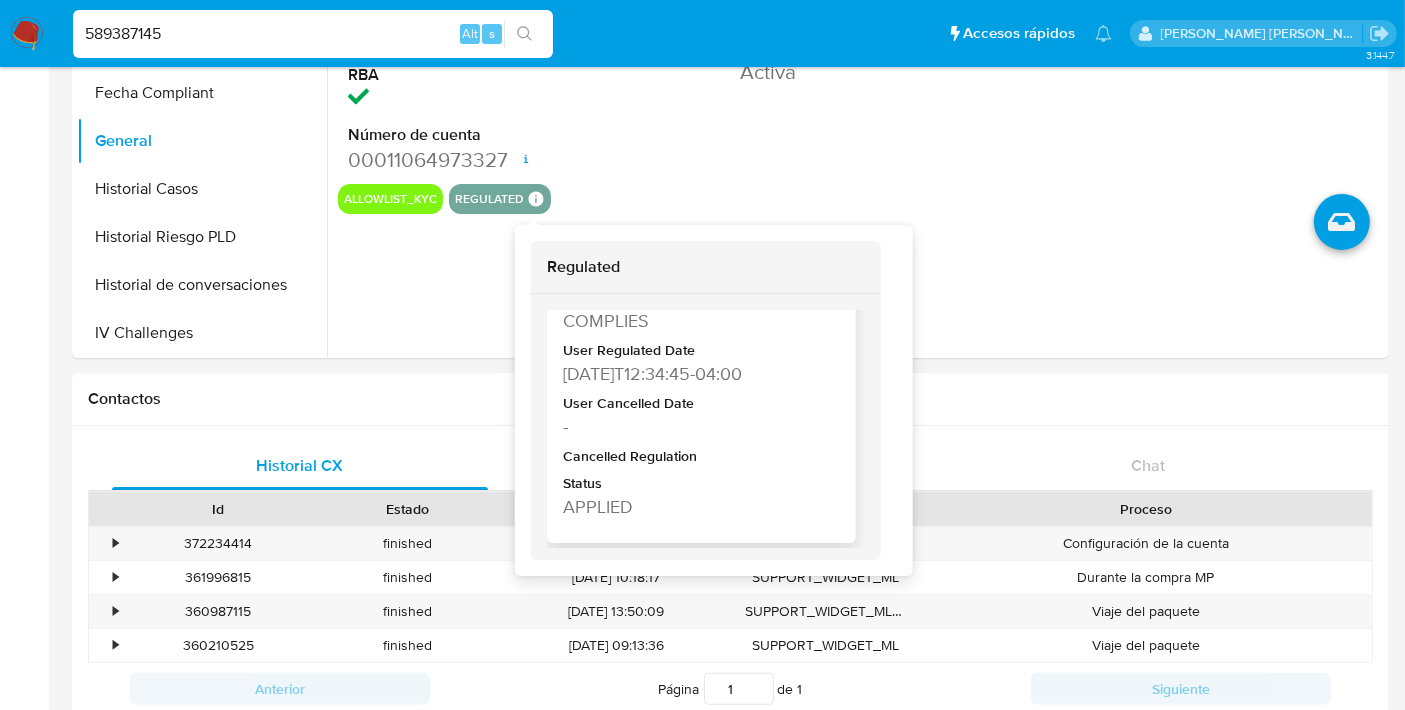 type 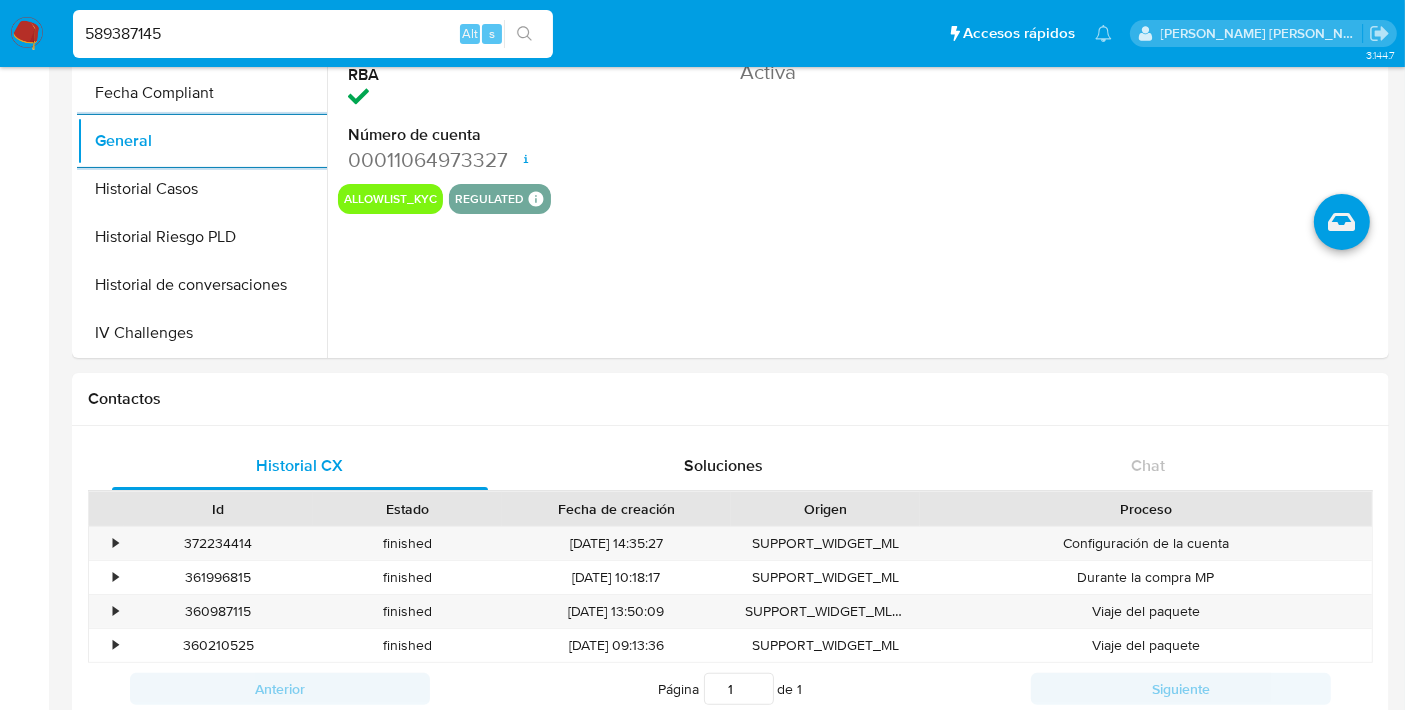 click on "589387145" at bounding box center (313, 34) 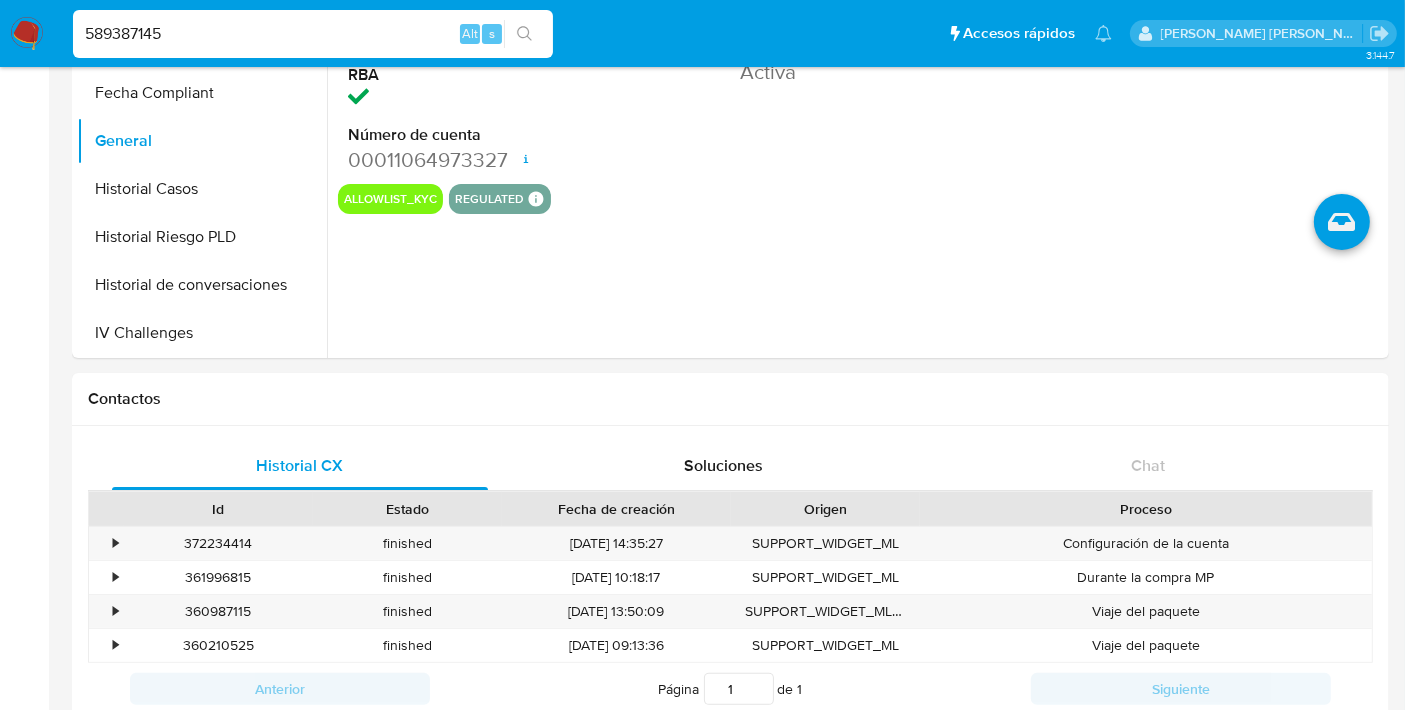 paste on "01736576" 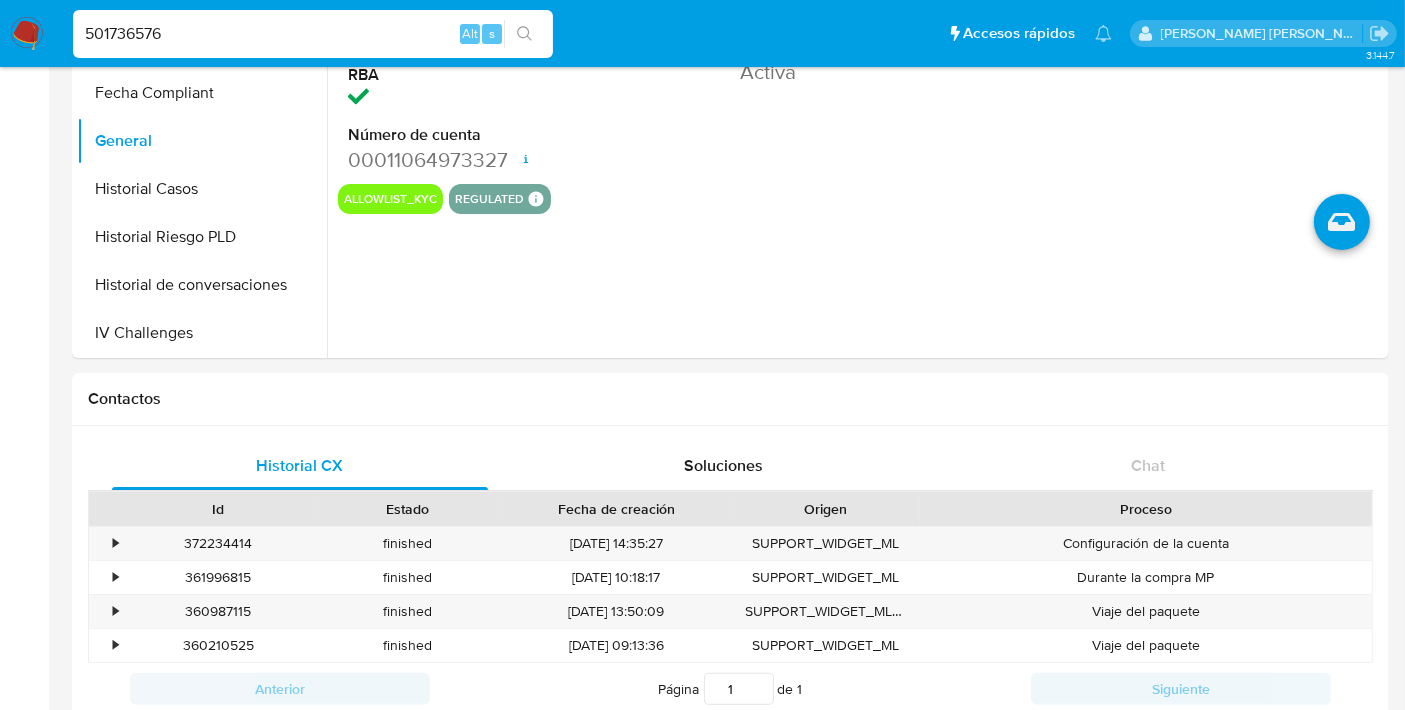 type on "501736576" 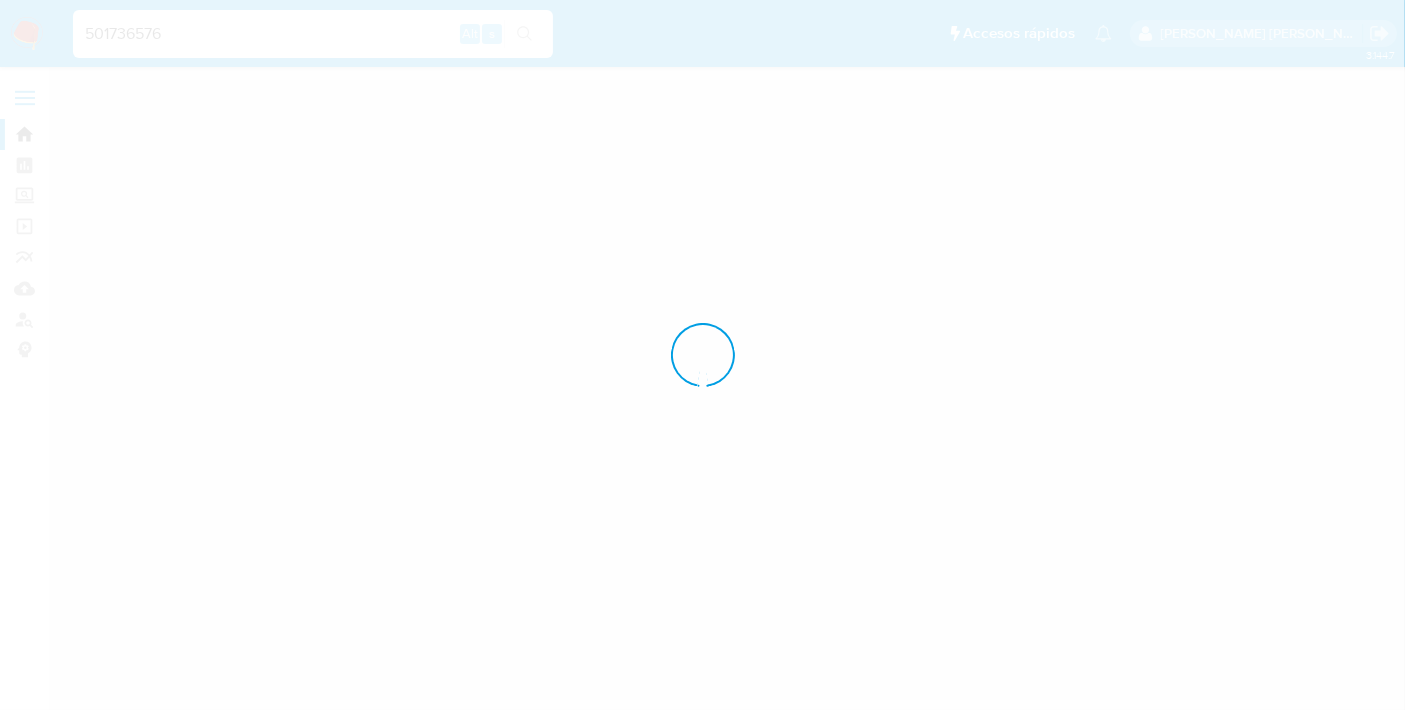 scroll, scrollTop: 0, scrollLeft: 0, axis: both 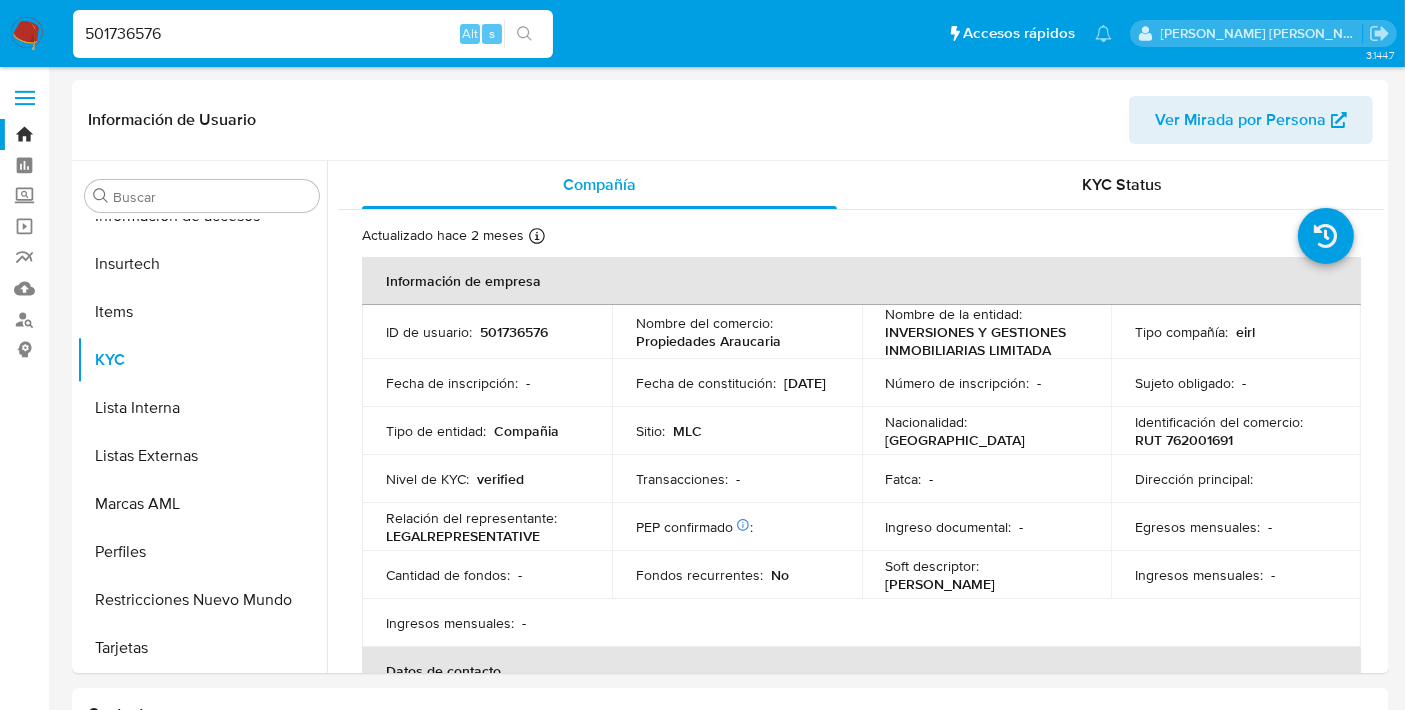 select on "10" 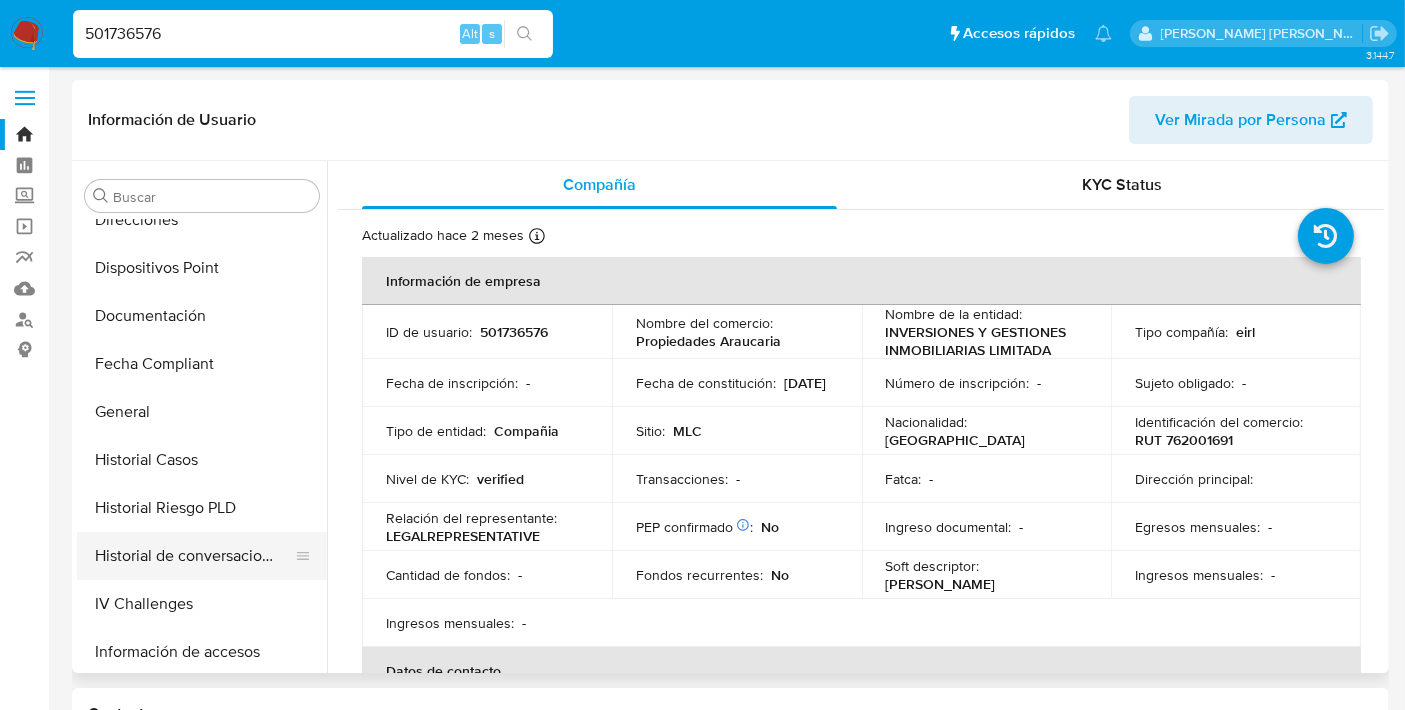 scroll, scrollTop: 313, scrollLeft: 0, axis: vertical 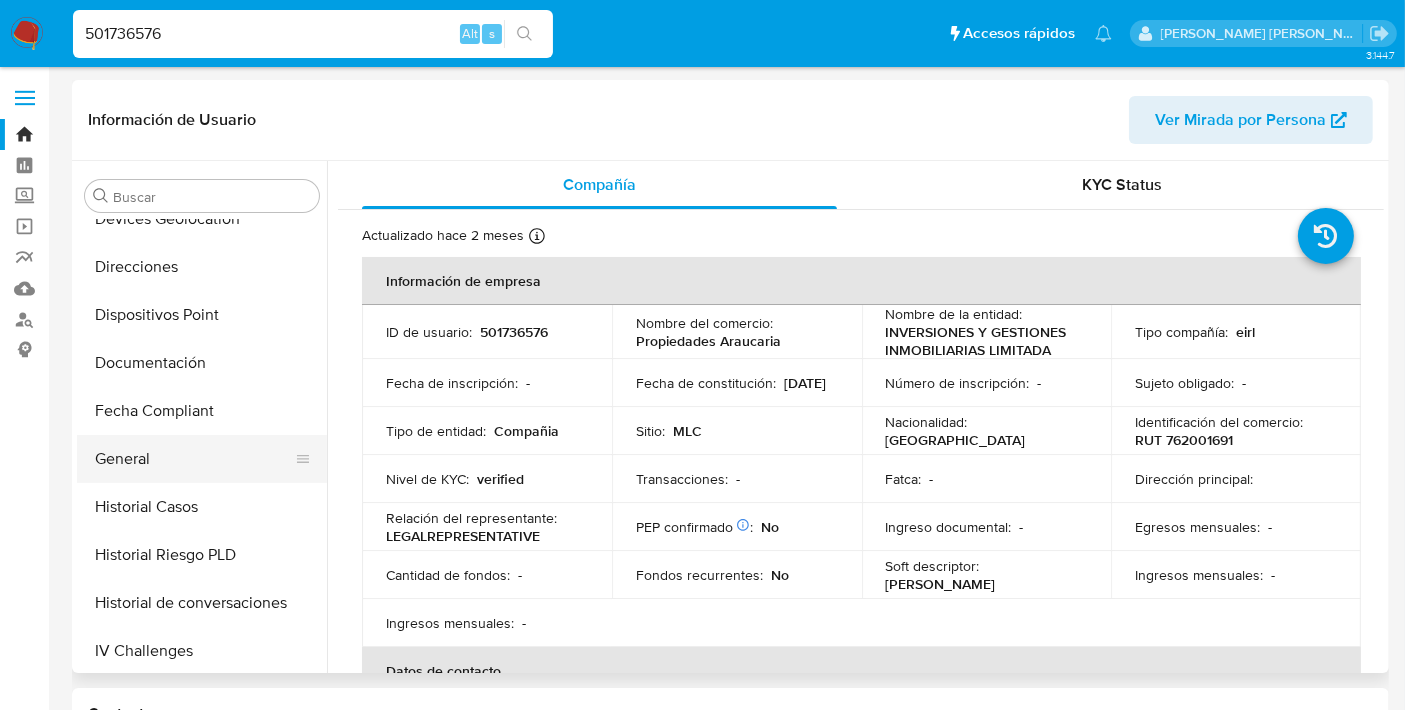 click on "General" at bounding box center (194, 459) 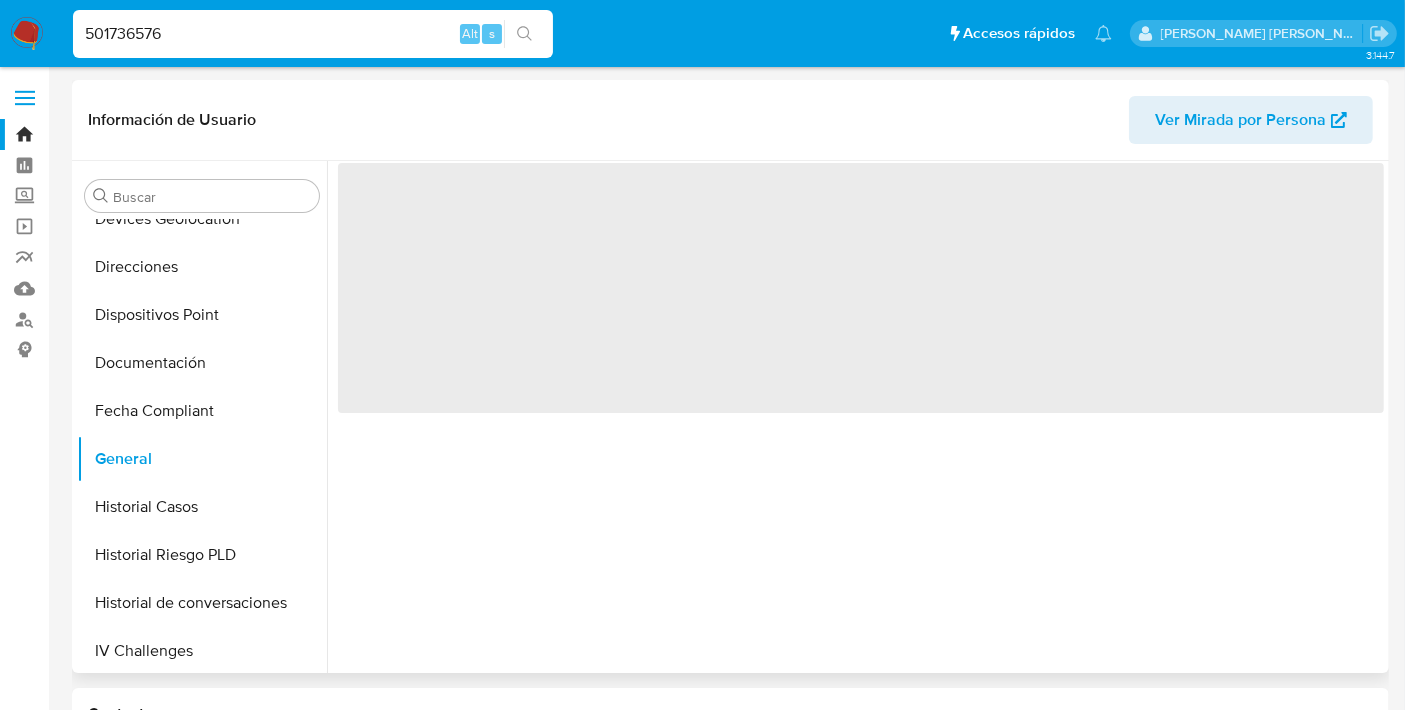 scroll, scrollTop: 283, scrollLeft: 0, axis: vertical 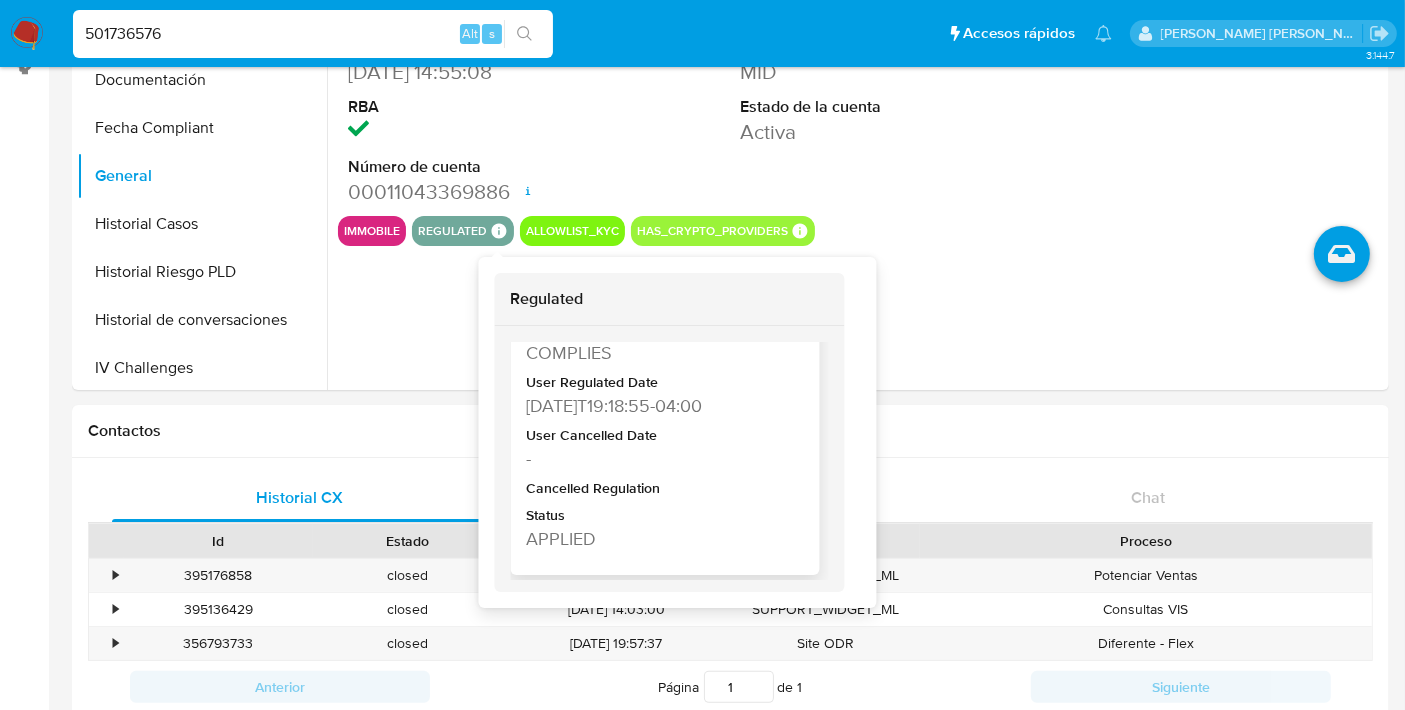 type 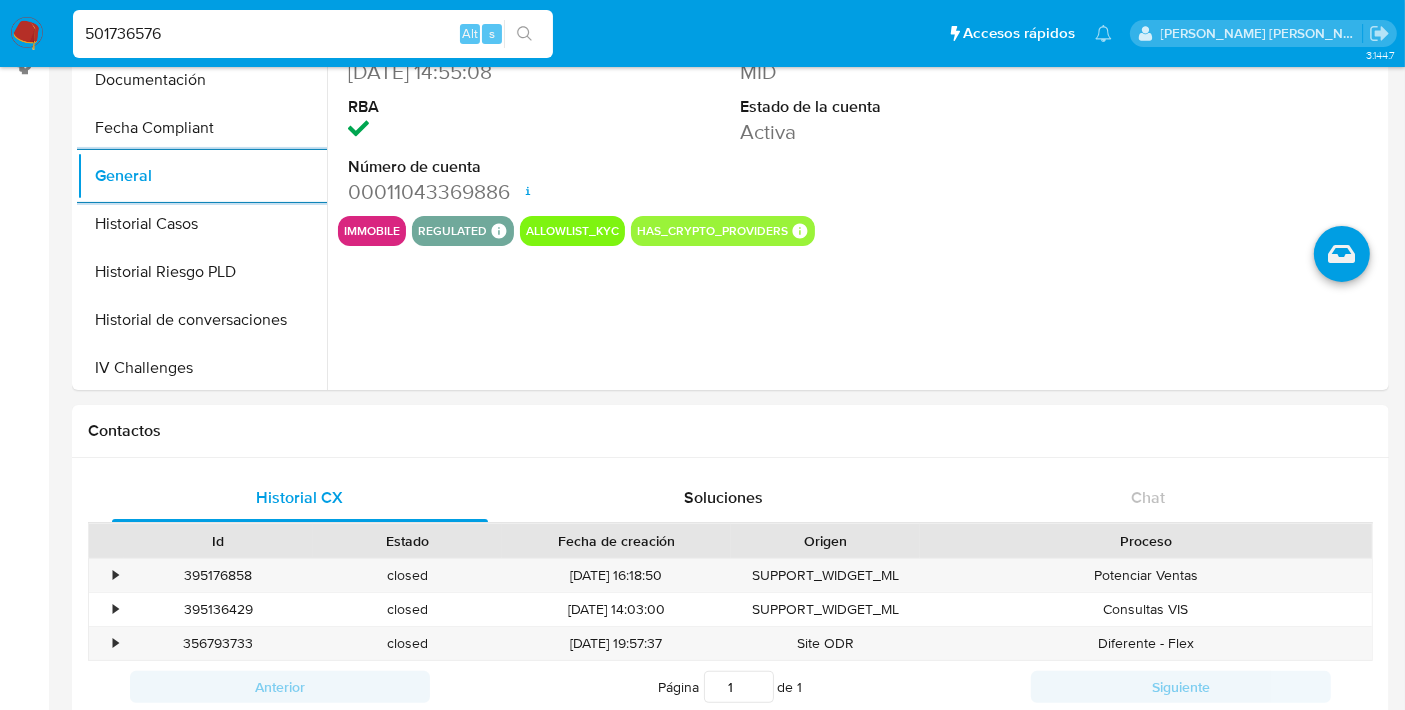 click on "501736576" at bounding box center (313, 34) 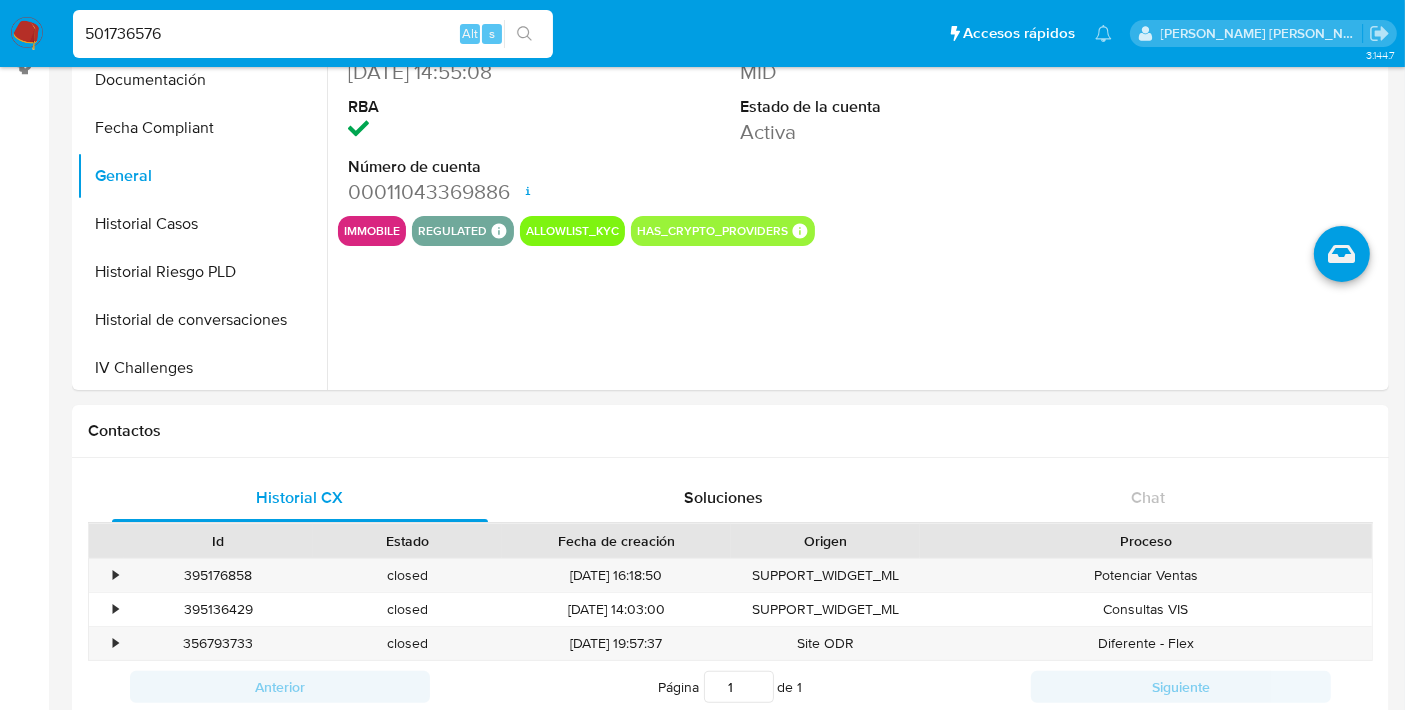 paste on "146695707" 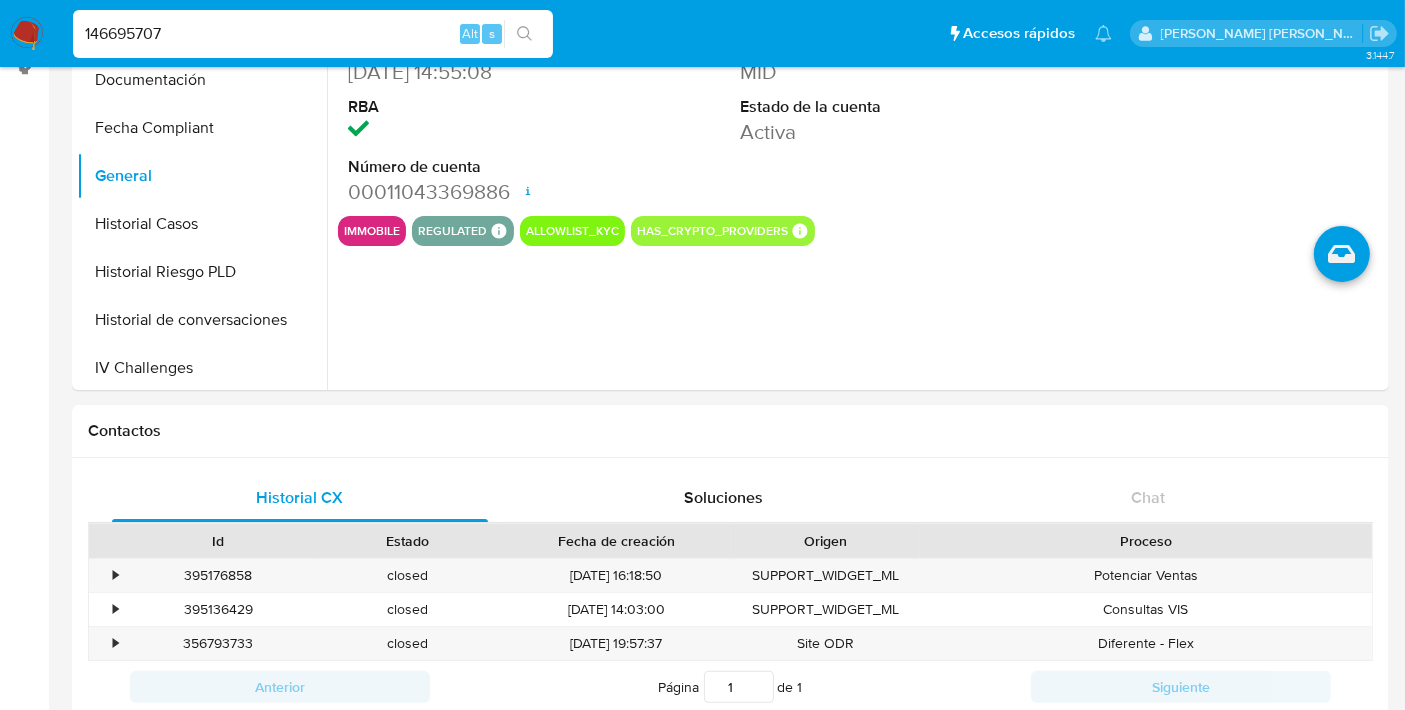 type on "146695707" 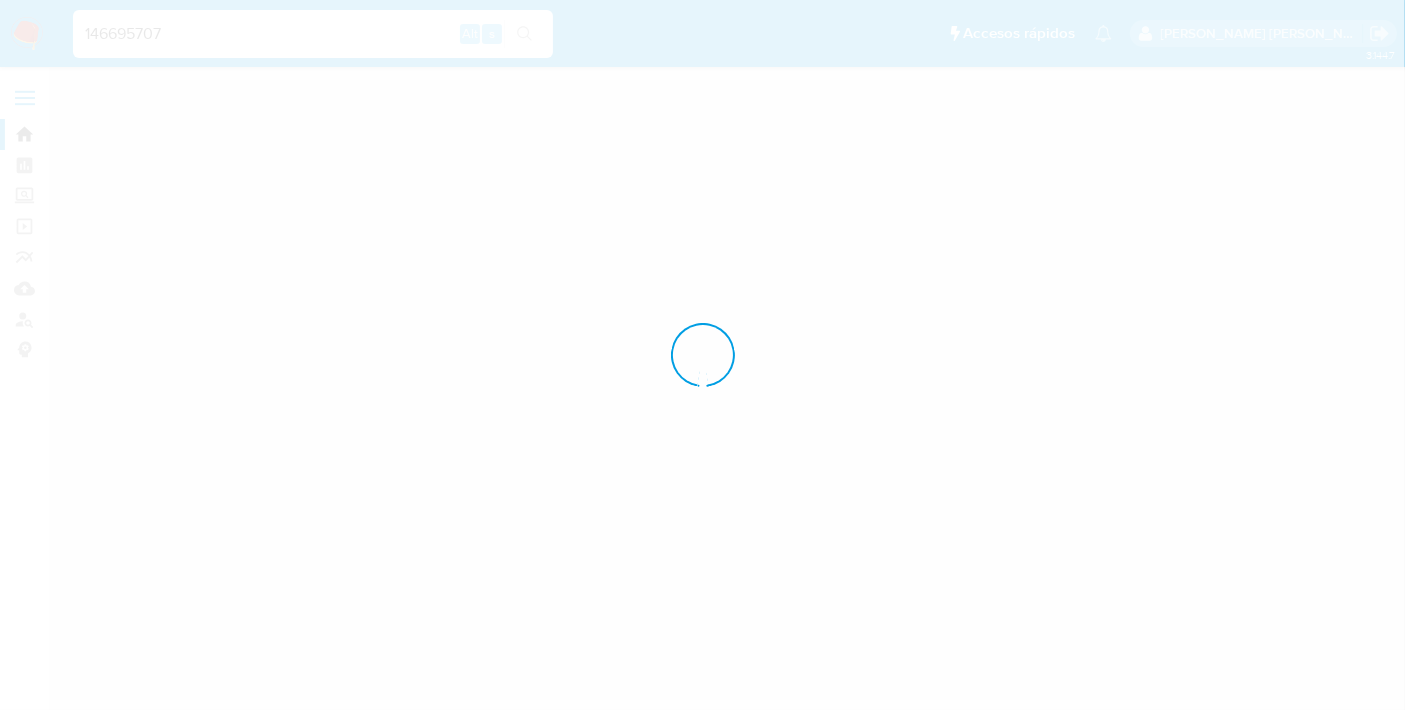 scroll, scrollTop: 0, scrollLeft: 0, axis: both 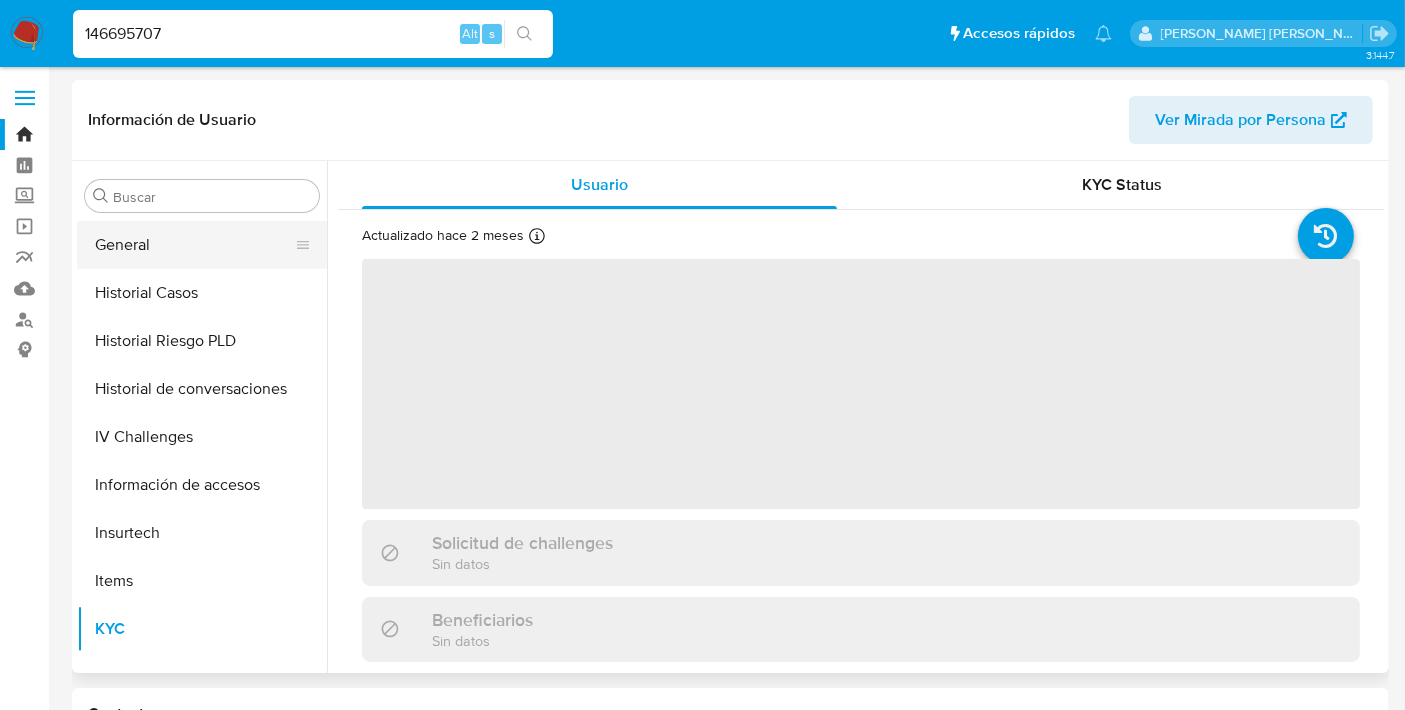 click on "General" at bounding box center [194, 245] 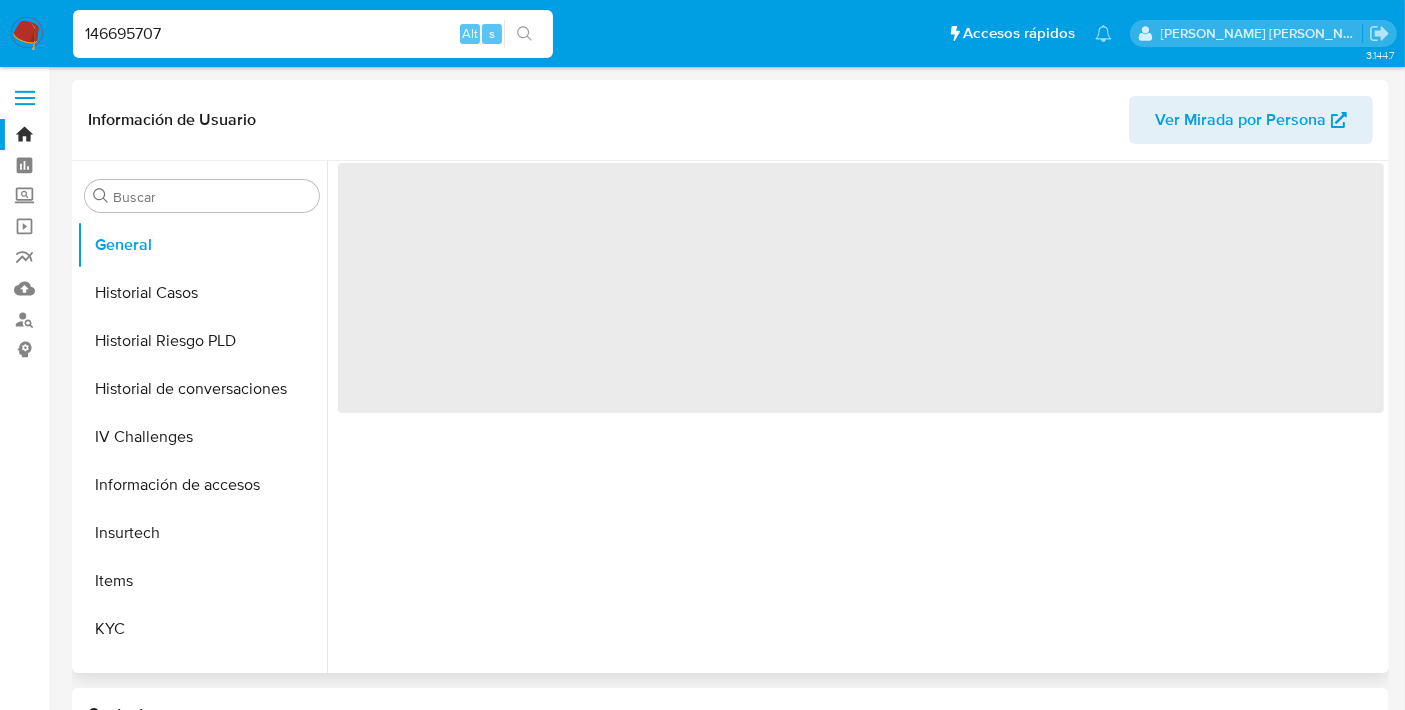 select on "10" 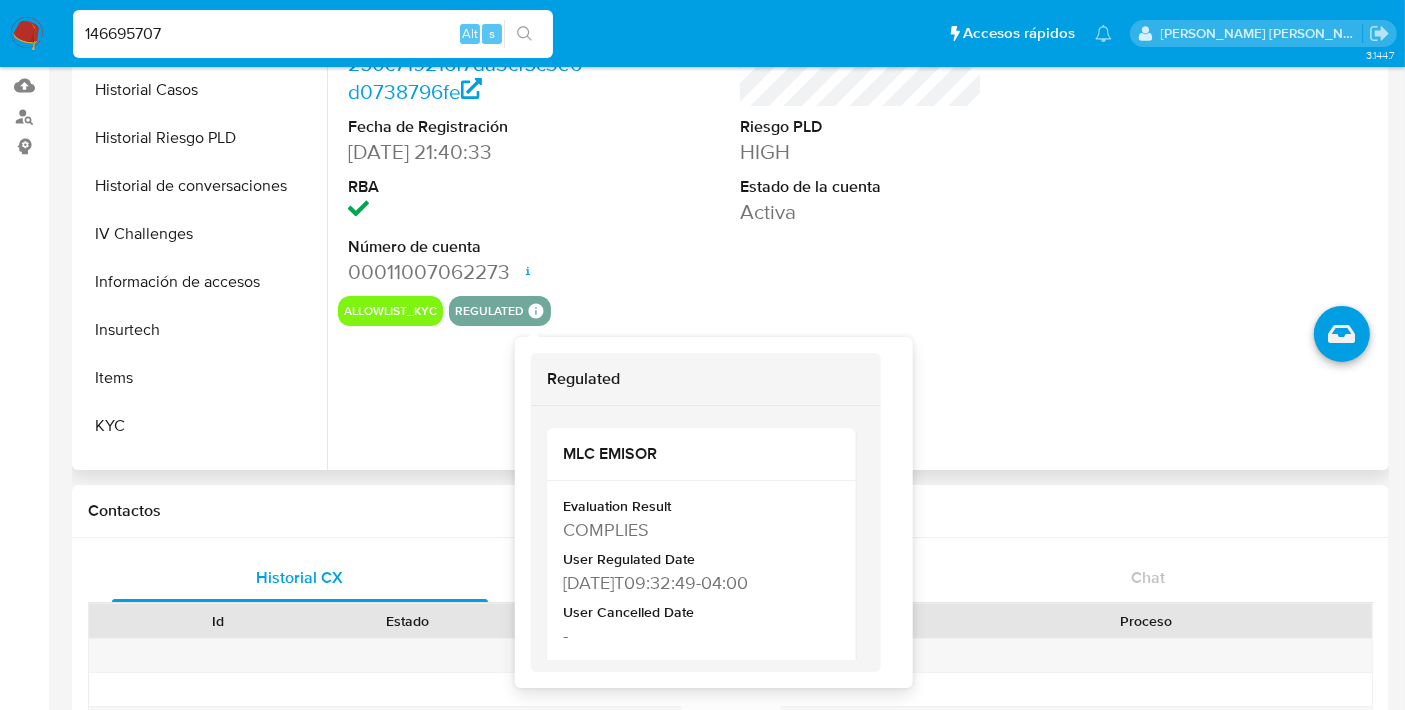 scroll, scrollTop: 204, scrollLeft: 0, axis: vertical 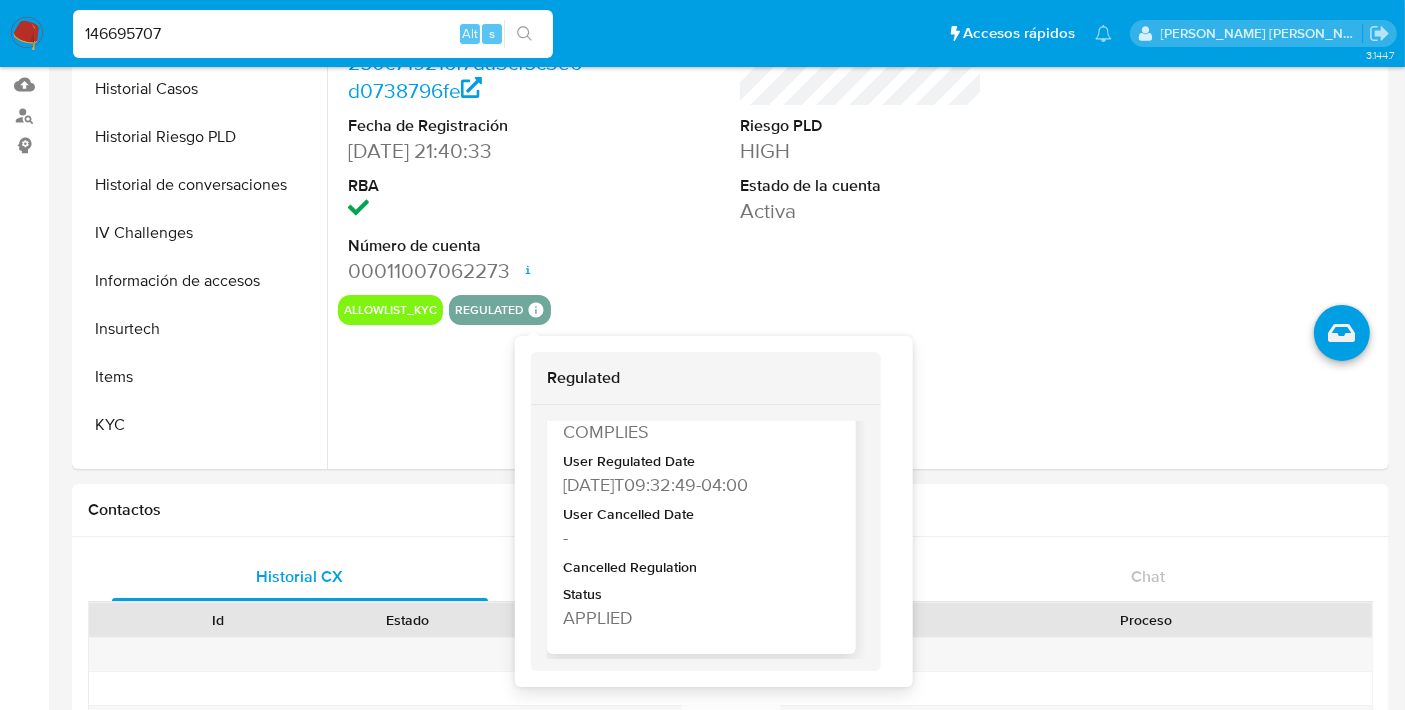type 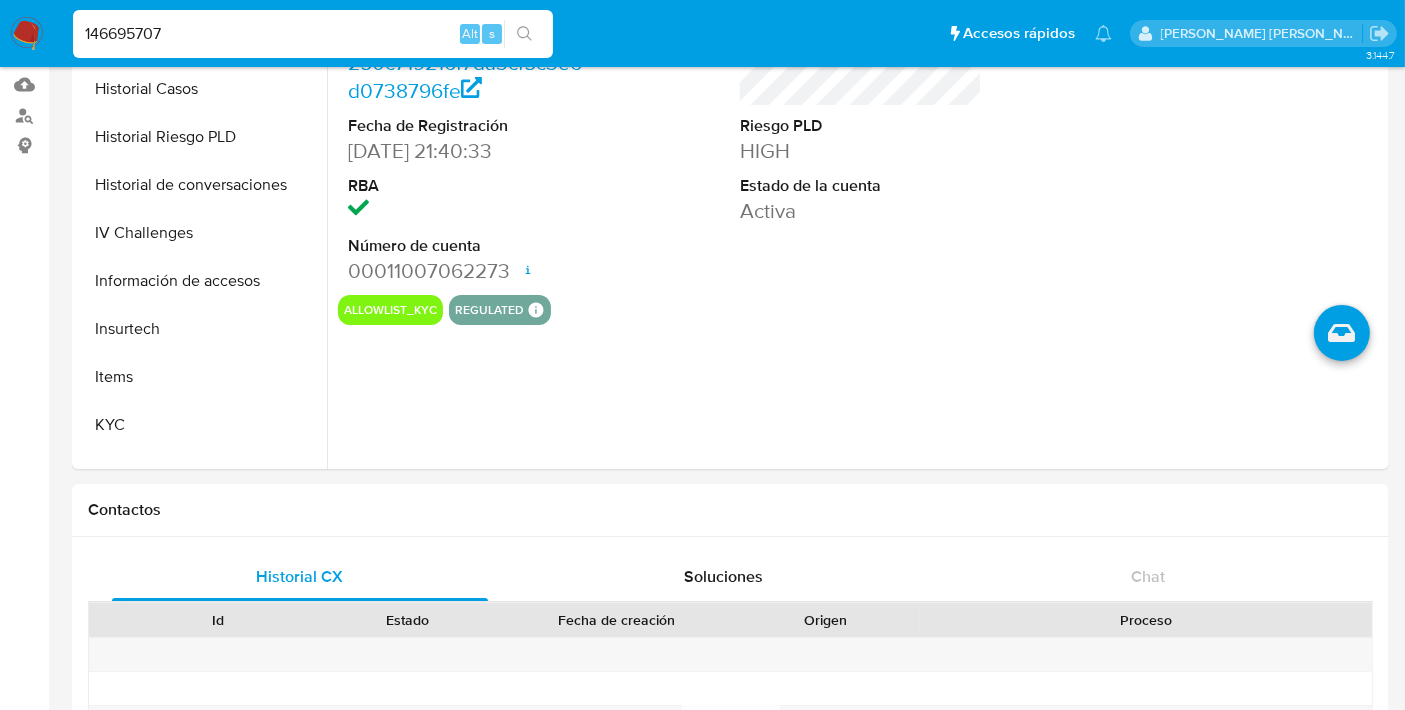 click on "146695707 Alt s" at bounding box center [313, 34] 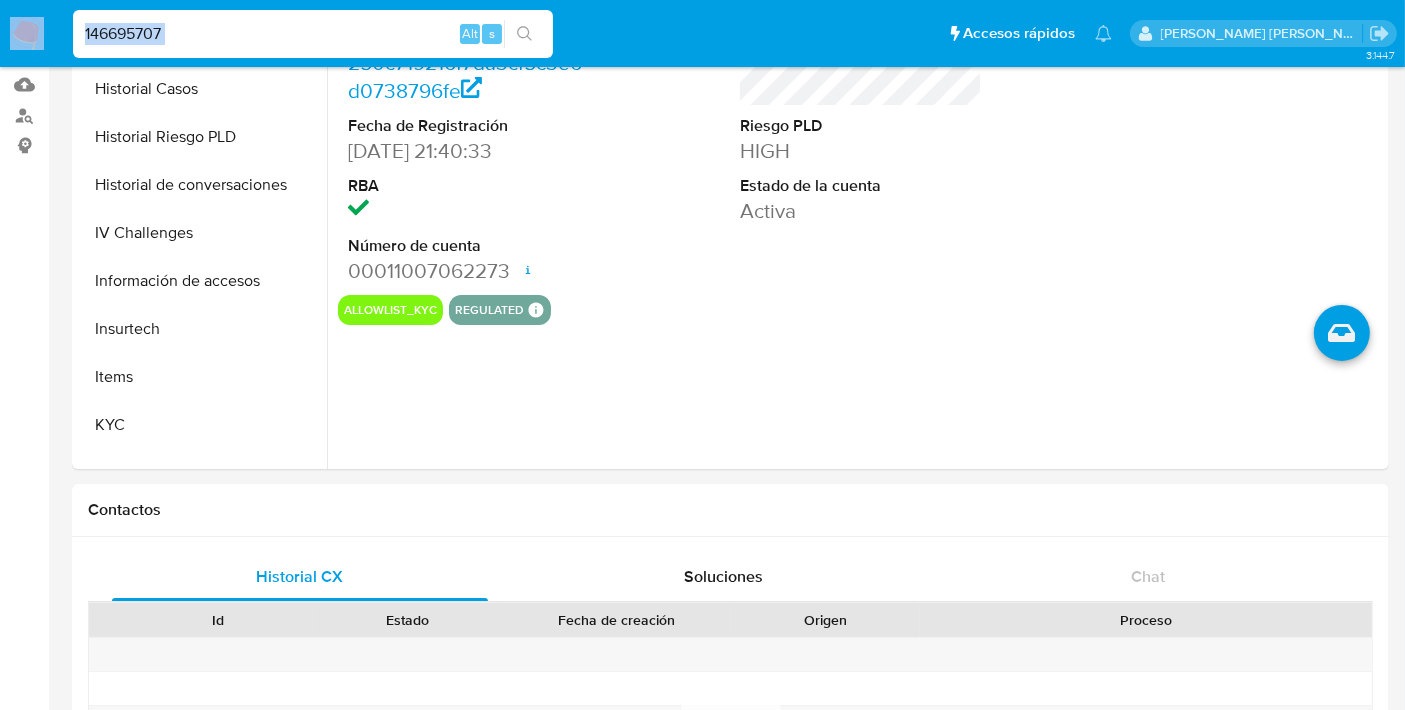 click on "146695707 Alt s" at bounding box center (313, 34) 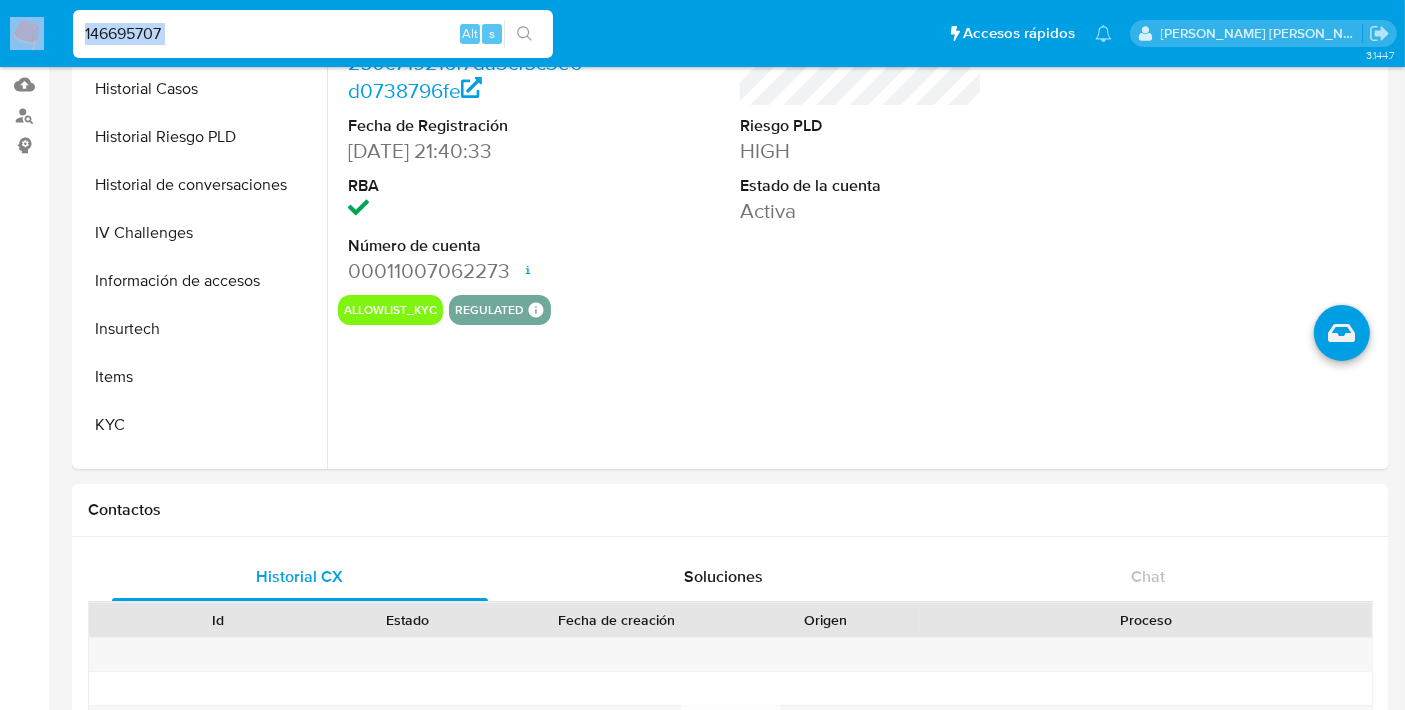 click on "146695707" at bounding box center [313, 34] 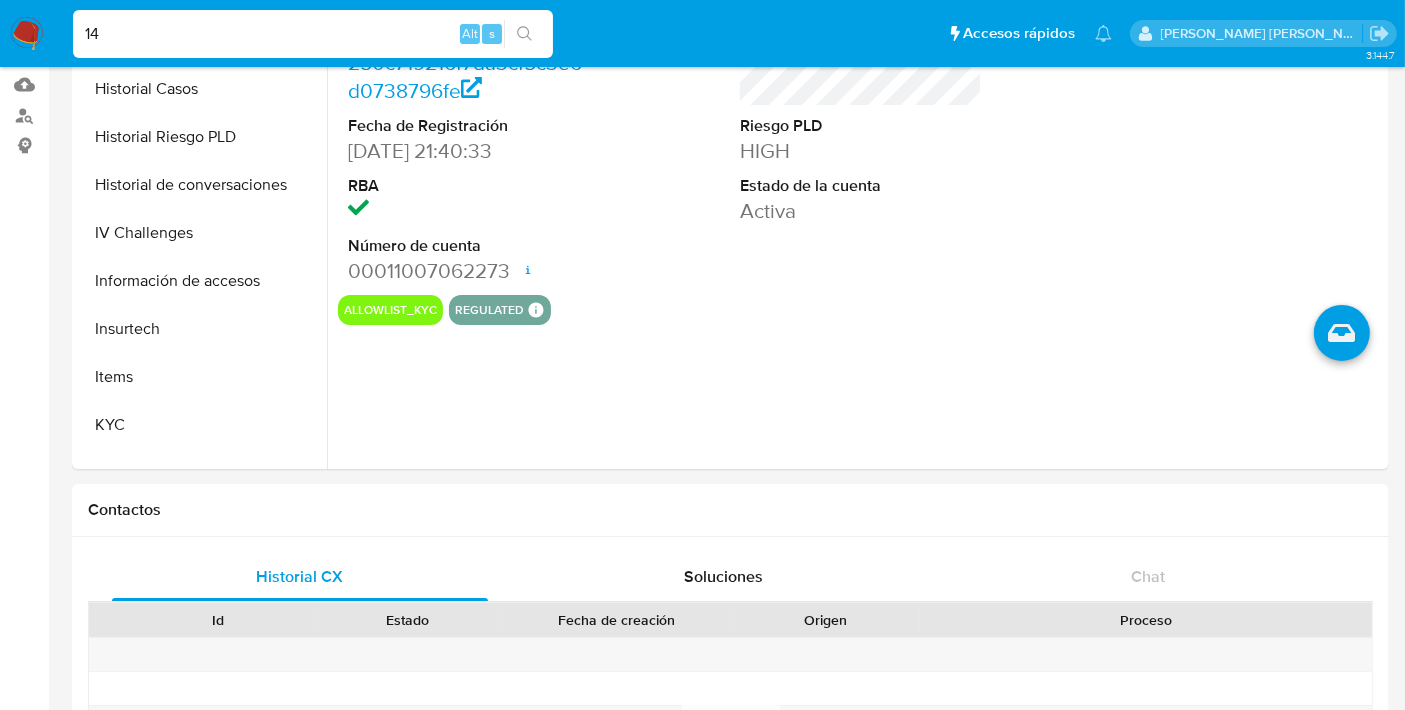 type on "1" 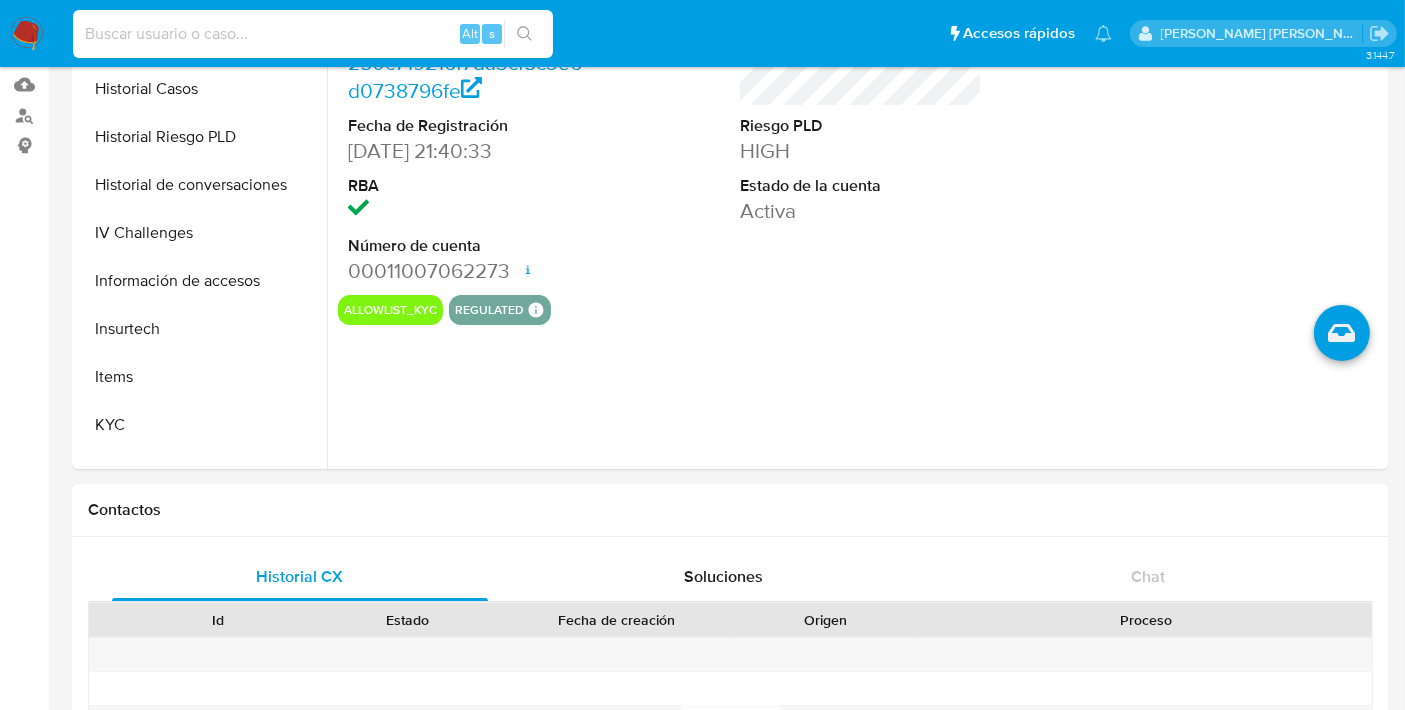 paste on "156387591" 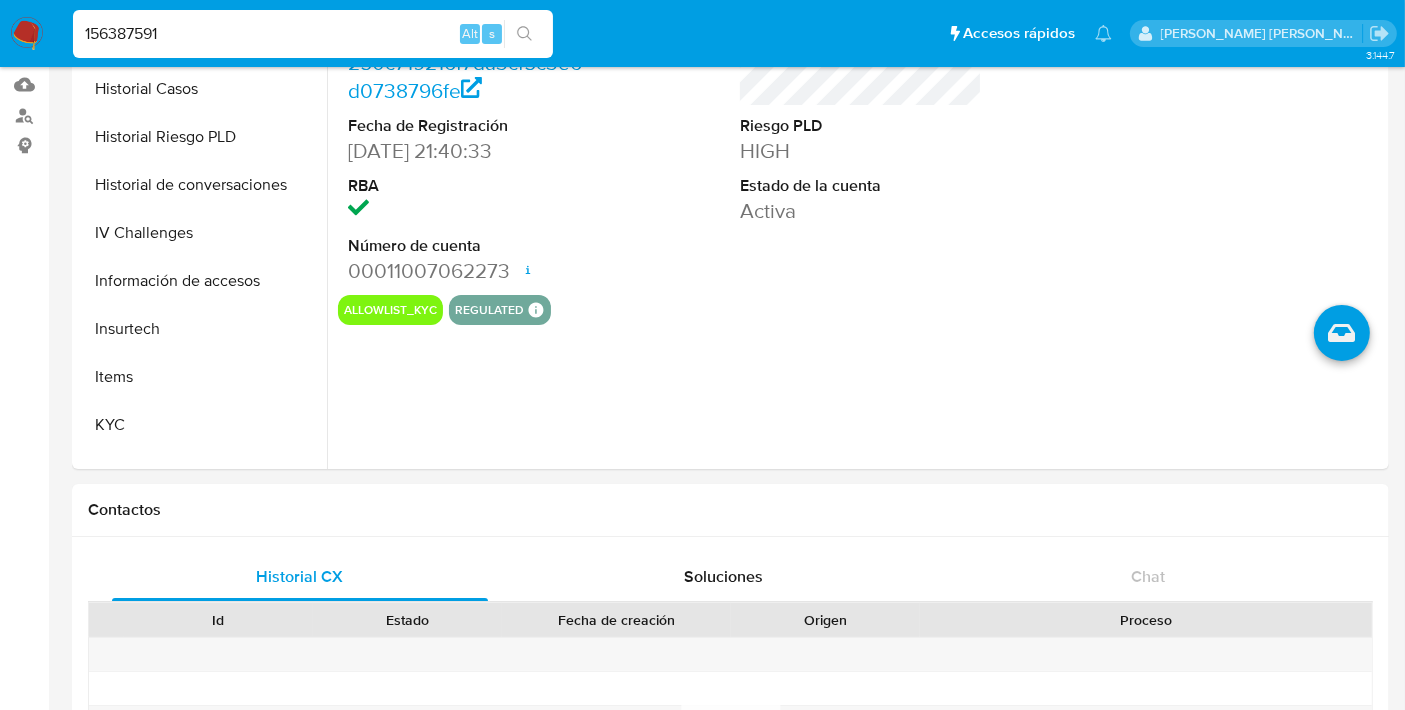 type on "156387591" 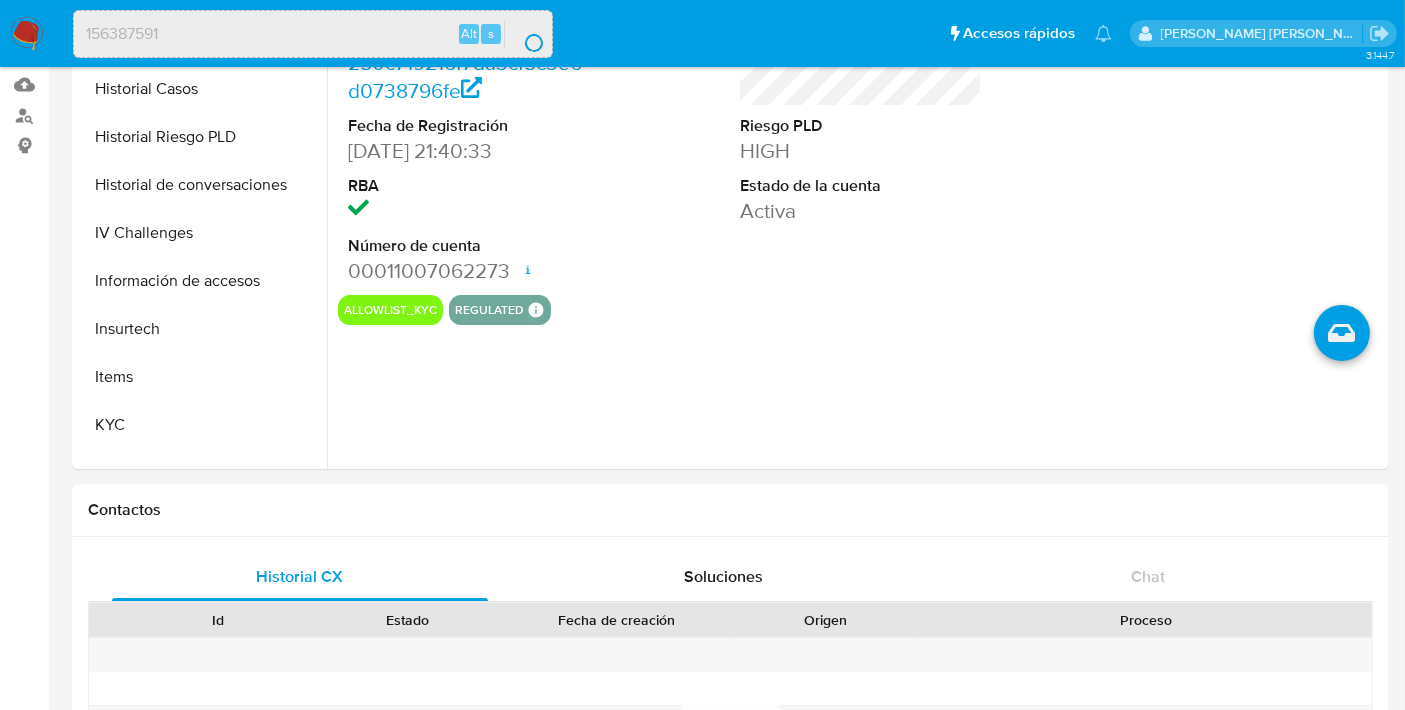 scroll, scrollTop: 0, scrollLeft: 0, axis: both 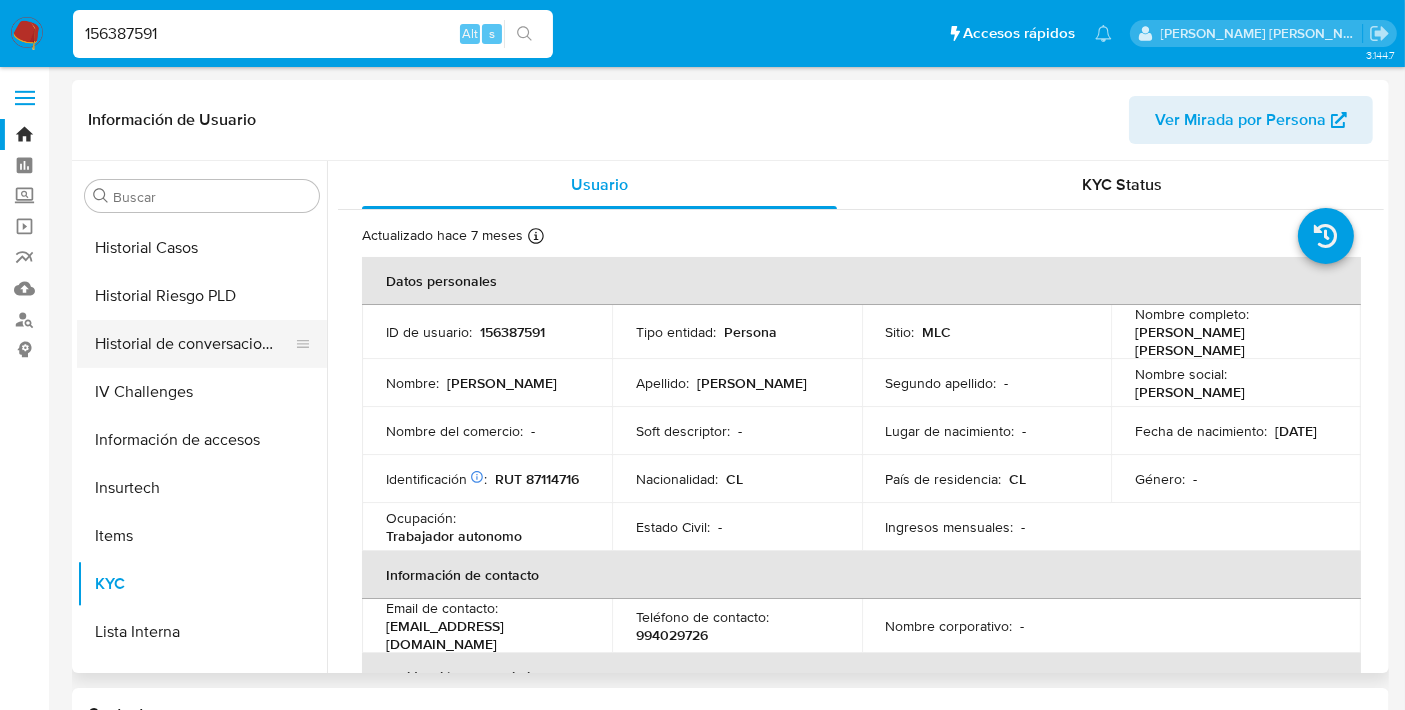 click on "Historial de conversaciones" at bounding box center [194, 344] 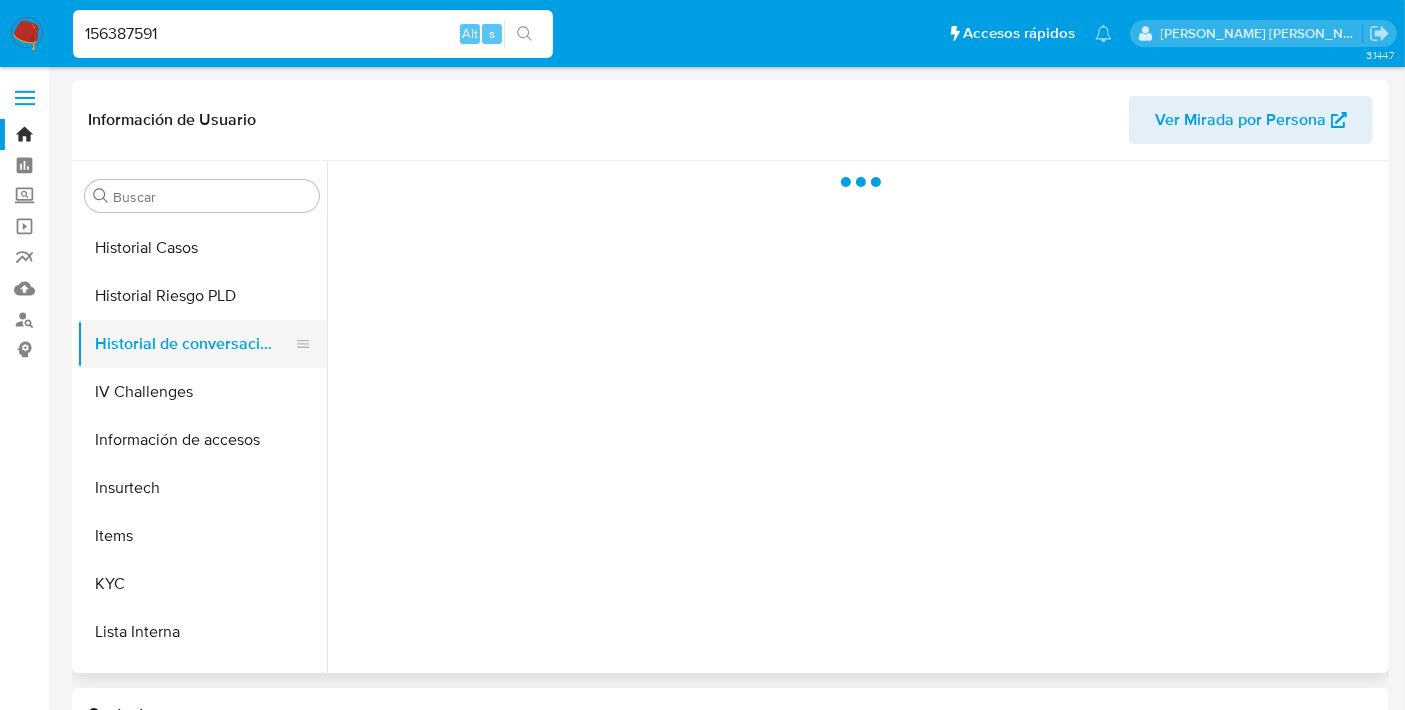 scroll, scrollTop: 431, scrollLeft: 0, axis: vertical 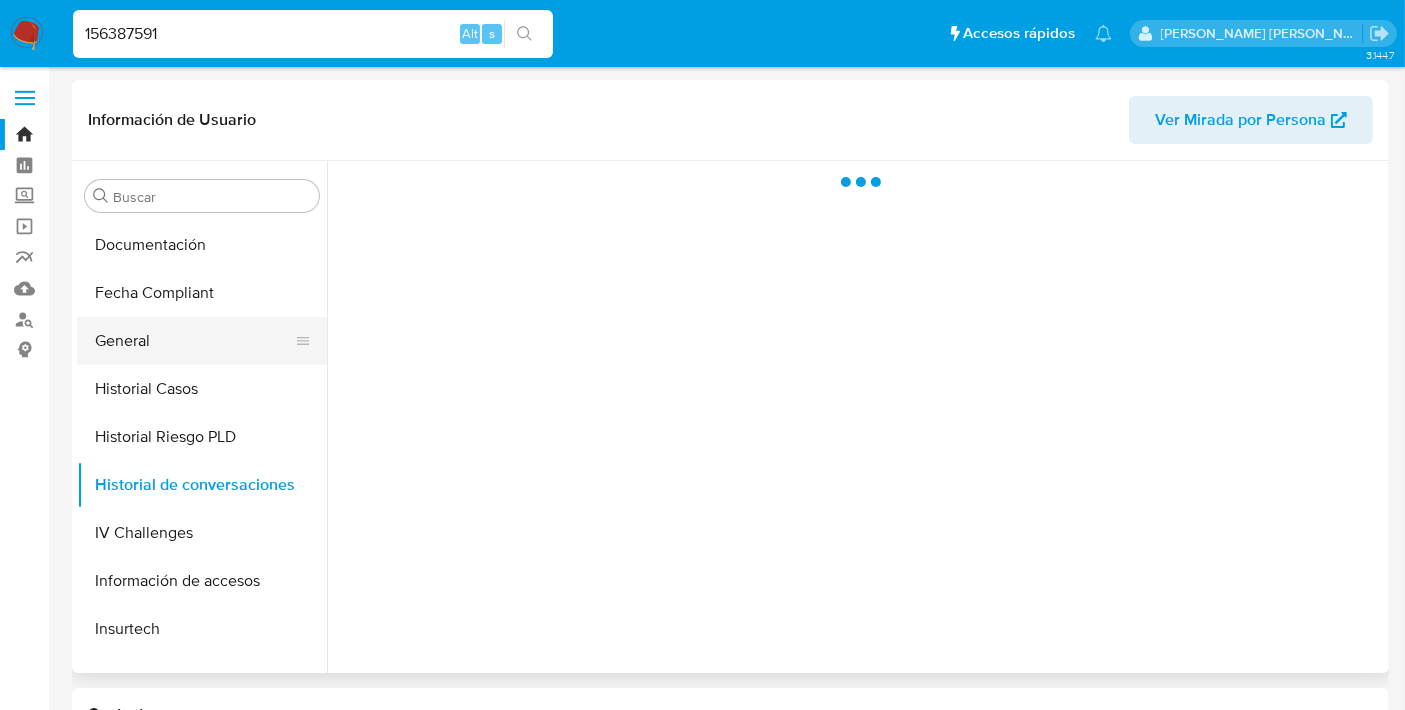 click on "General" at bounding box center [194, 341] 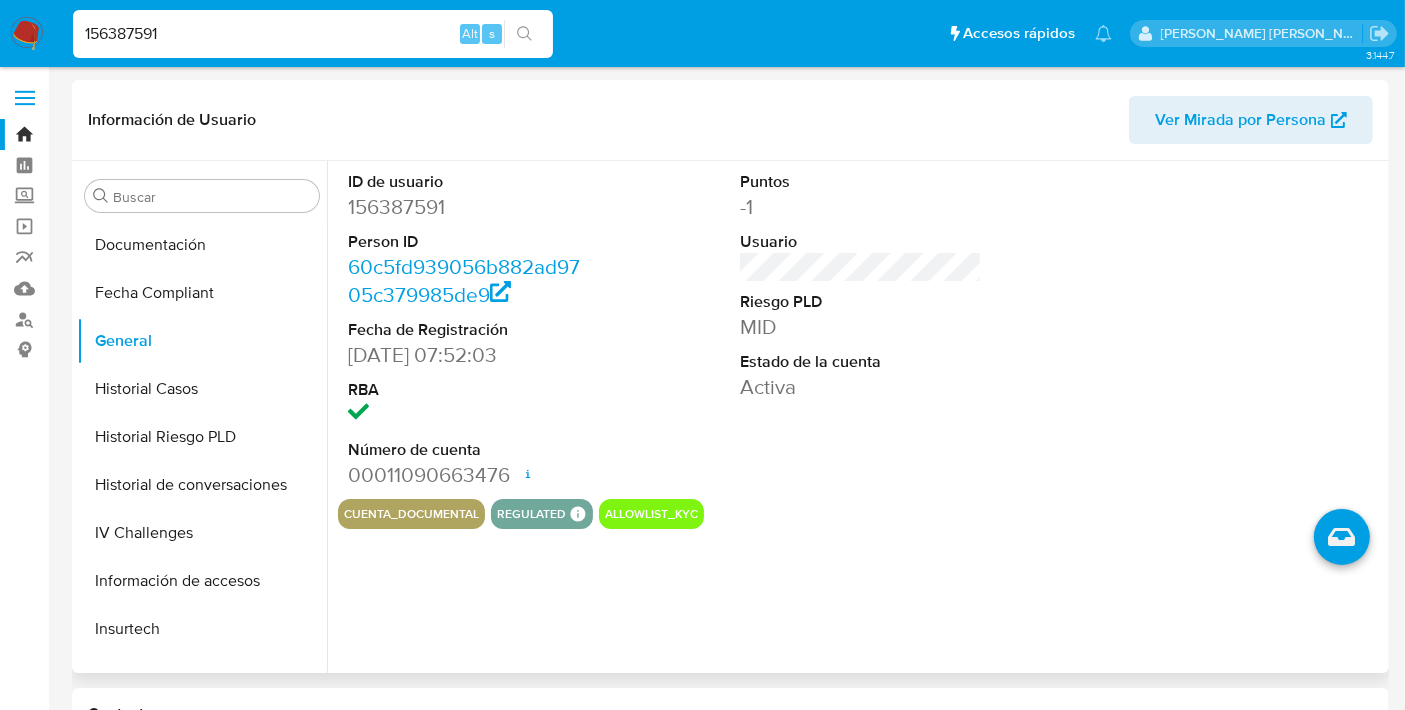 scroll, scrollTop: 260, scrollLeft: 0, axis: vertical 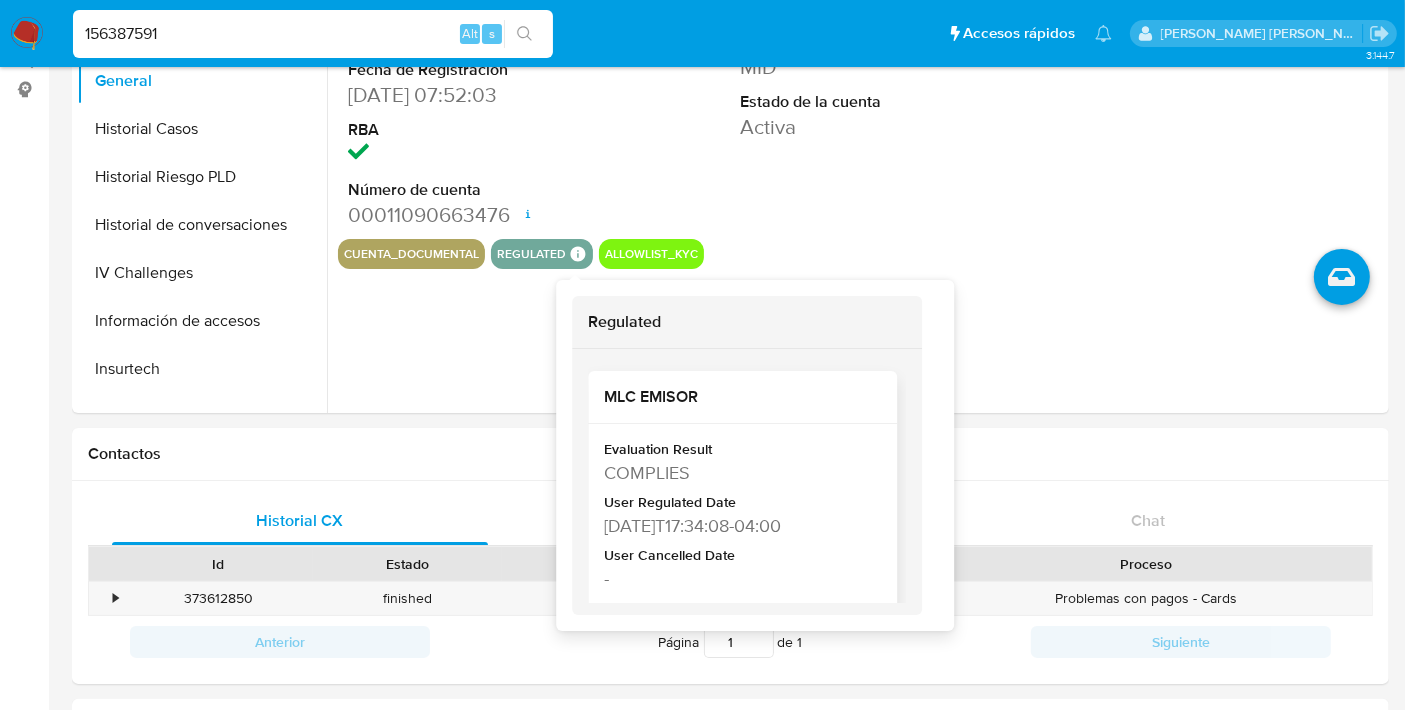 type 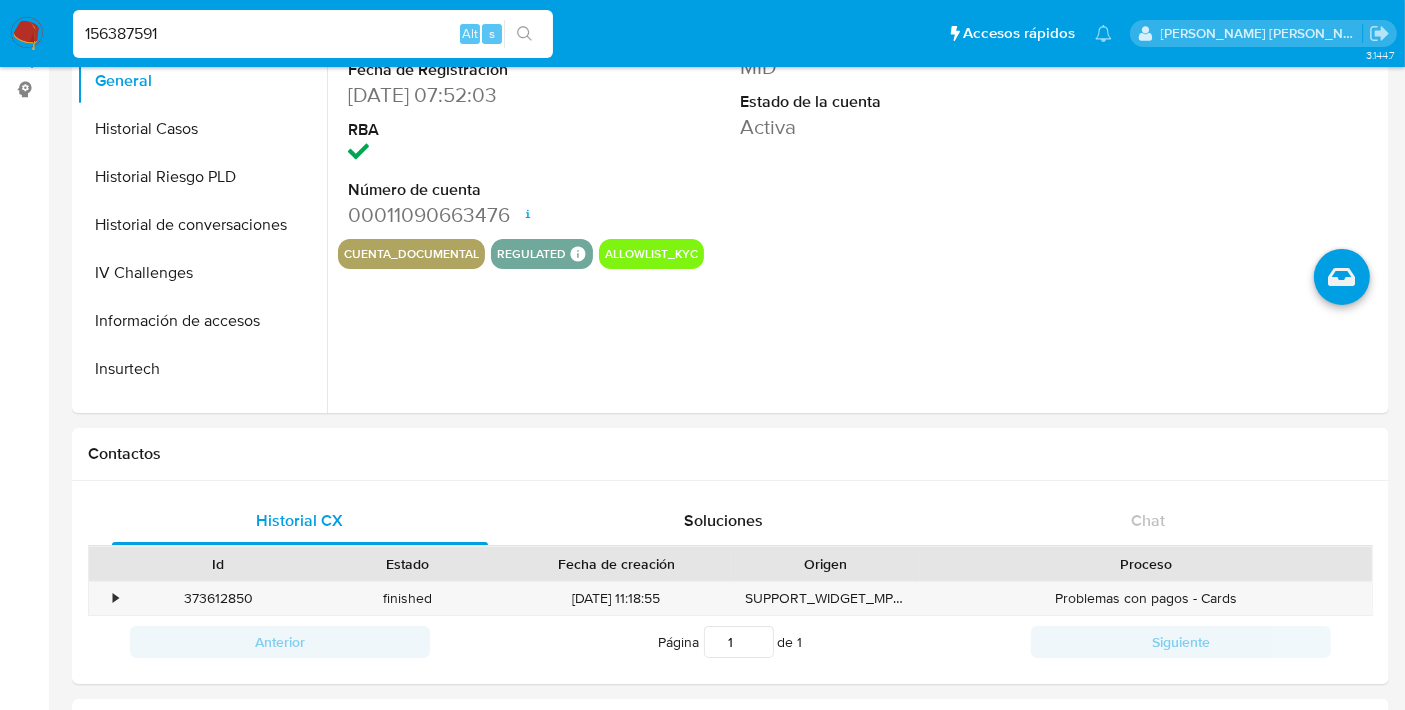 click on "156387591" at bounding box center (313, 34) 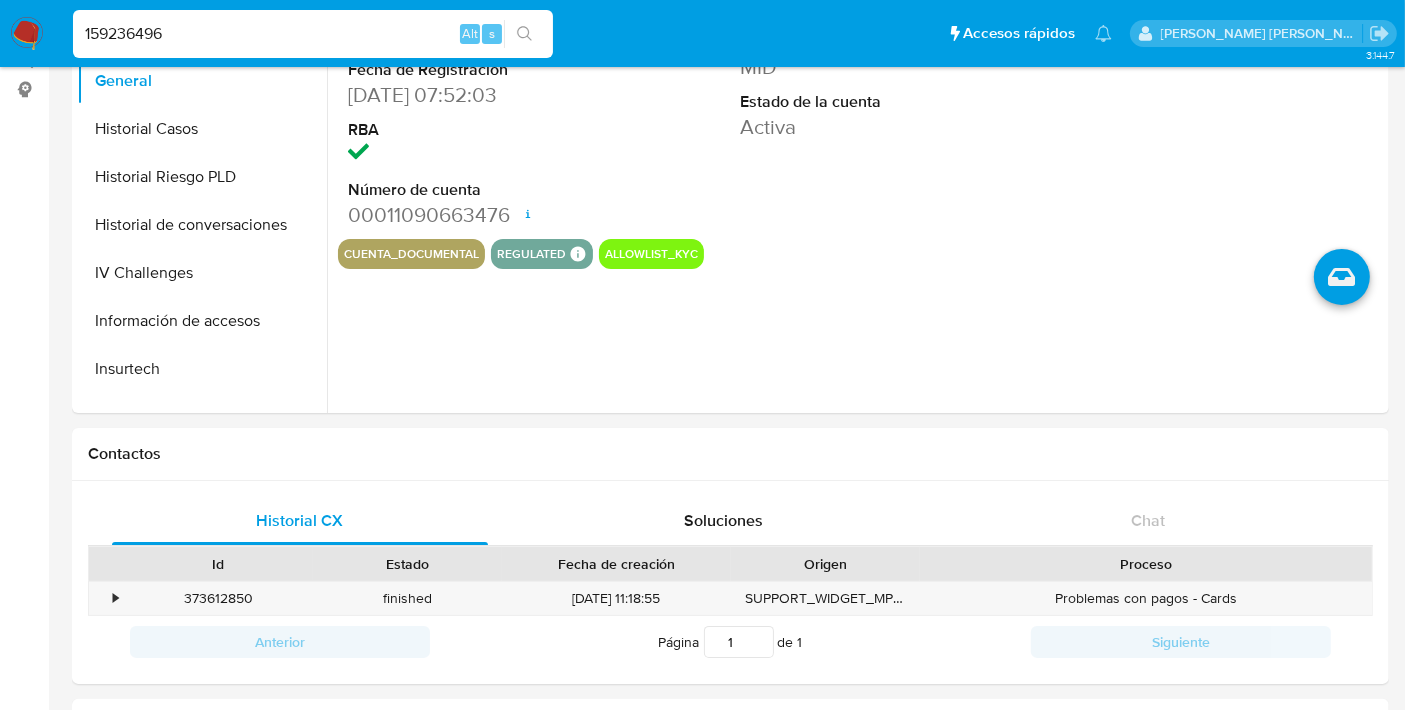type on "159236496" 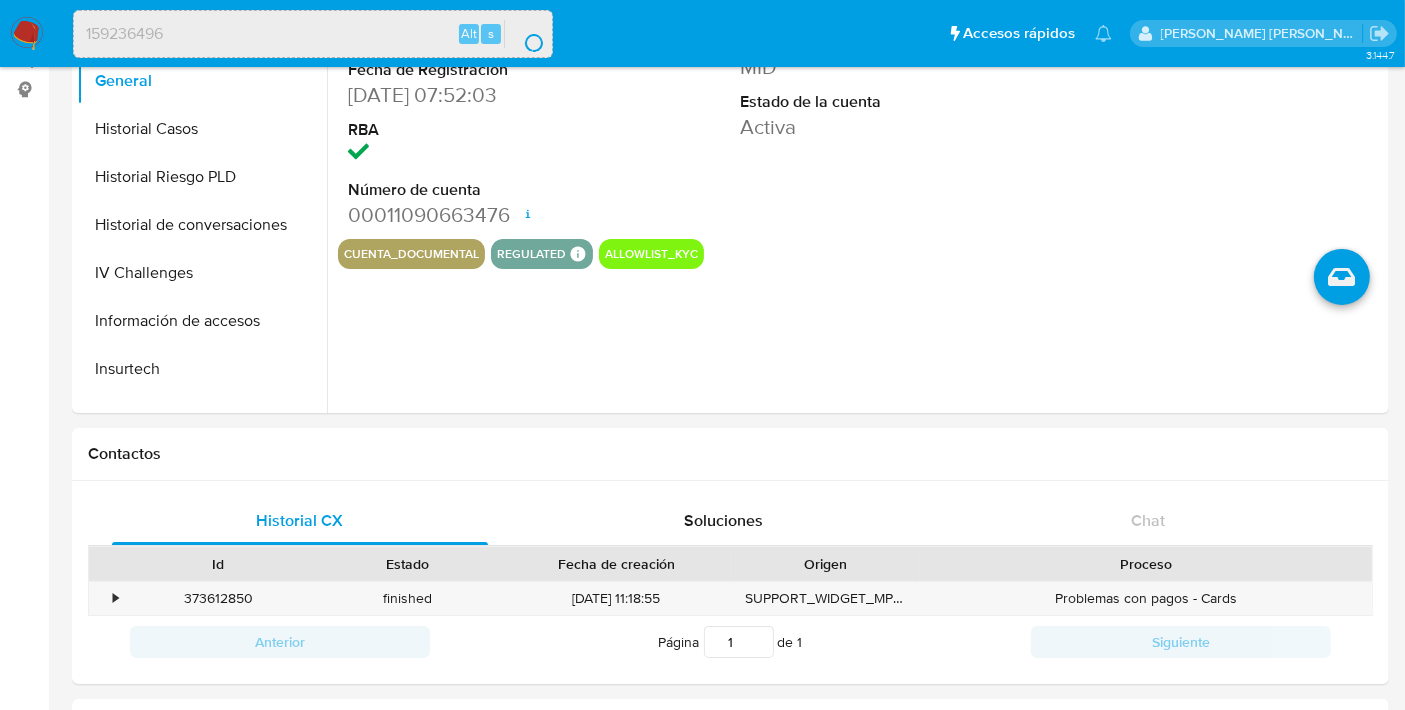 scroll, scrollTop: 0, scrollLeft: 0, axis: both 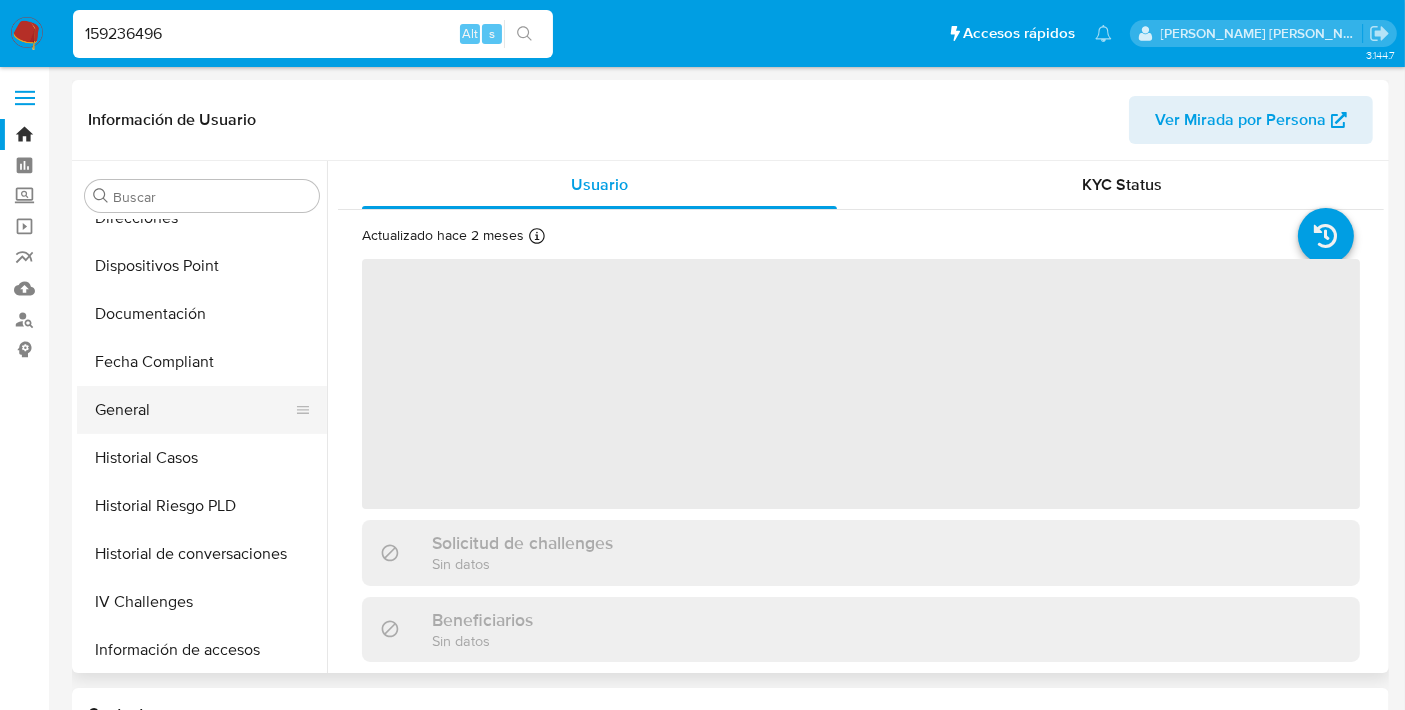 click on "General" at bounding box center (194, 410) 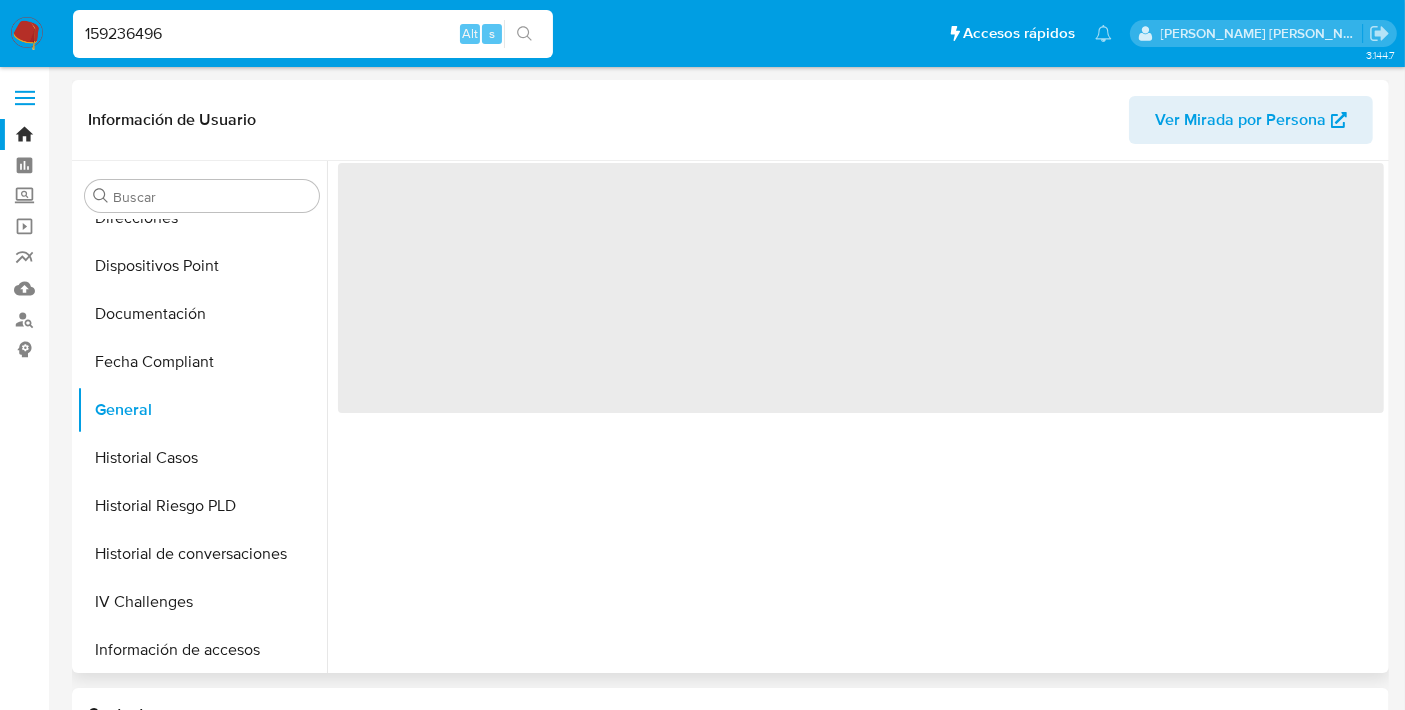 select on "10" 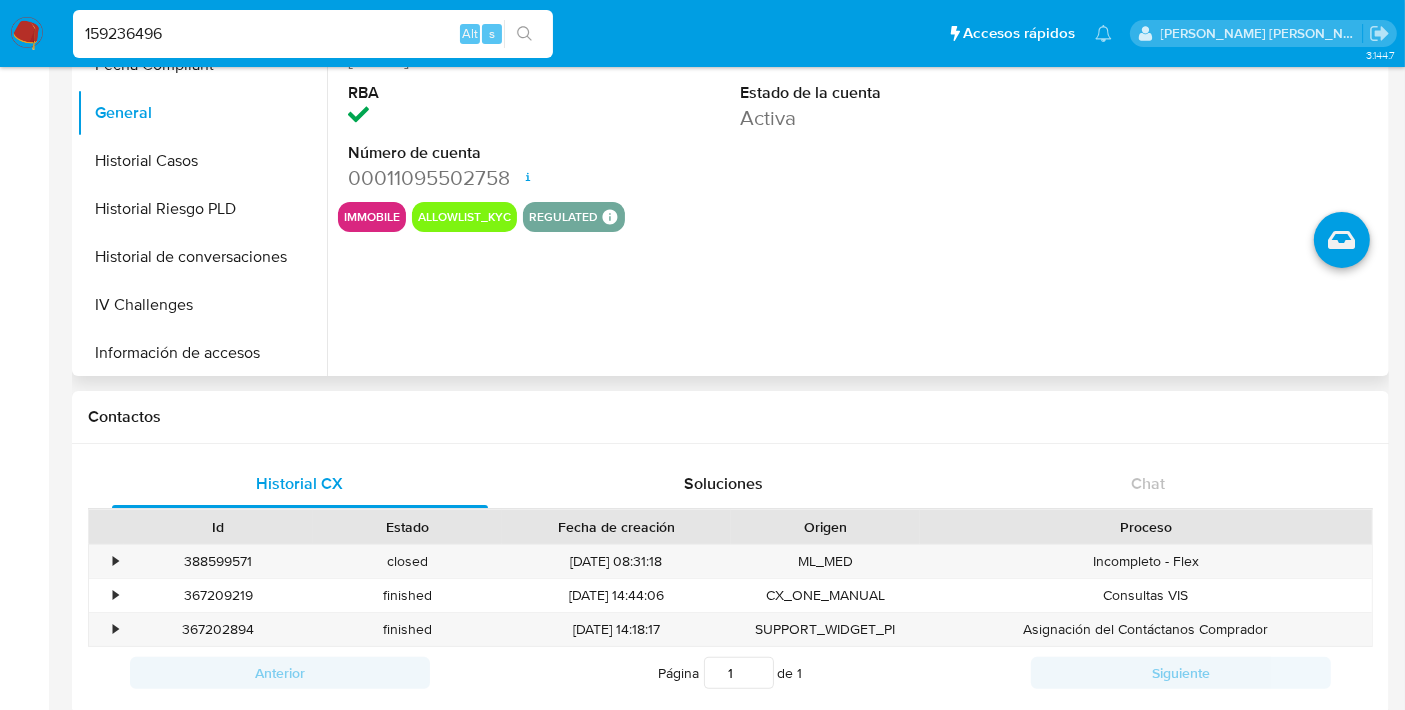 scroll, scrollTop: 297, scrollLeft: 0, axis: vertical 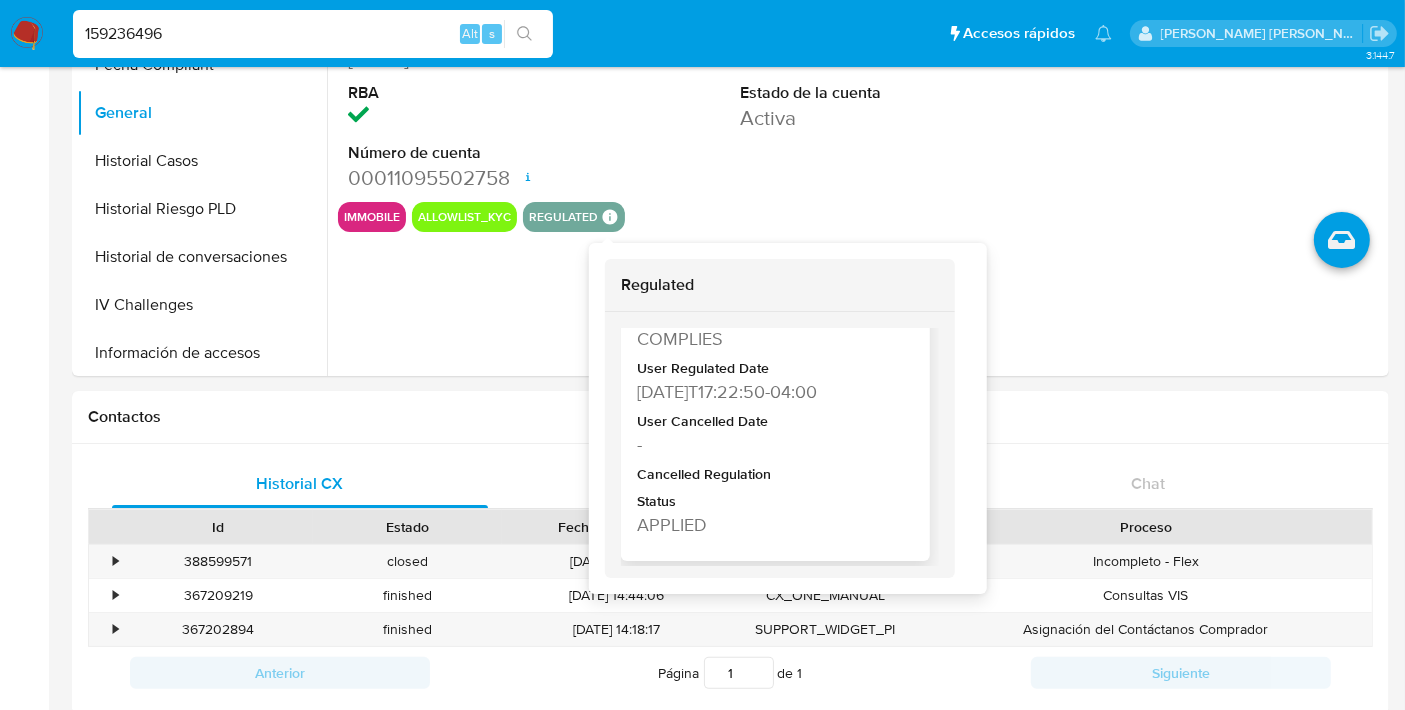 type 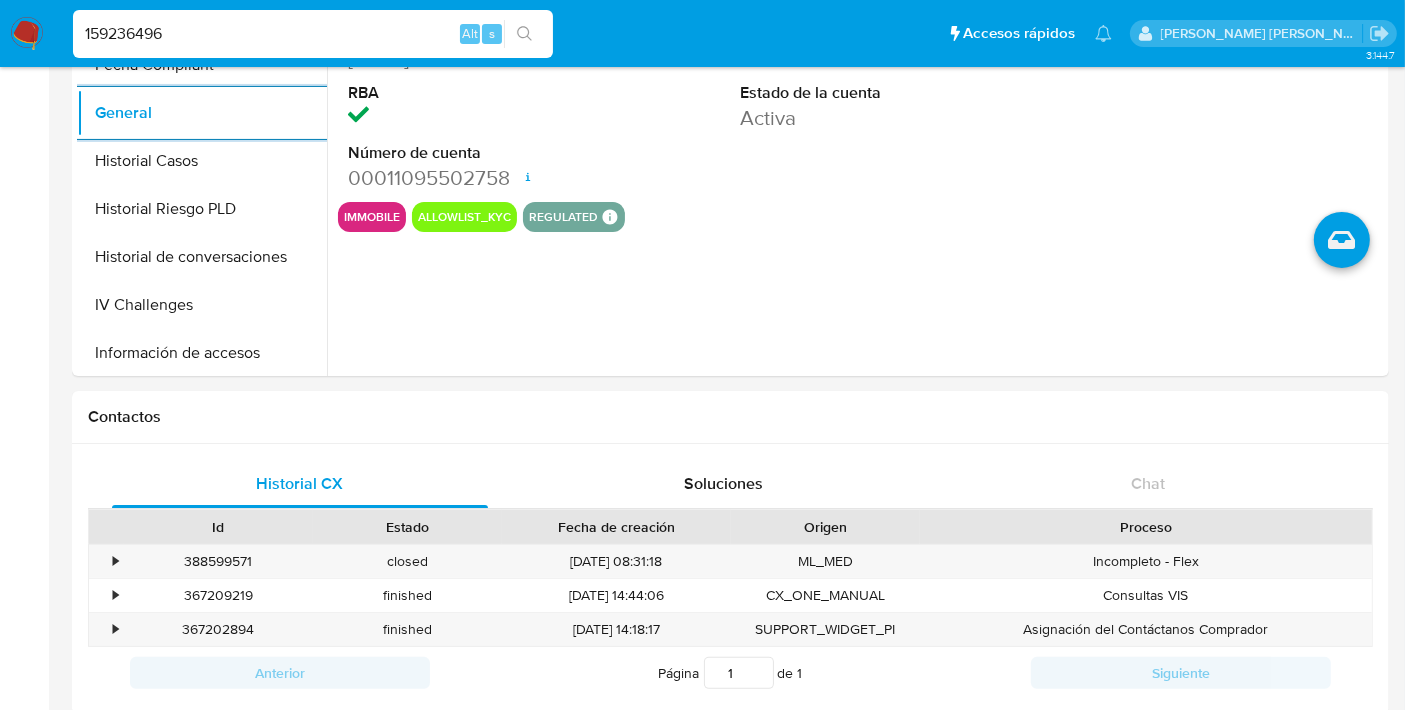 click on "159236496" at bounding box center [313, 34] 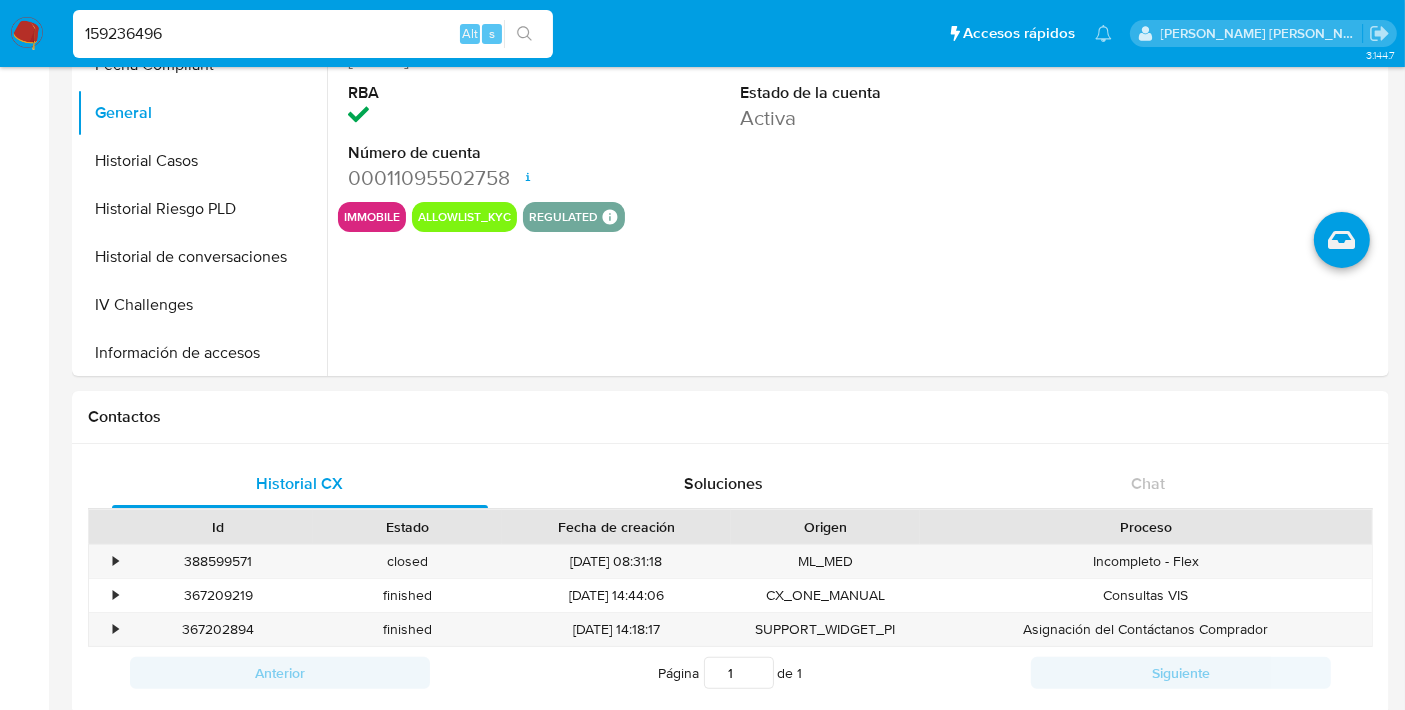 click on "159236496" at bounding box center (313, 34) 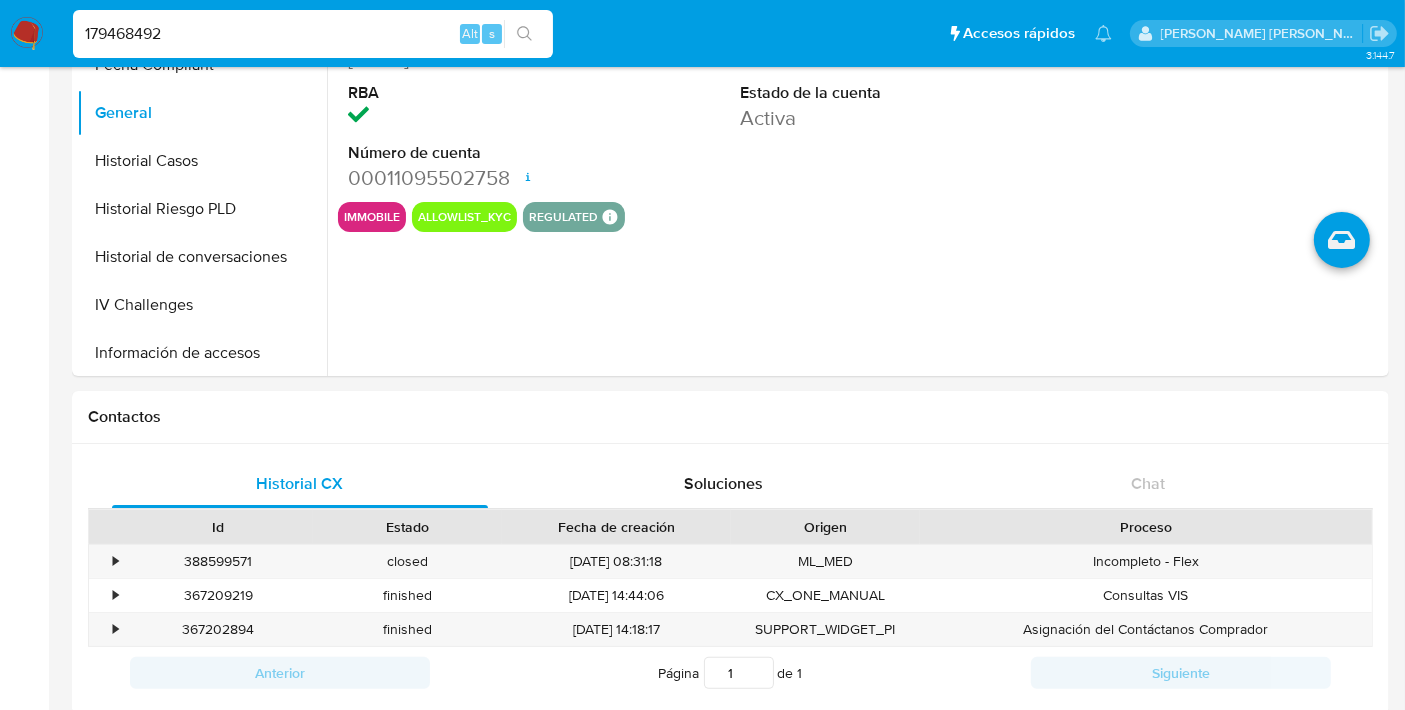 type on "179468492" 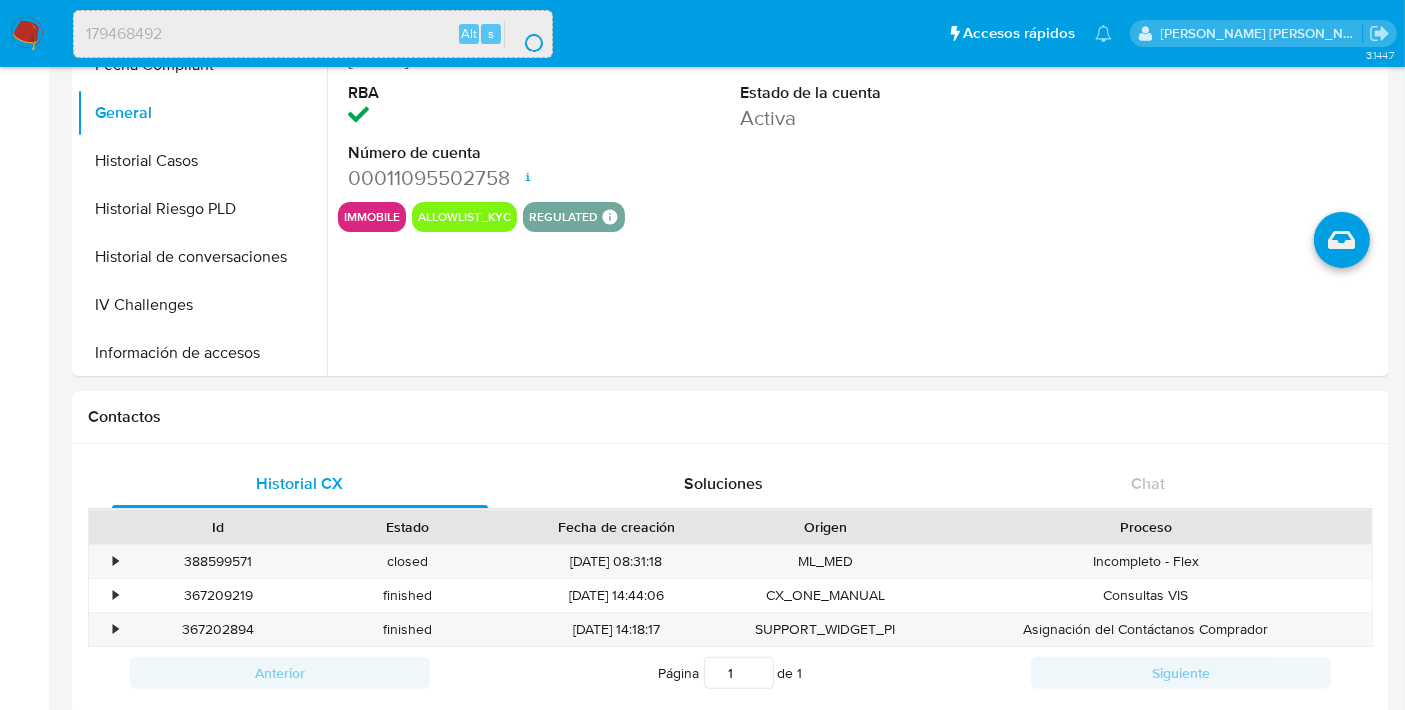 scroll, scrollTop: 0, scrollLeft: 0, axis: both 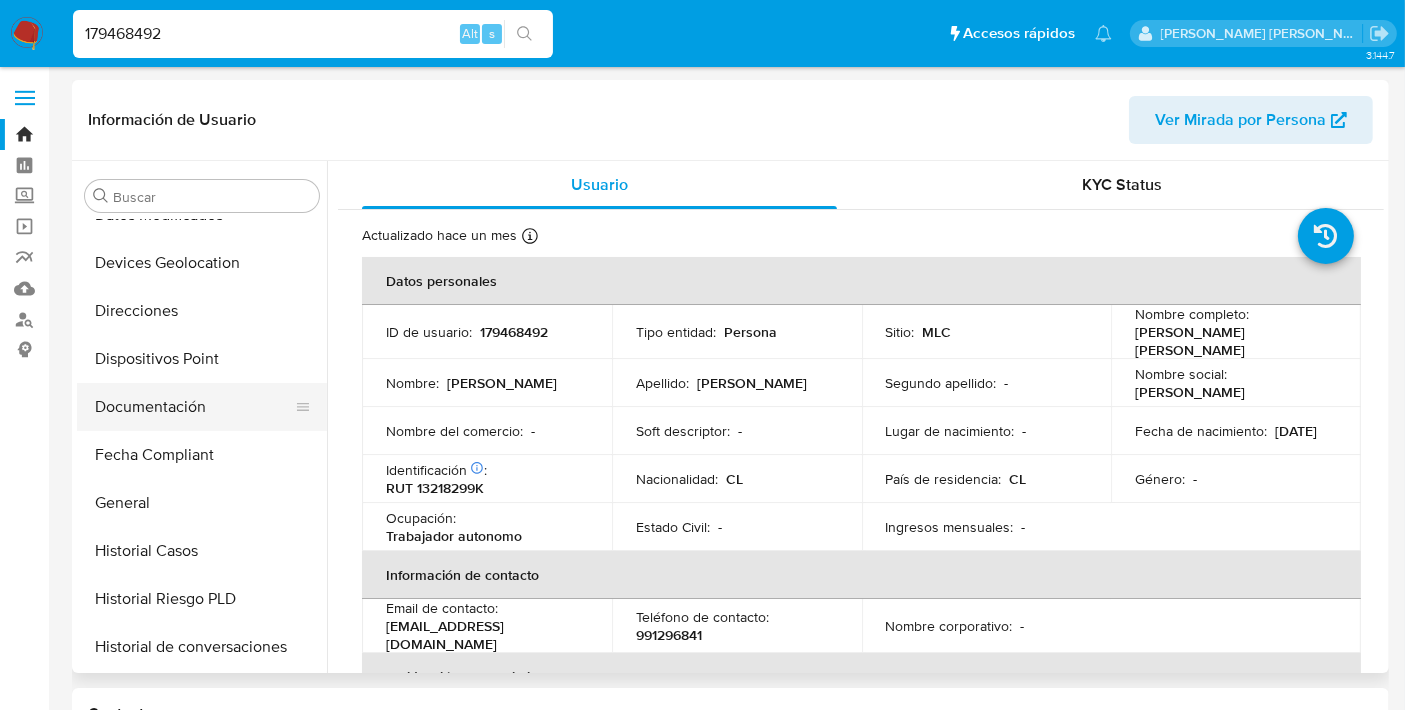 select on "10" 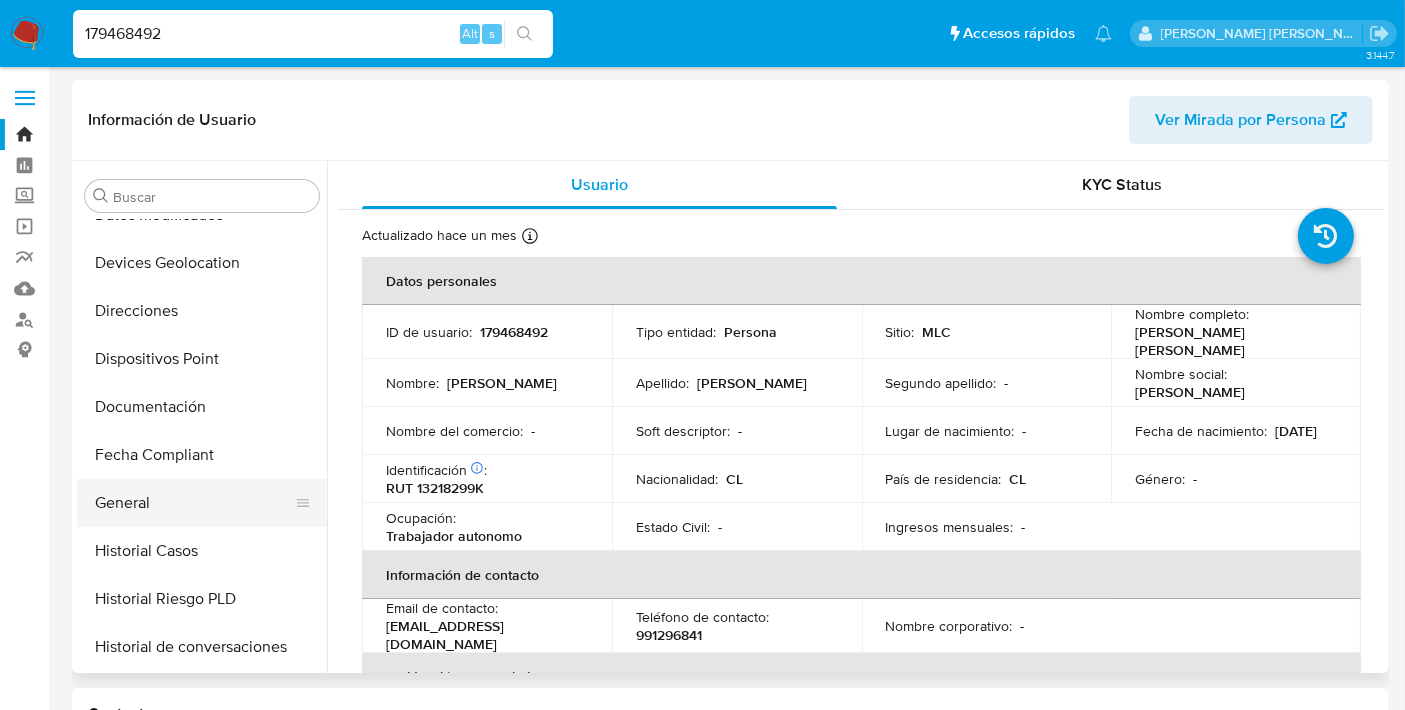 click on "General" at bounding box center (194, 503) 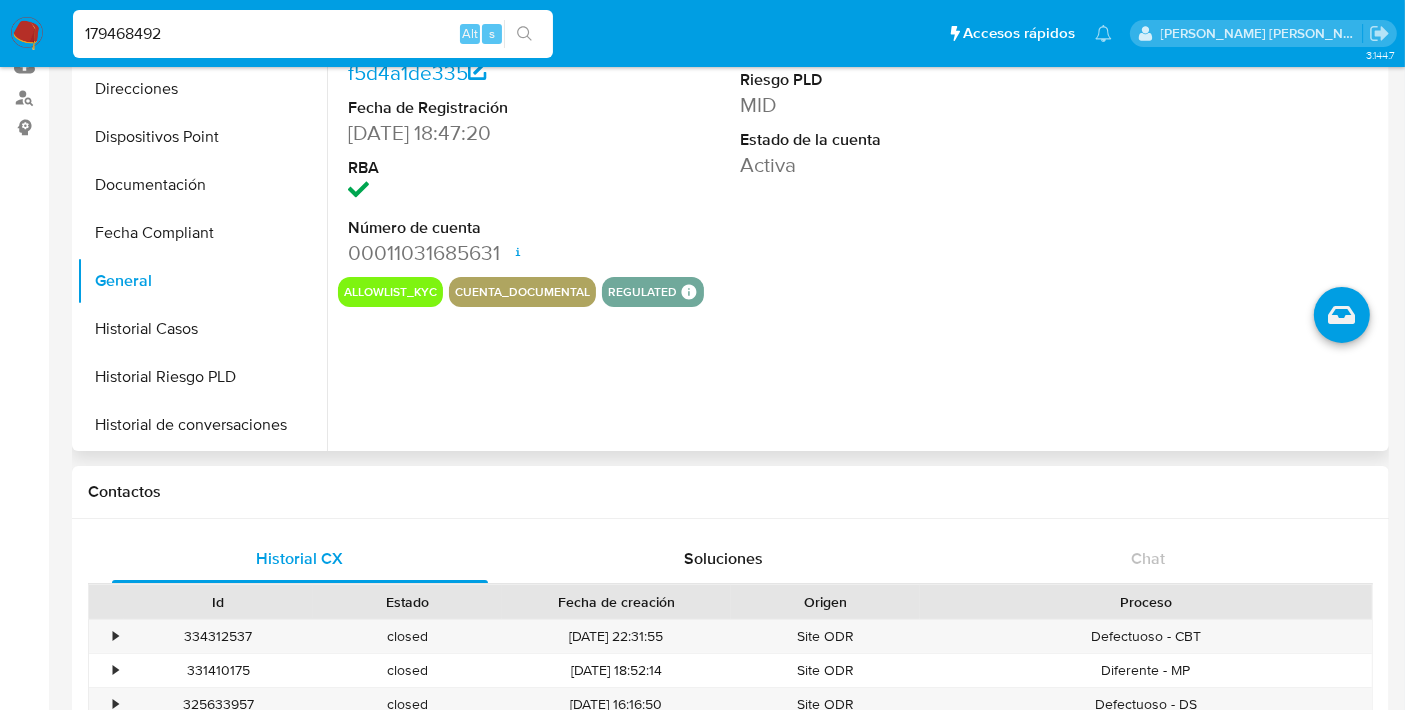 scroll, scrollTop: 223, scrollLeft: 0, axis: vertical 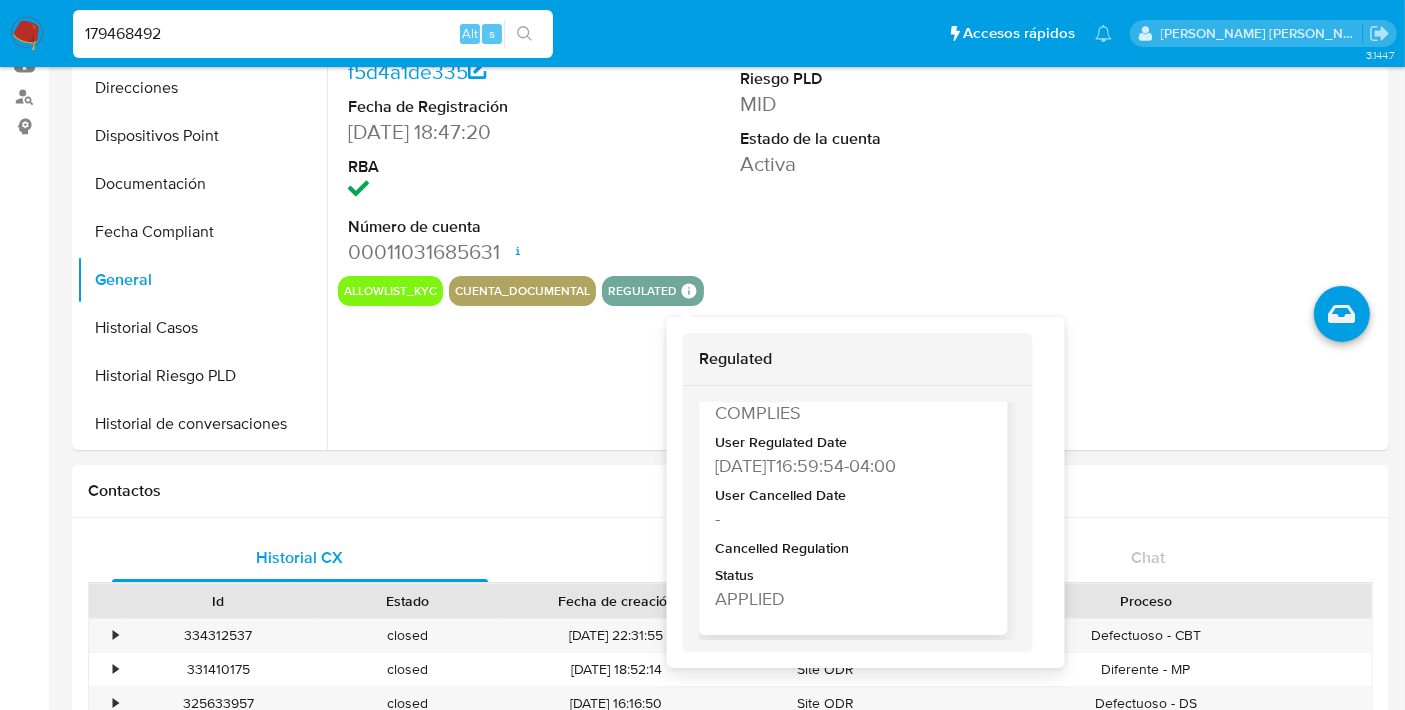 type 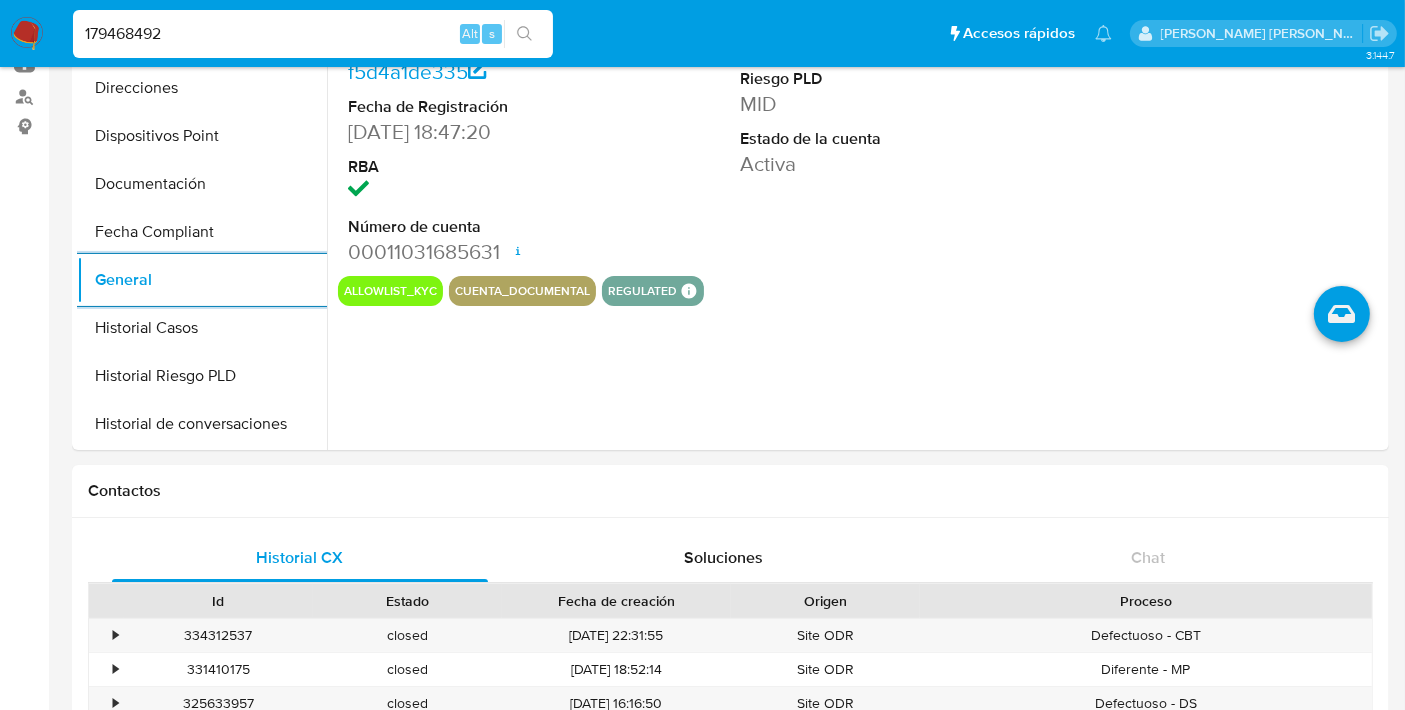 click on "179468492" at bounding box center [313, 34] 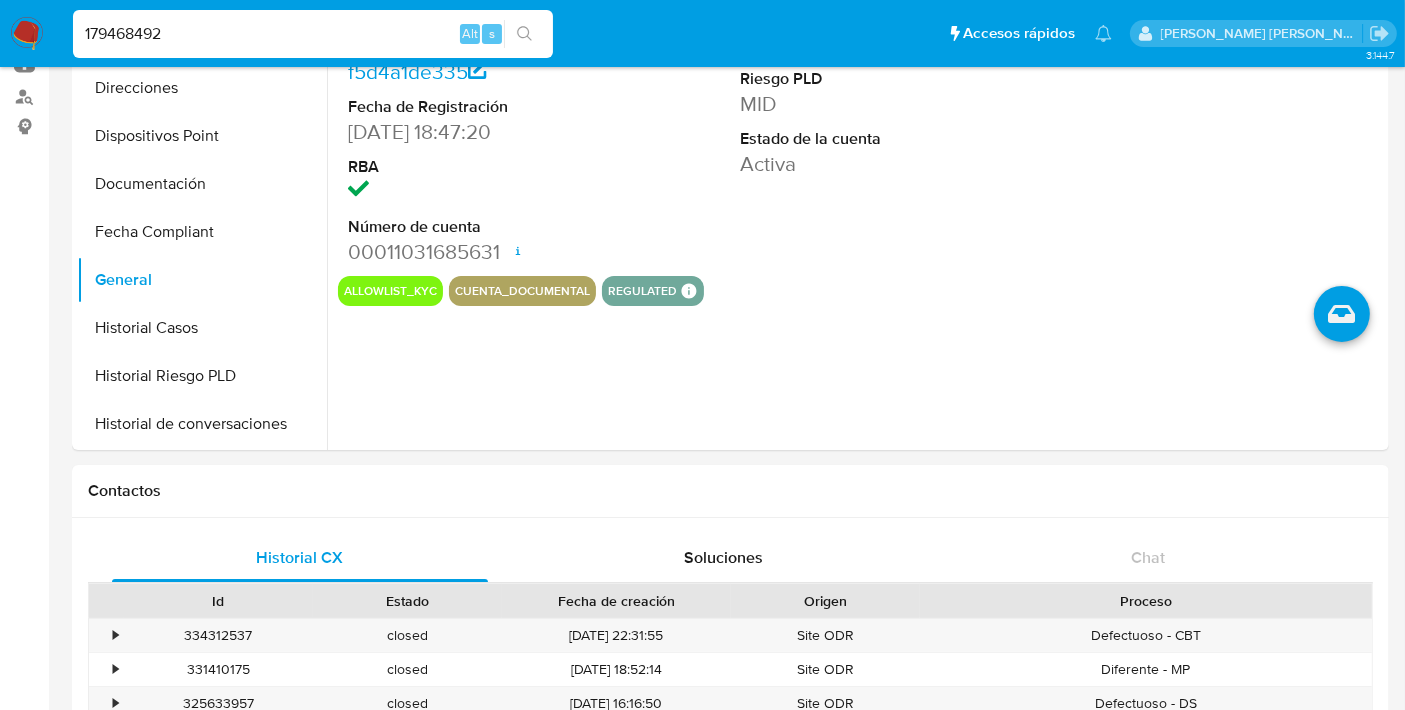 click on "179468492" at bounding box center (313, 34) 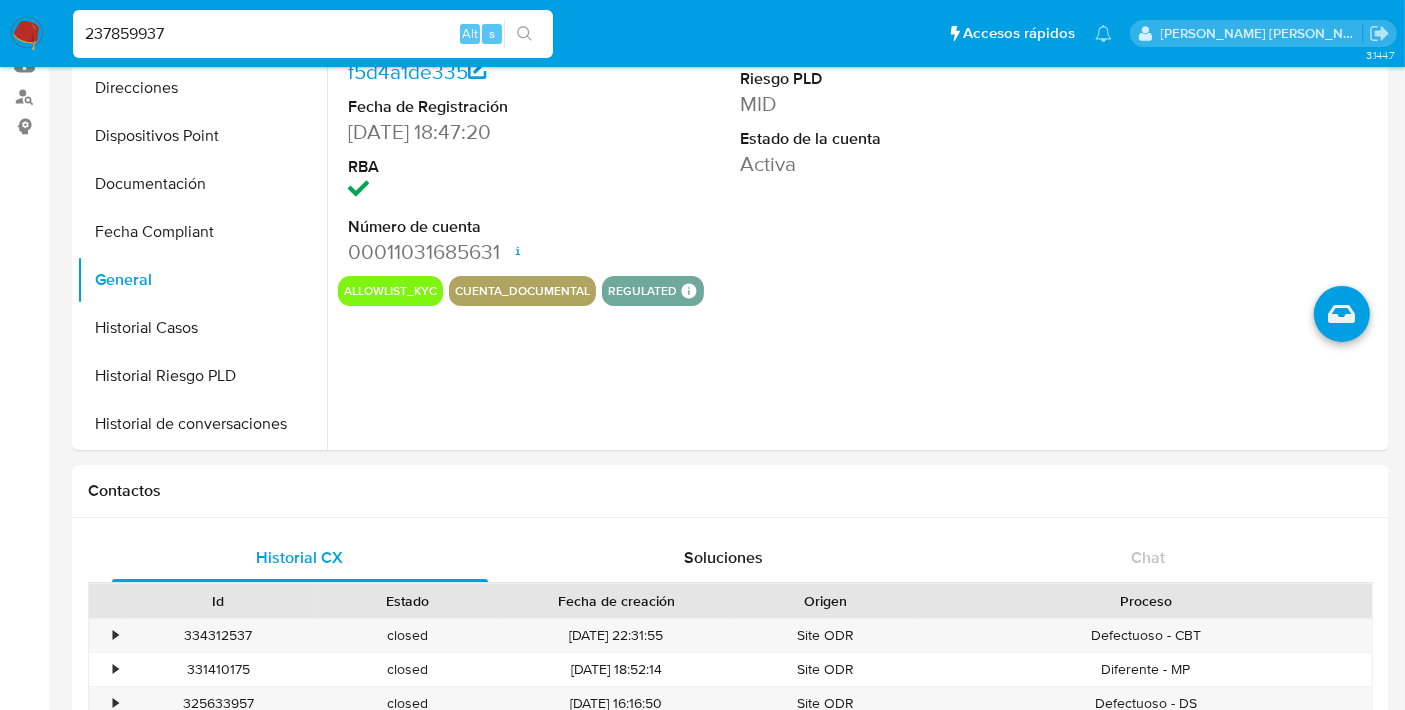 type on "237859937" 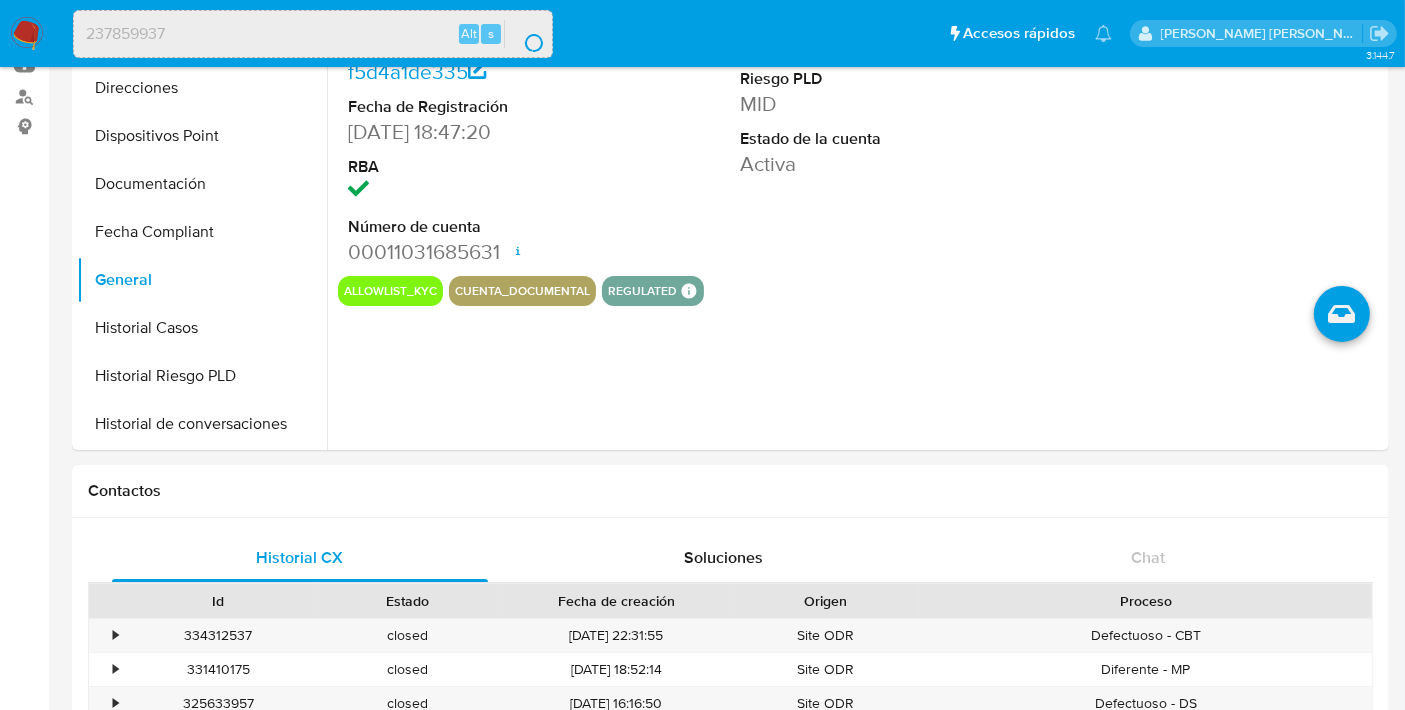 scroll, scrollTop: 0, scrollLeft: 0, axis: both 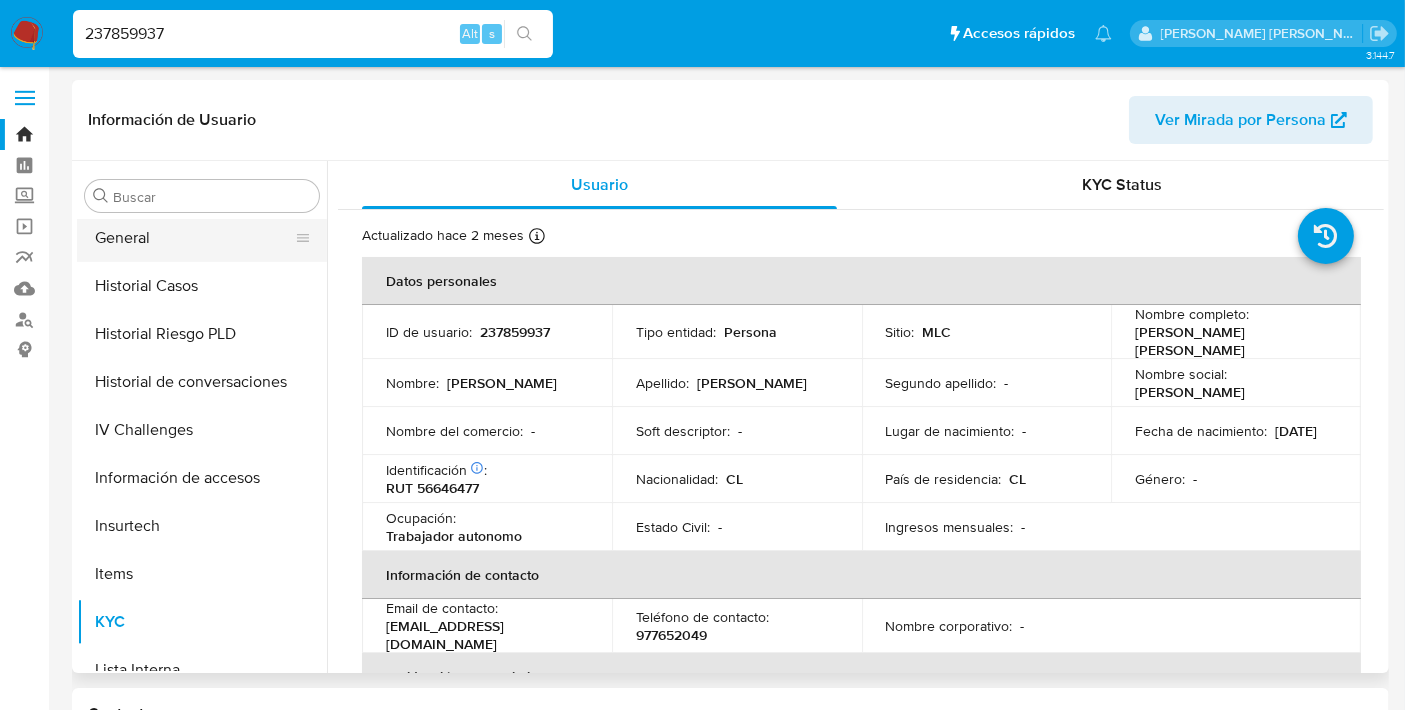 select on "10" 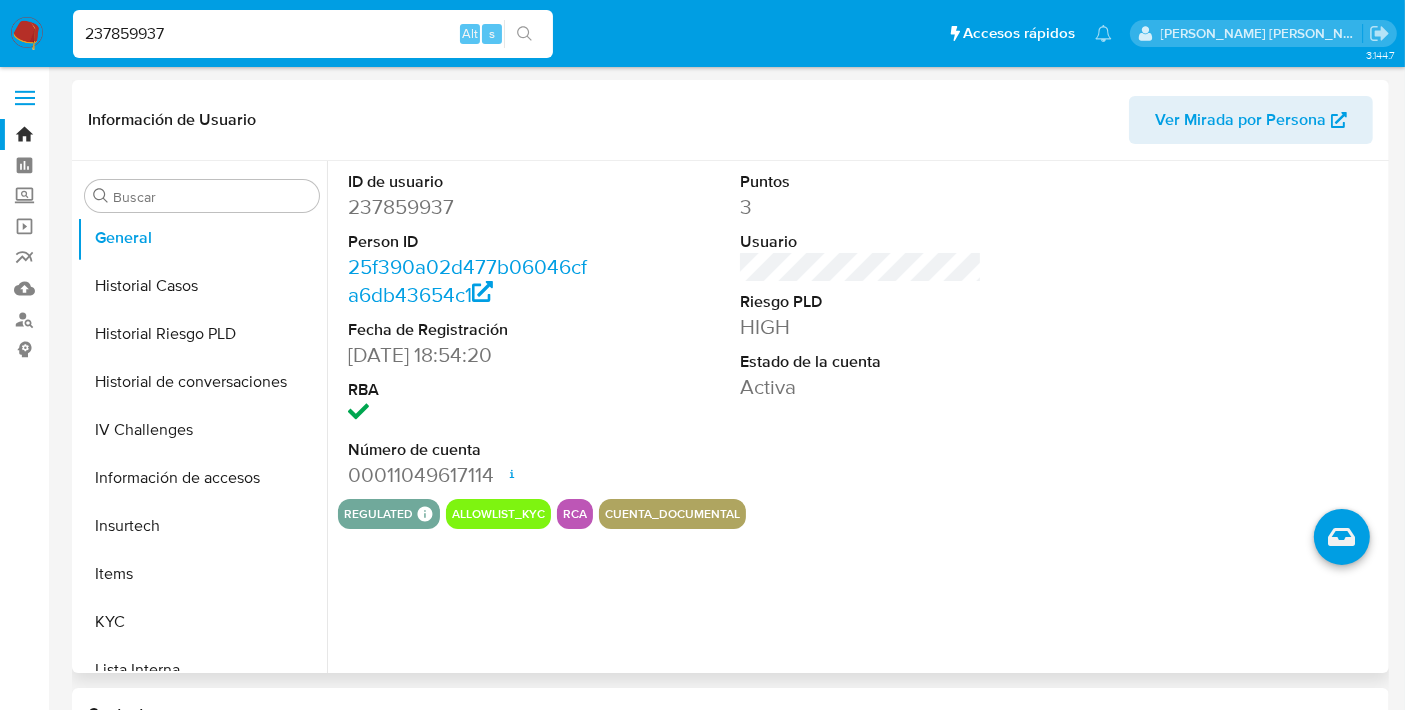 scroll, scrollTop: 266, scrollLeft: 0, axis: vertical 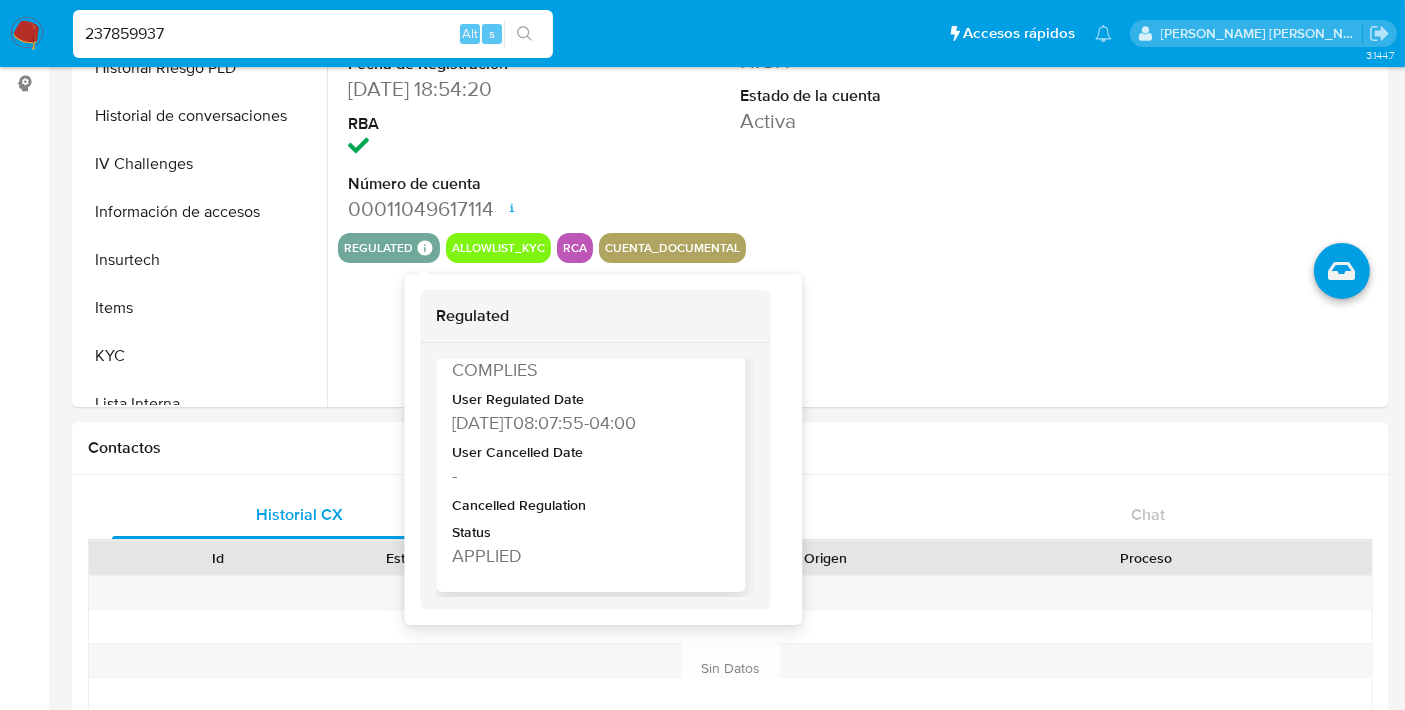 type 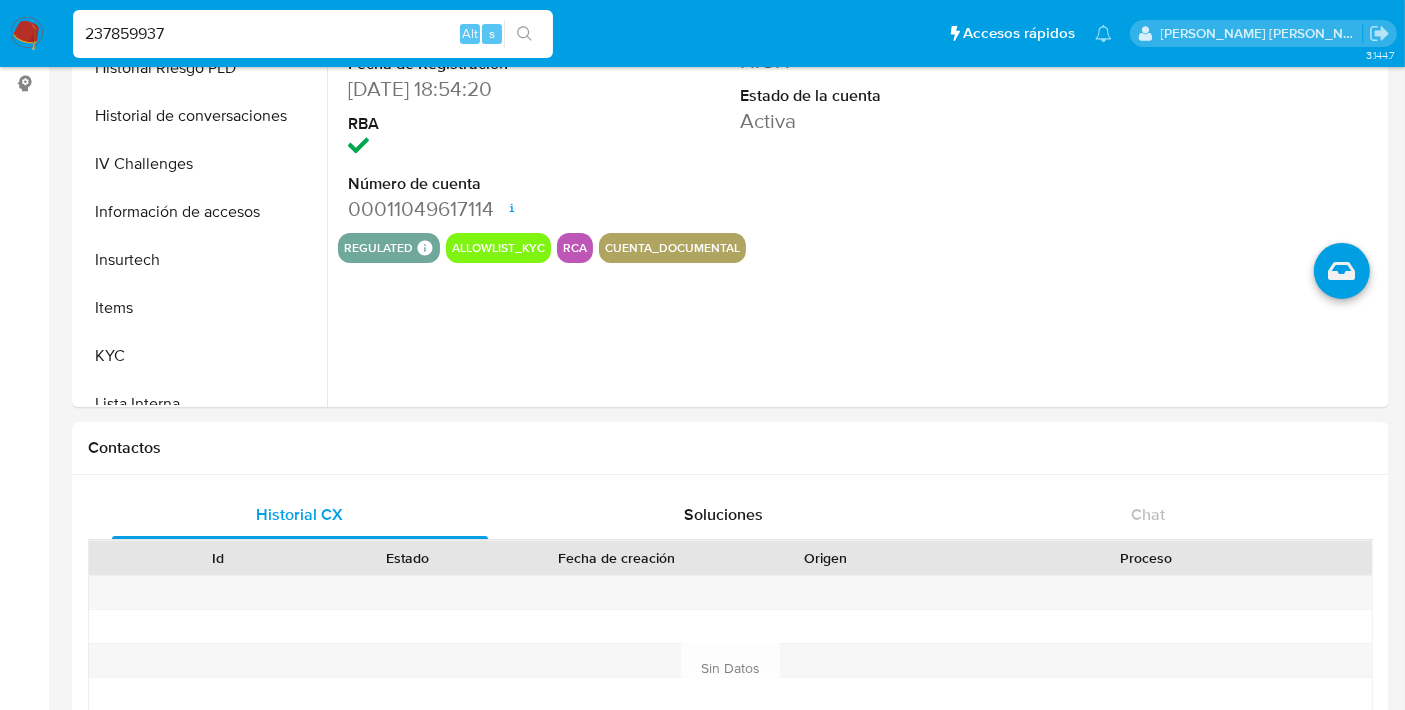 click on "237859937 Alt s" at bounding box center [313, 34] 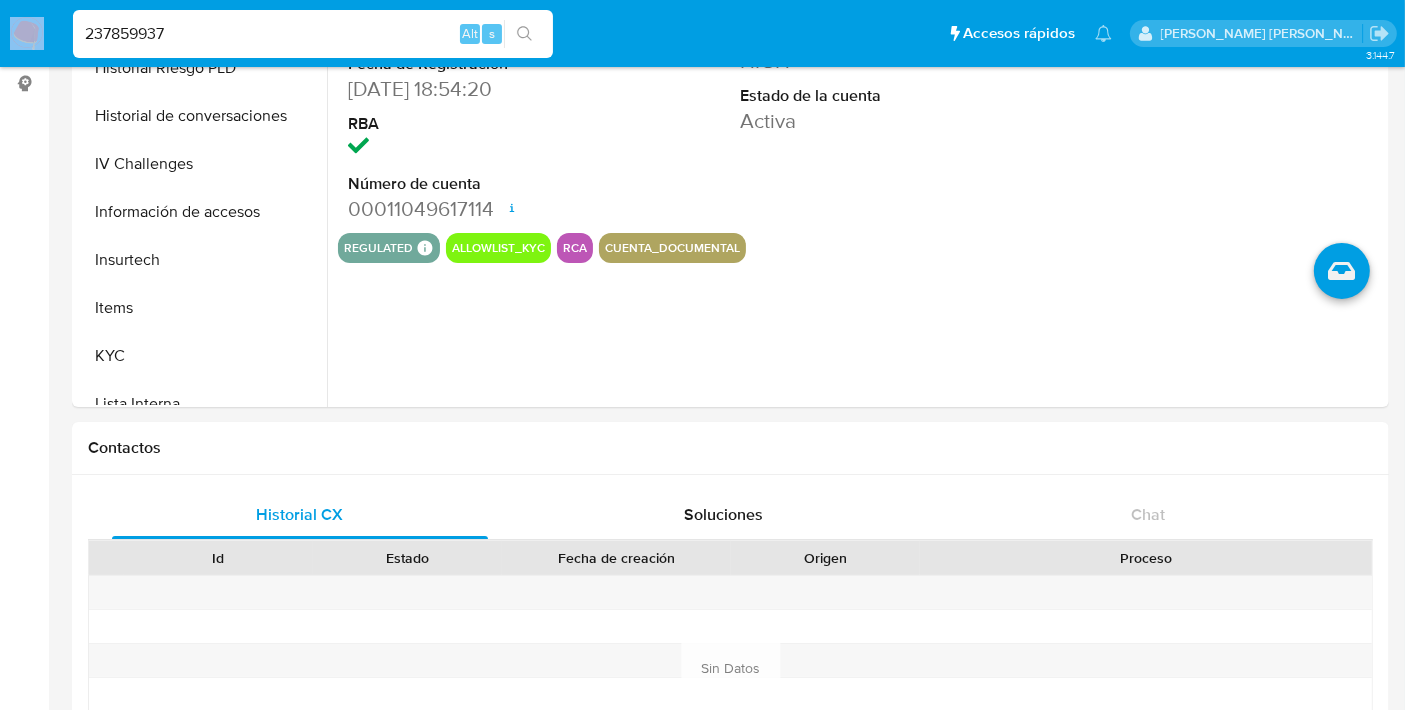 click on "237859937 Alt s" at bounding box center (313, 34) 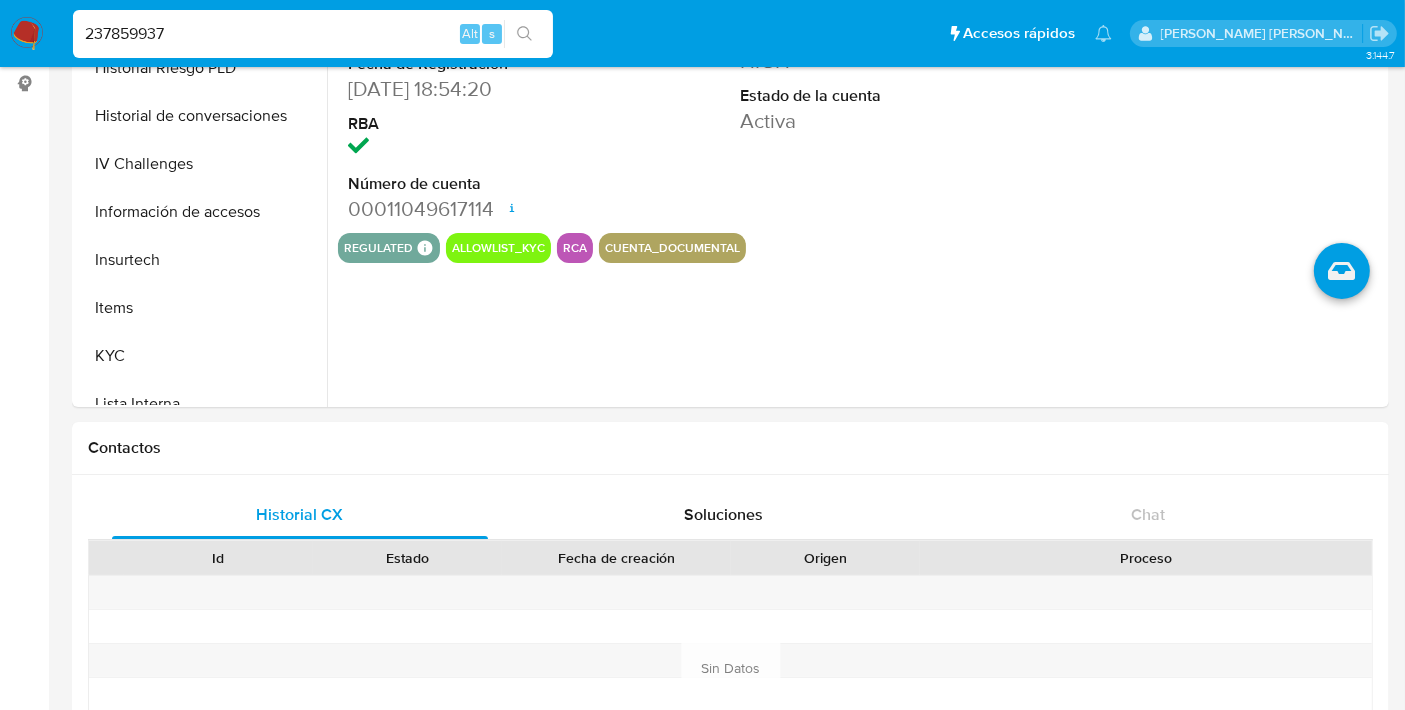 click on "237859937 Alt s" at bounding box center [313, 34] 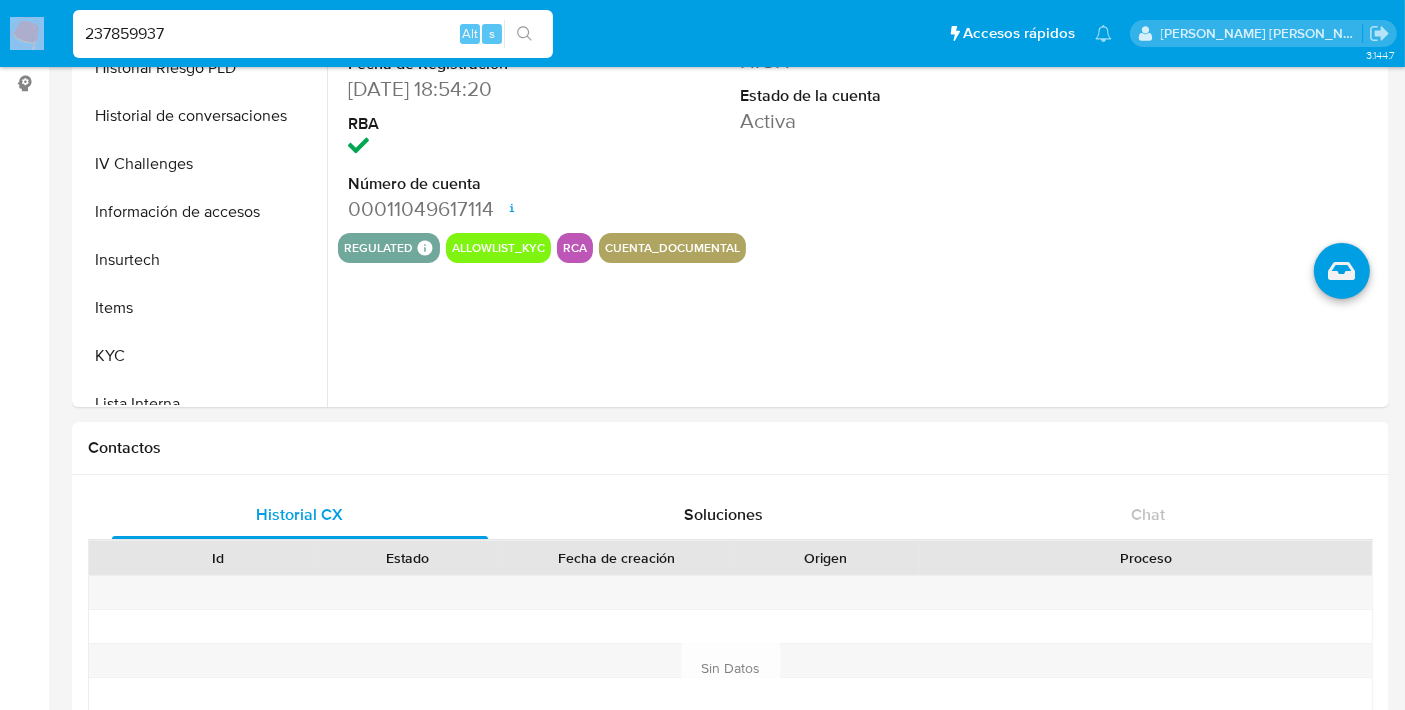 click on "237859937 Alt s" at bounding box center [313, 34] 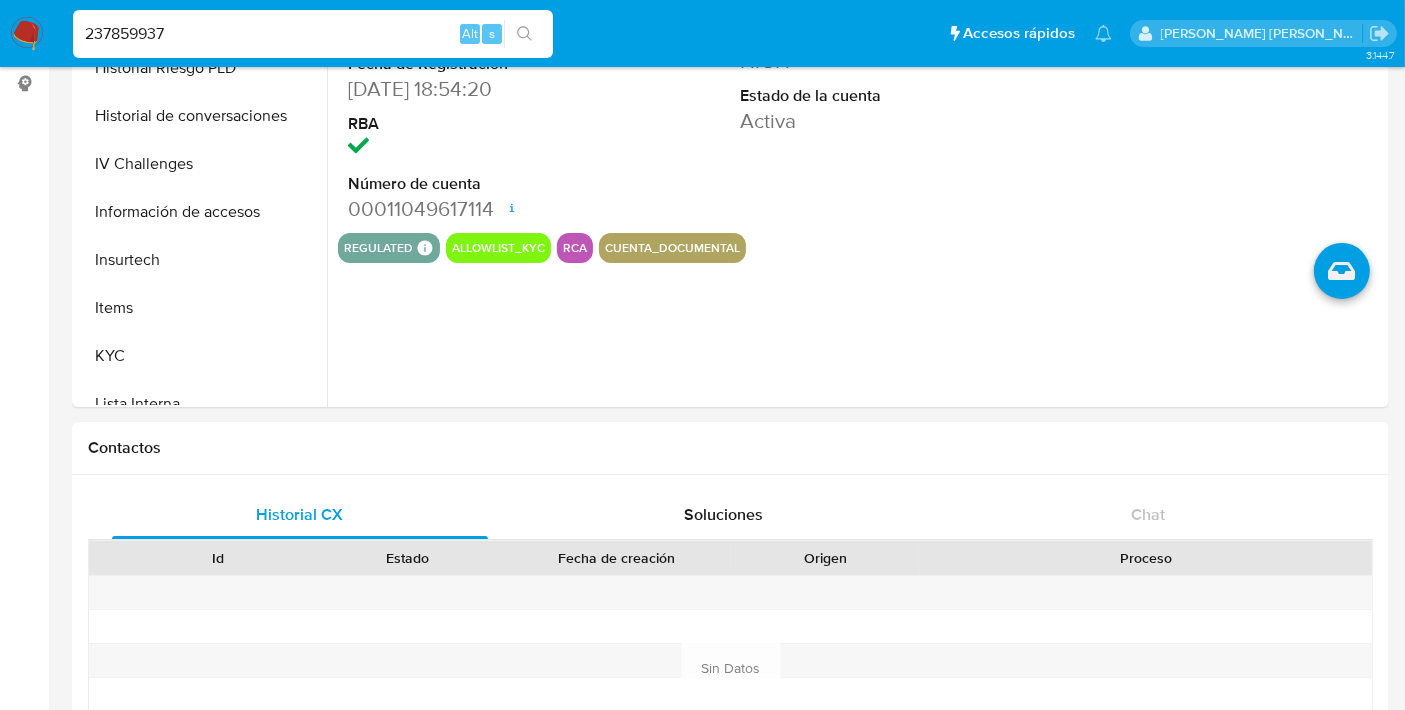 click on "237859937" at bounding box center [313, 34] 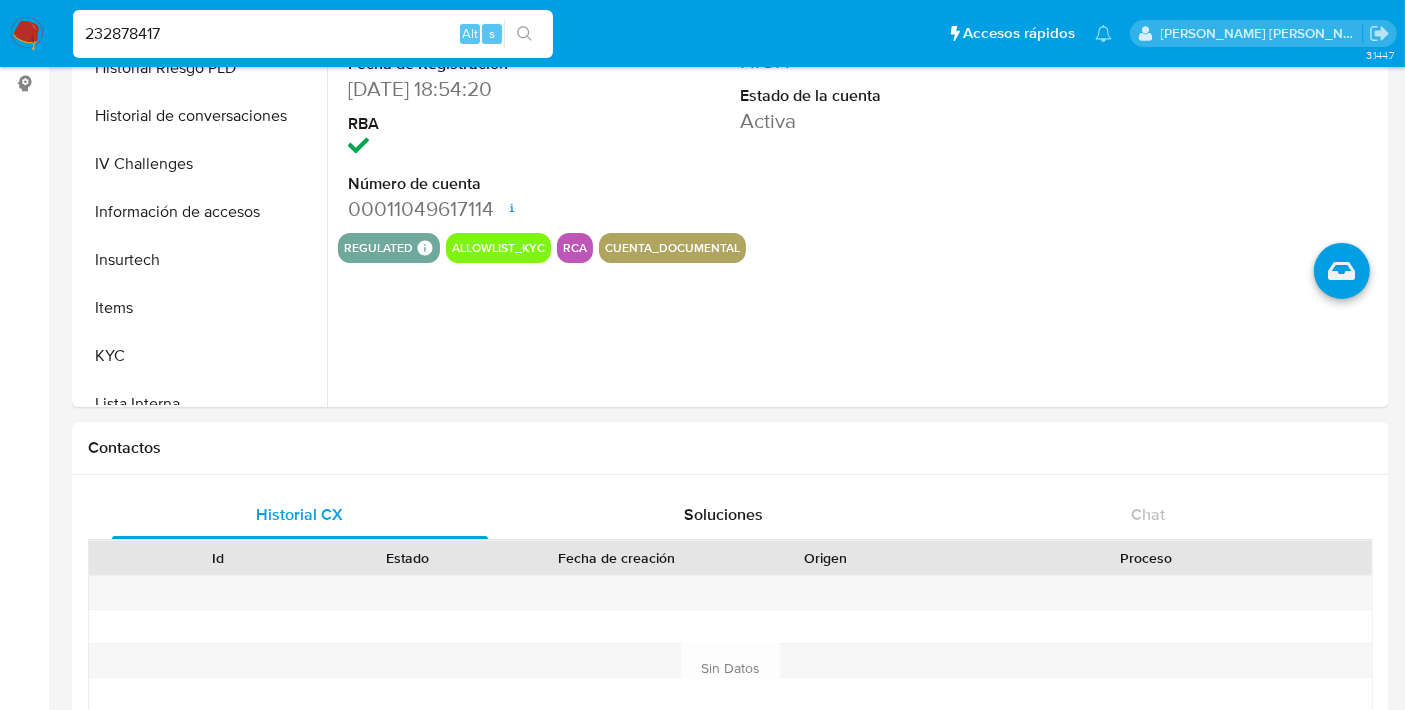 type on "232878417" 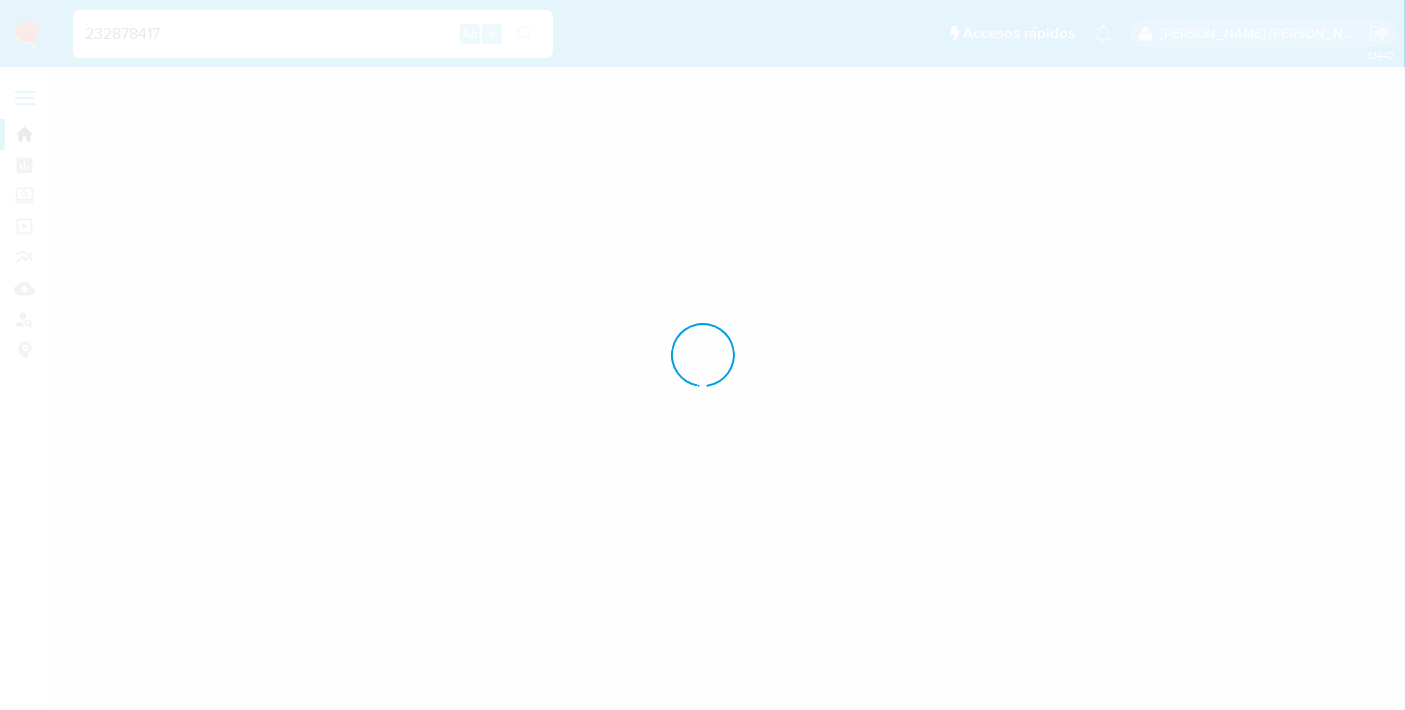 scroll, scrollTop: 0, scrollLeft: 0, axis: both 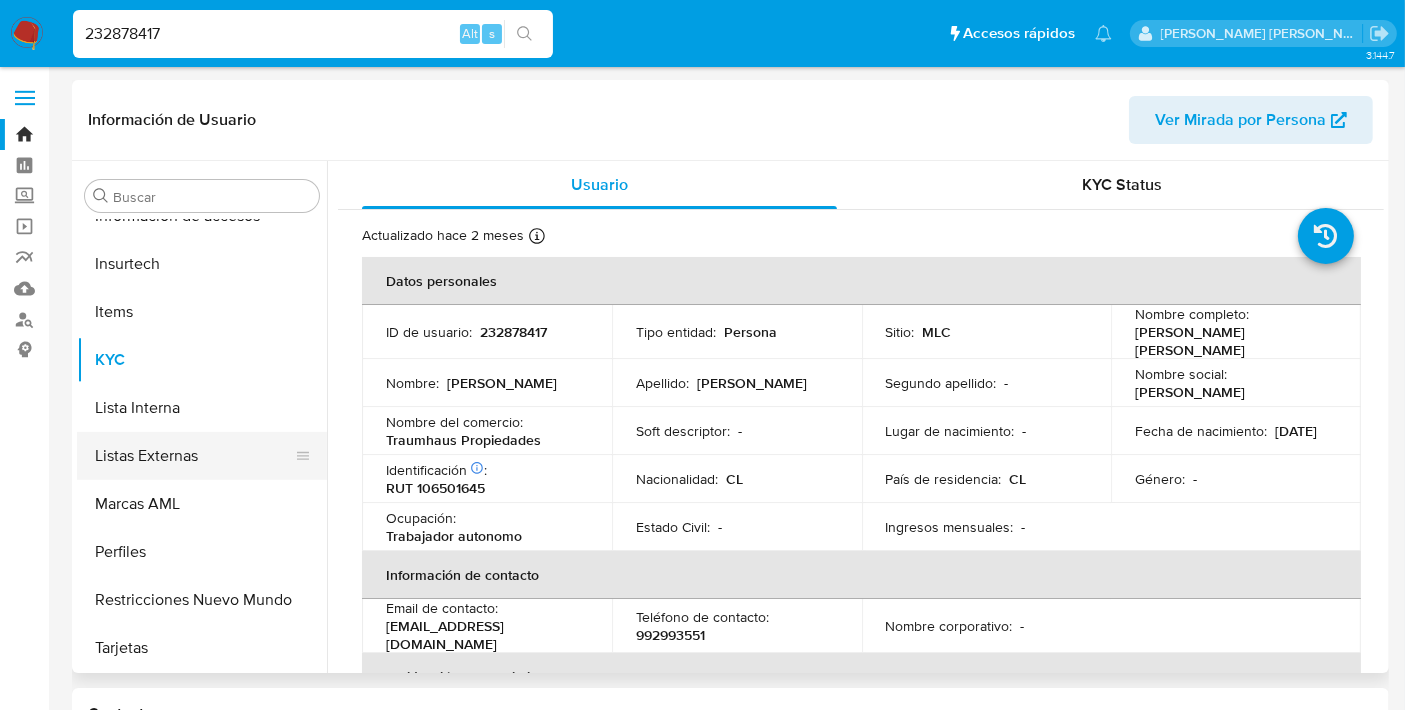 select on "10" 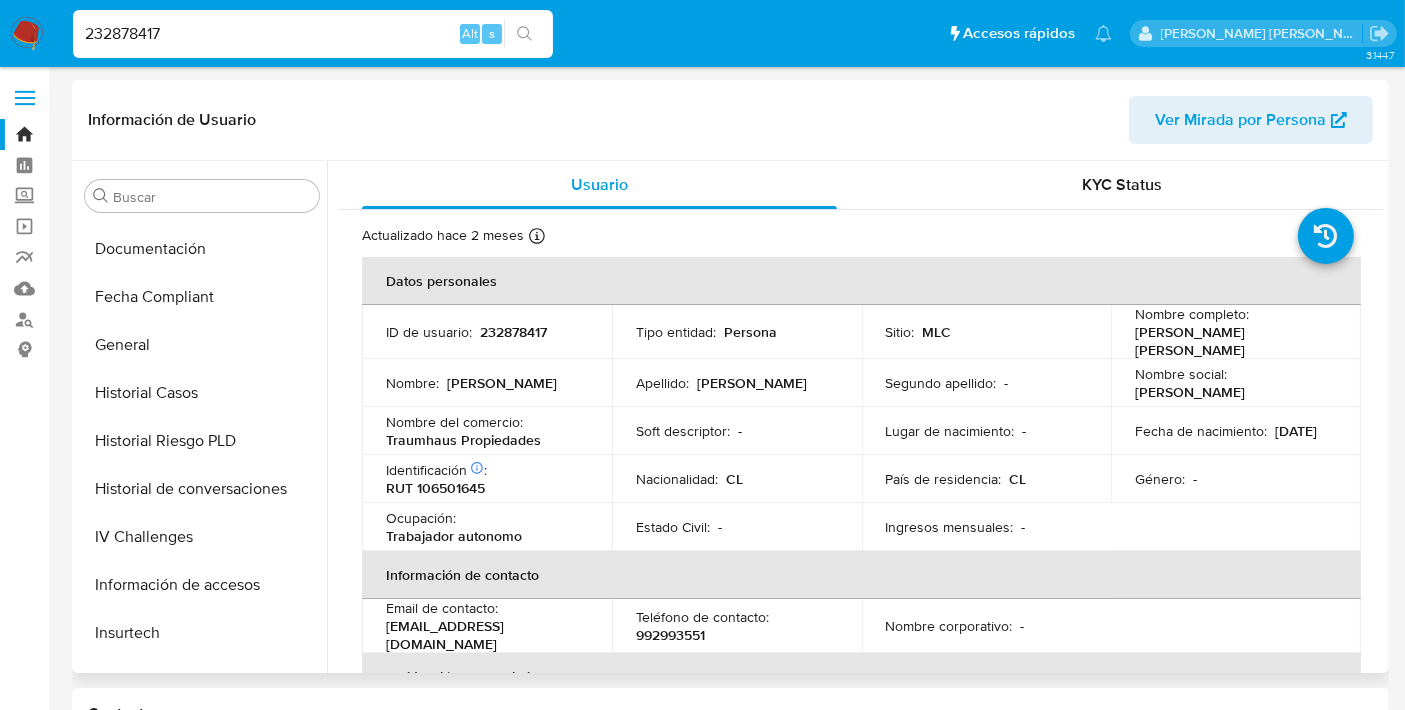 scroll, scrollTop: 420, scrollLeft: 0, axis: vertical 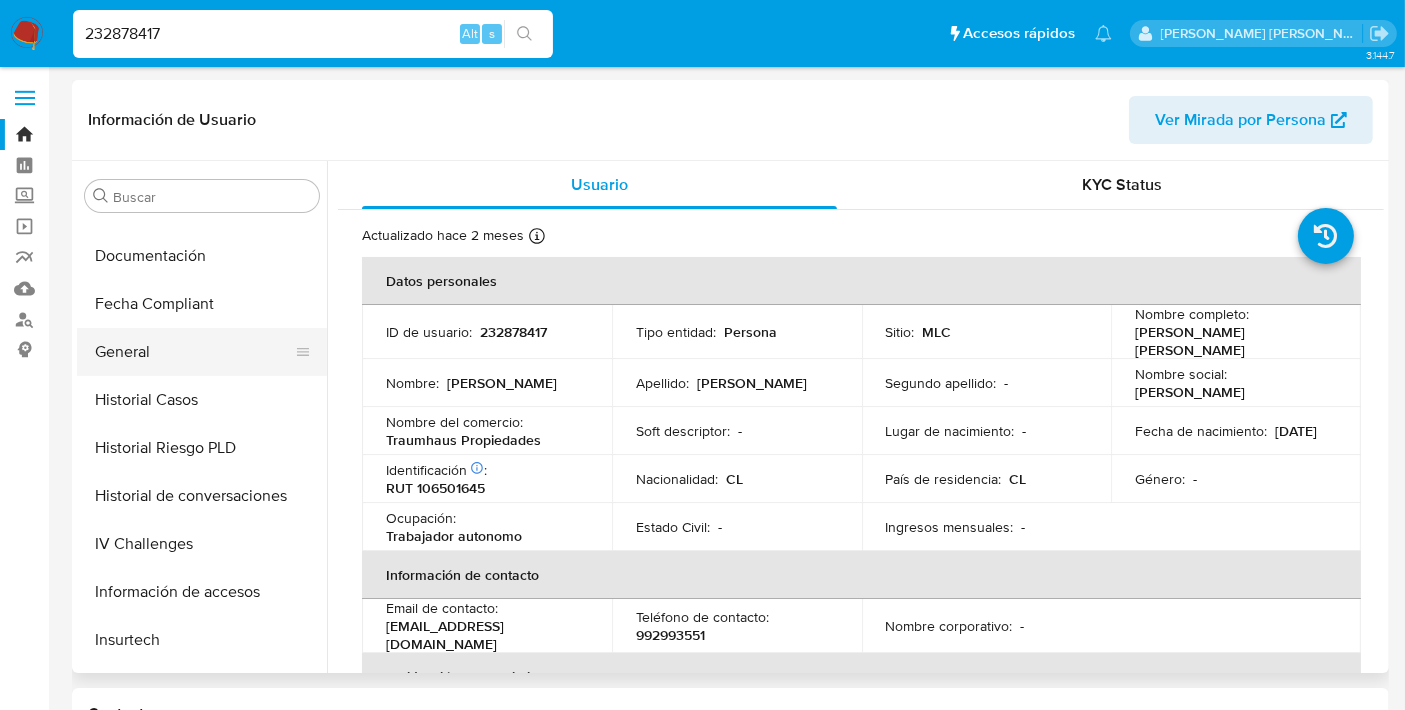 click on "General" at bounding box center (194, 352) 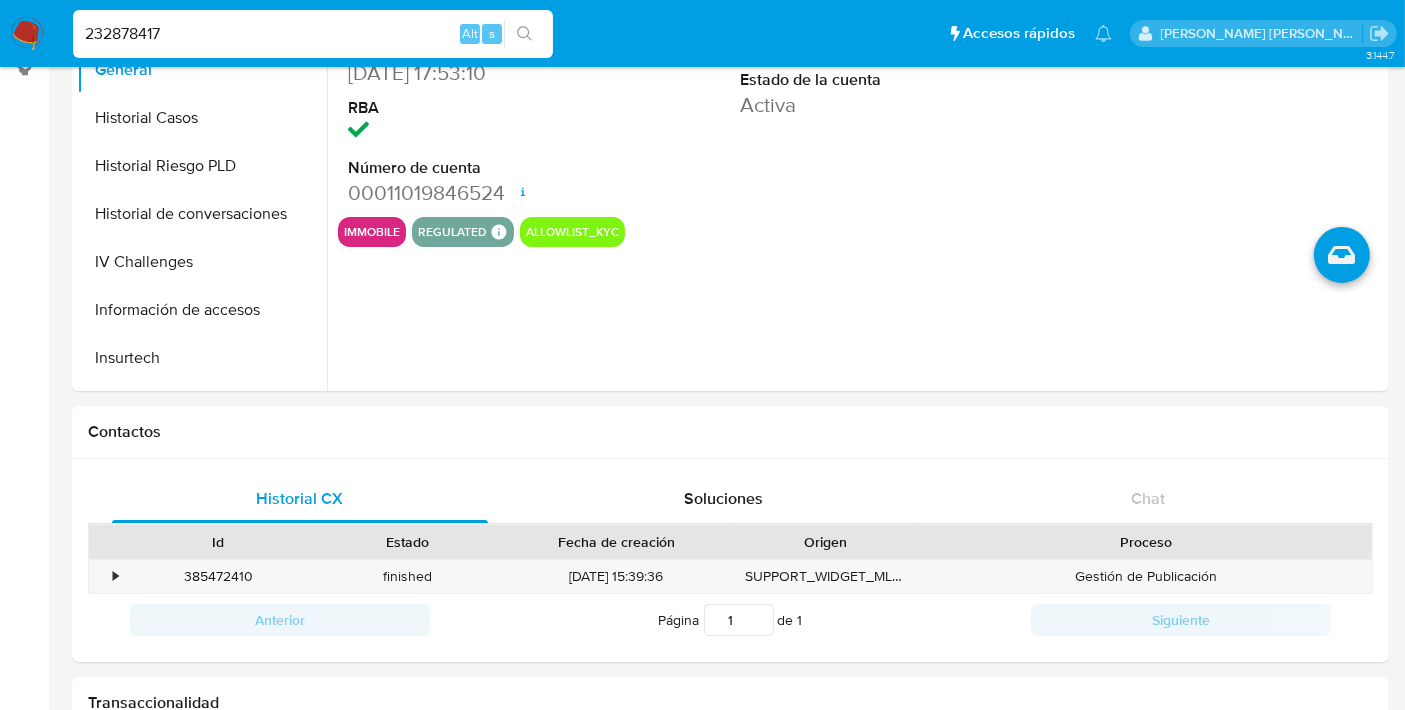 scroll, scrollTop: 285, scrollLeft: 0, axis: vertical 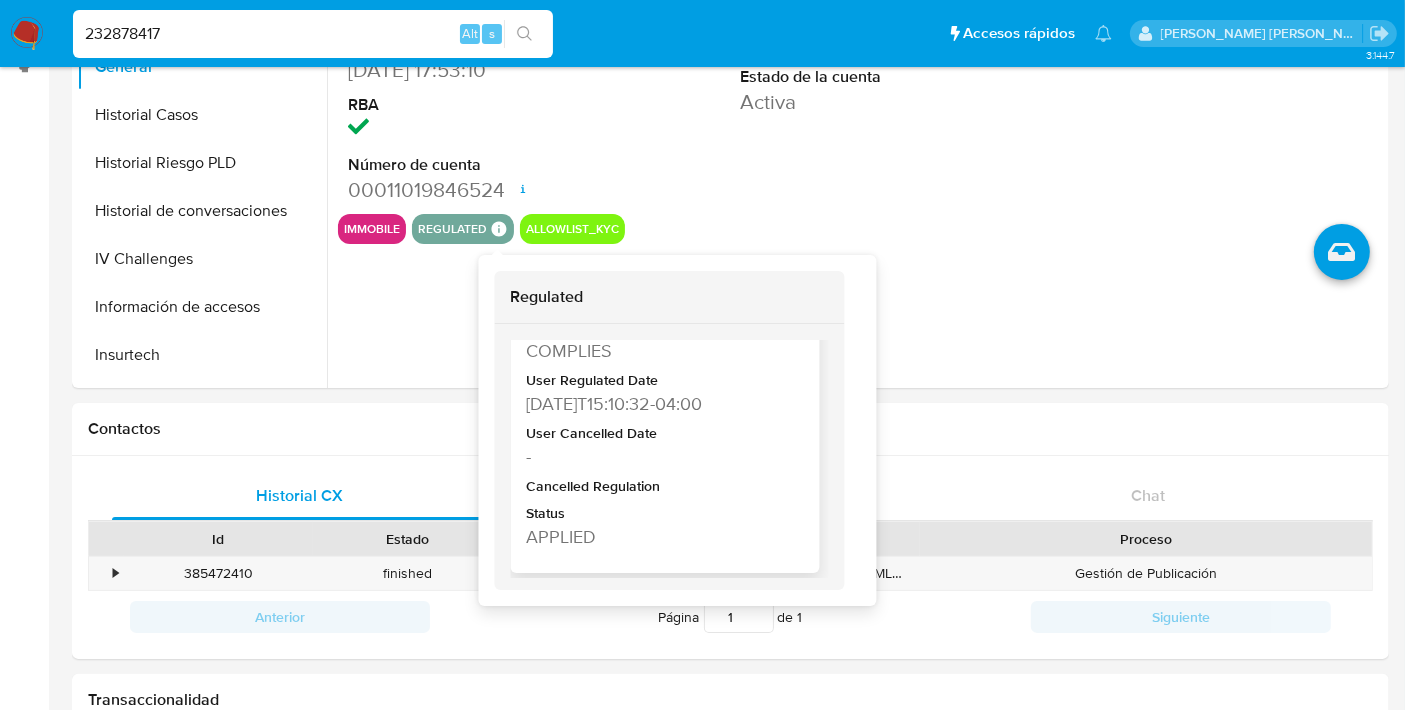 type 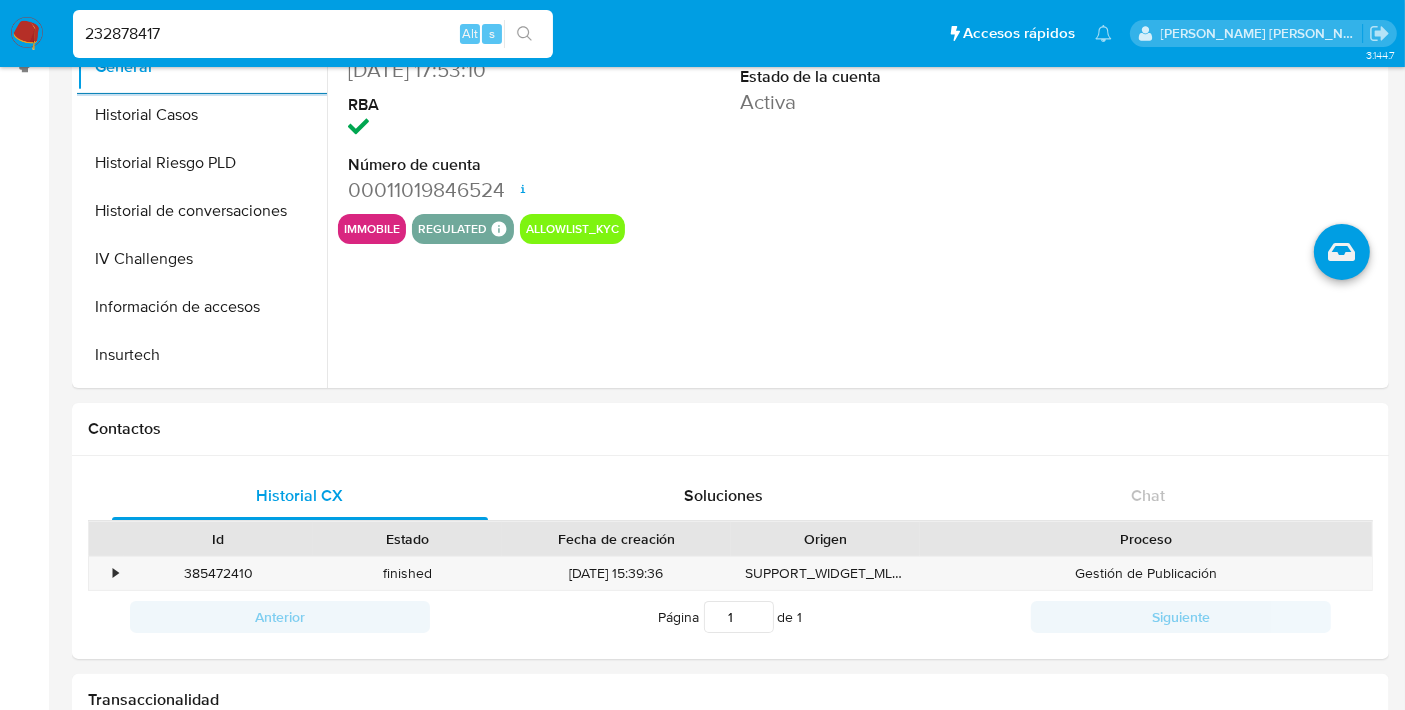 click on "232878417" at bounding box center [313, 34] 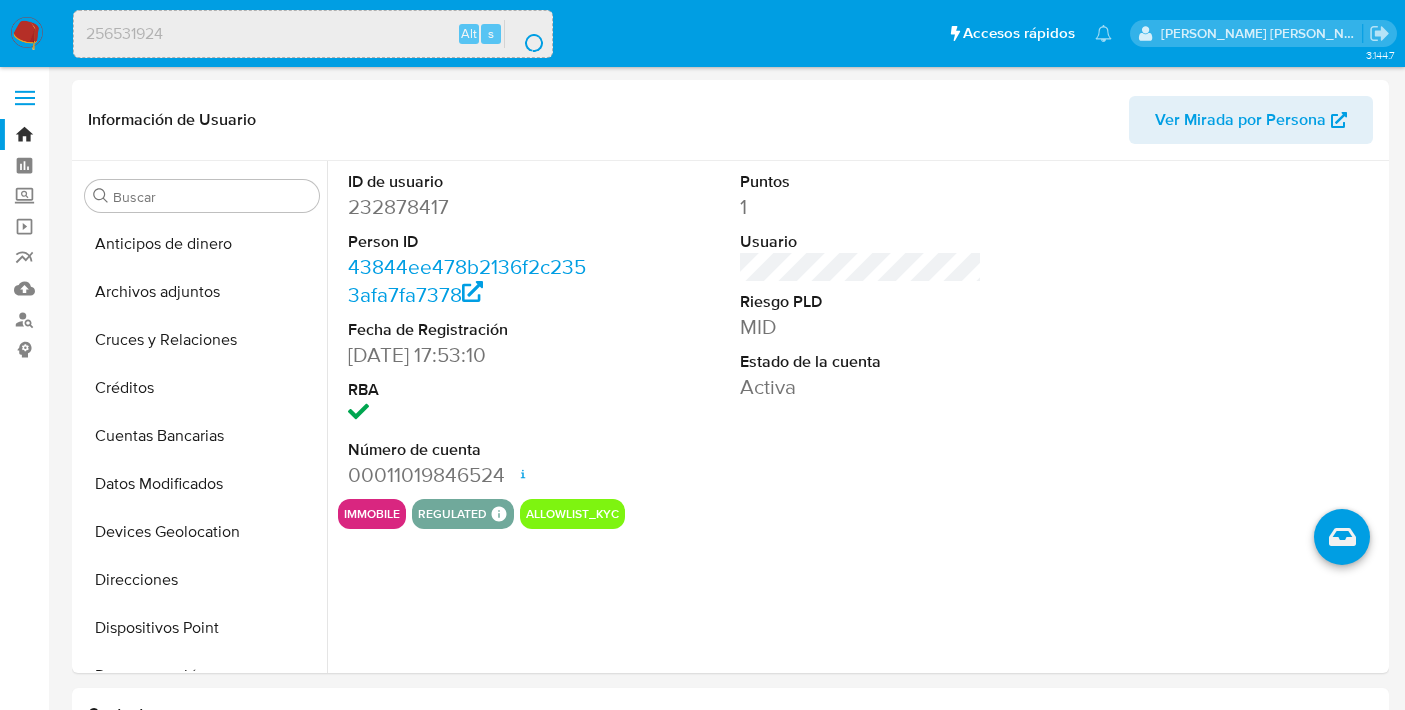 scroll, scrollTop: 0, scrollLeft: 0, axis: both 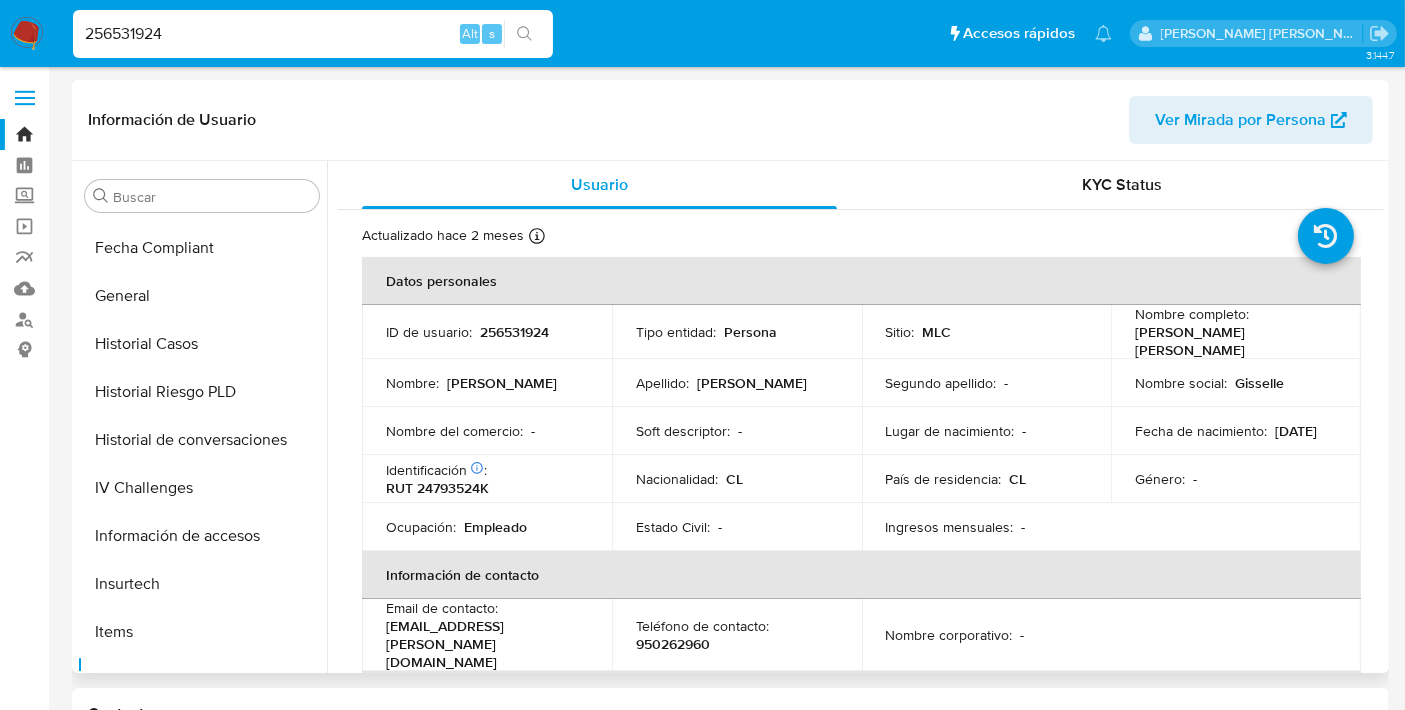 select on "10" 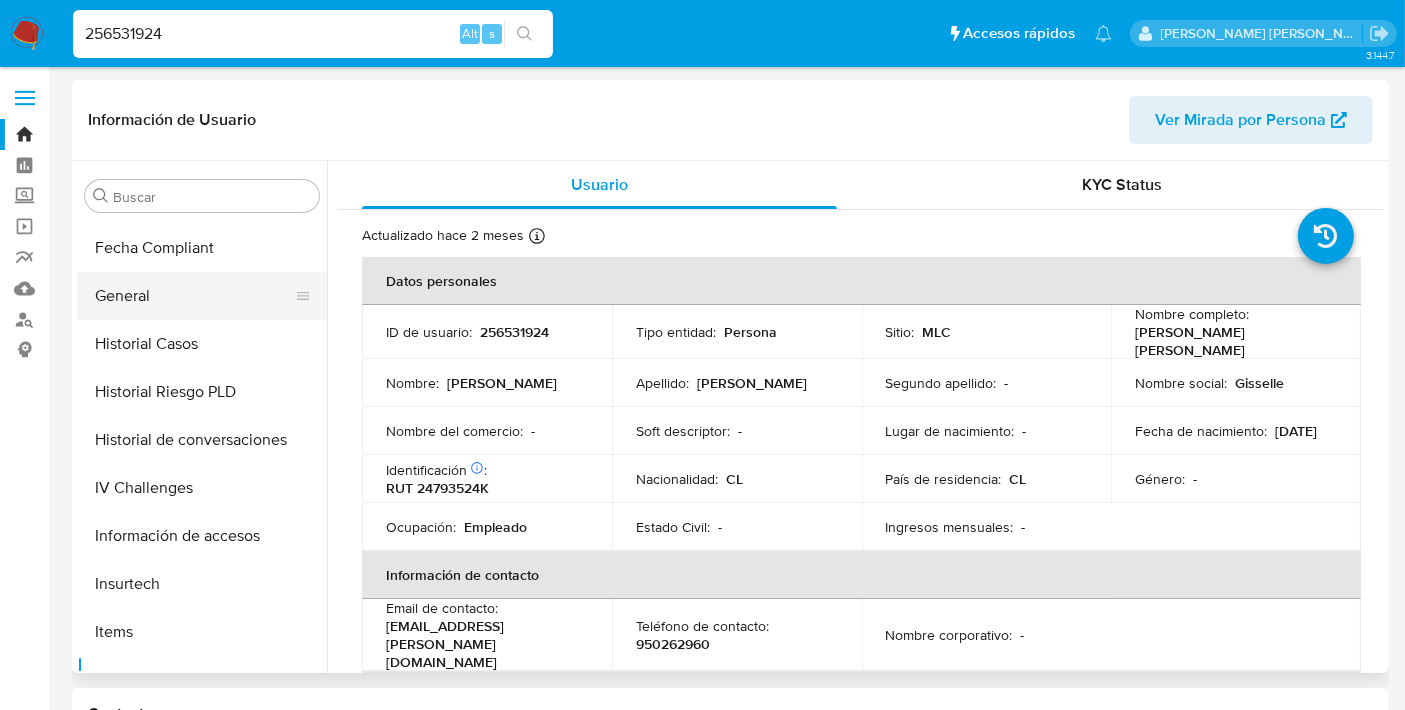 click on "General" at bounding box center (194, 296) 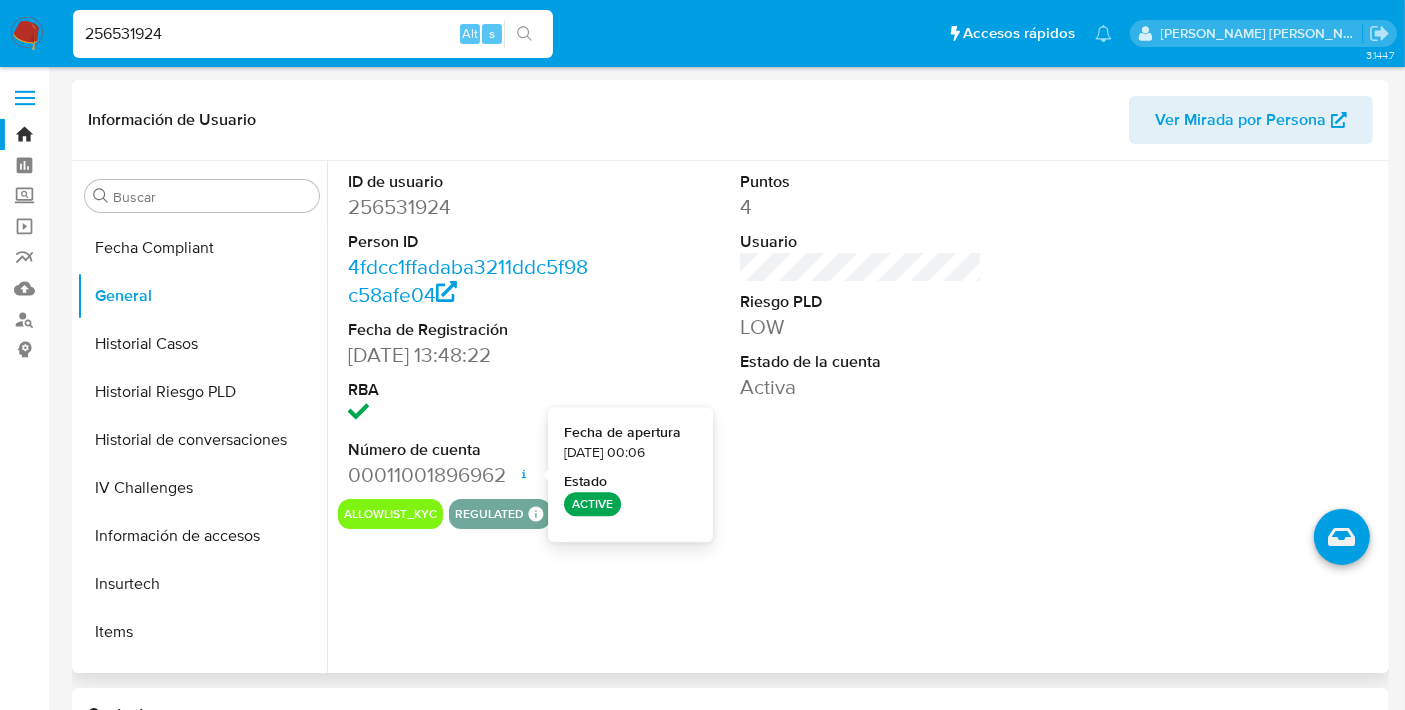 scroll, scrollTop: 282, scrollLeft: 0, axis: vertical 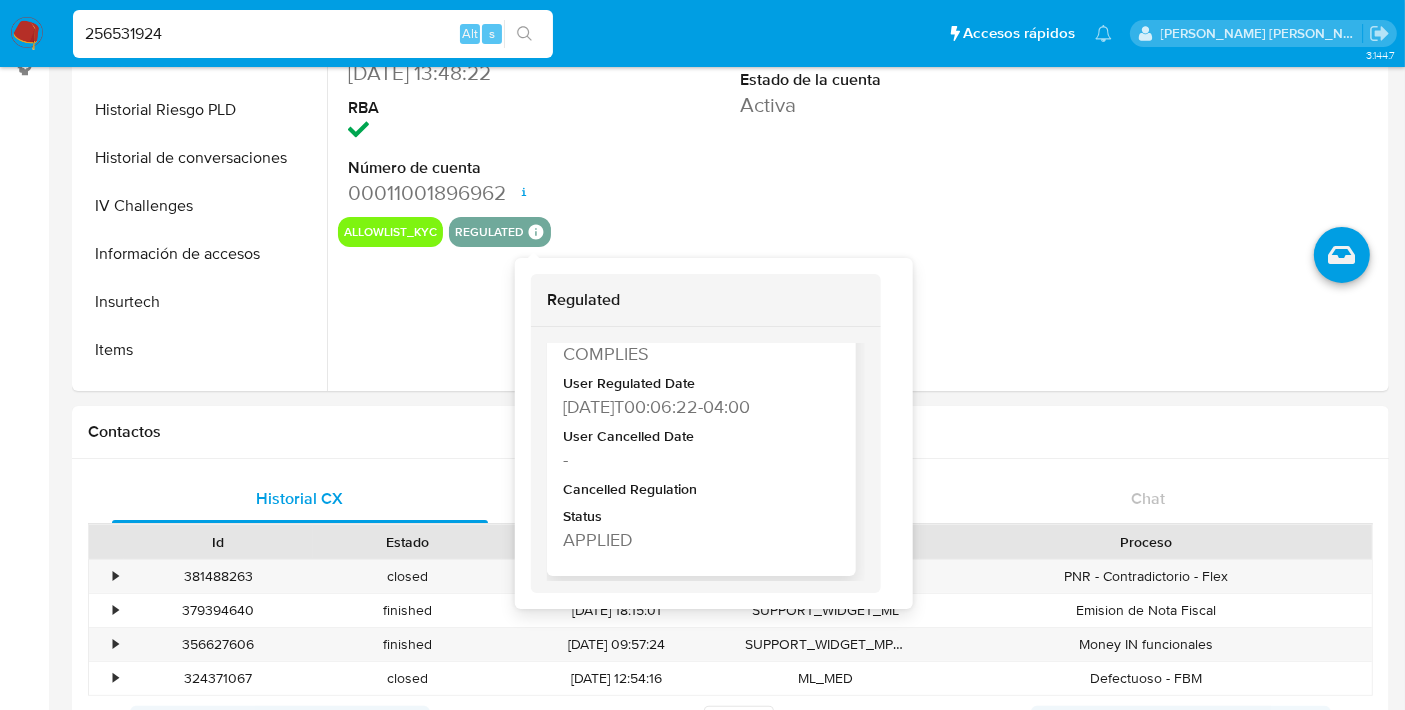type 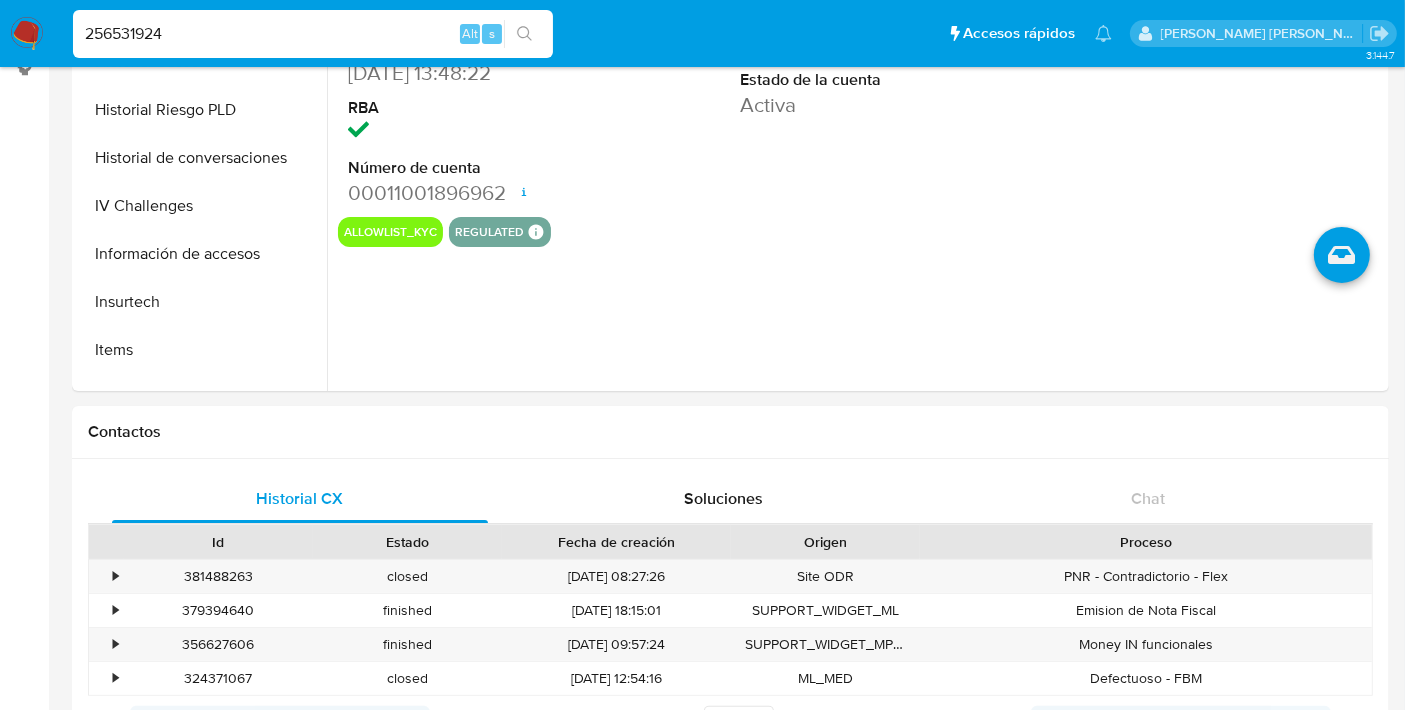 click on "256531924" at bounding box center [313, 34] 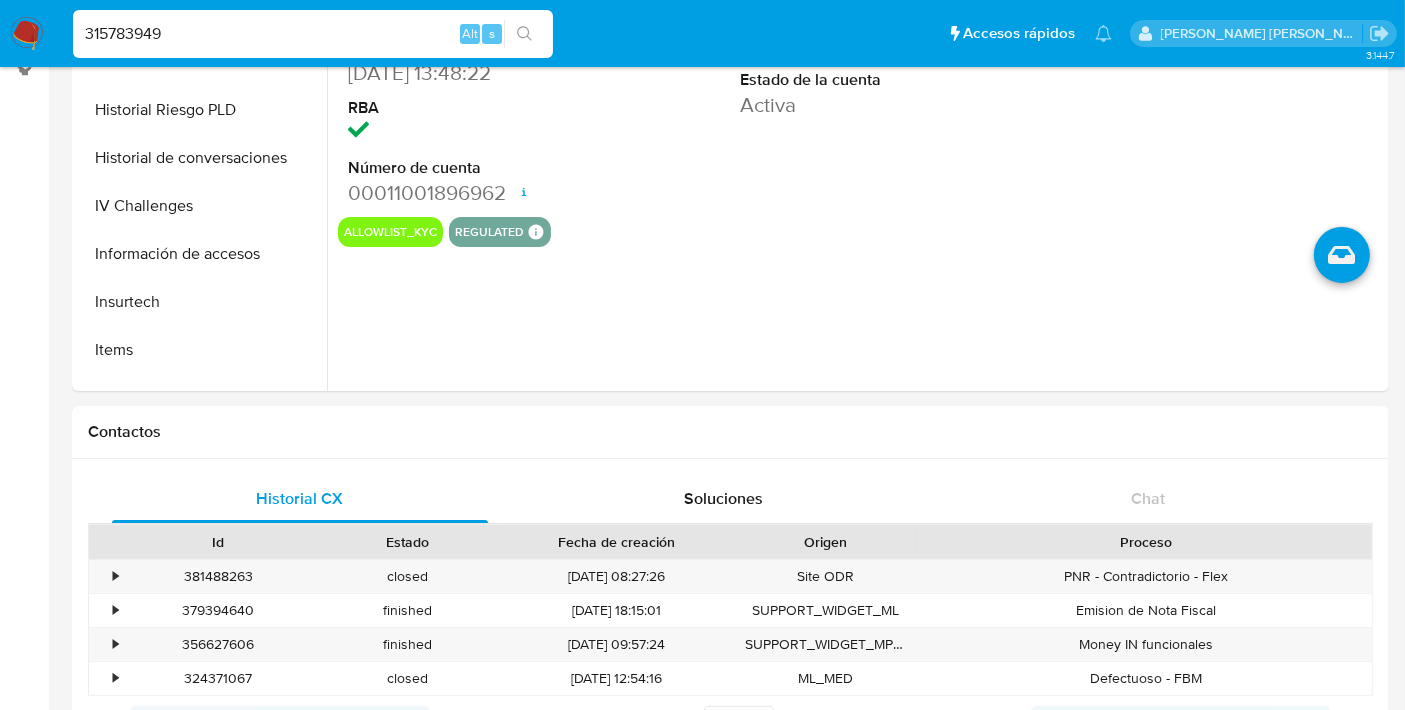type on "315783949" 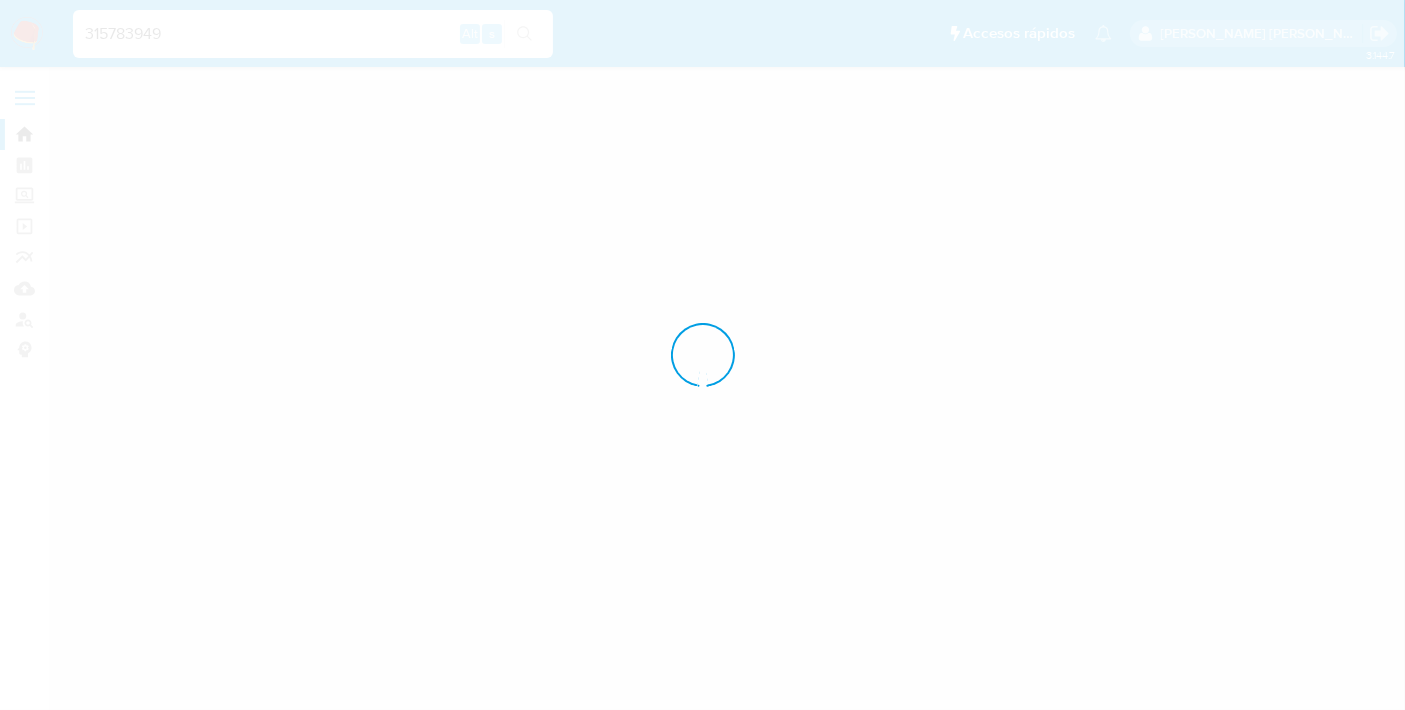 scroll, scrollTop: 0, scrollLeft: 0, axis: both 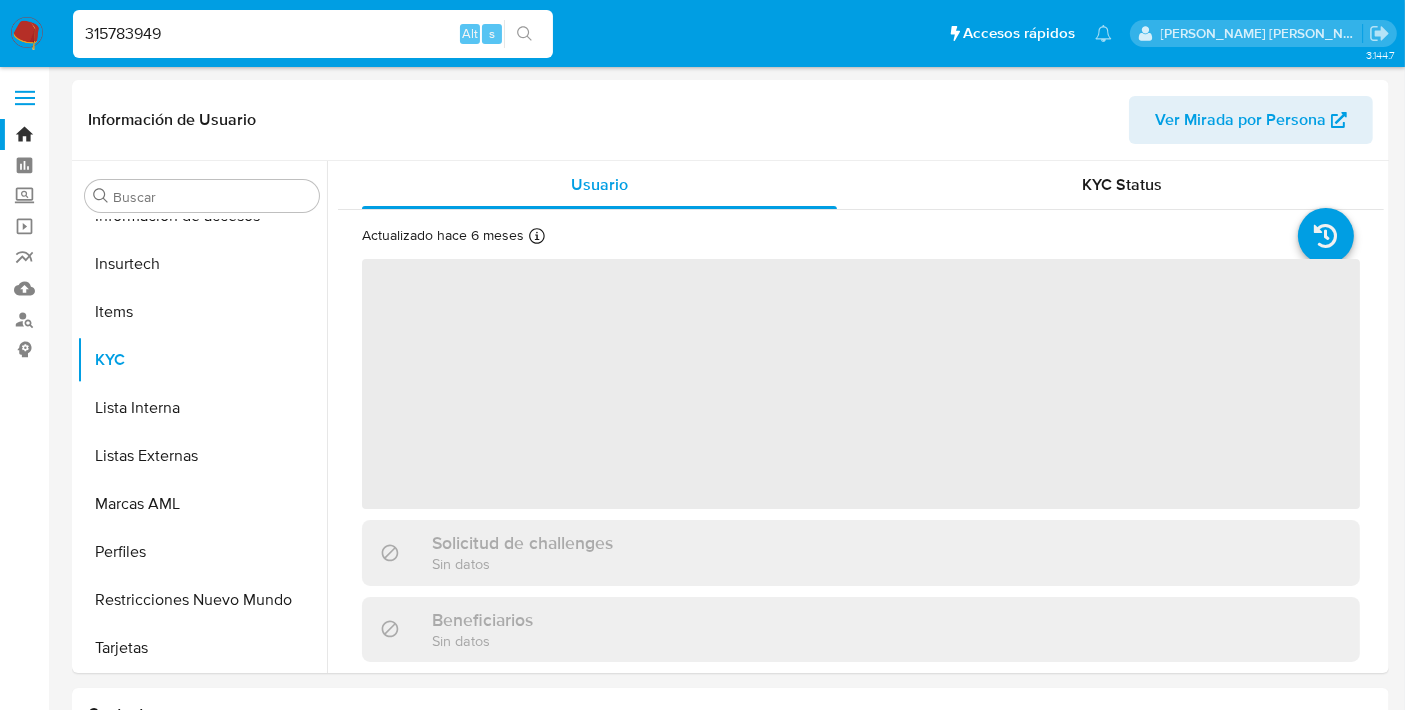 select on "10" 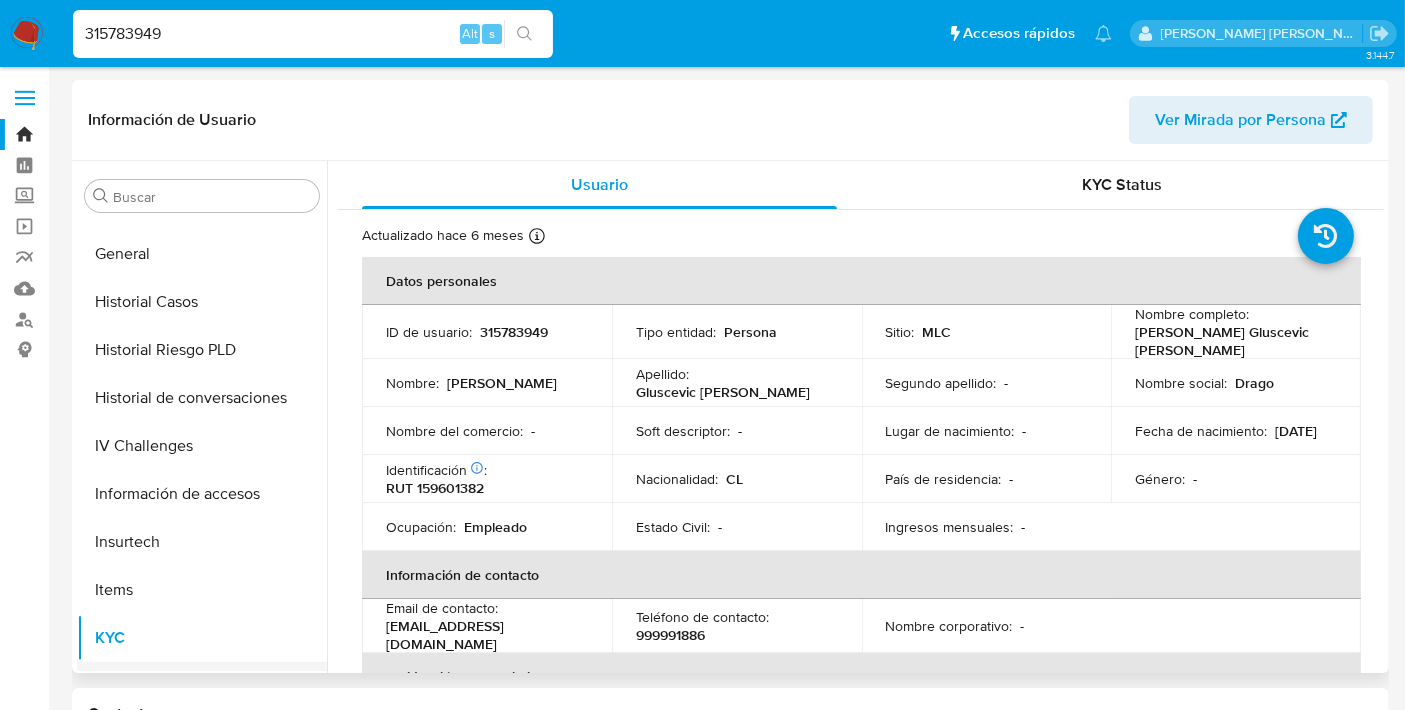 scroll, scrollTop: 517, scrollLeft: 0, axis: vertical 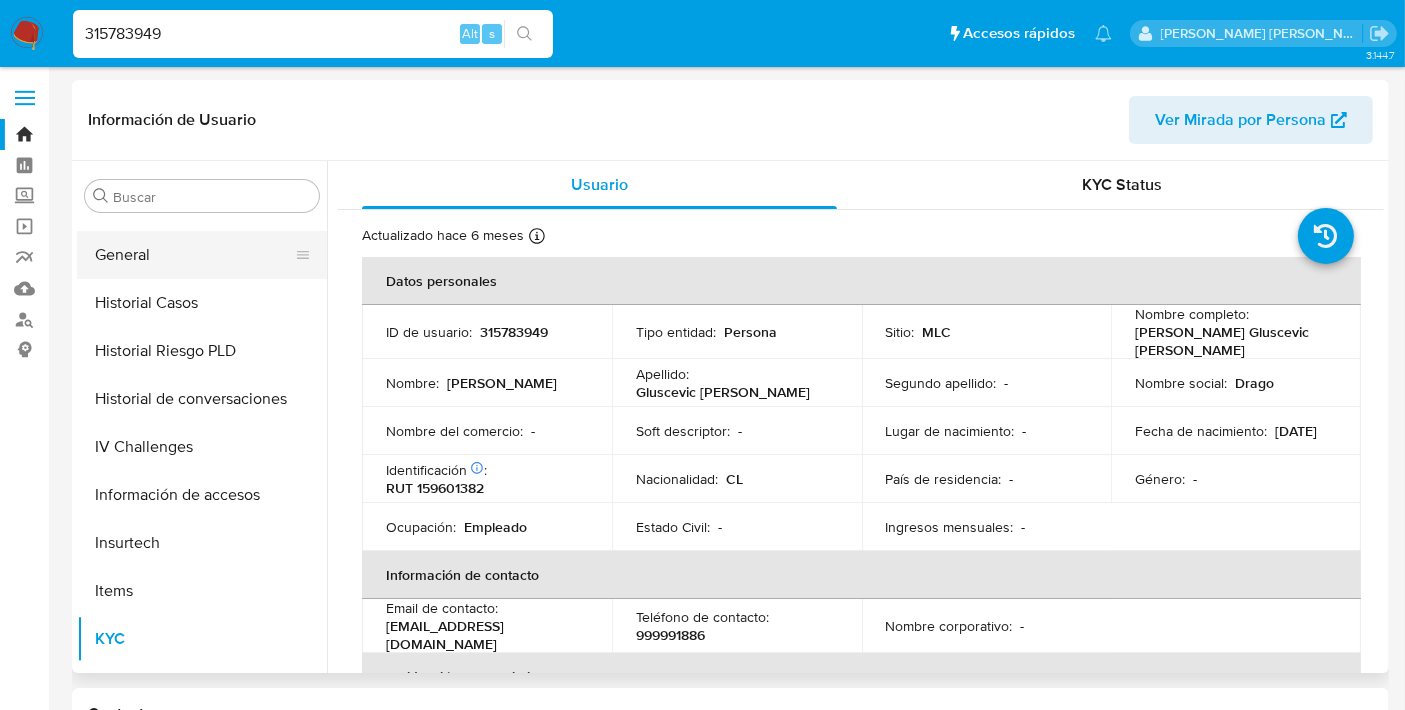 click on "General" at bounding box center (194, 255) 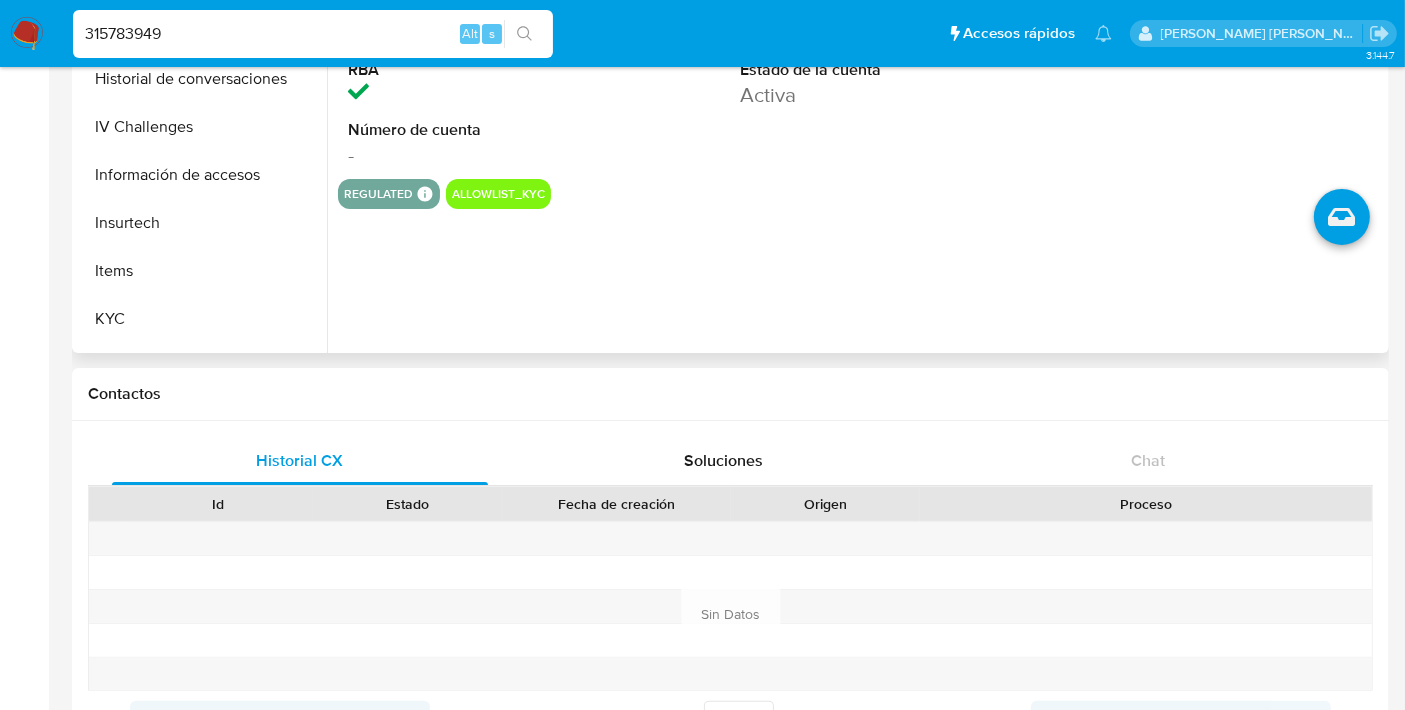 scroll, scrollTop: 322, scrollLeft: 0, axis: vertical 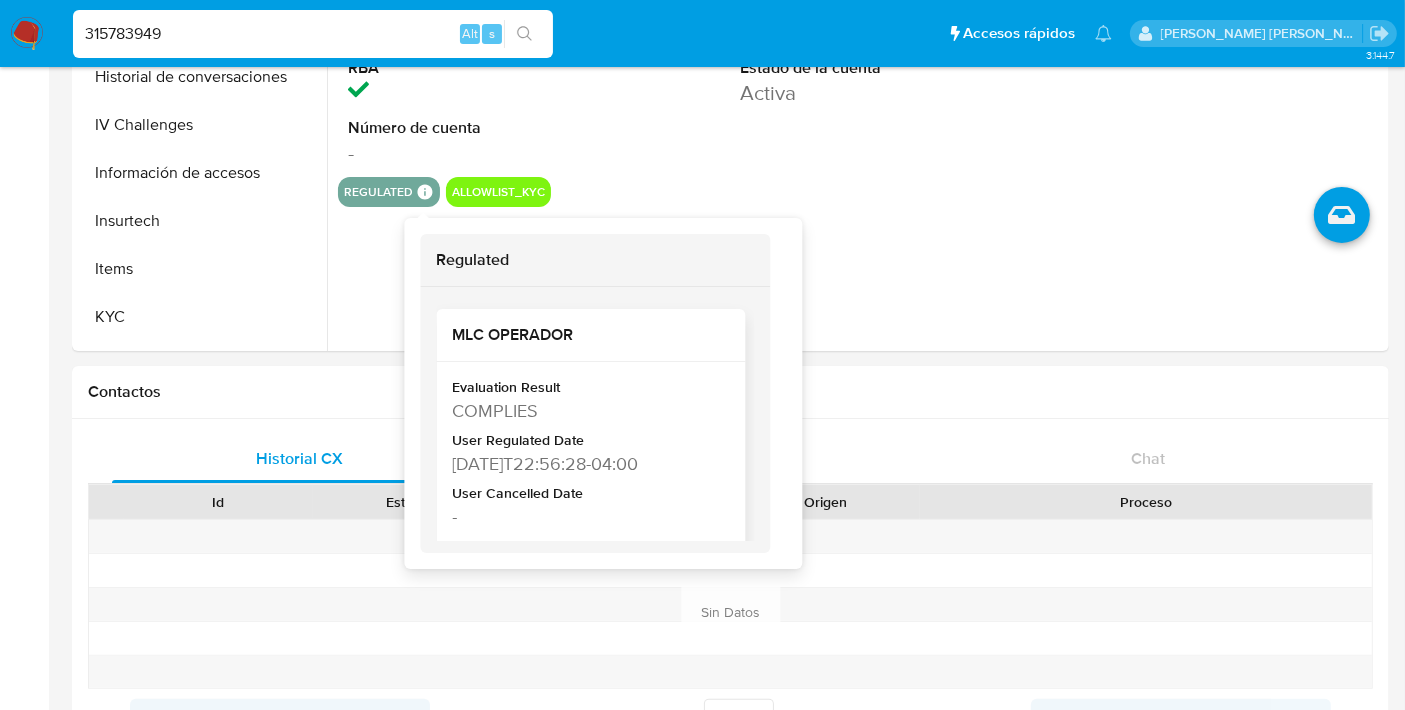 type 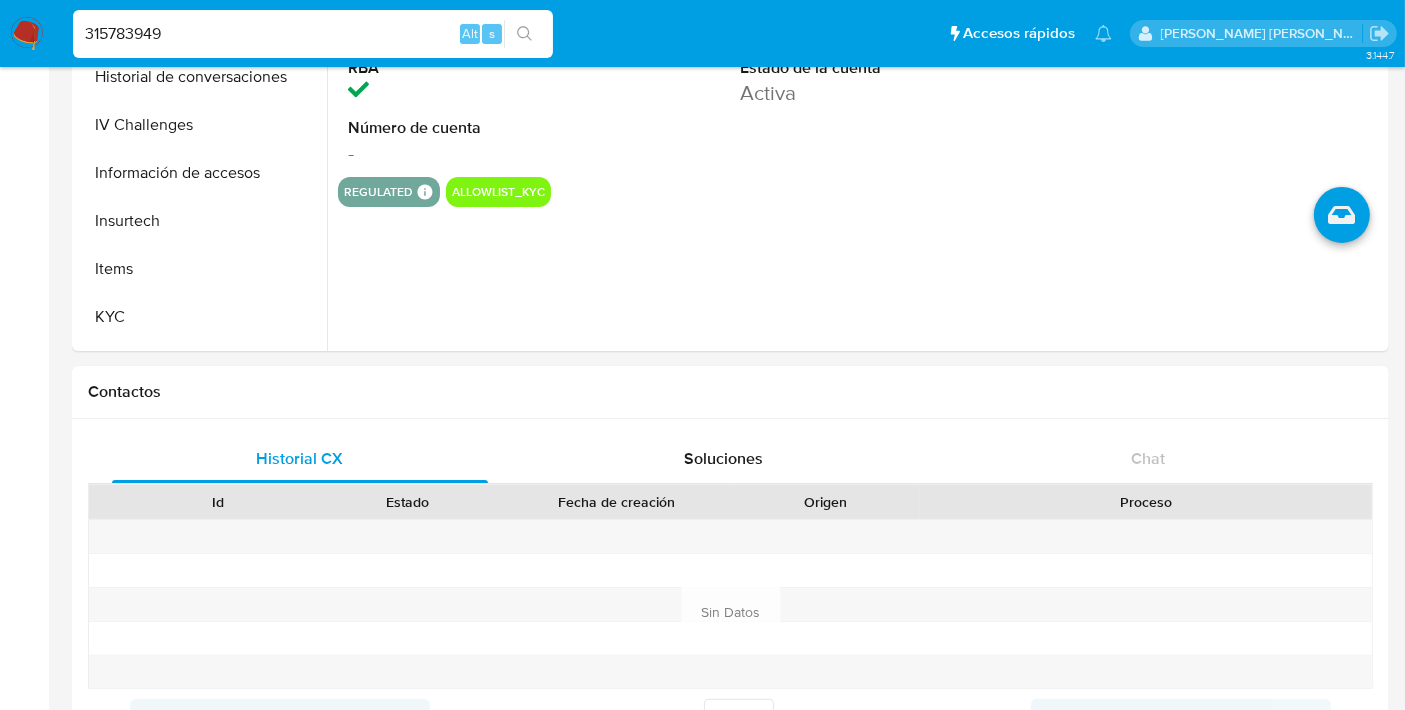 click on "315783949" at bounding box center [313, 34] 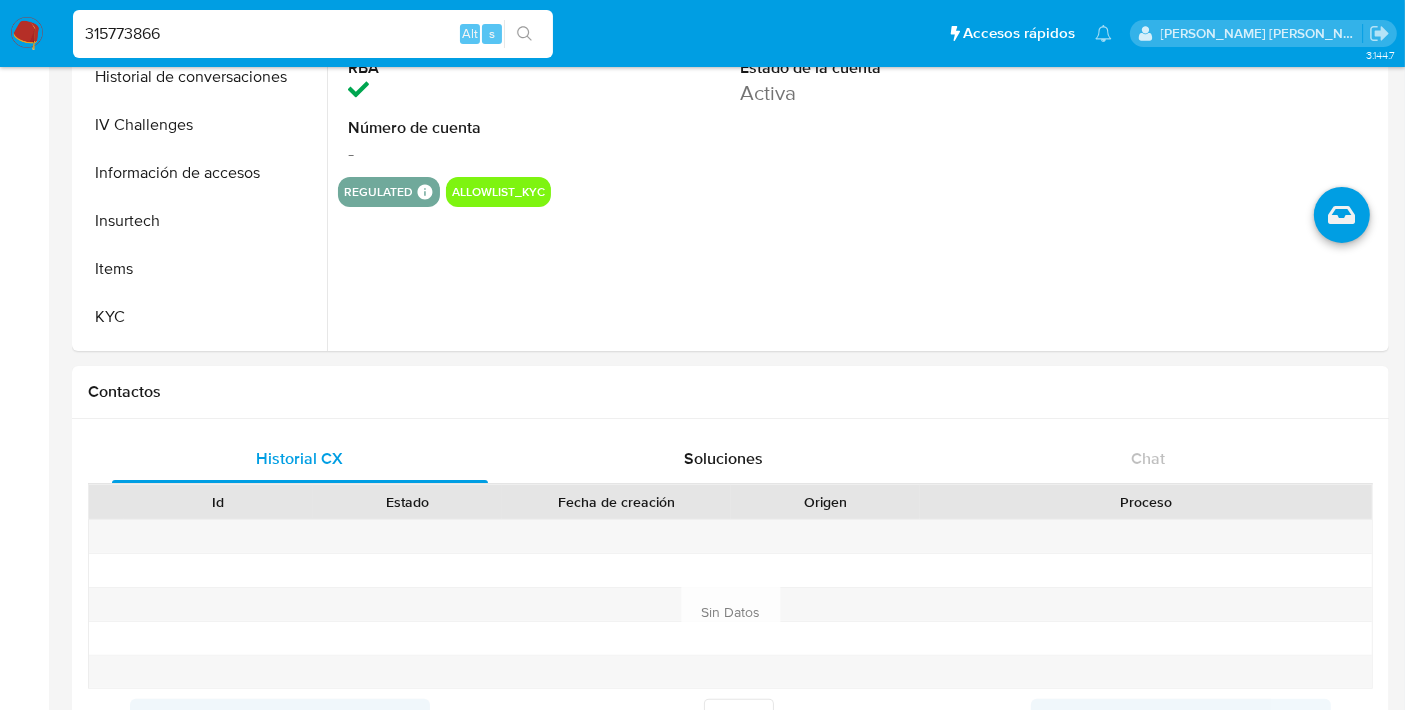 type on "315773866" 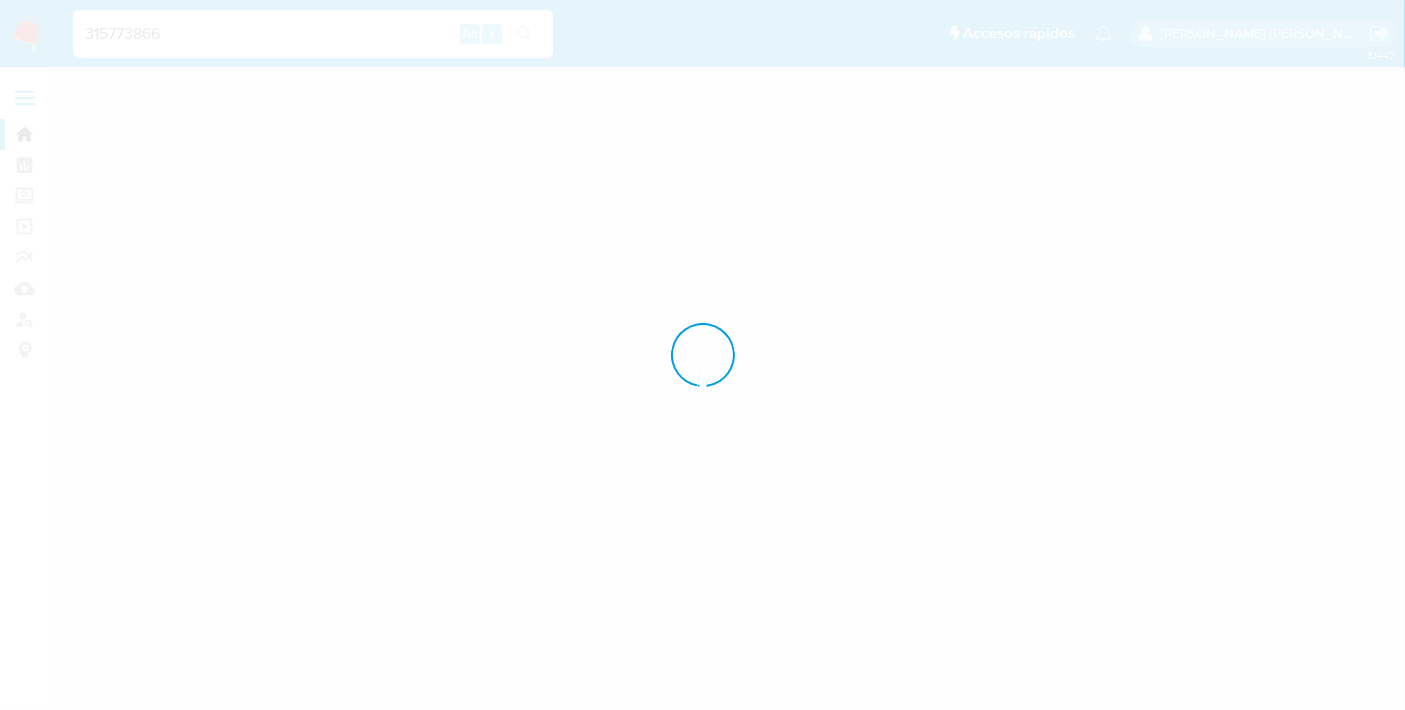 scroll, scrollTop: 0, scrollLeft: 0, axis: both 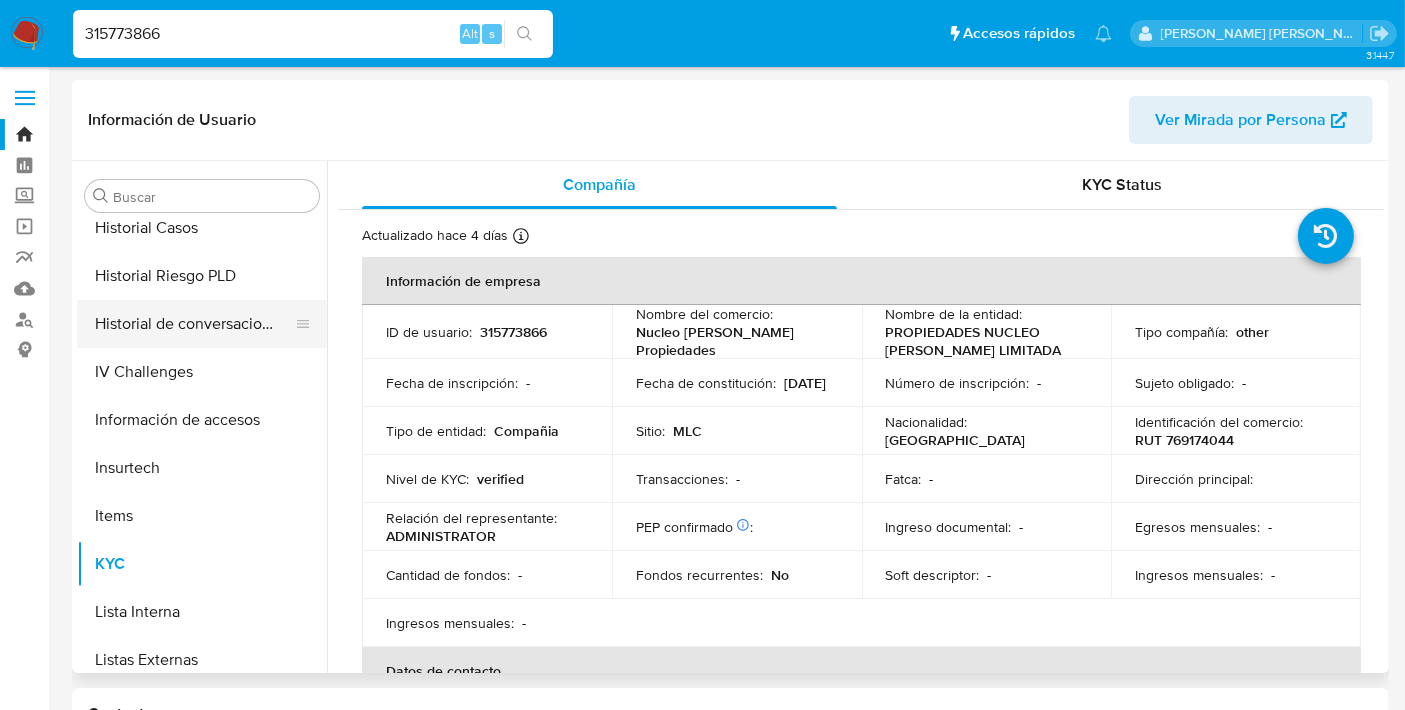 select on "10" 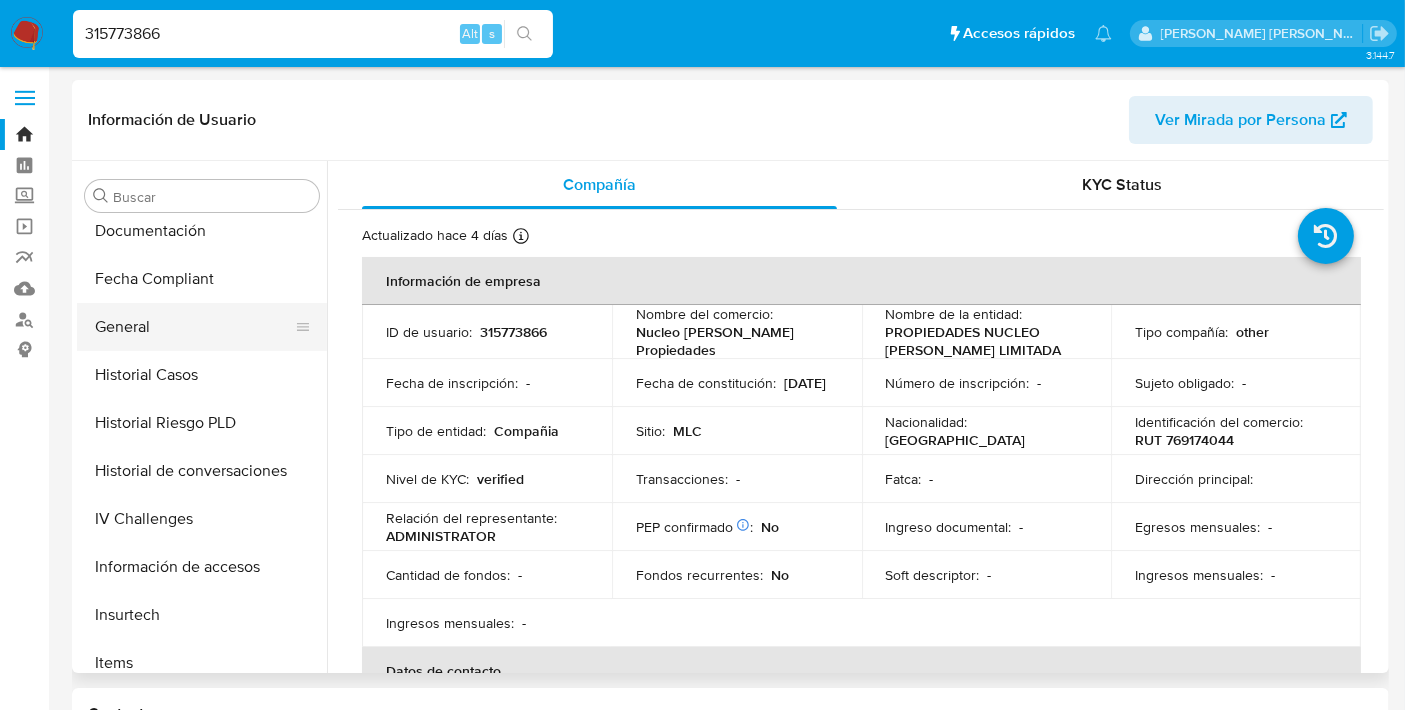 scroll, scrollTop: 443, scrollLeft: 0, axis: vertical 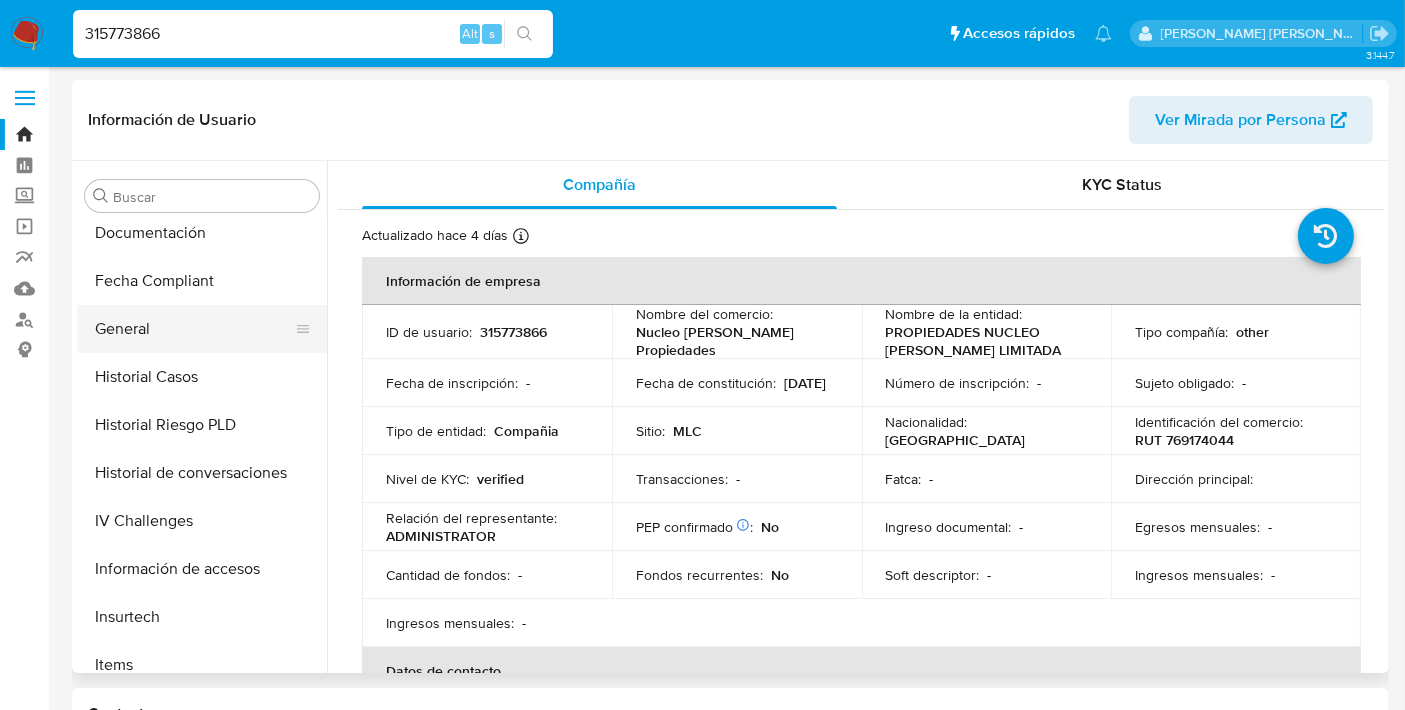 click on "General" at bounding box center (194, 329) 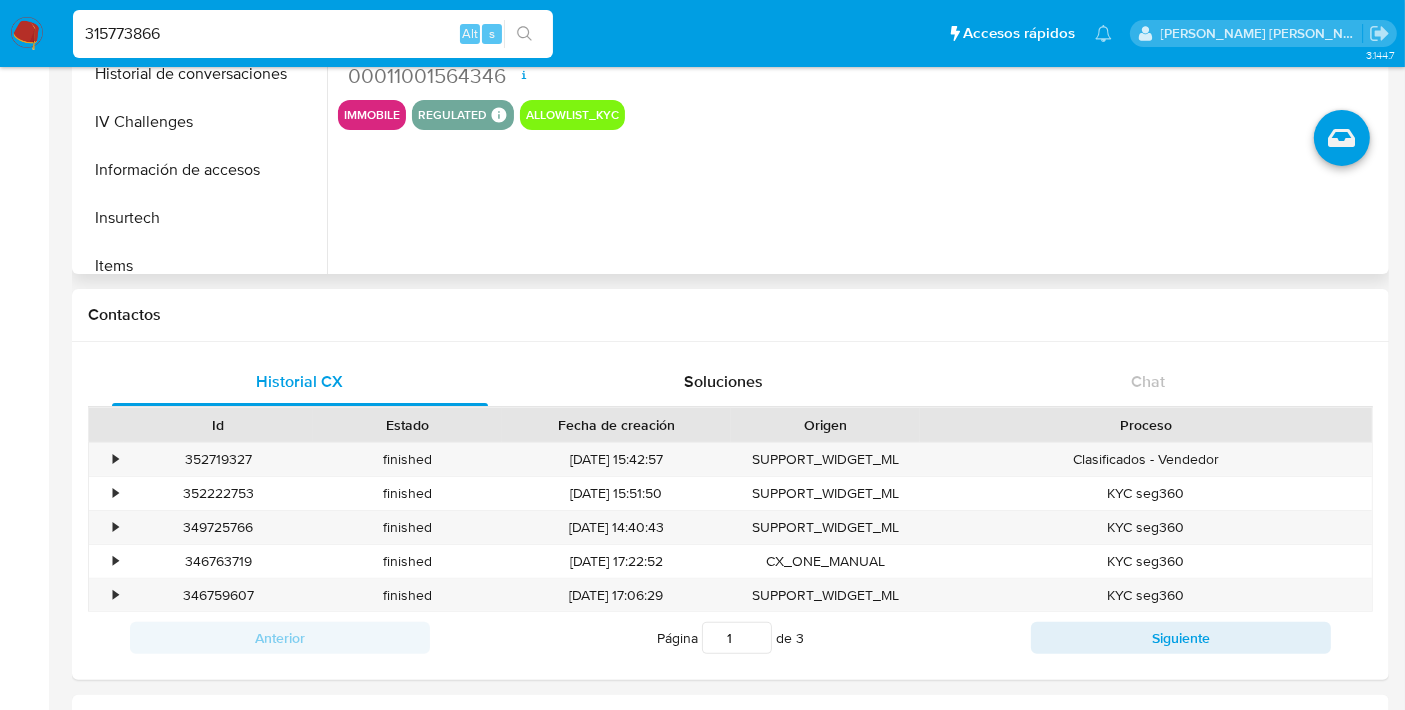 scroll, scrollTop: 405, scrollLeft: 0, axis: vertical 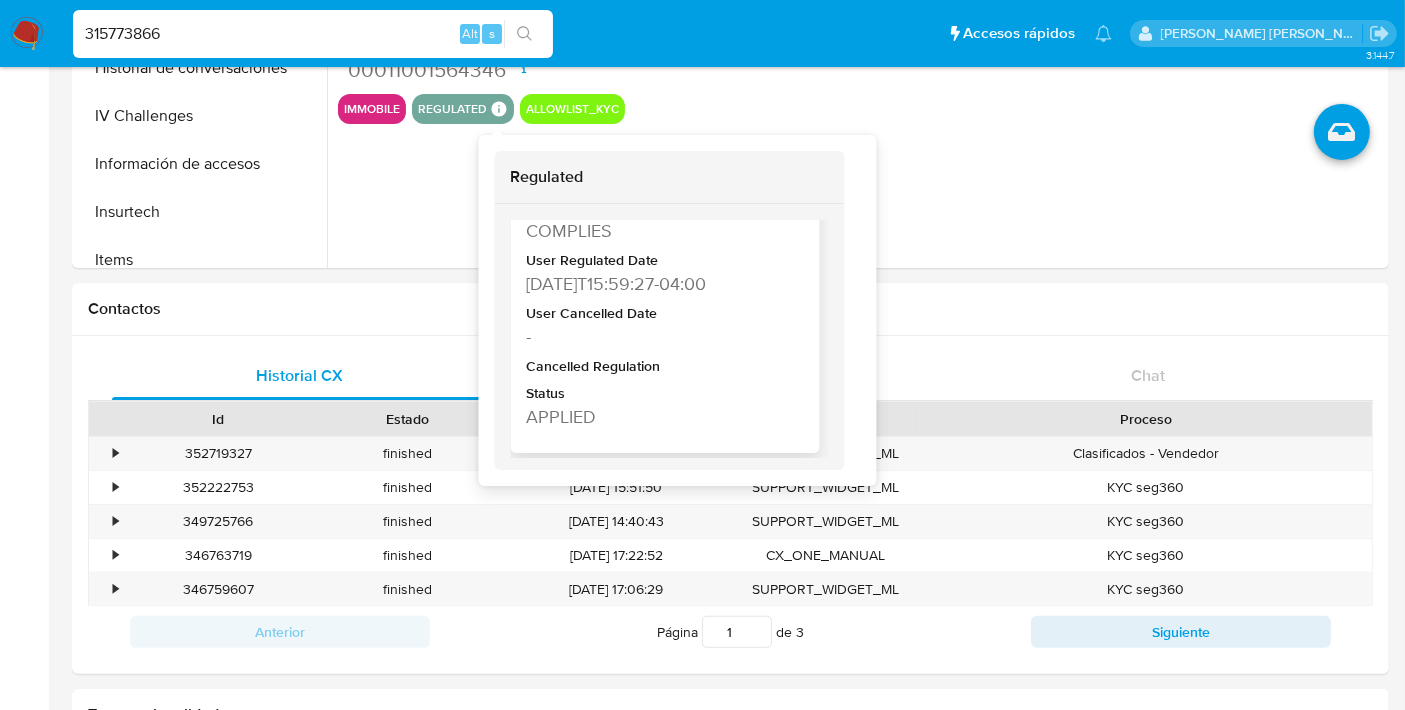type 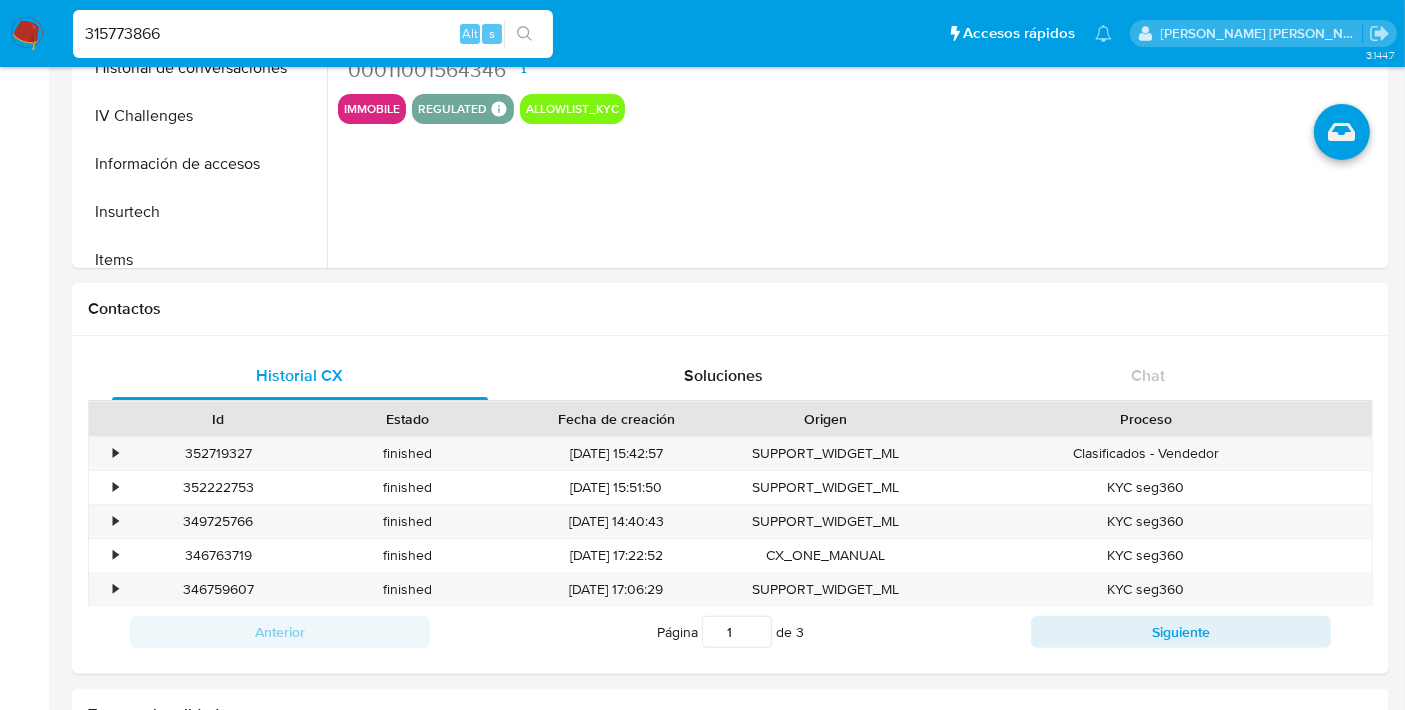 click on "315773866" at bounding box center (313, 34) 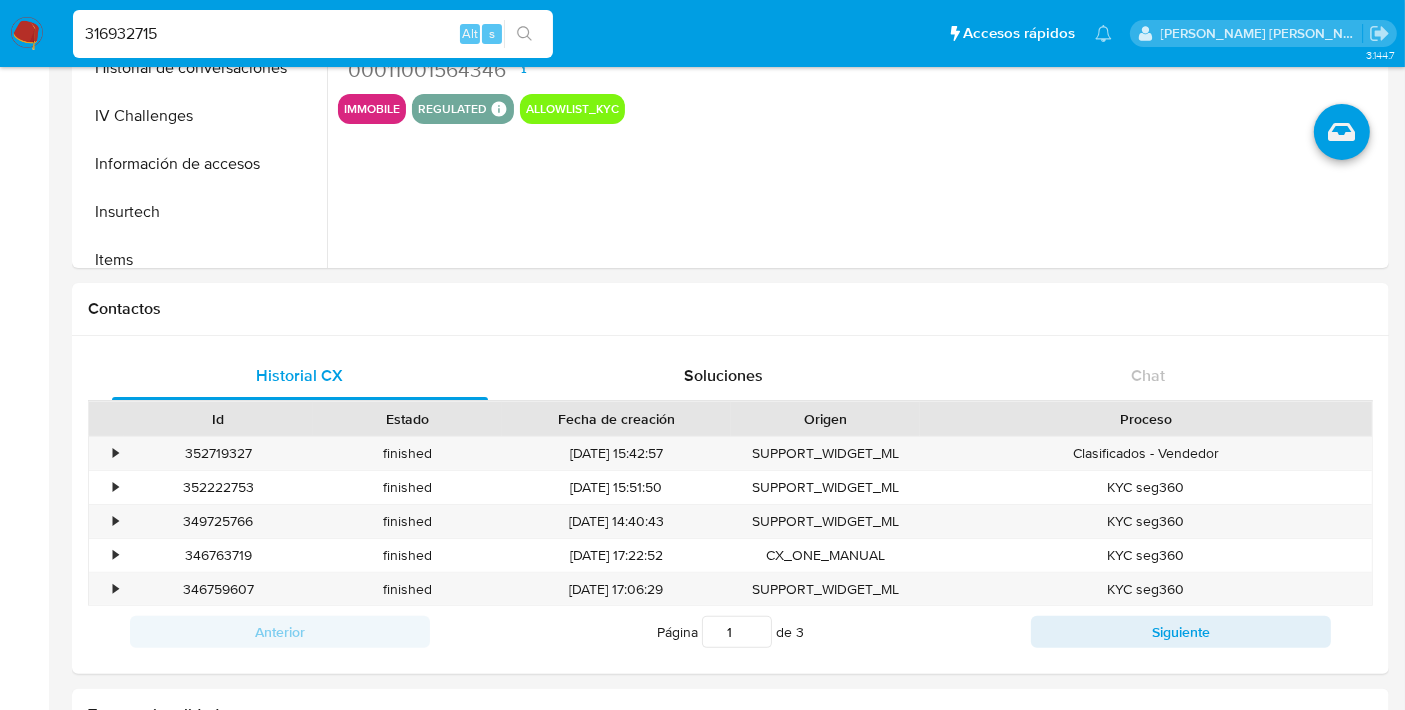 type on "316932715" 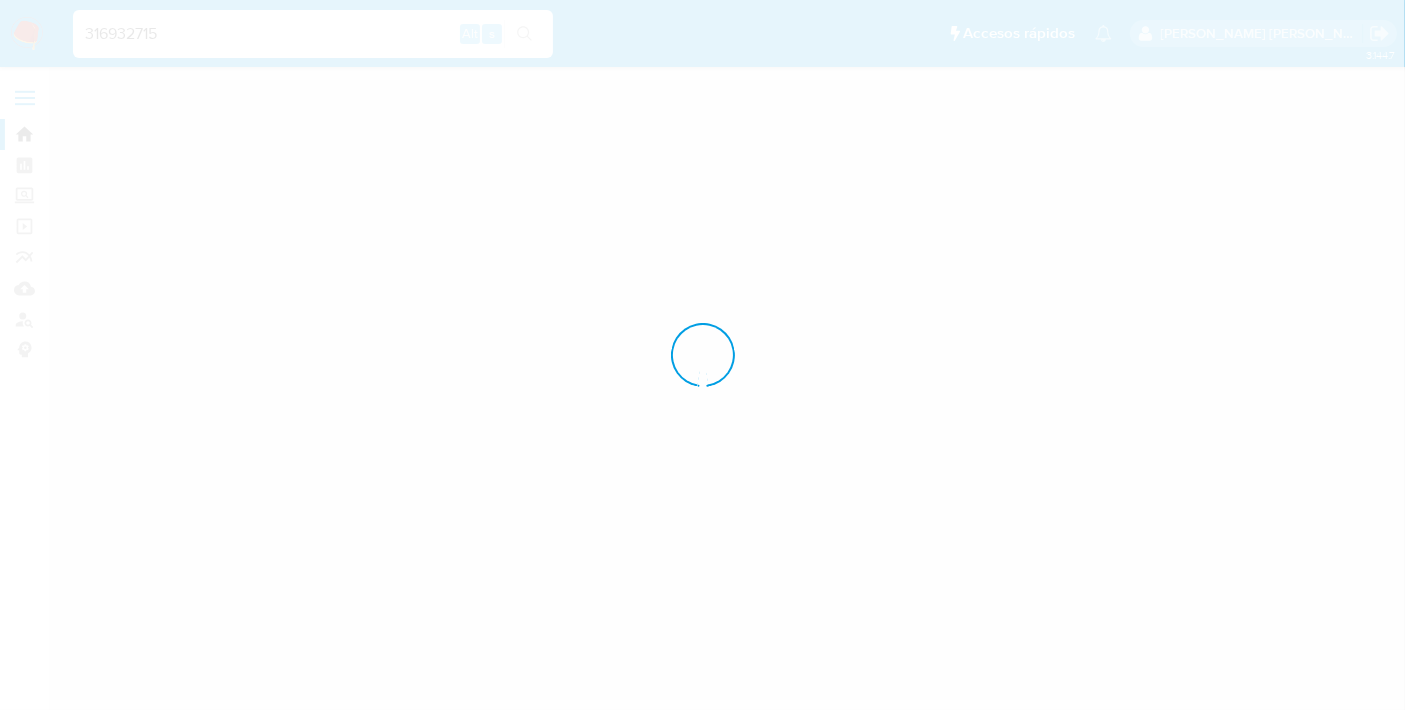 scroll, scrollTop: 0, scrollLeft: 0, axis: both 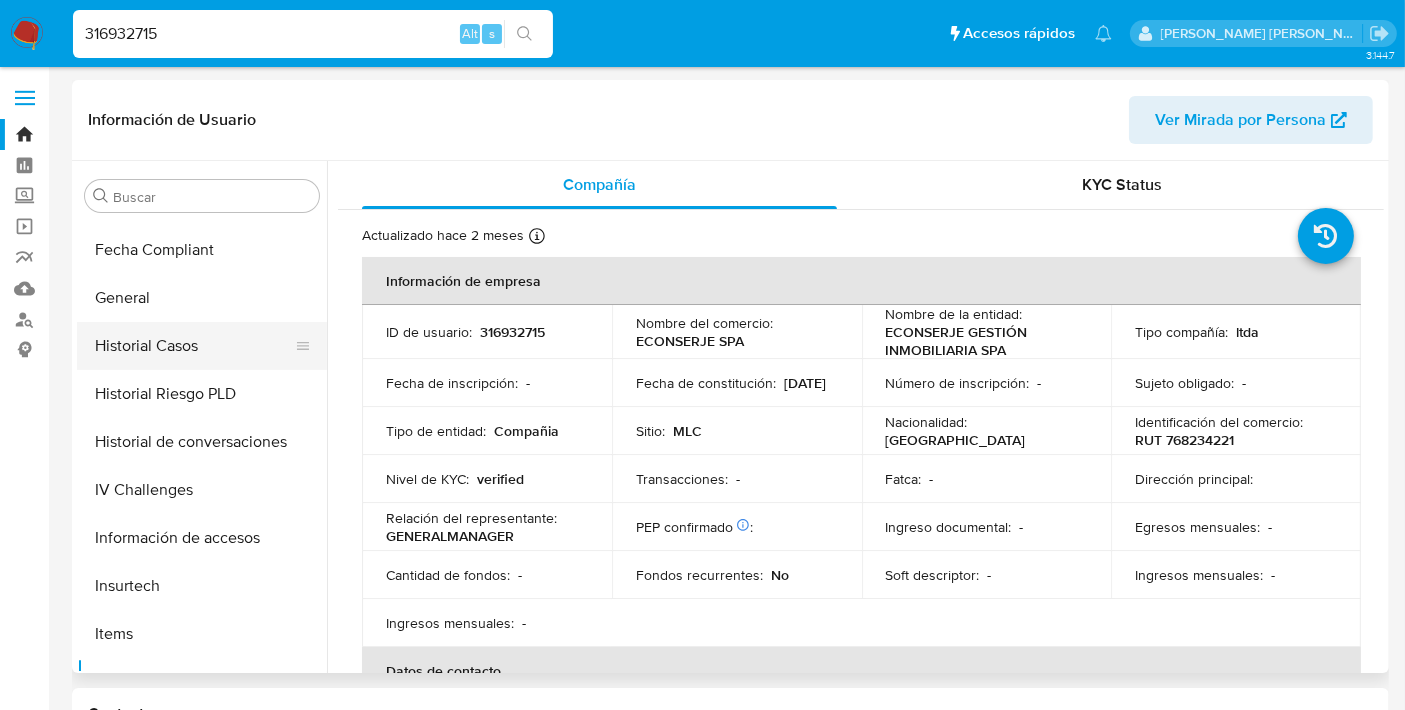 select on "10" 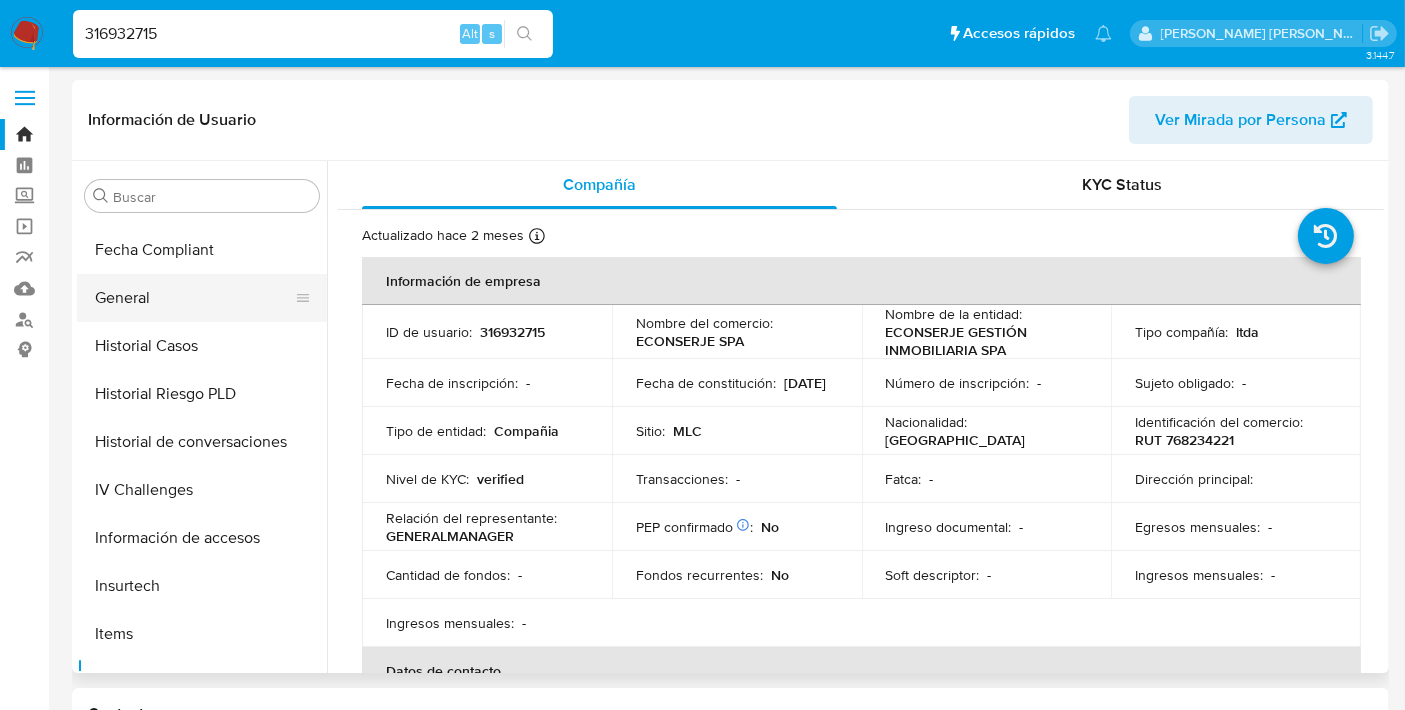 click on "General" at bounding box center [194, 298] 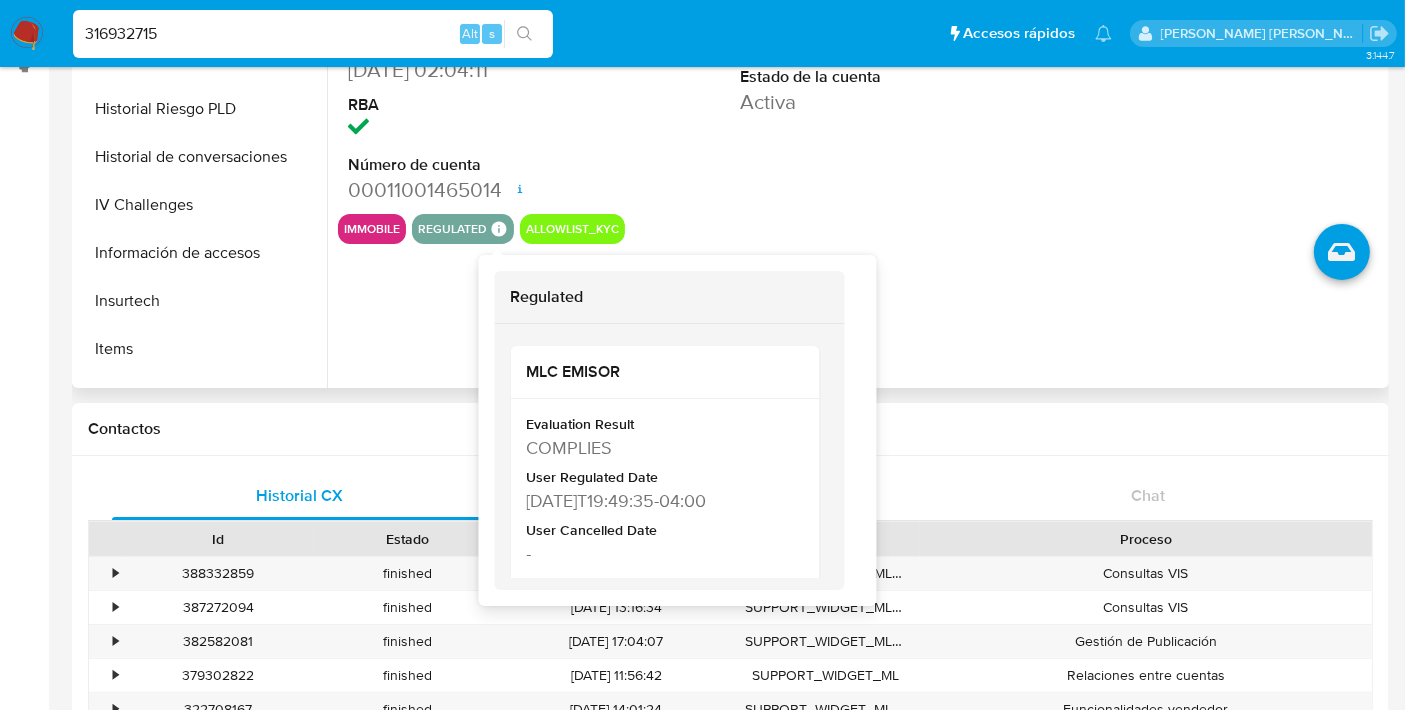 scroll, scrollTop: 286, scrollLeft: 0, axis: vertical 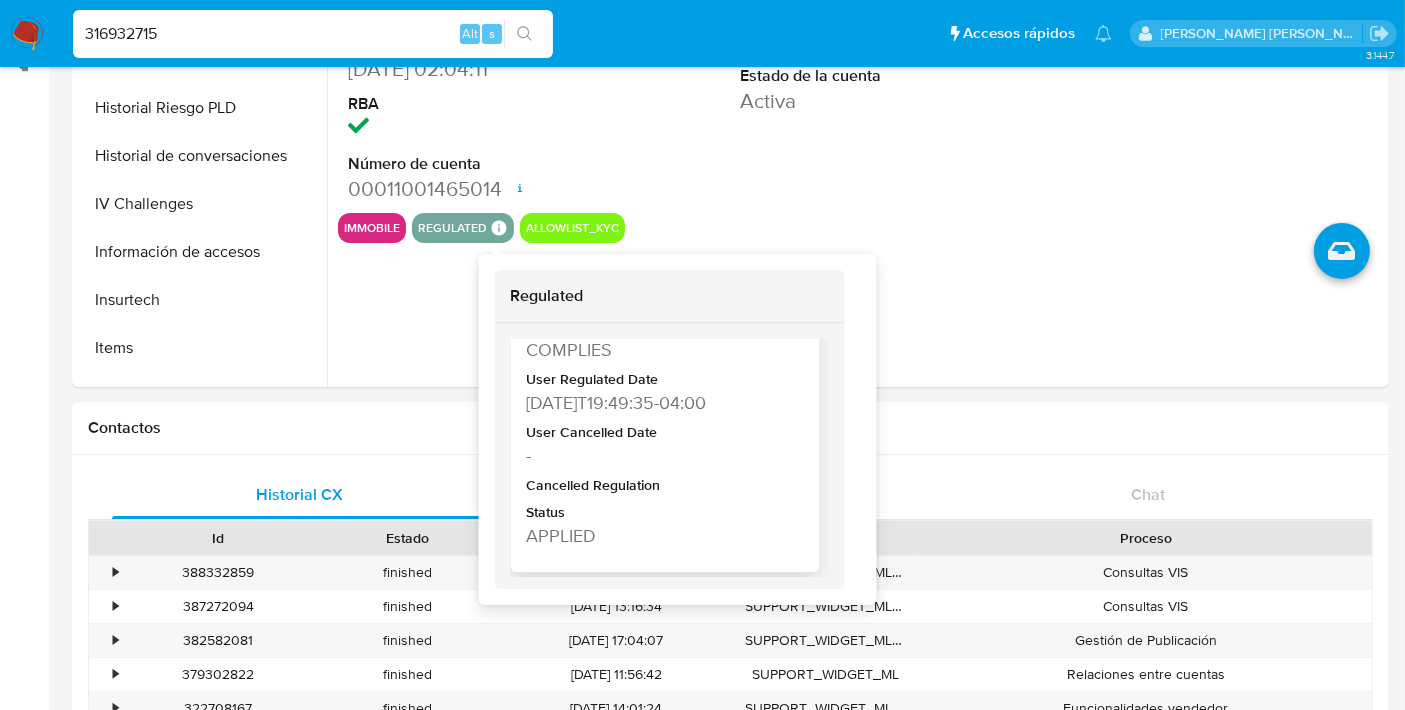 type 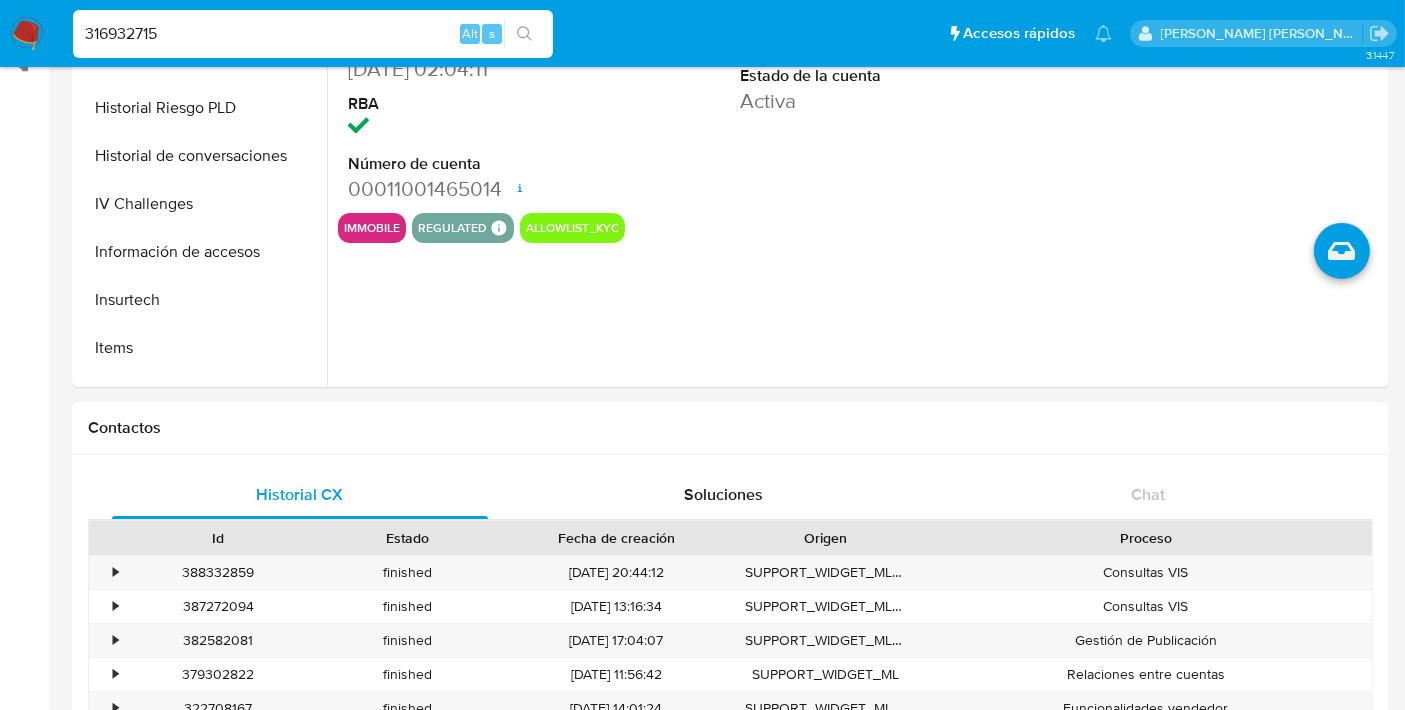 click on "316932715" at bounding box center (313, 34) 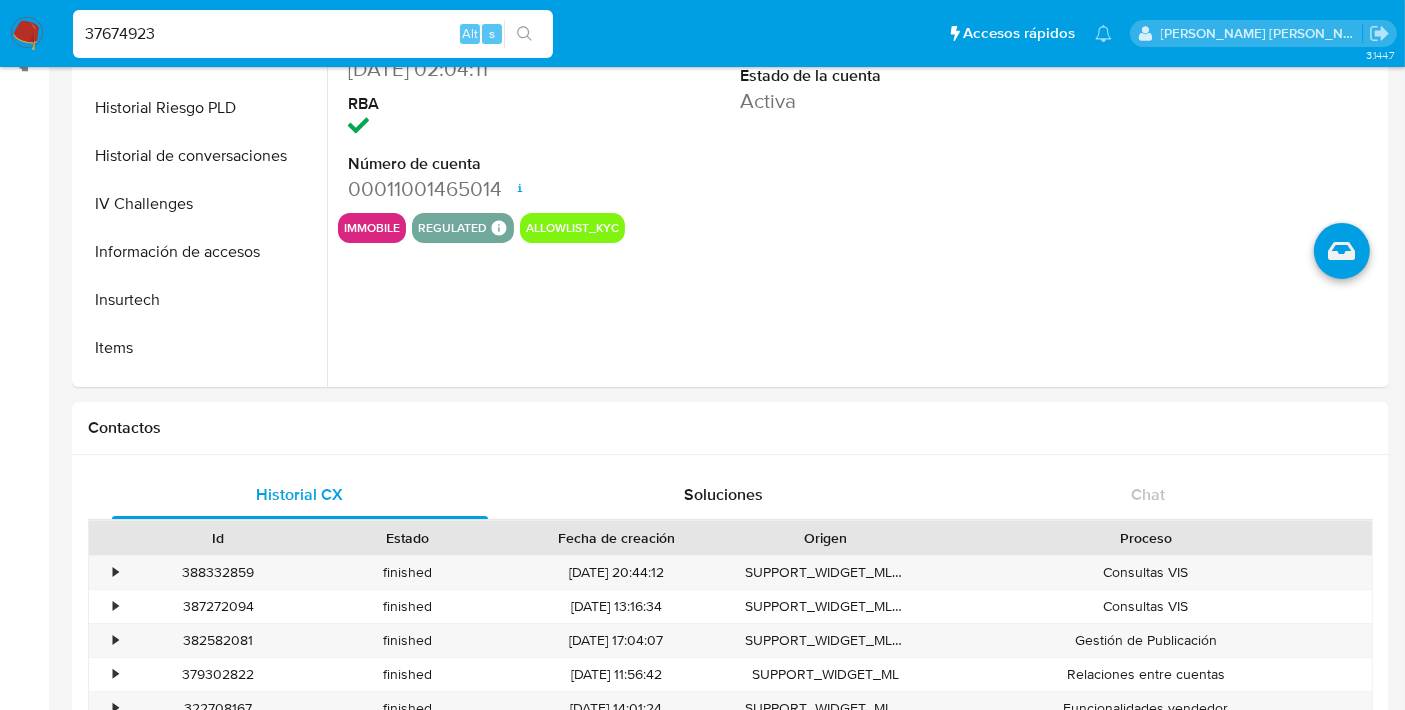 type on "37674923" 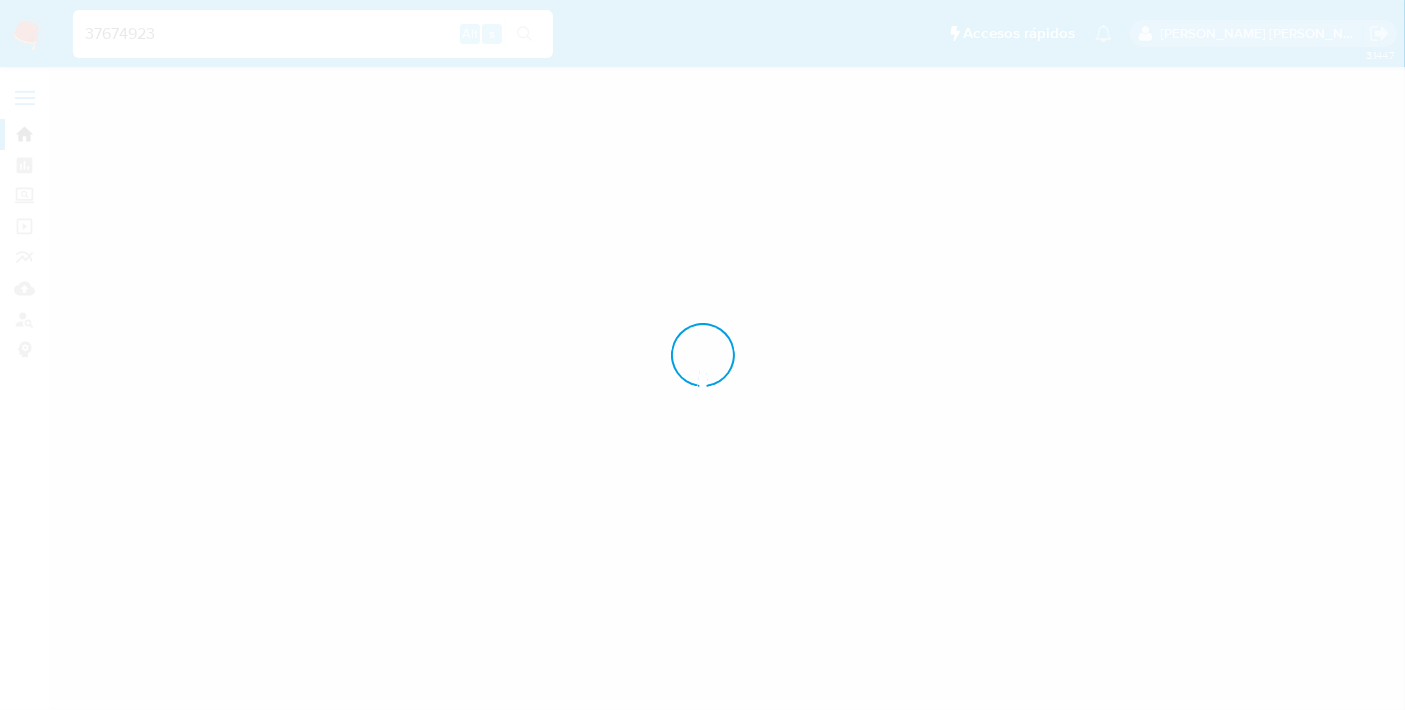 scroll, scrollTop: 0, scrollLeft: 0, axis: both 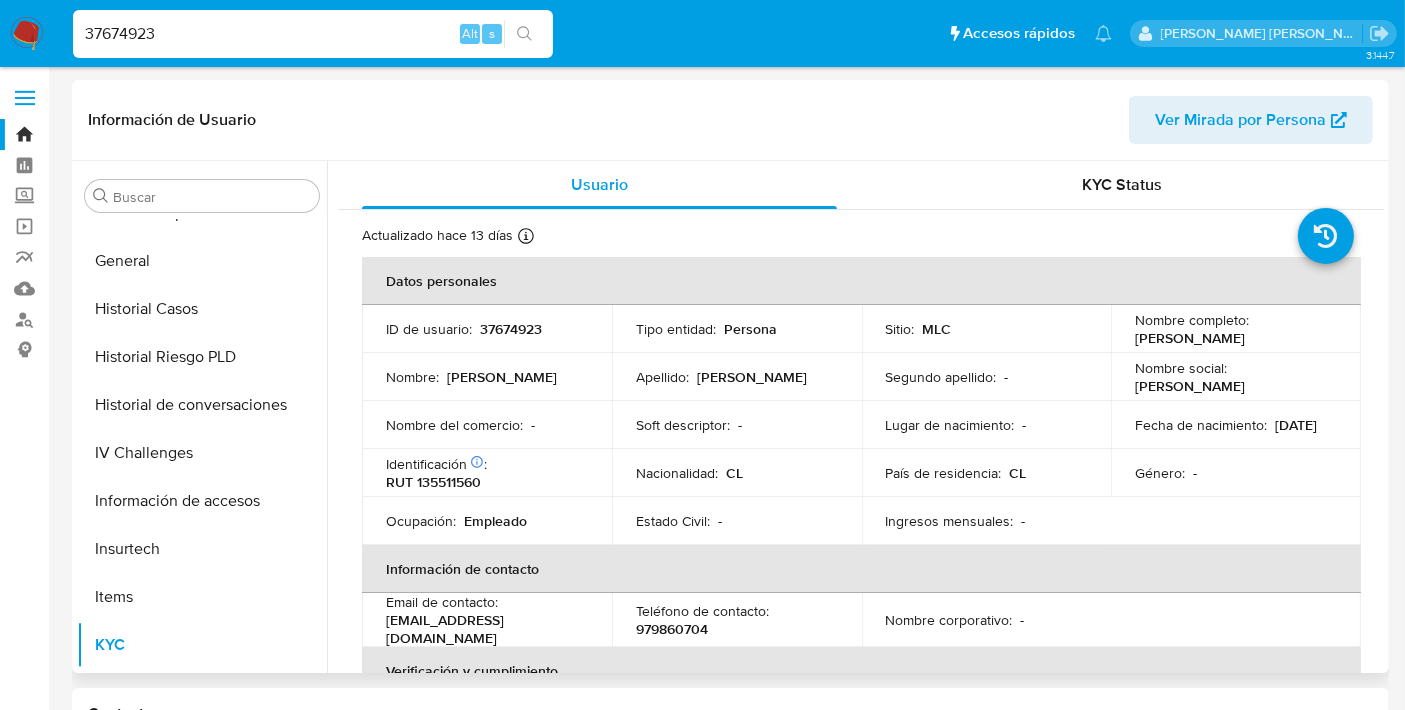 select on "10" 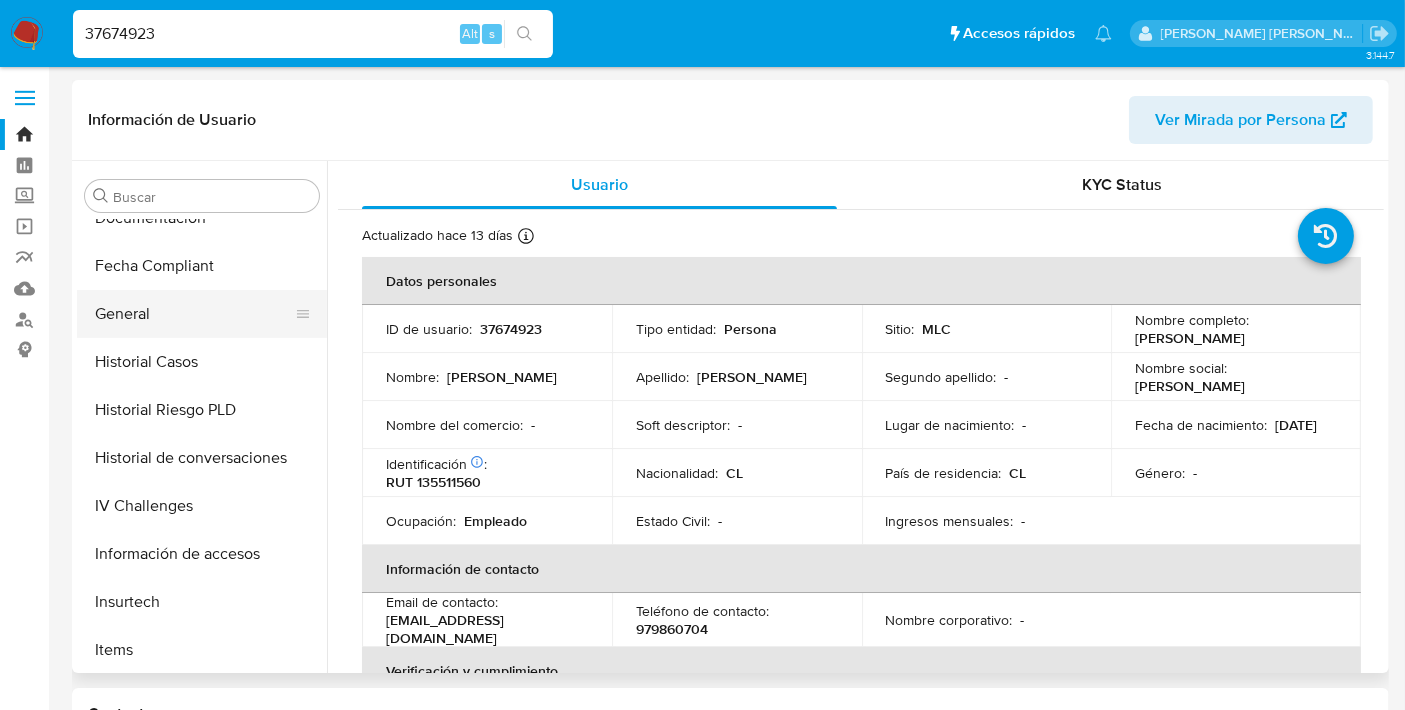 click on "General" at bounding box center (194, 314) 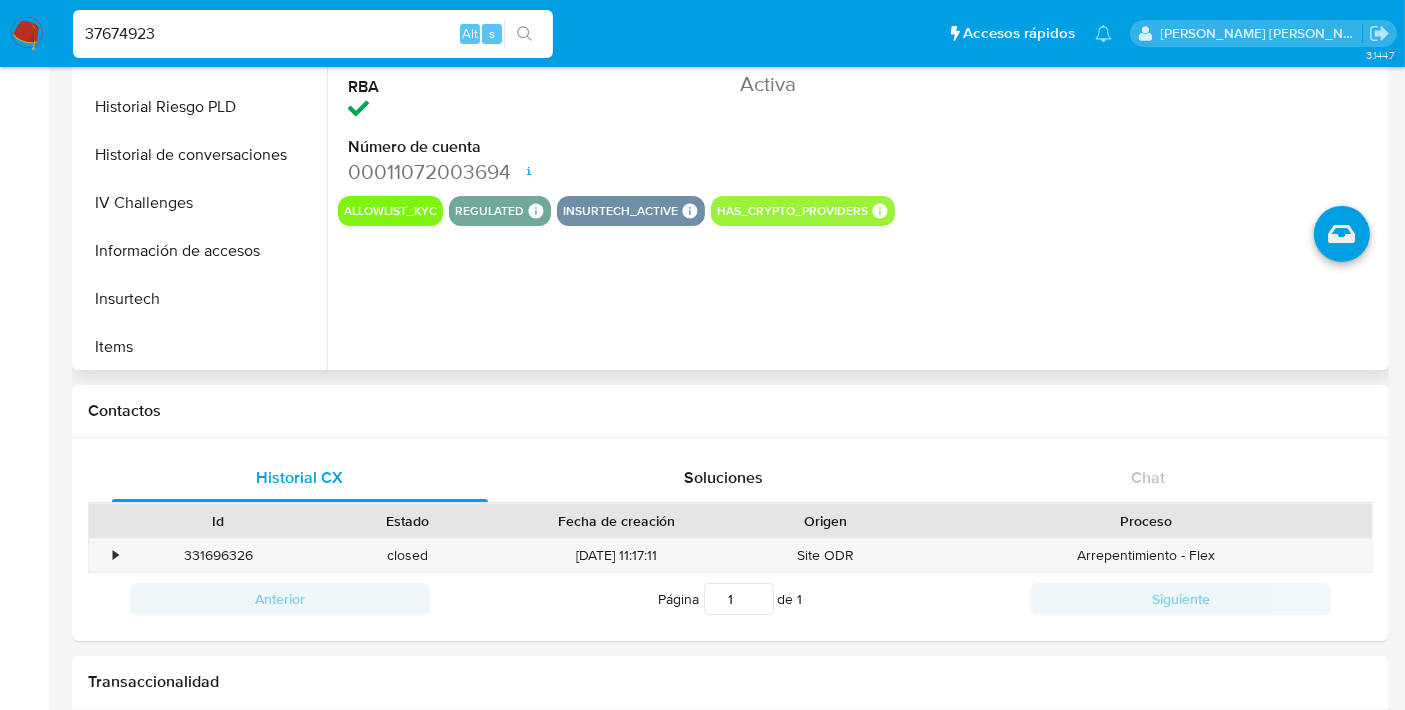 scroll, scrollTop: 335, scrollLeft: 0, axis: vertical 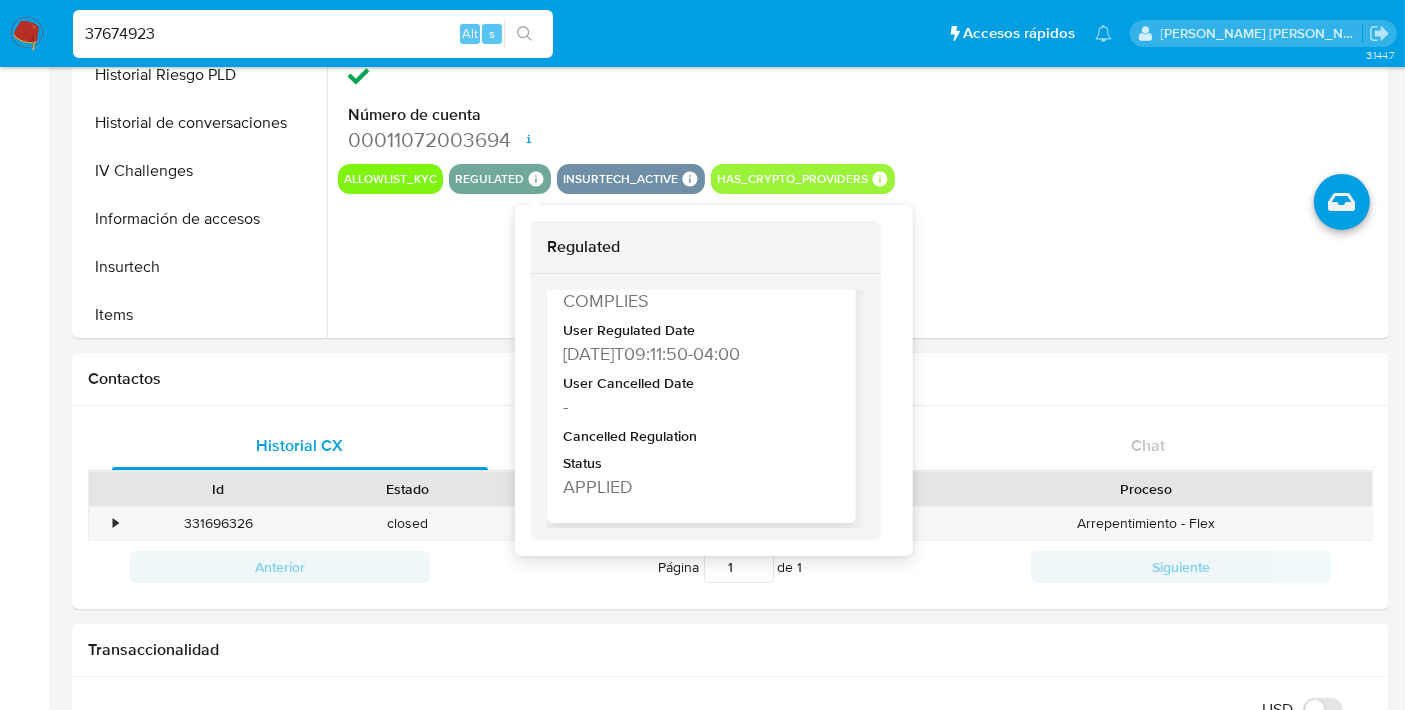 type 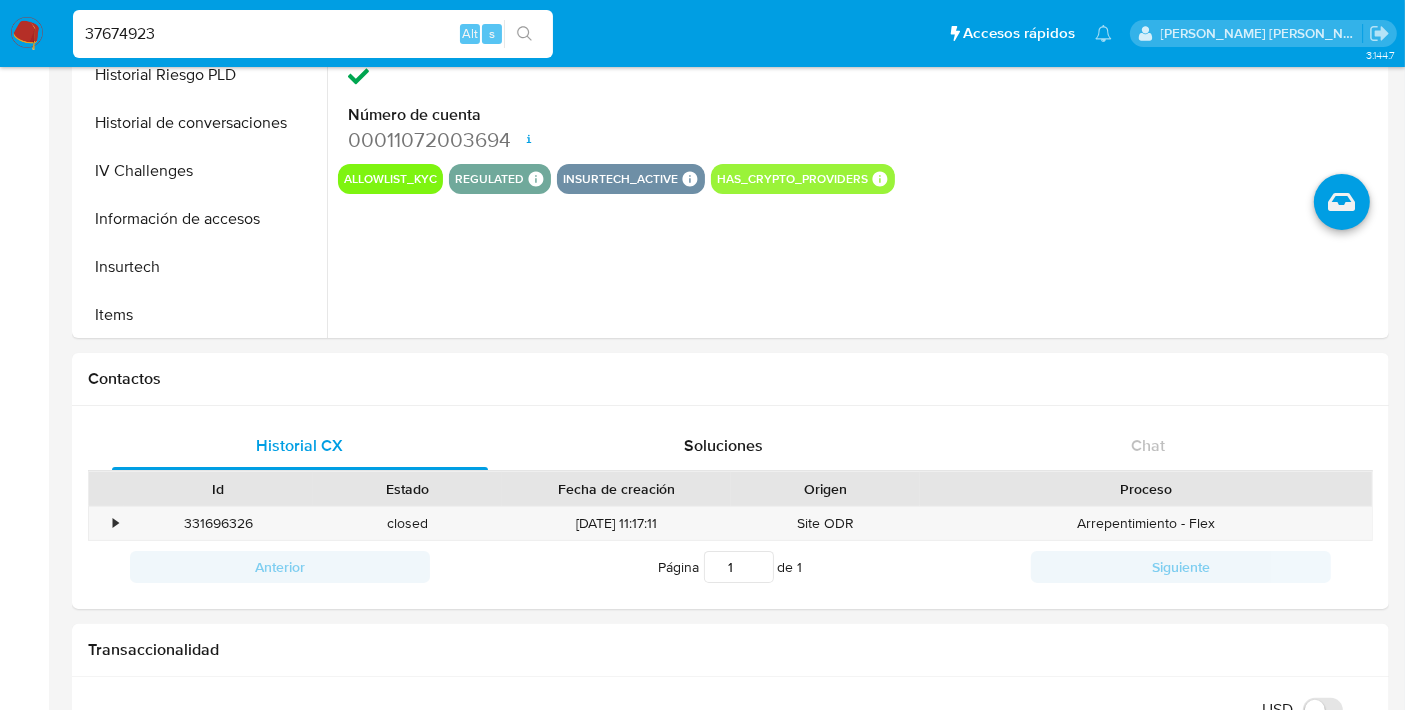 click on "37674923" at bounding box center [313, 34] 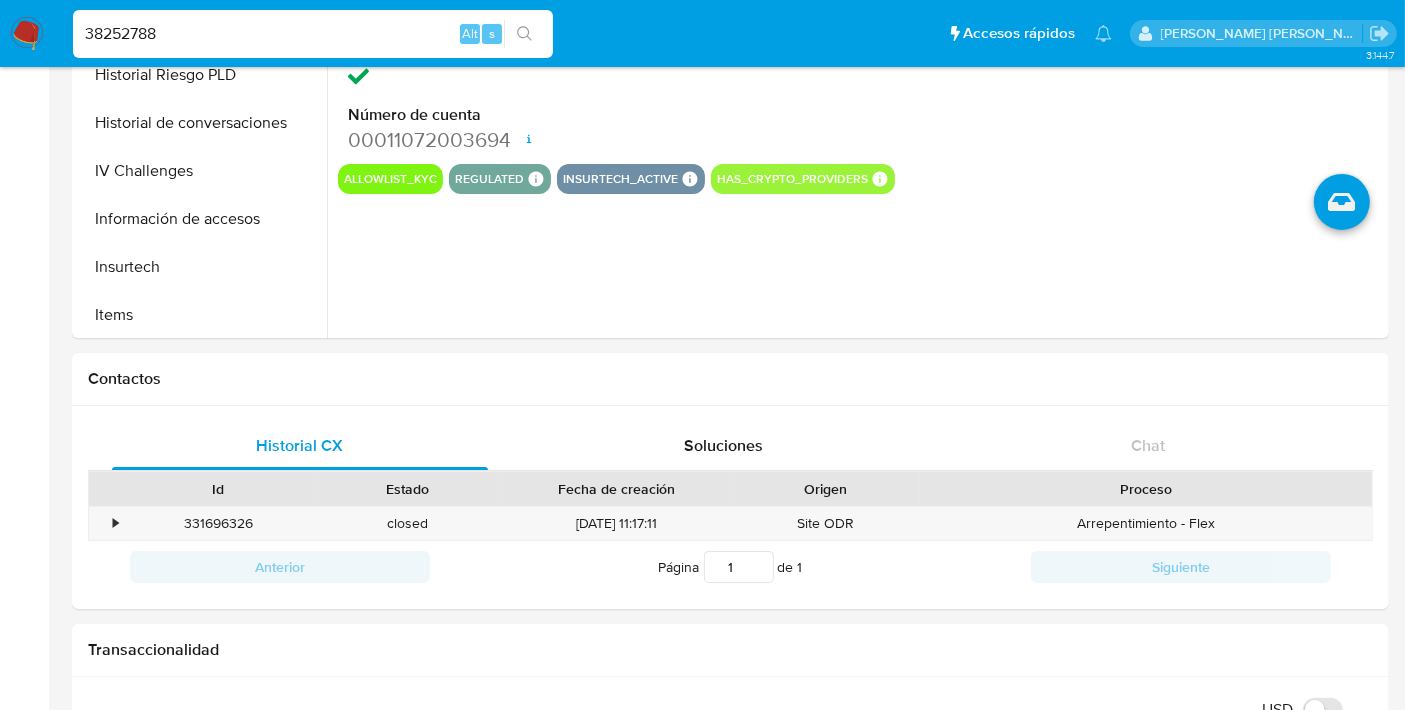 type on "38252788" 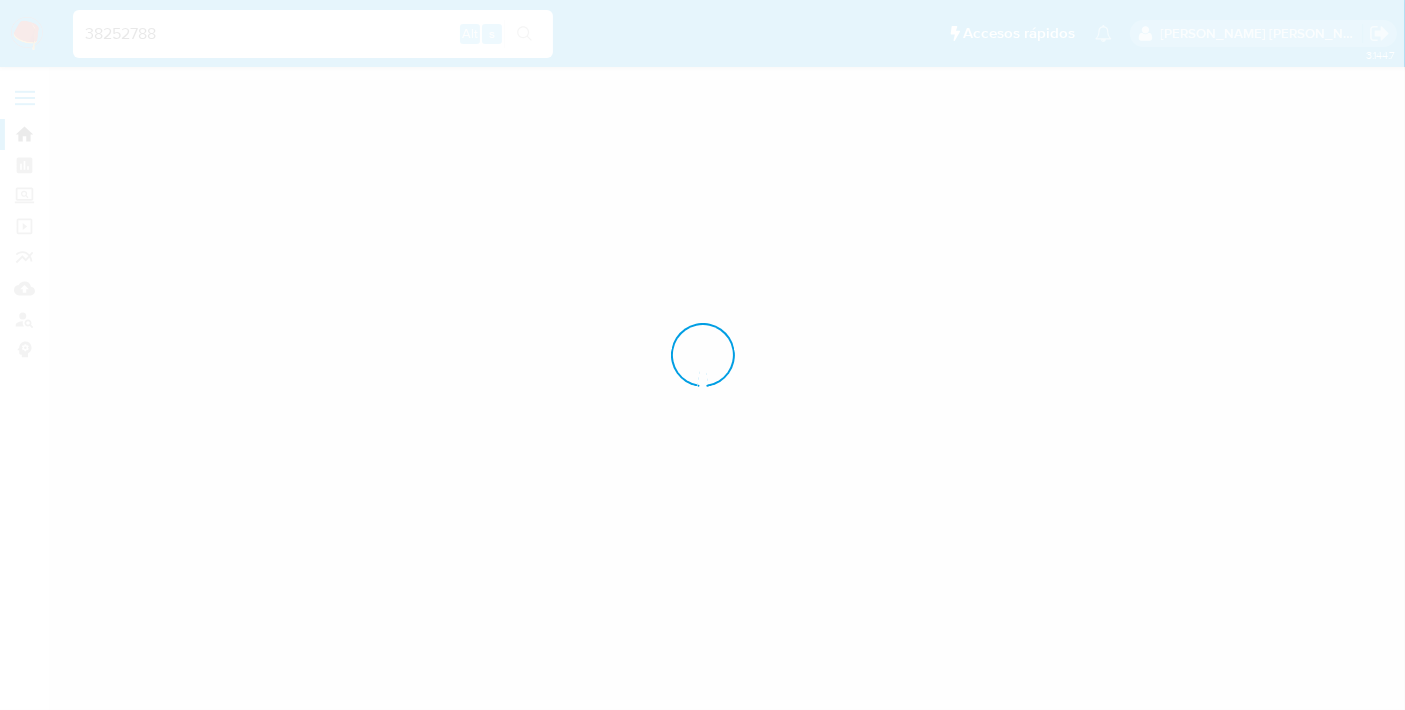 scroll, scrollTop: 0, scrollLeft: 0, axis: both 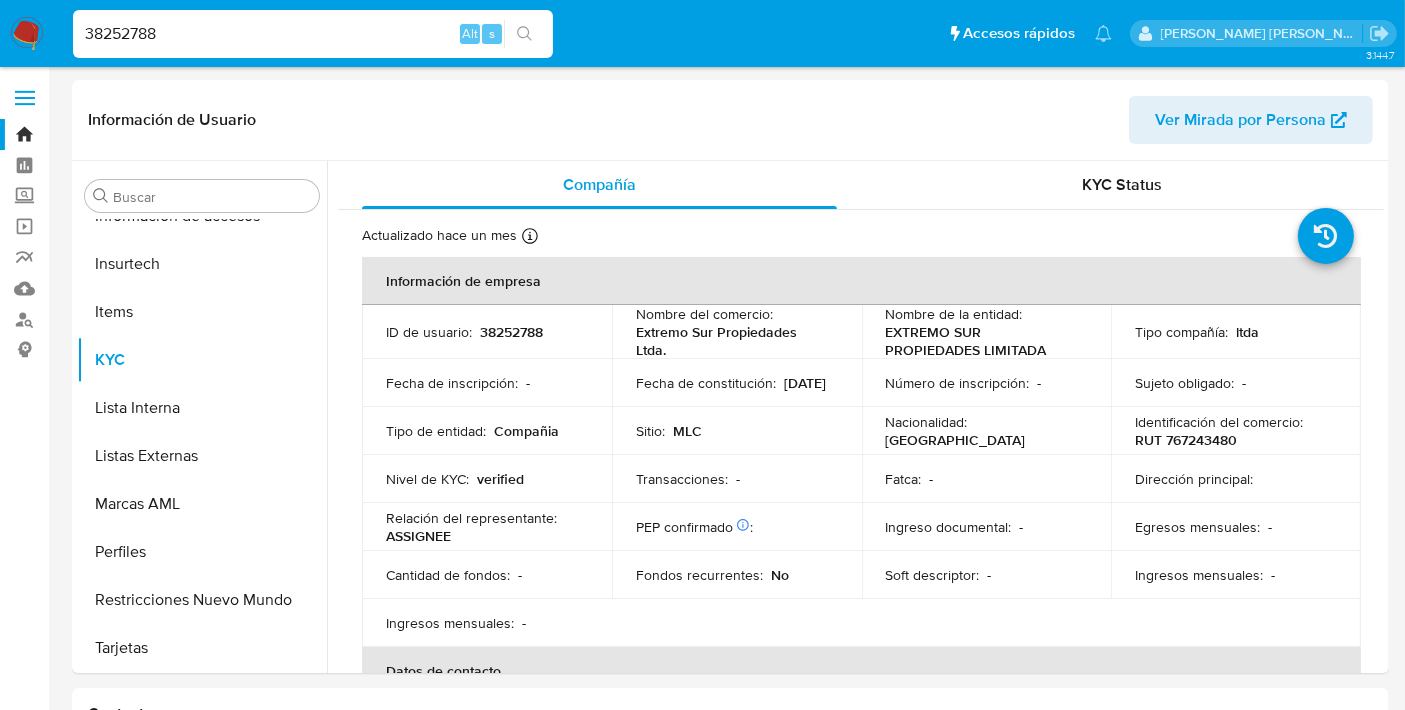 select on "10" 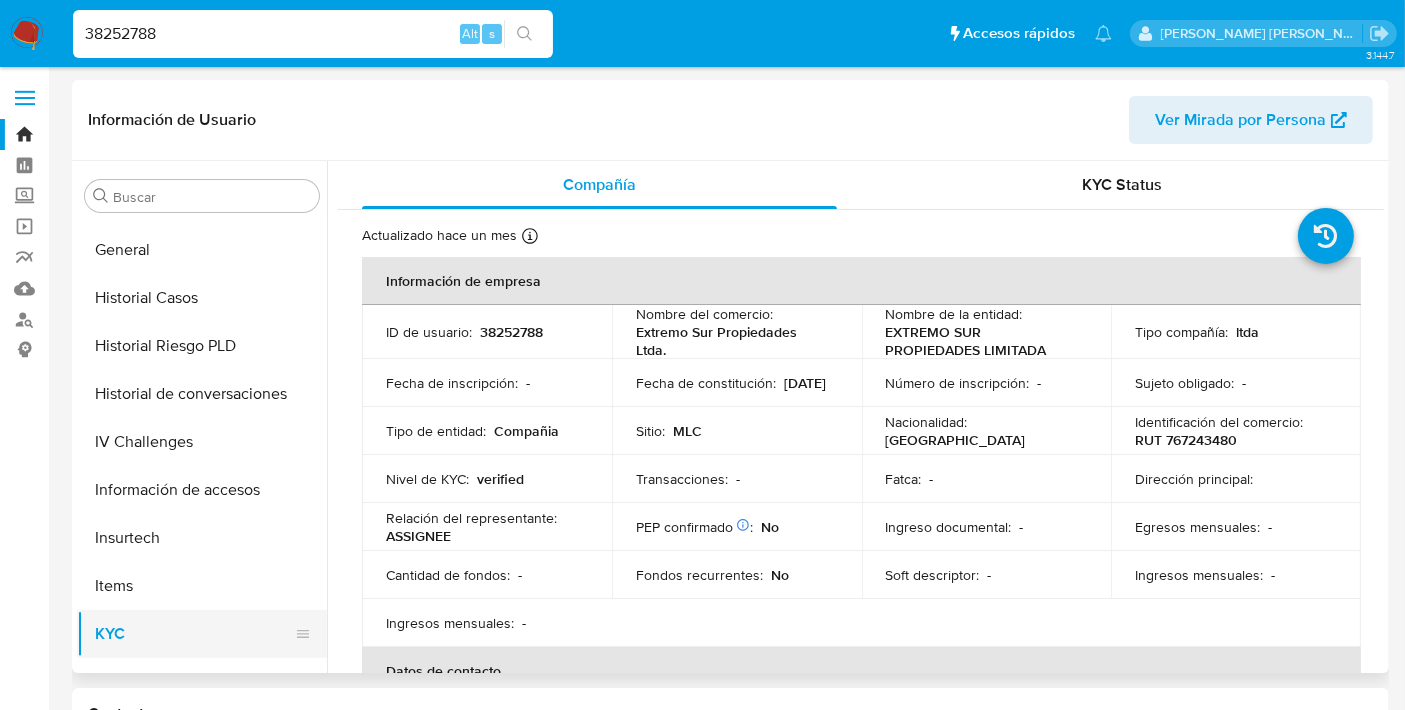 scroll, scrollTop: 434, scrollLeft: 0, axis: vertical 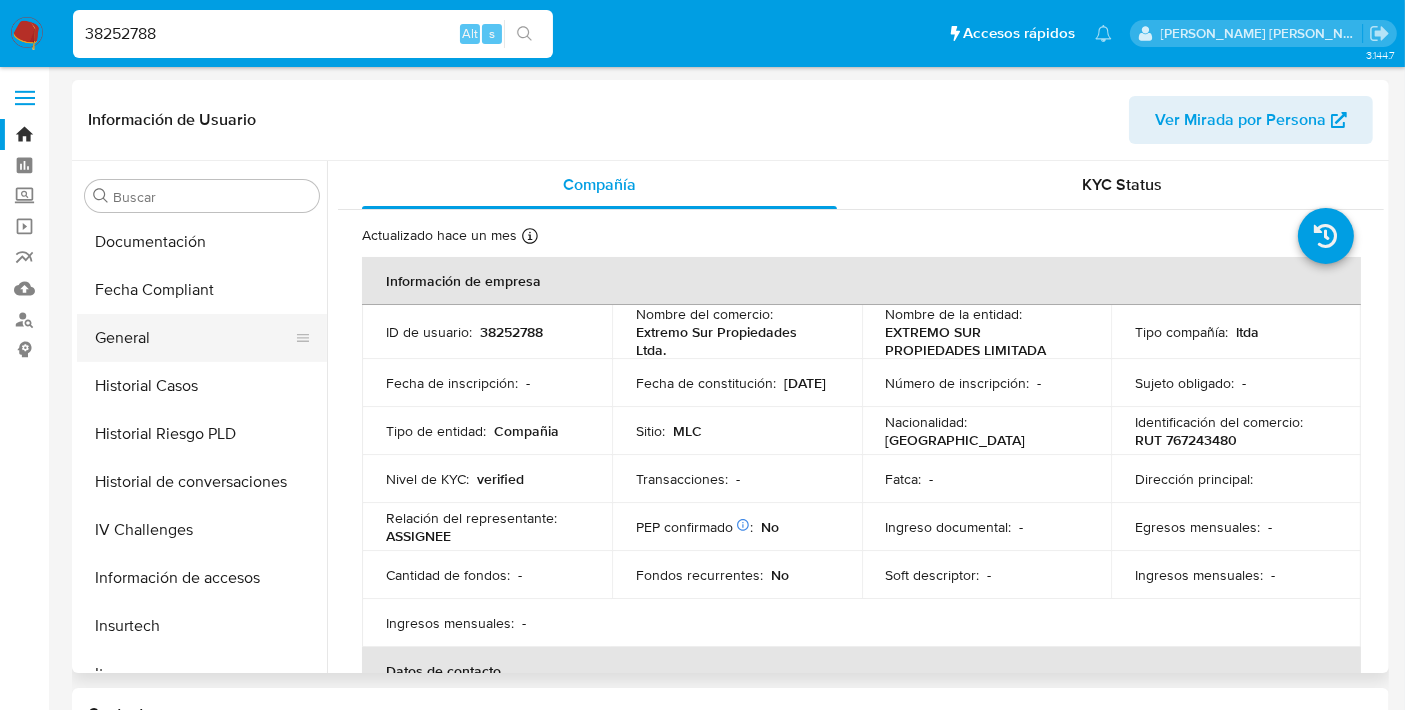 click on "General" at bounding box center (194, 338) 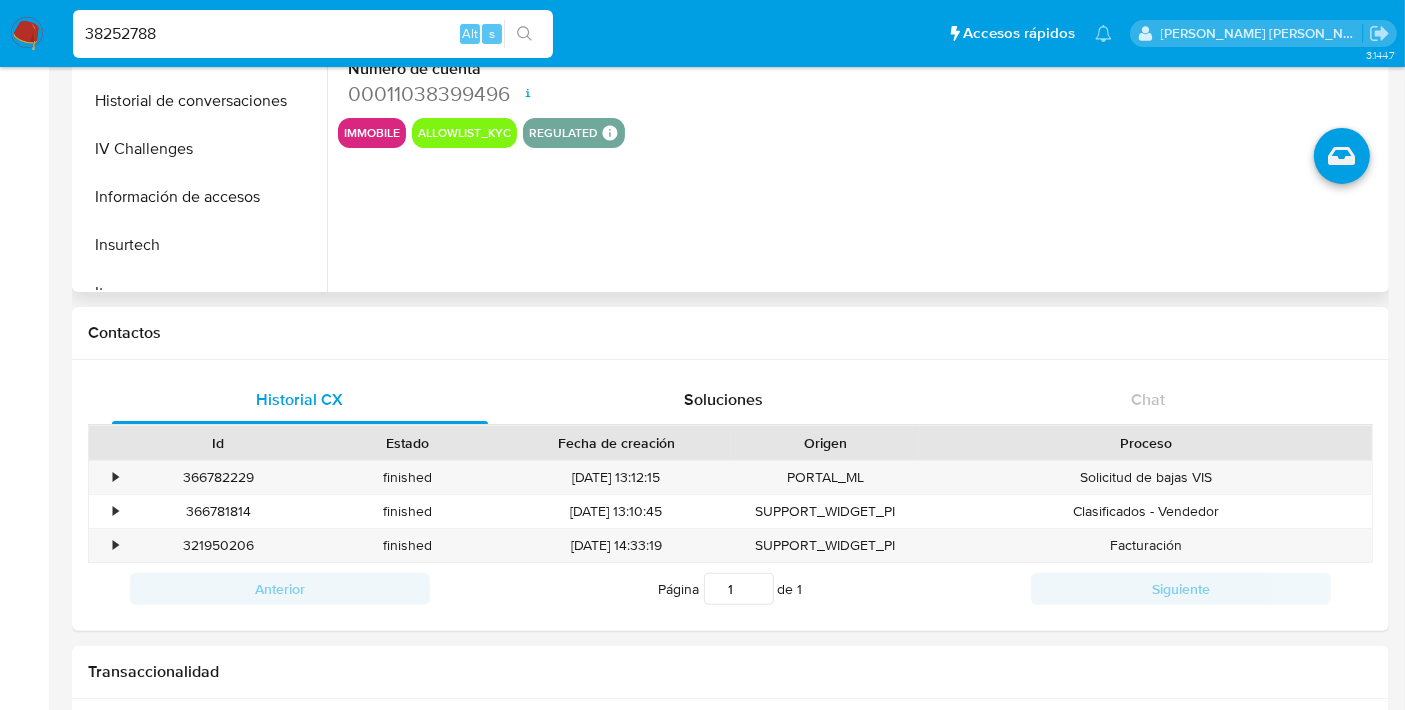 scroll, scrollTop: 382, scrollLeft: 0, axis: vertical 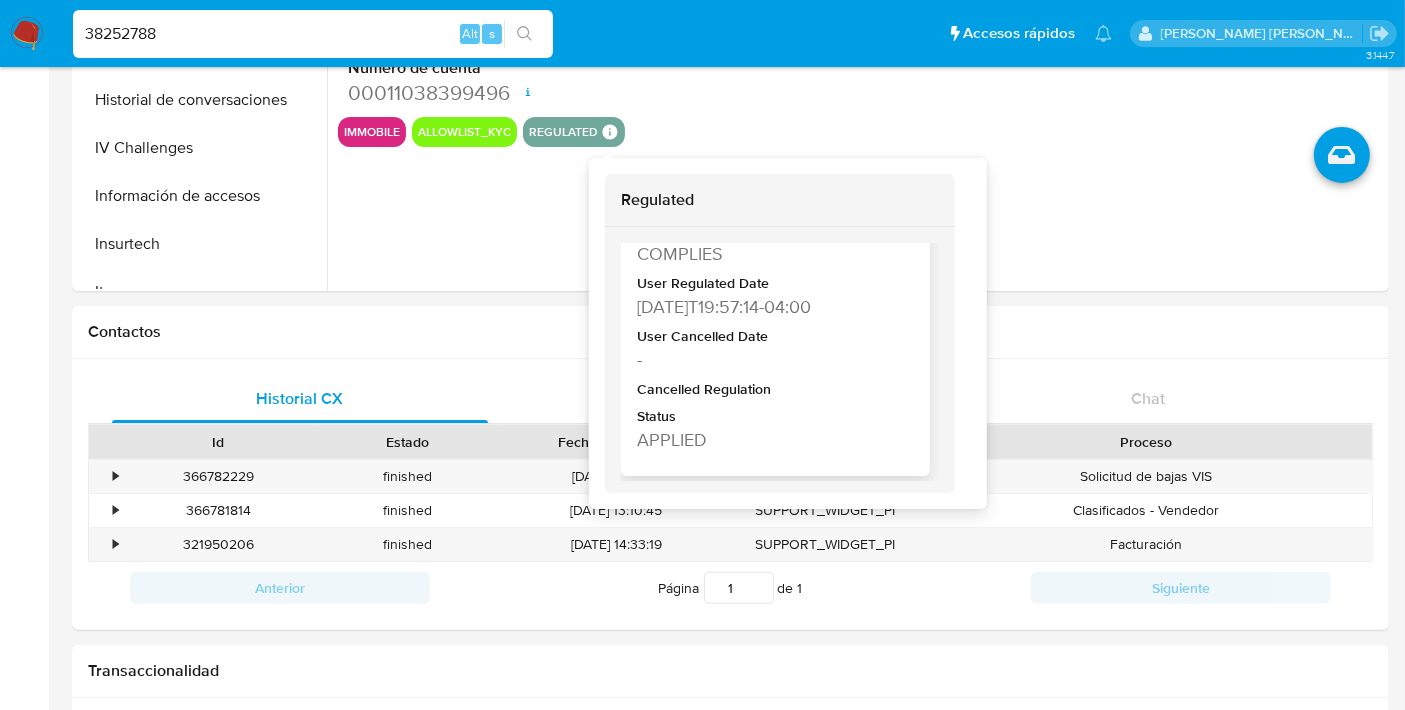 type 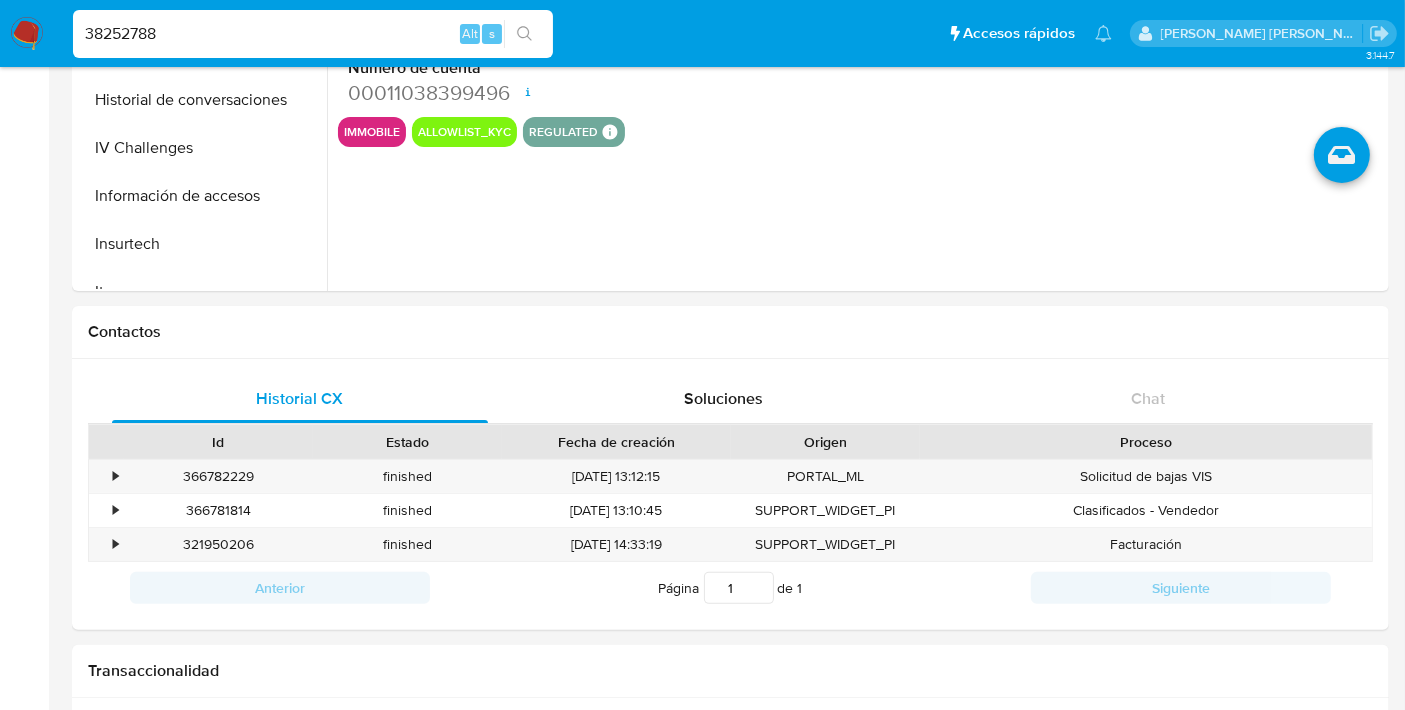 click on "38252788" at bounding box center [313, 34] 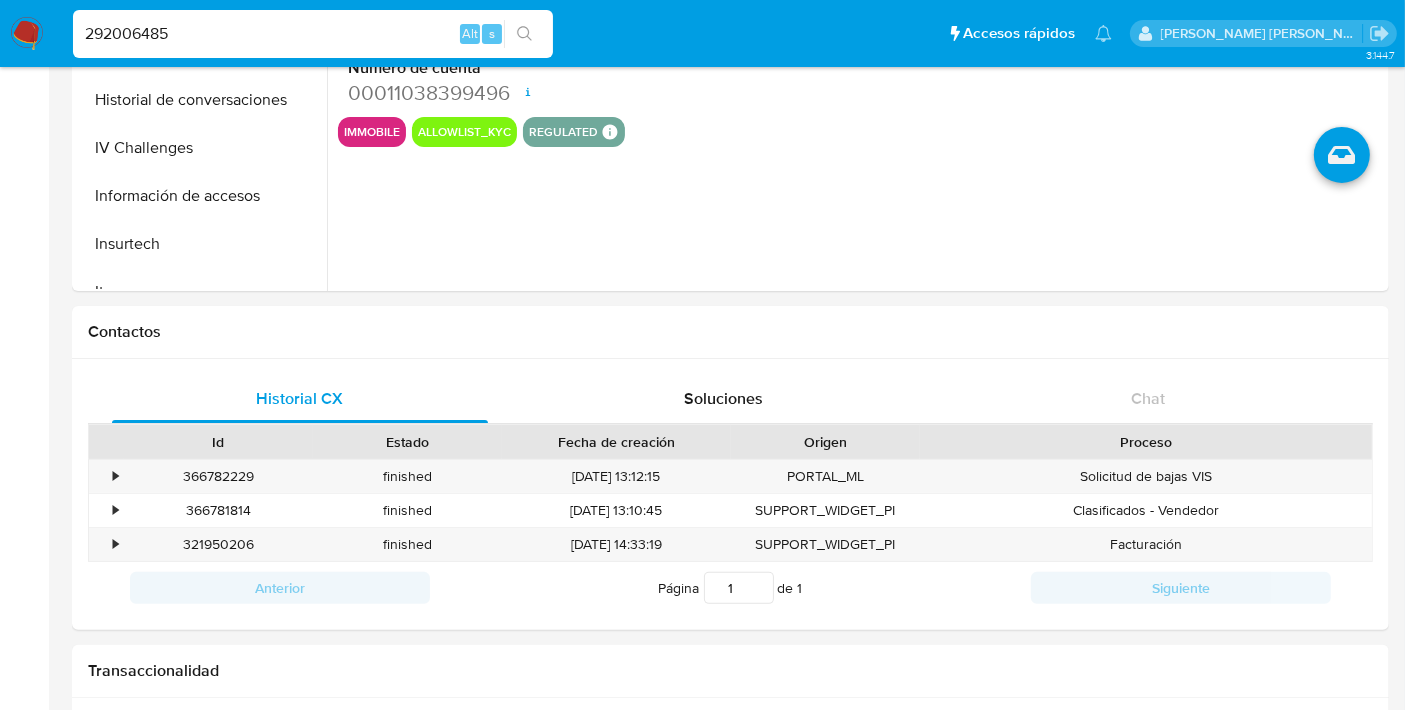 type on "292006485" 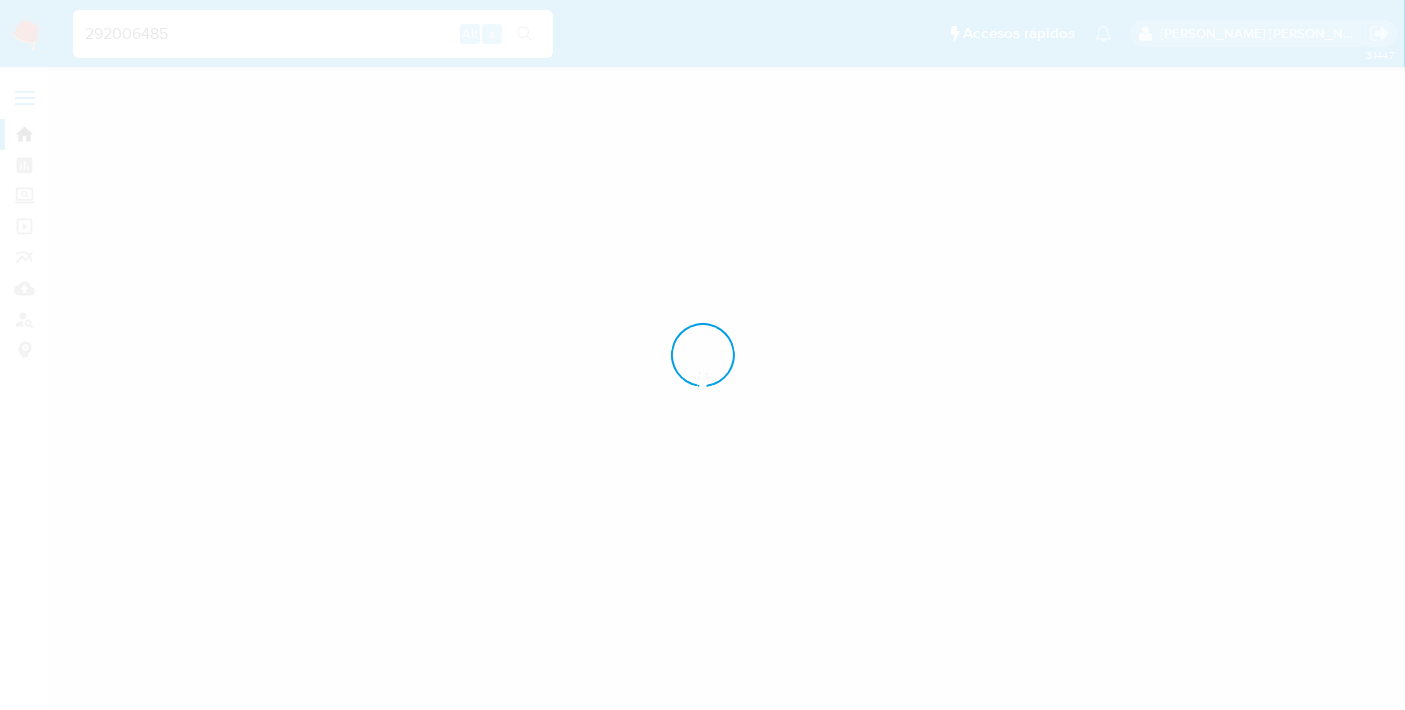 scroll, scrollTop: 0, scrollLeft: 0, axis: both 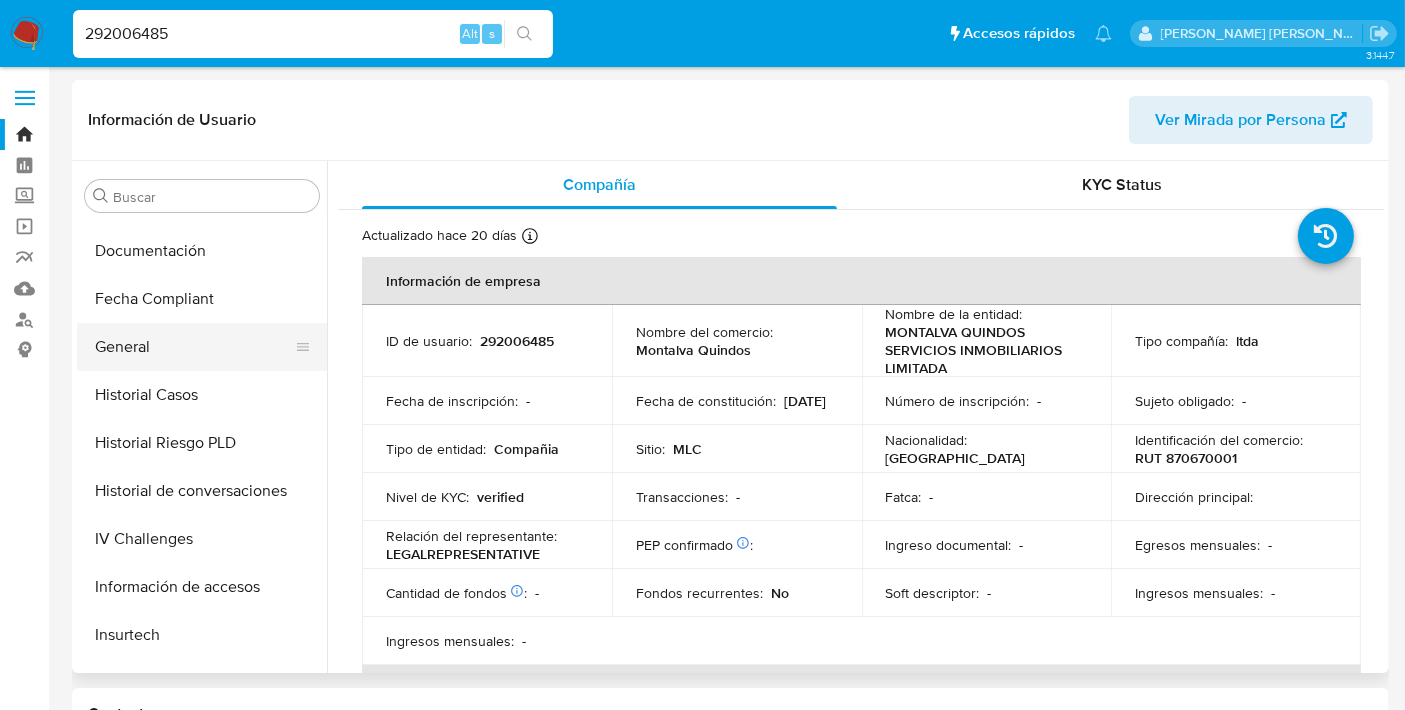 click on "General" at bounding box center [194, 347] 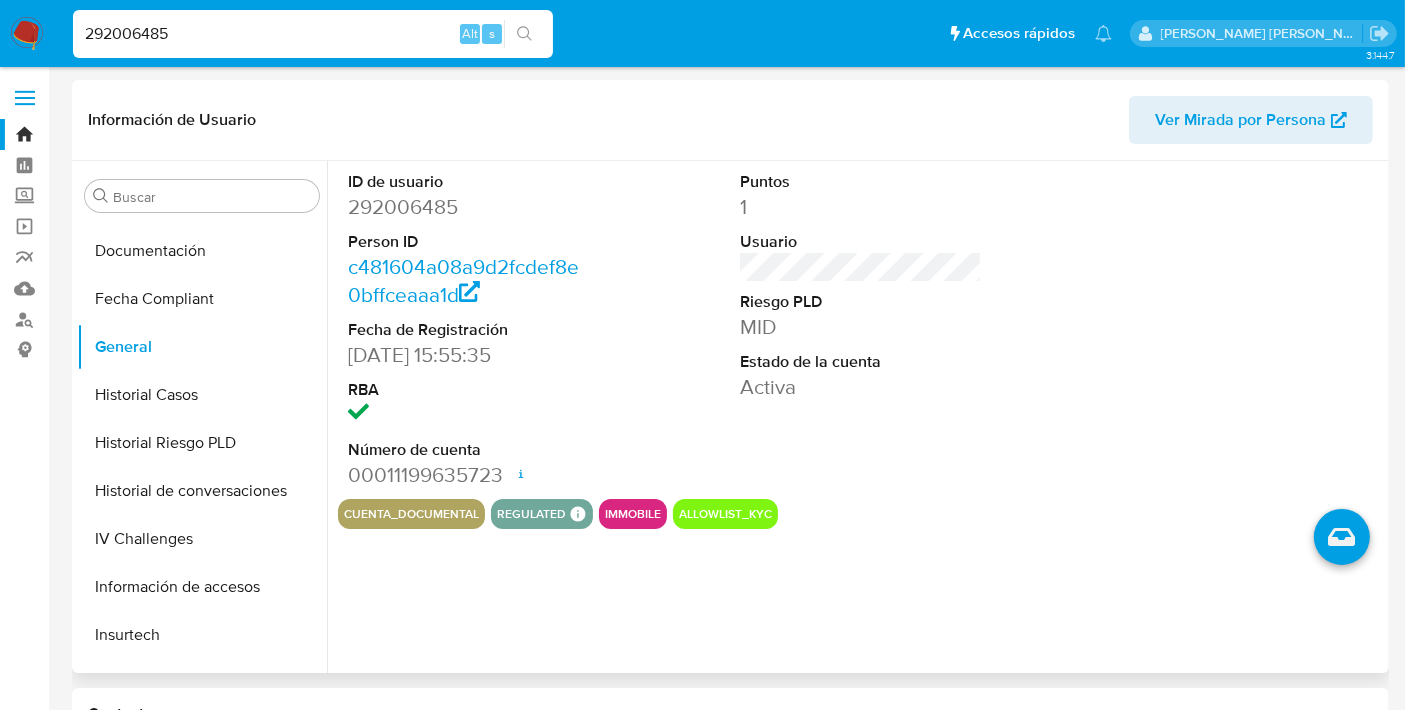 scroll, scrollTop: 206, scrollLeft: 0, axis: vertical 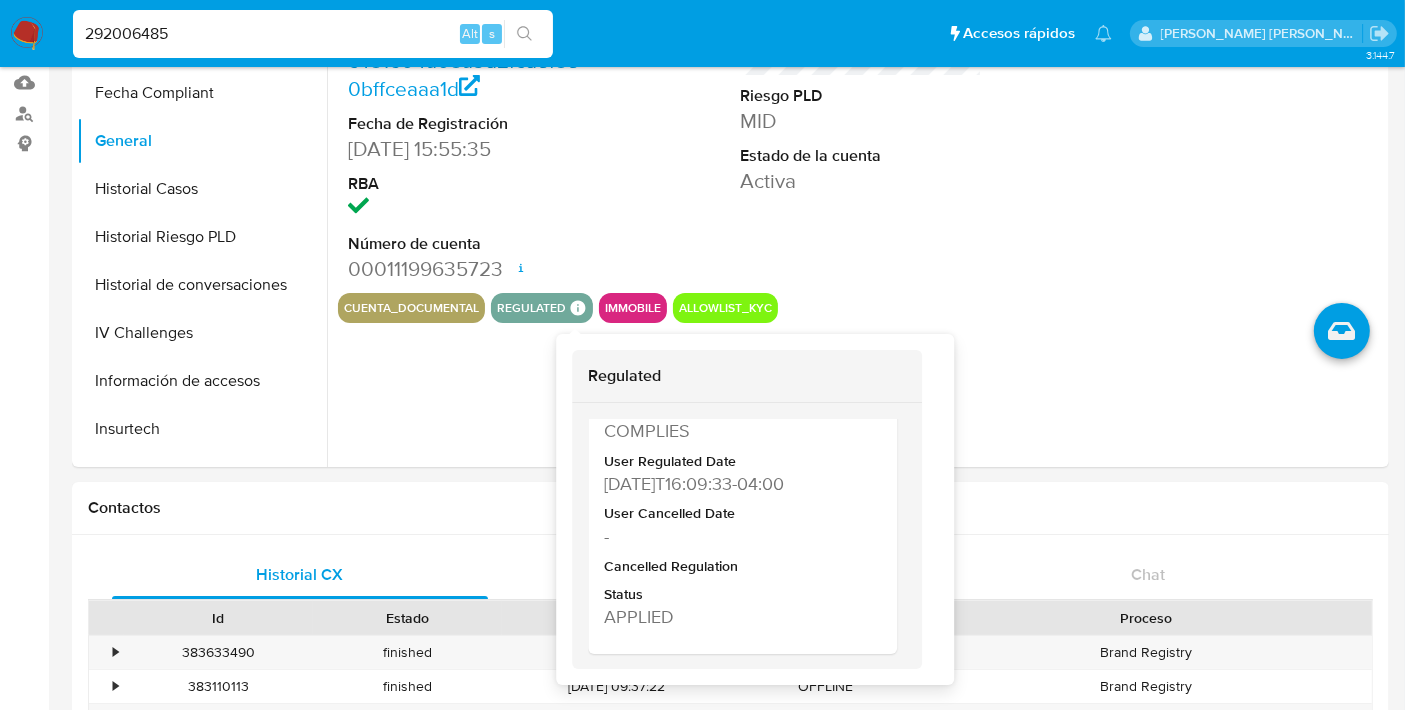 type 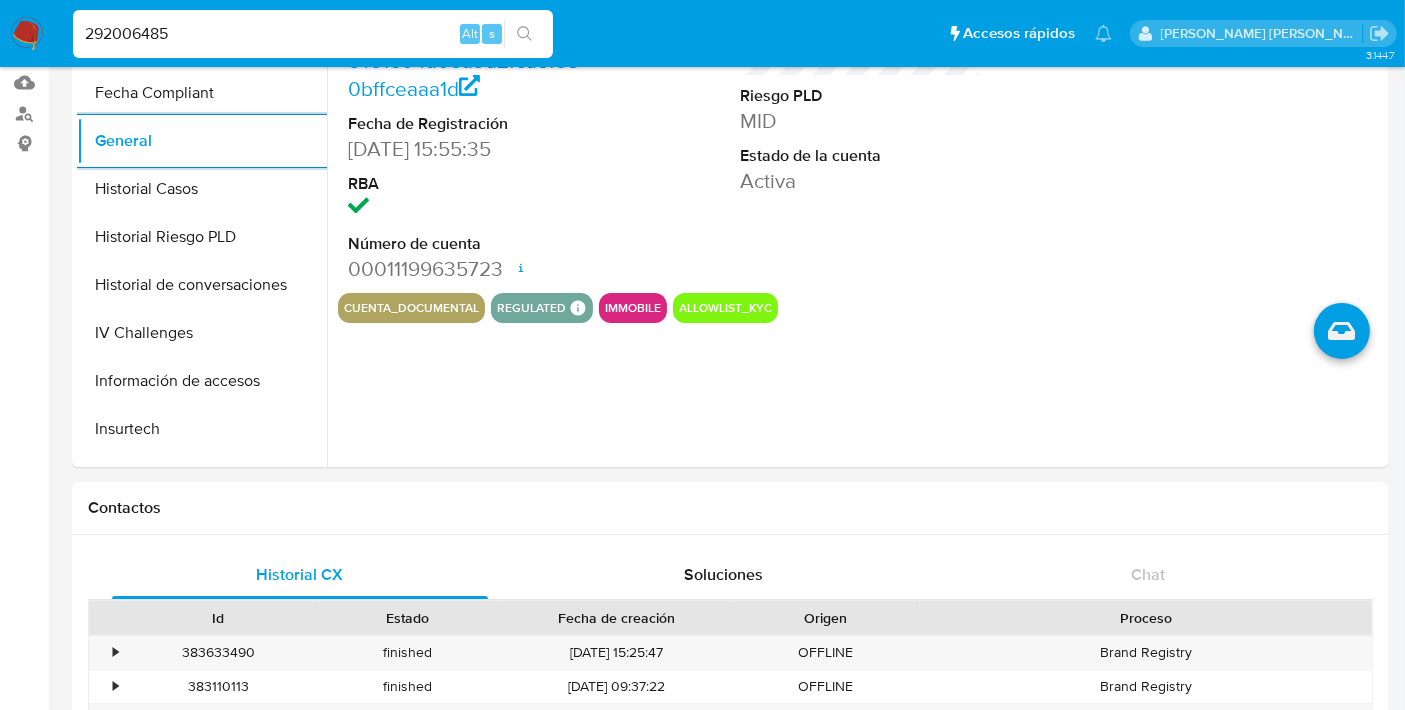click on "292006485" at bounding box center [313, 34] 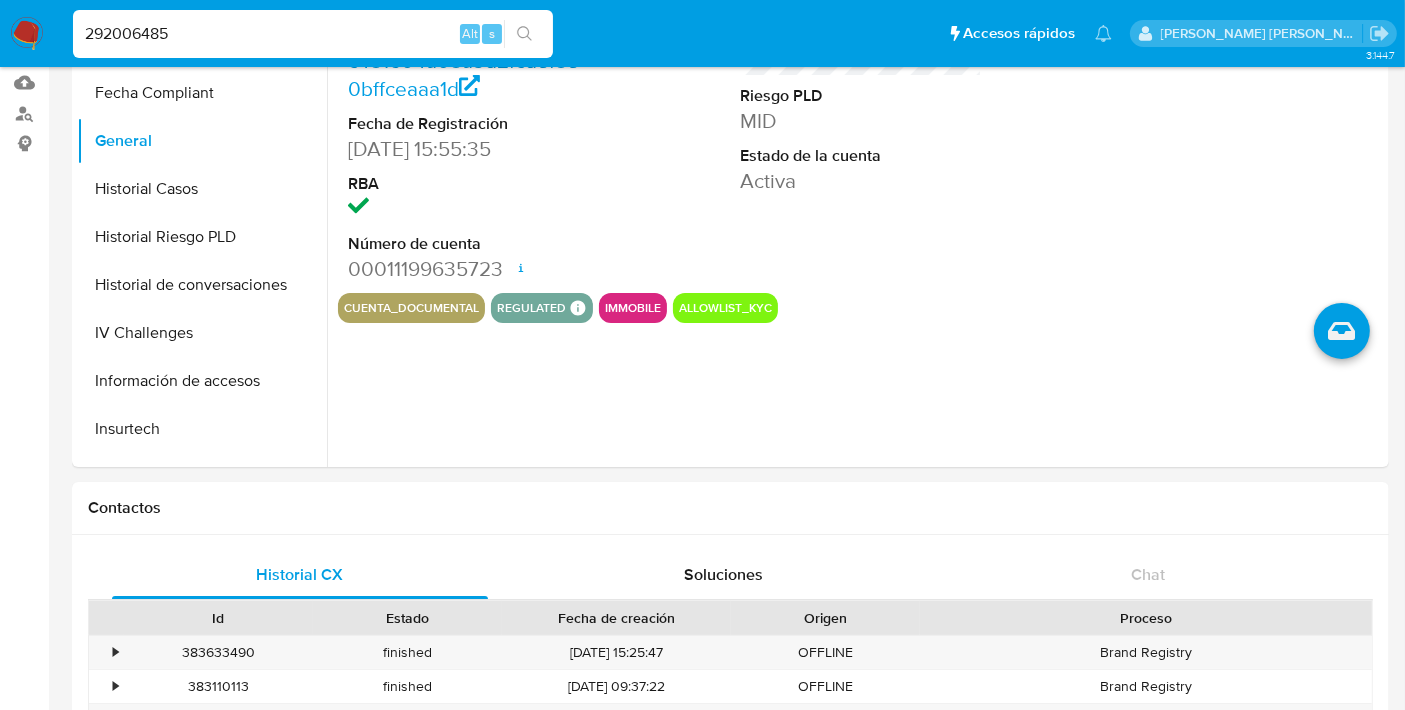 click on "292006485" at bounding box center [313, 34] 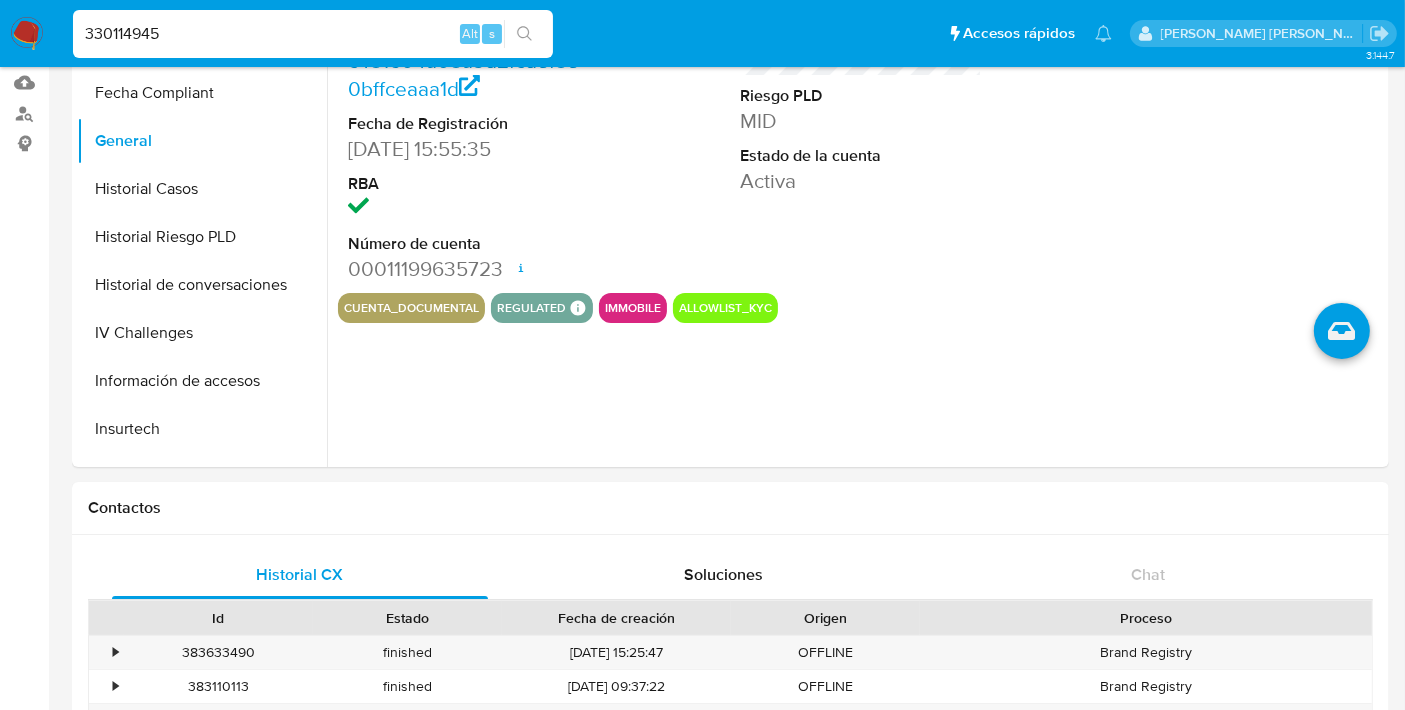 type on "330114945" 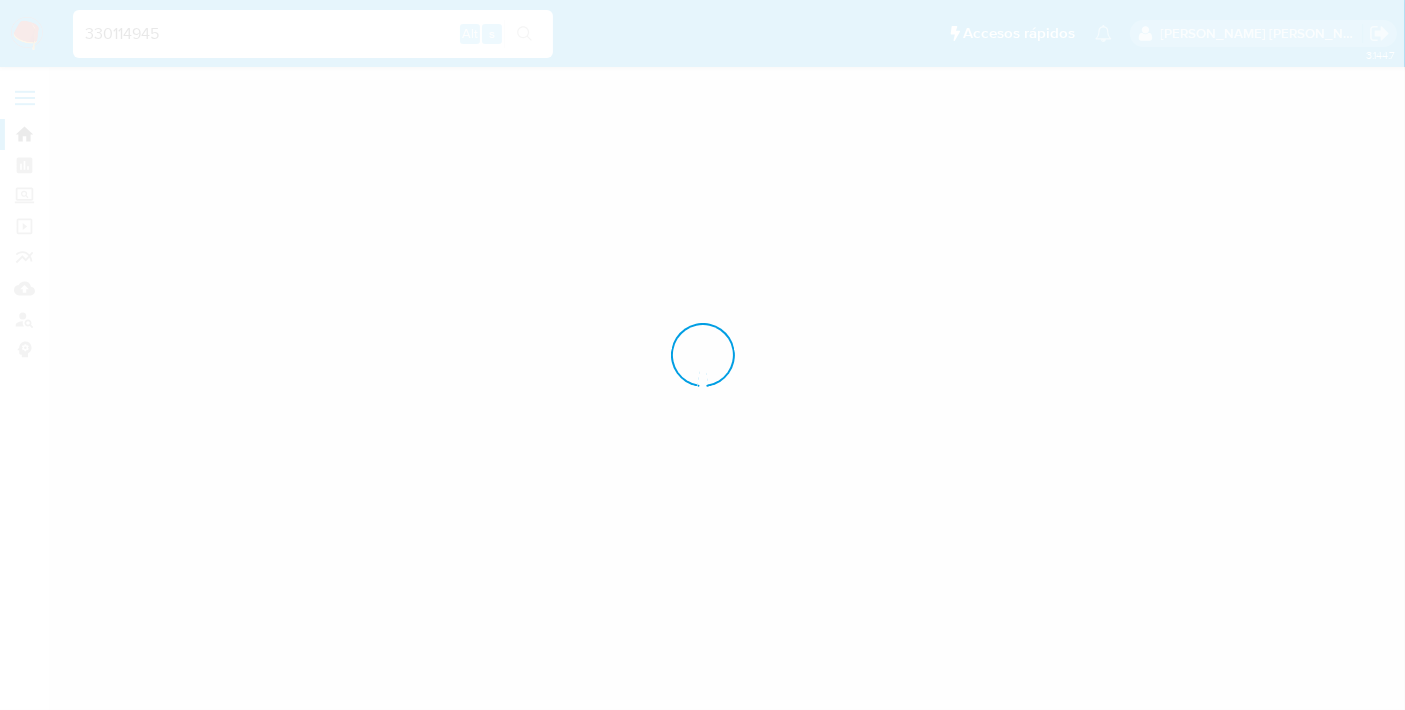 scroll, scrollTop: 0, scrollLeft: 0, axis: both 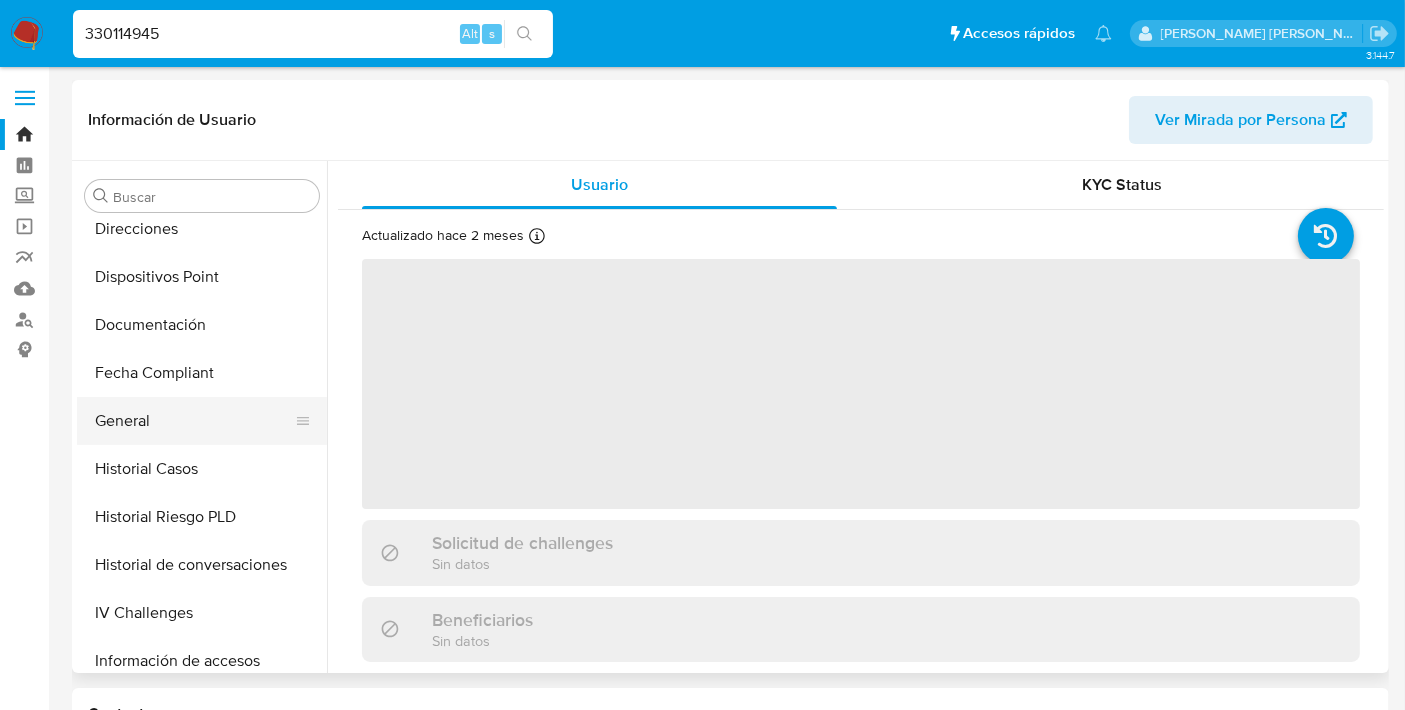 click on "General" at bounding box center [194, 421] 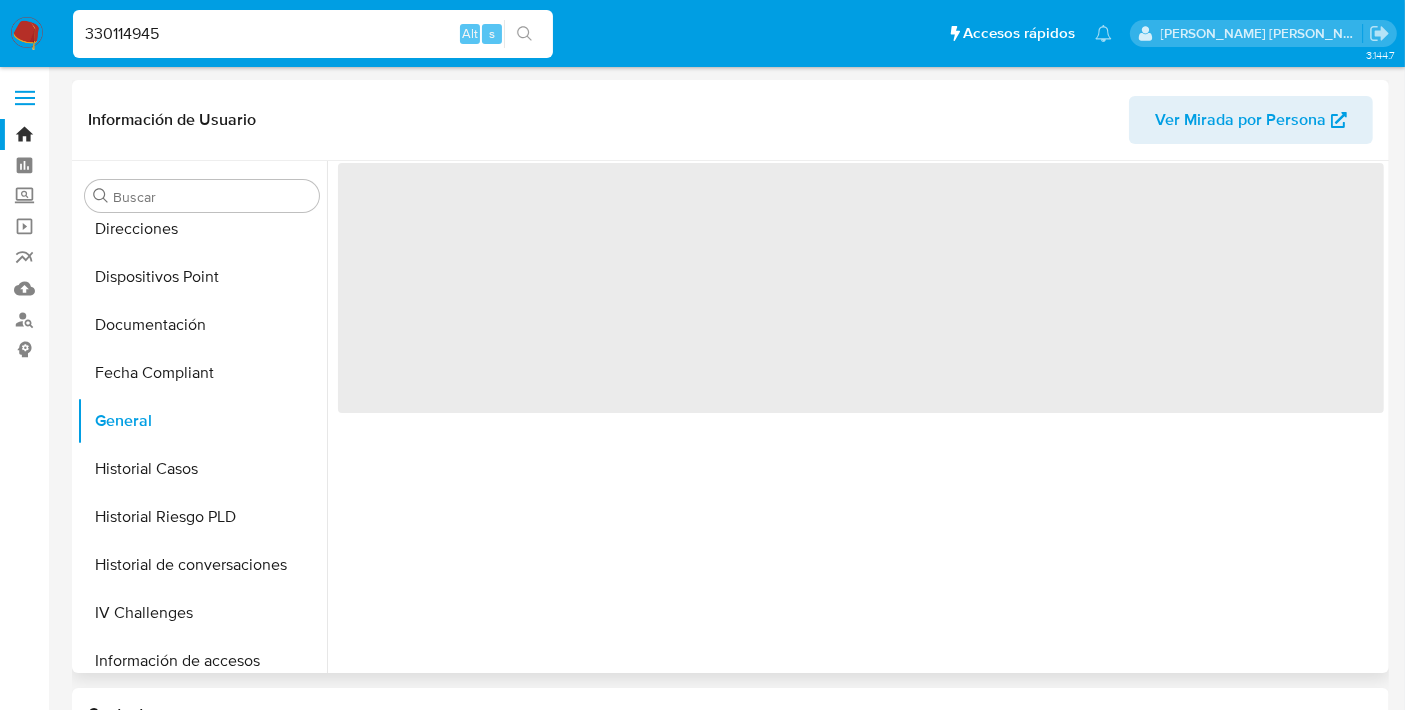 select on "10" 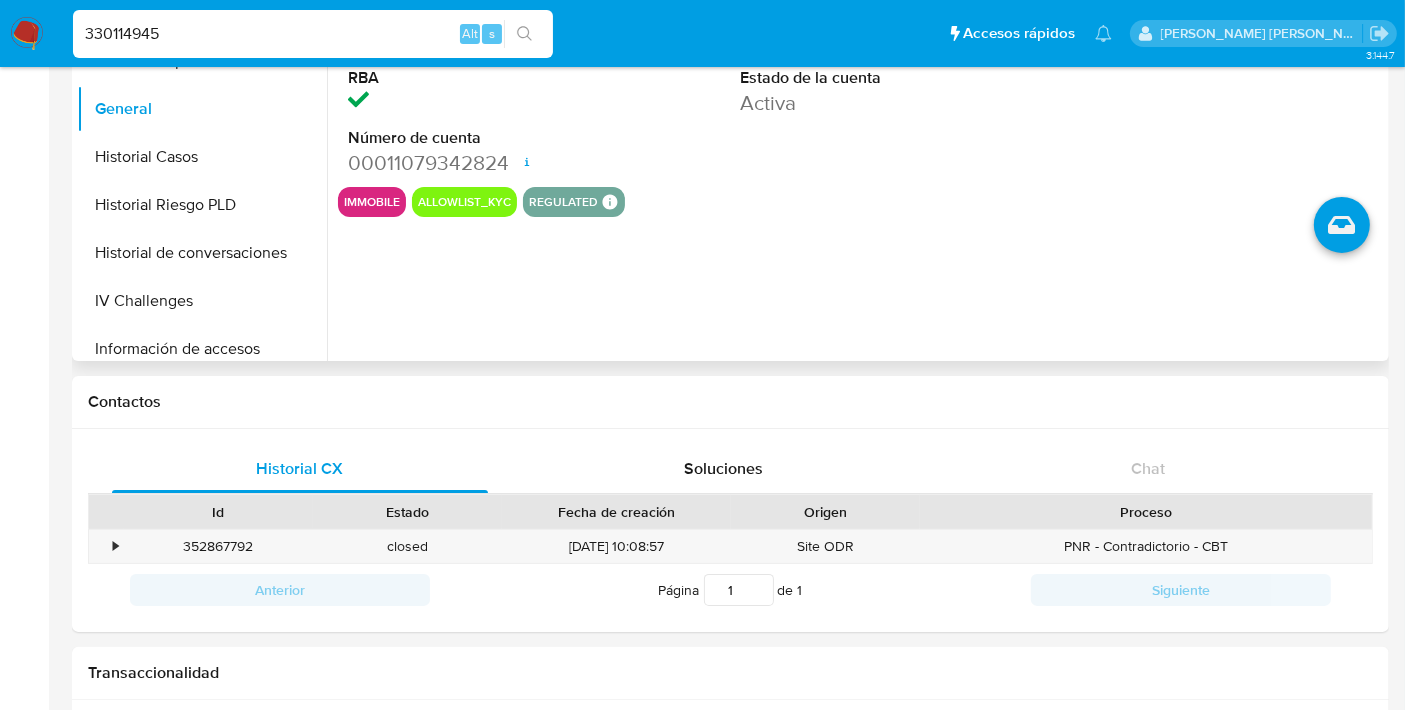 scroll, scrollTop: 313, scrollLeft: 0, axis: vertical 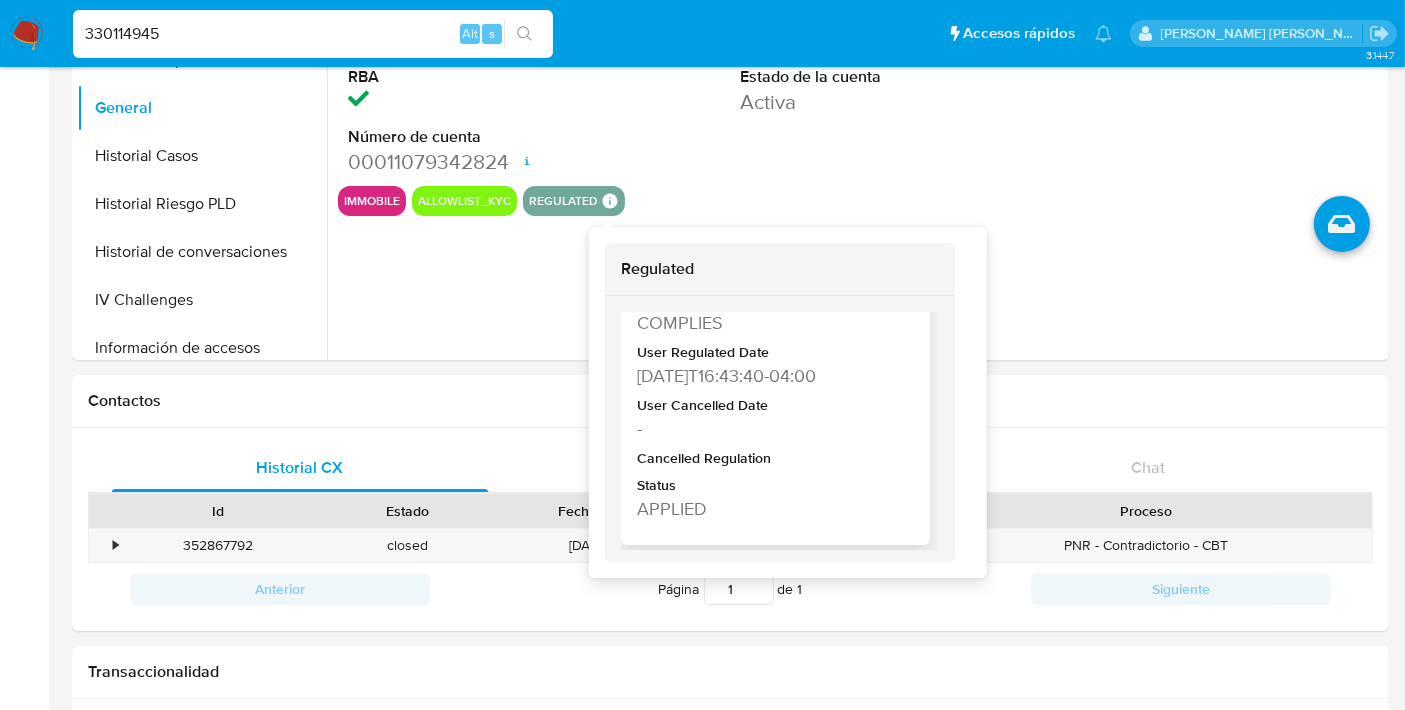 type 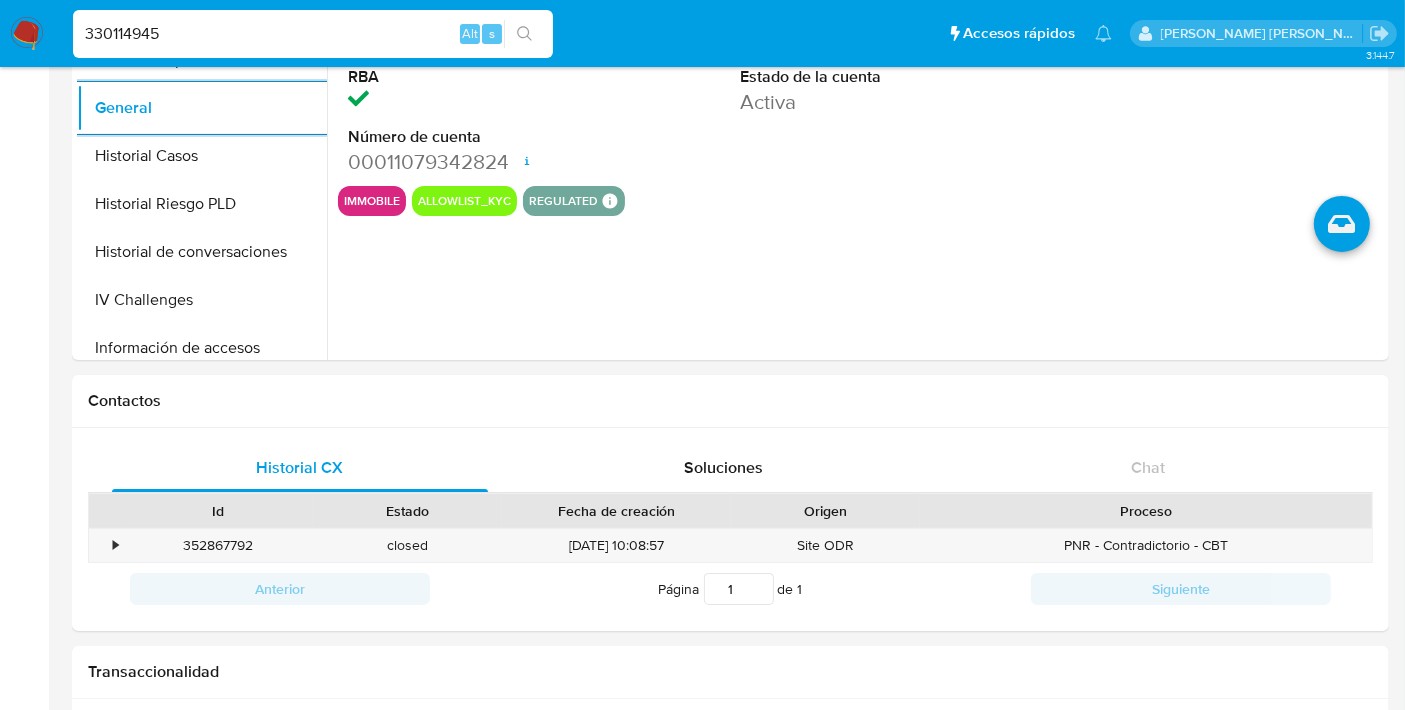 click on "330114945" at bounding box center [313, 34] 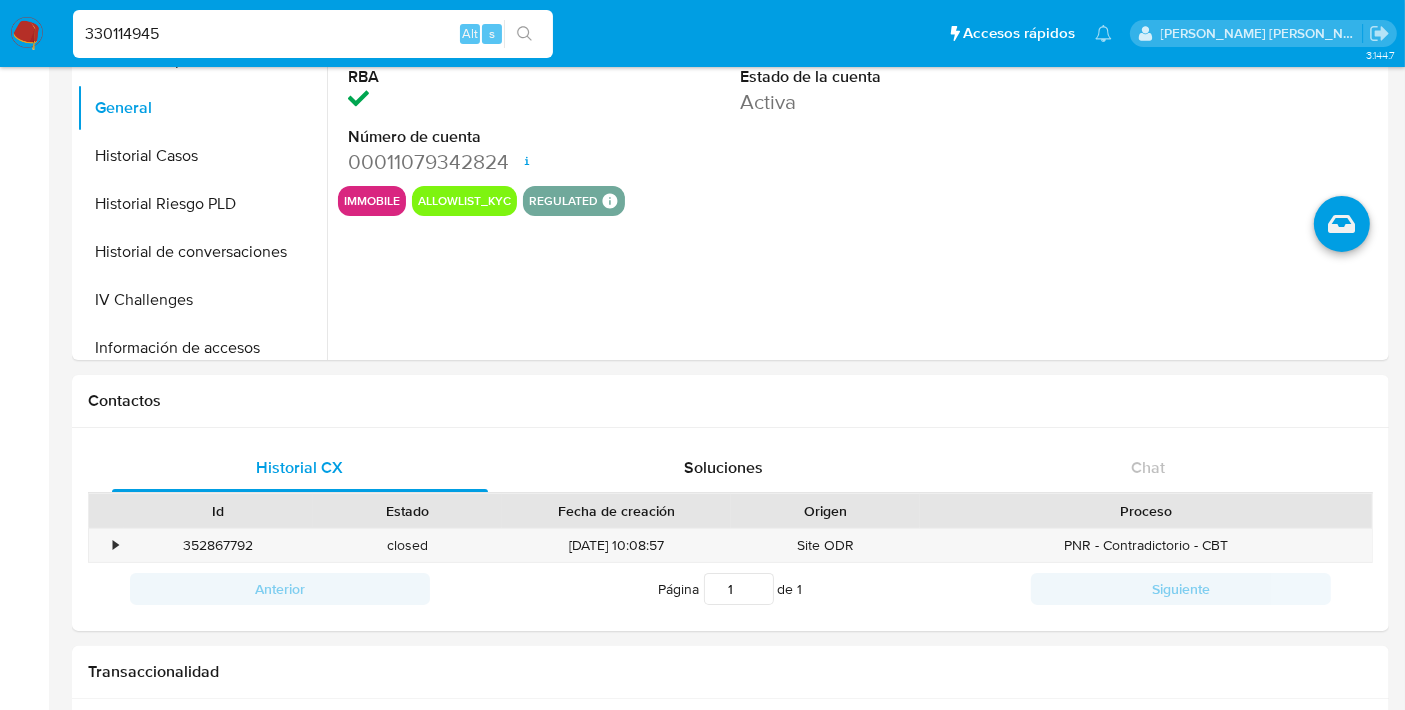 click on "330114945" at bounding box center [313, 34] 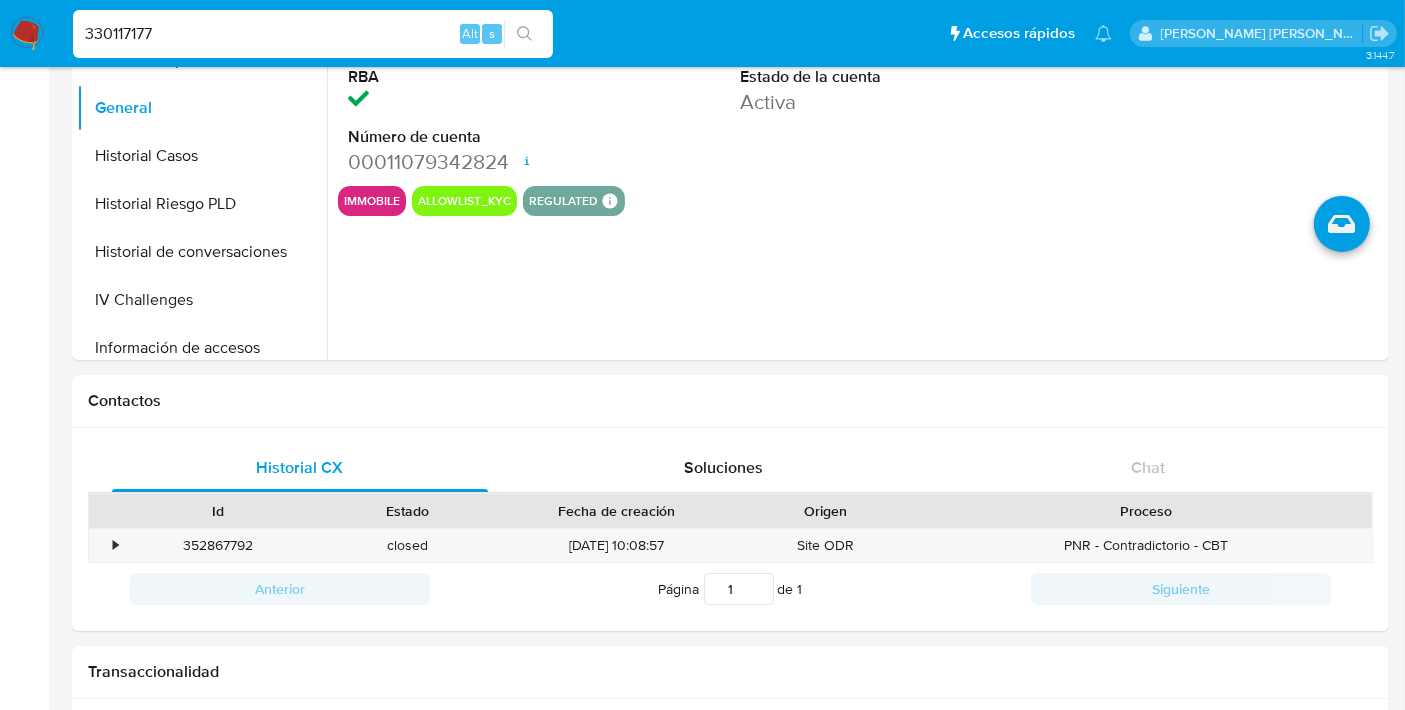 type on "330117177" 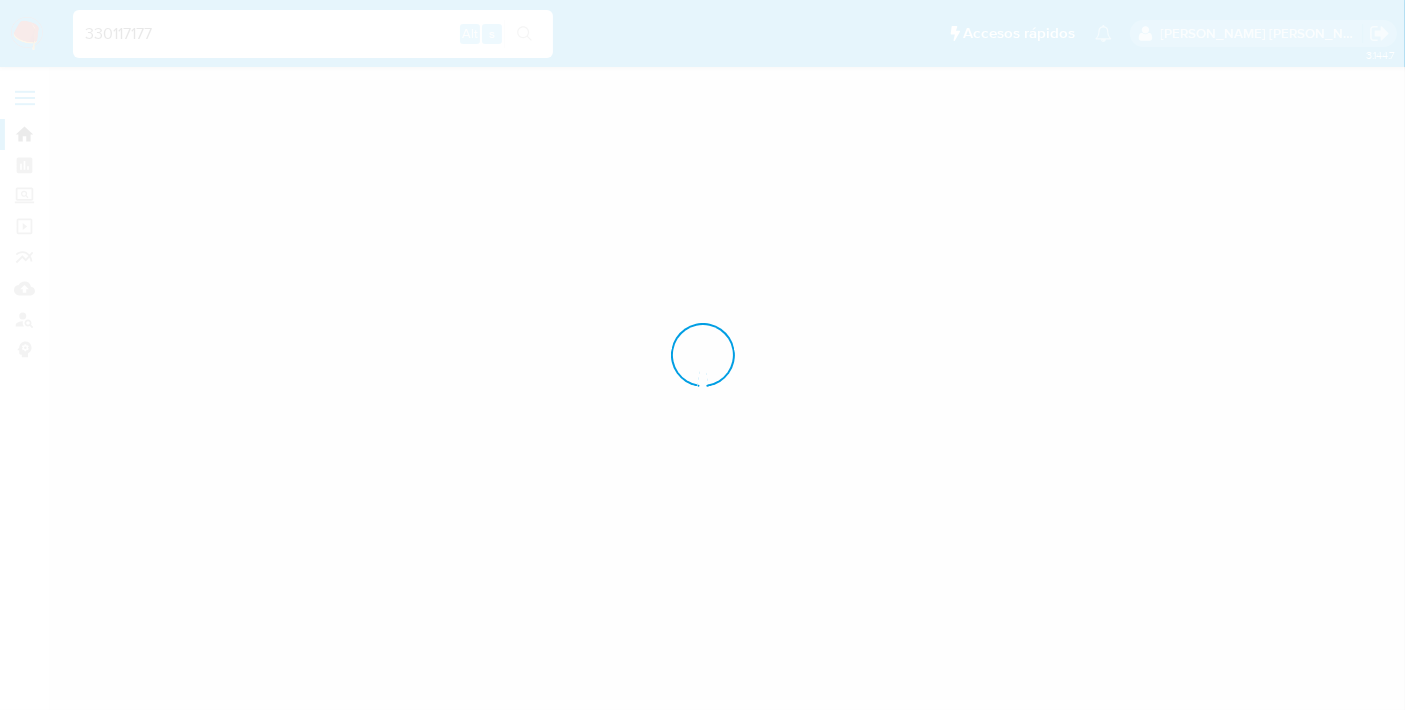 scroll, scrollTop: 0, scrollLeft: 0, axis: both 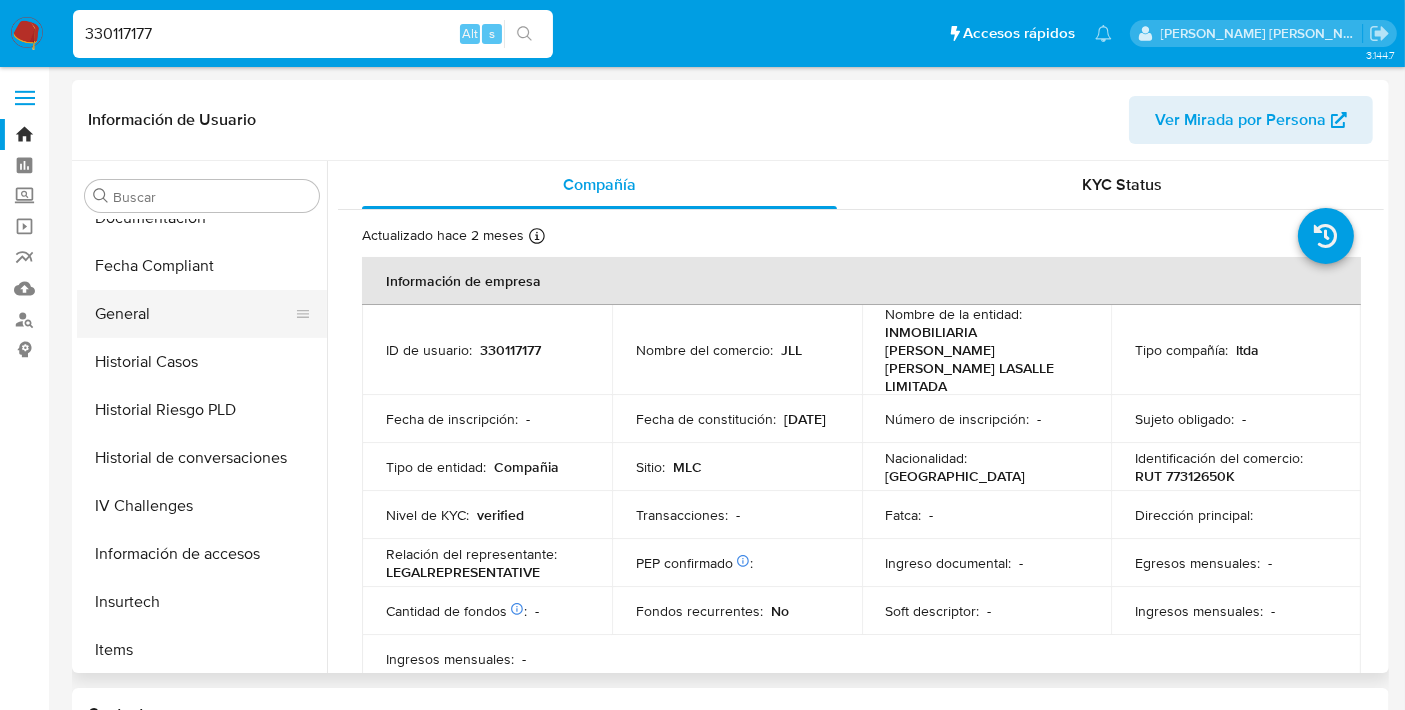 click on "General" at bounding box center [194, 314] 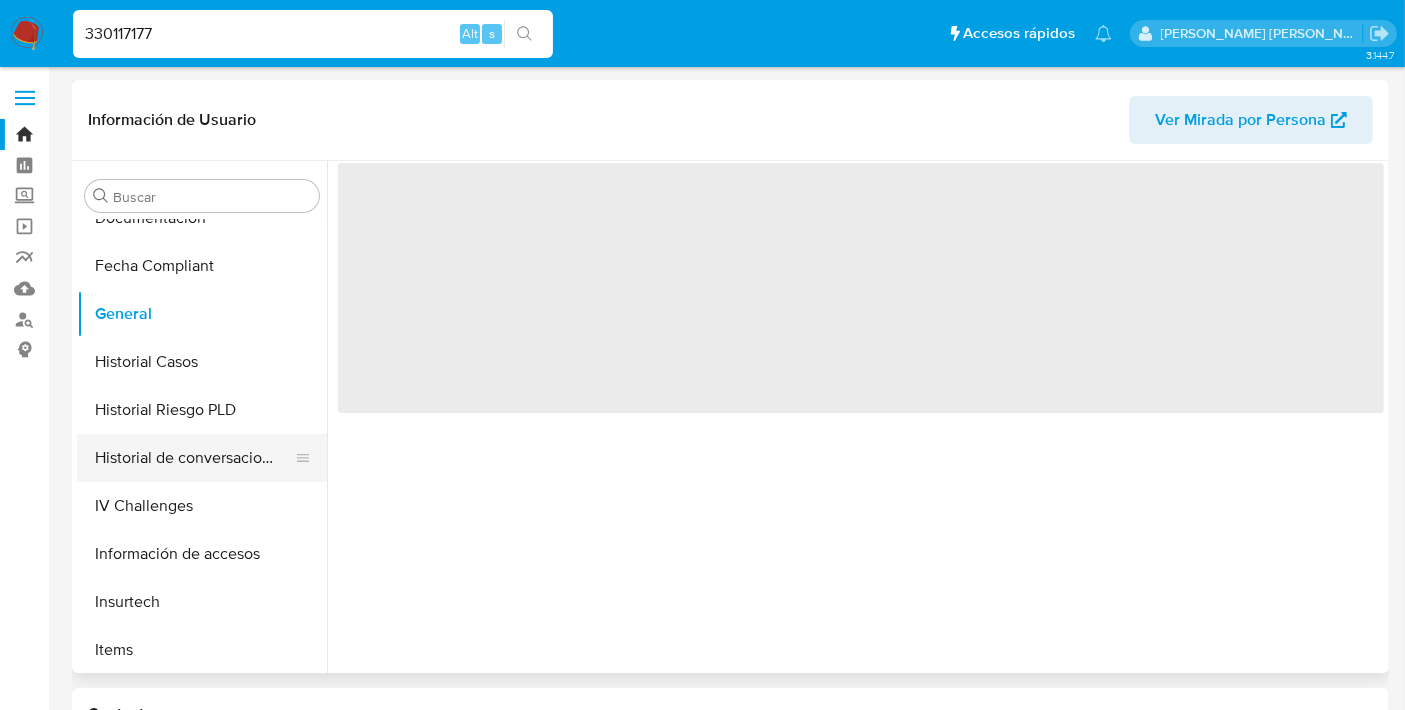 select on "10" 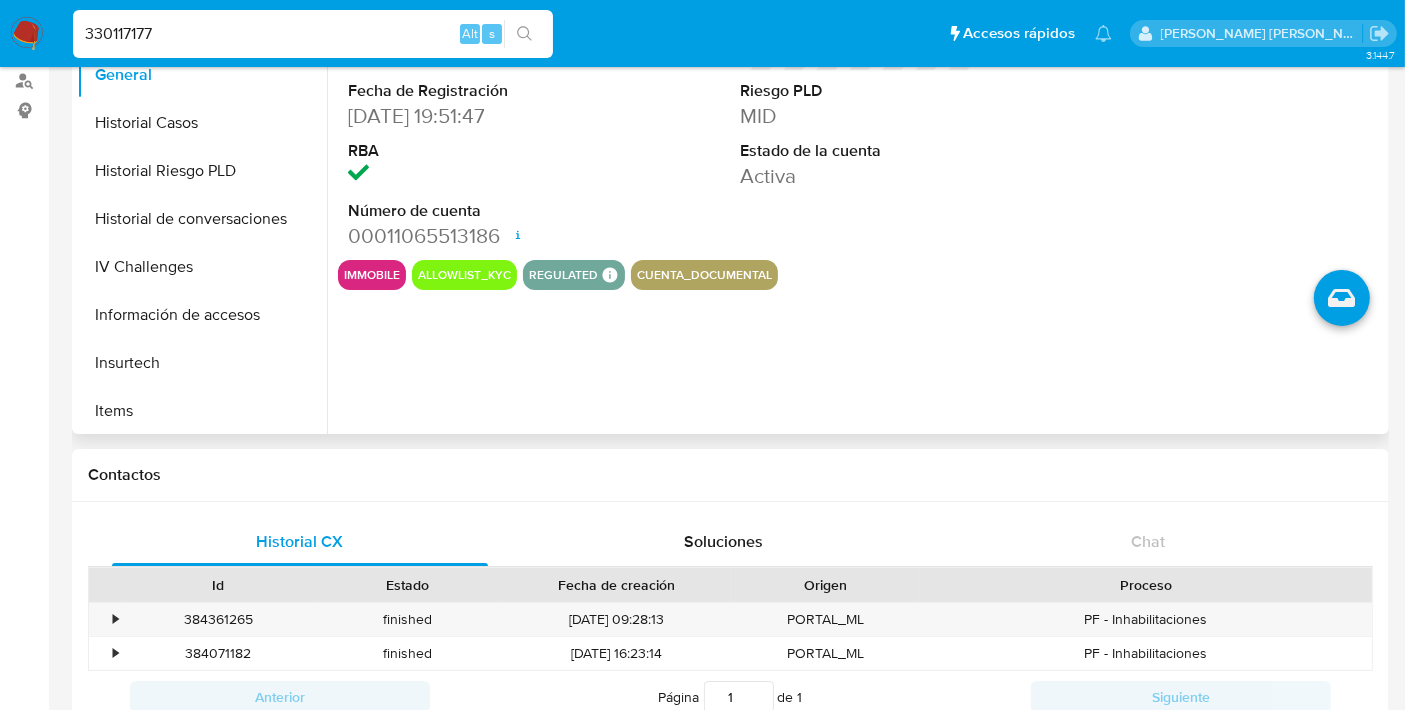 scroll, scrollTop: 244, scrollLeft: 0, axis: vertical 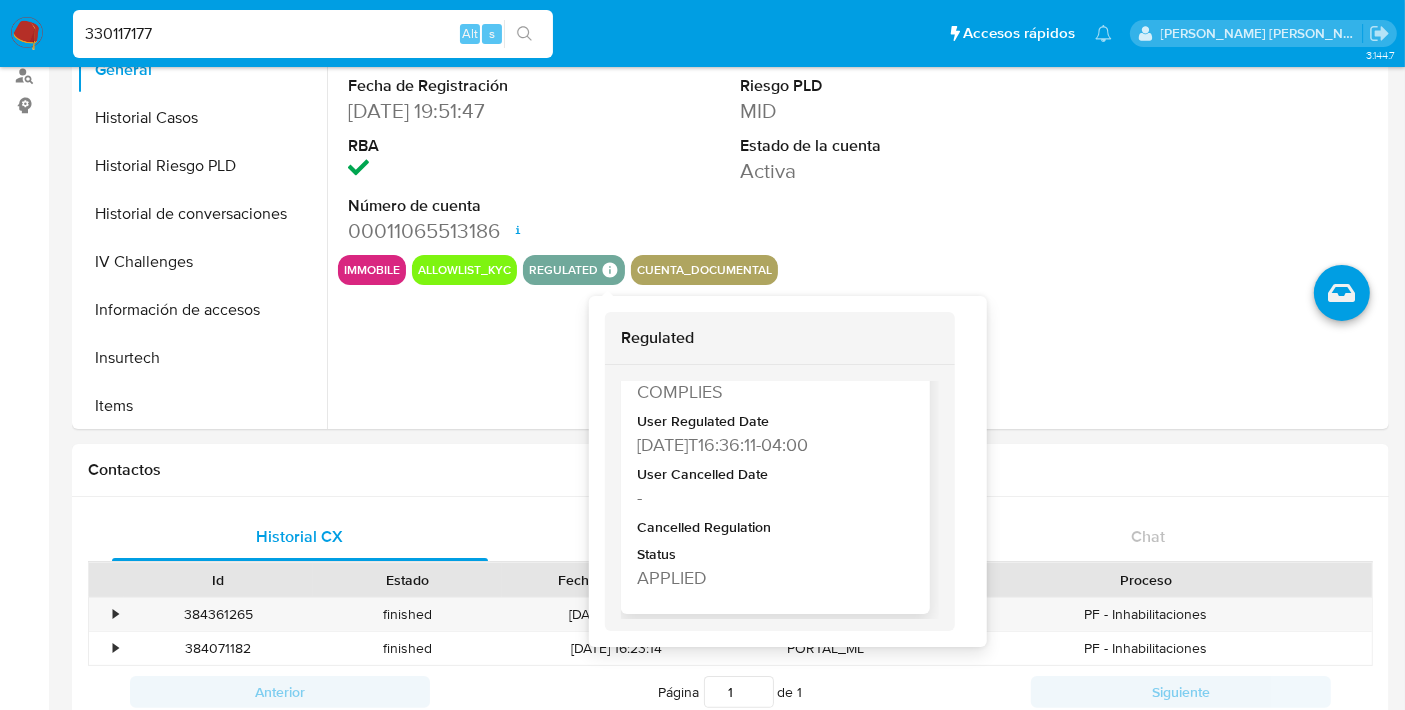 type 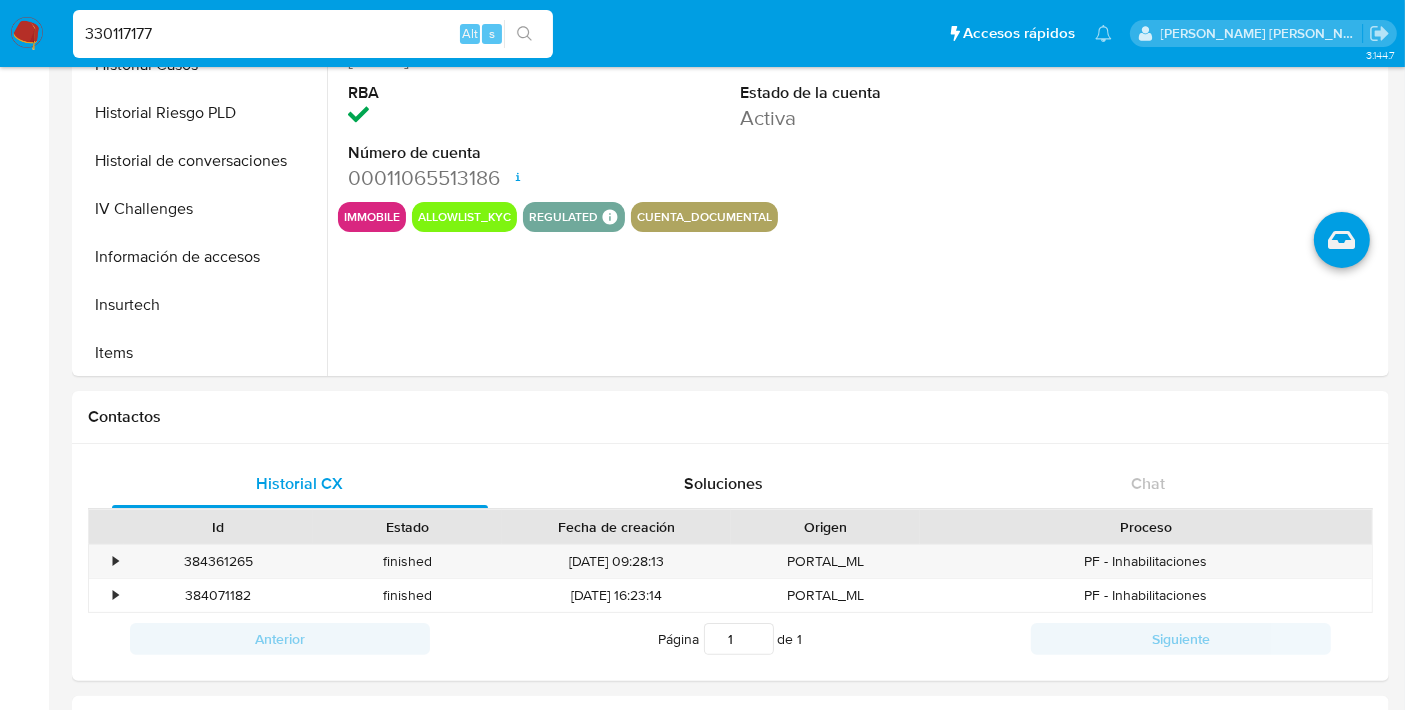 click on "330117177" at bounding box center (313, 34) 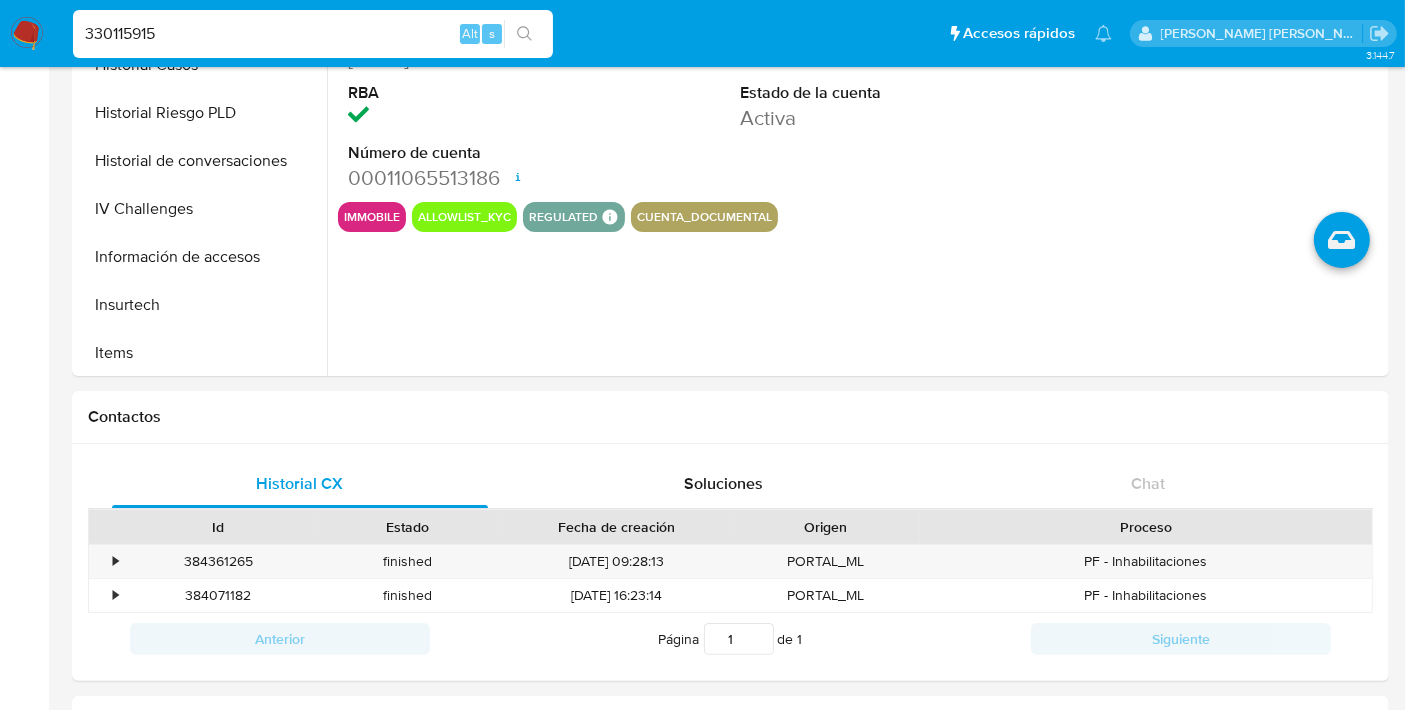 type on "330115915" 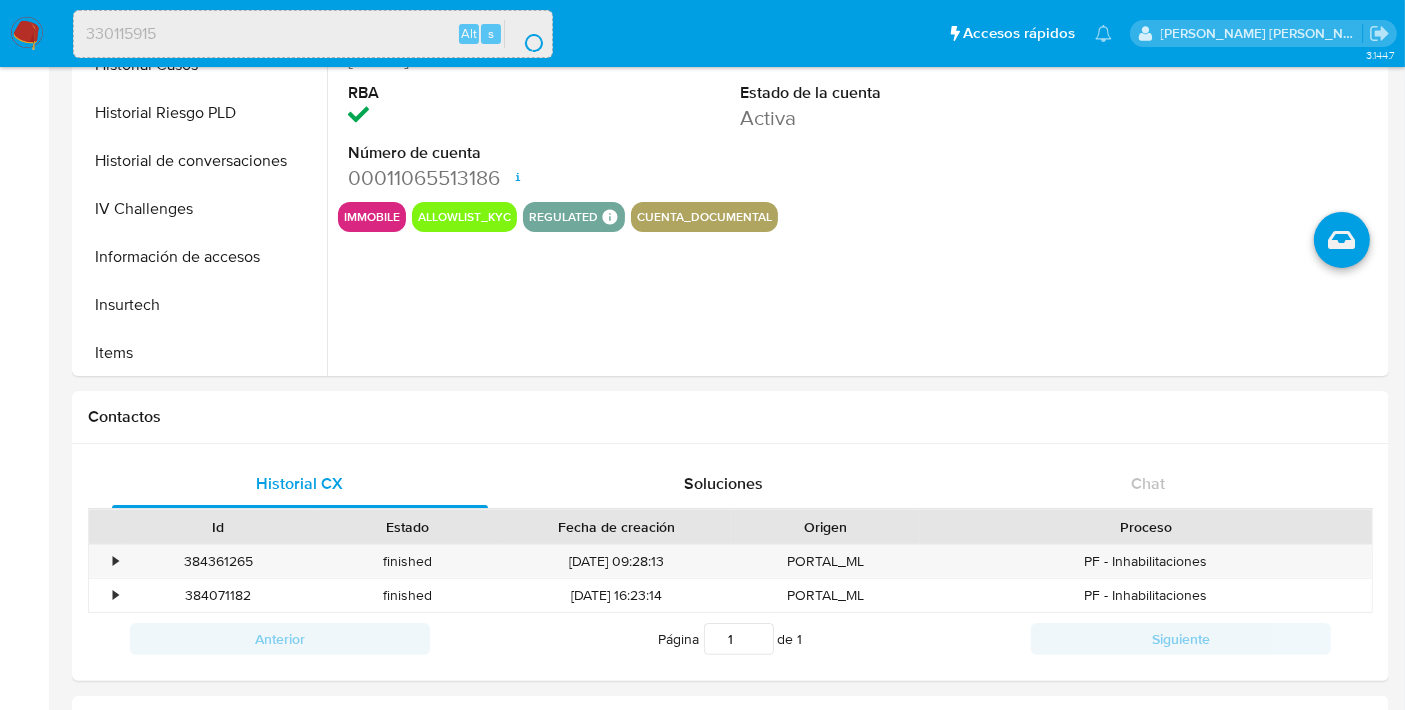 scroll, scrollTop: 0, scrollLeft: 0, axis: both 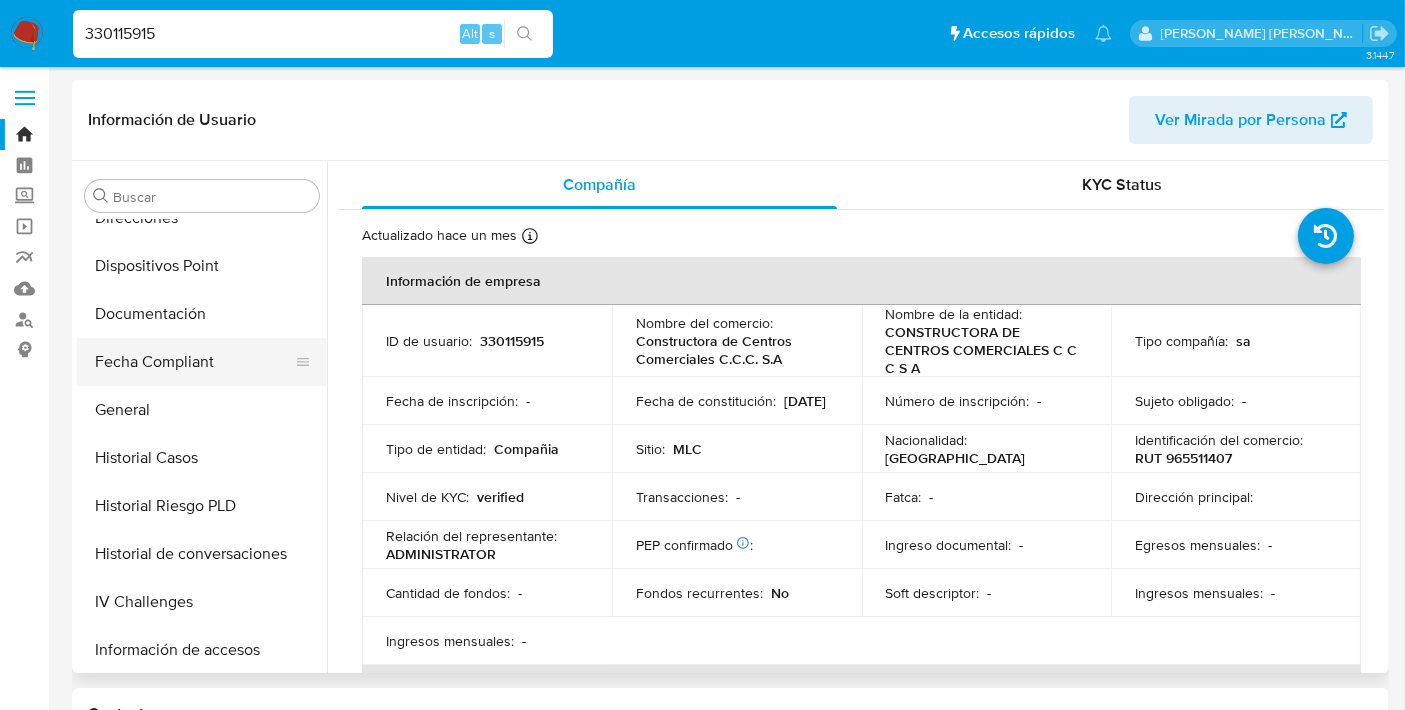 select on "10" 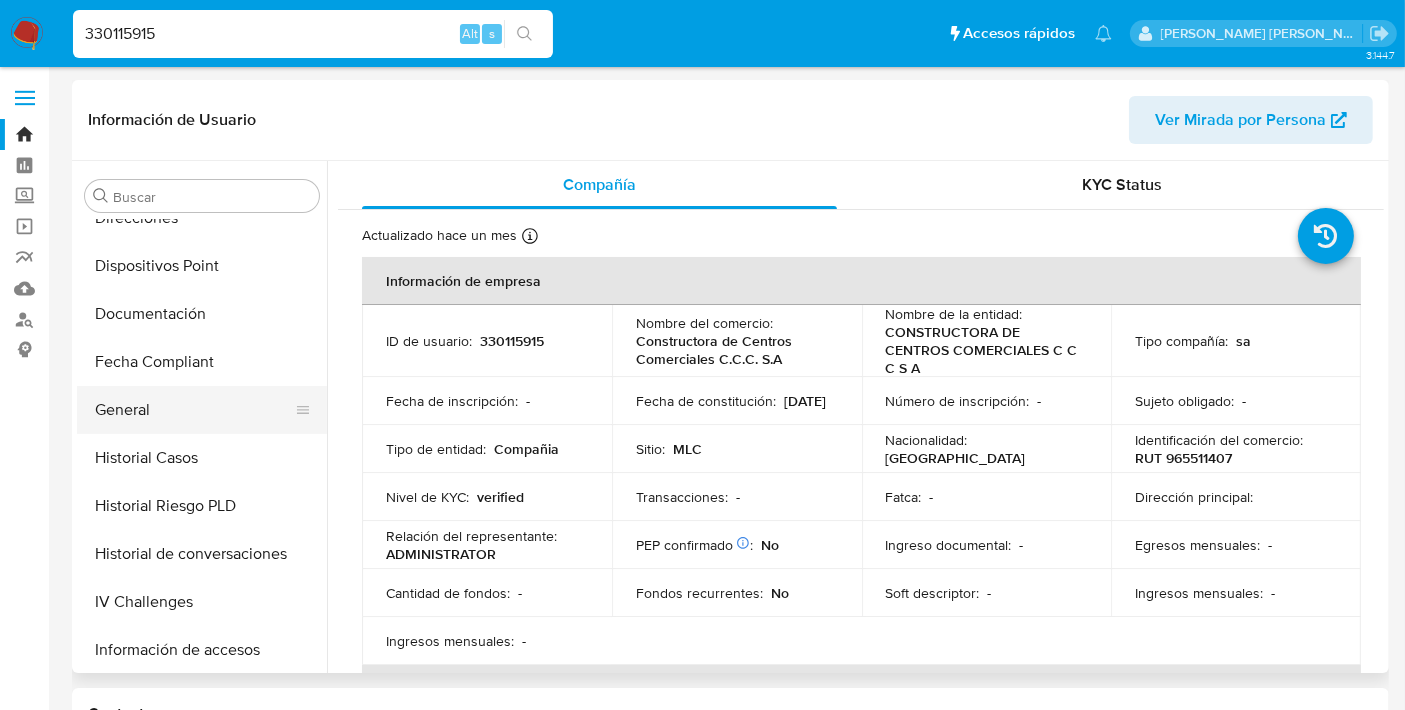 click on "General" at bounding box center [194, 410] 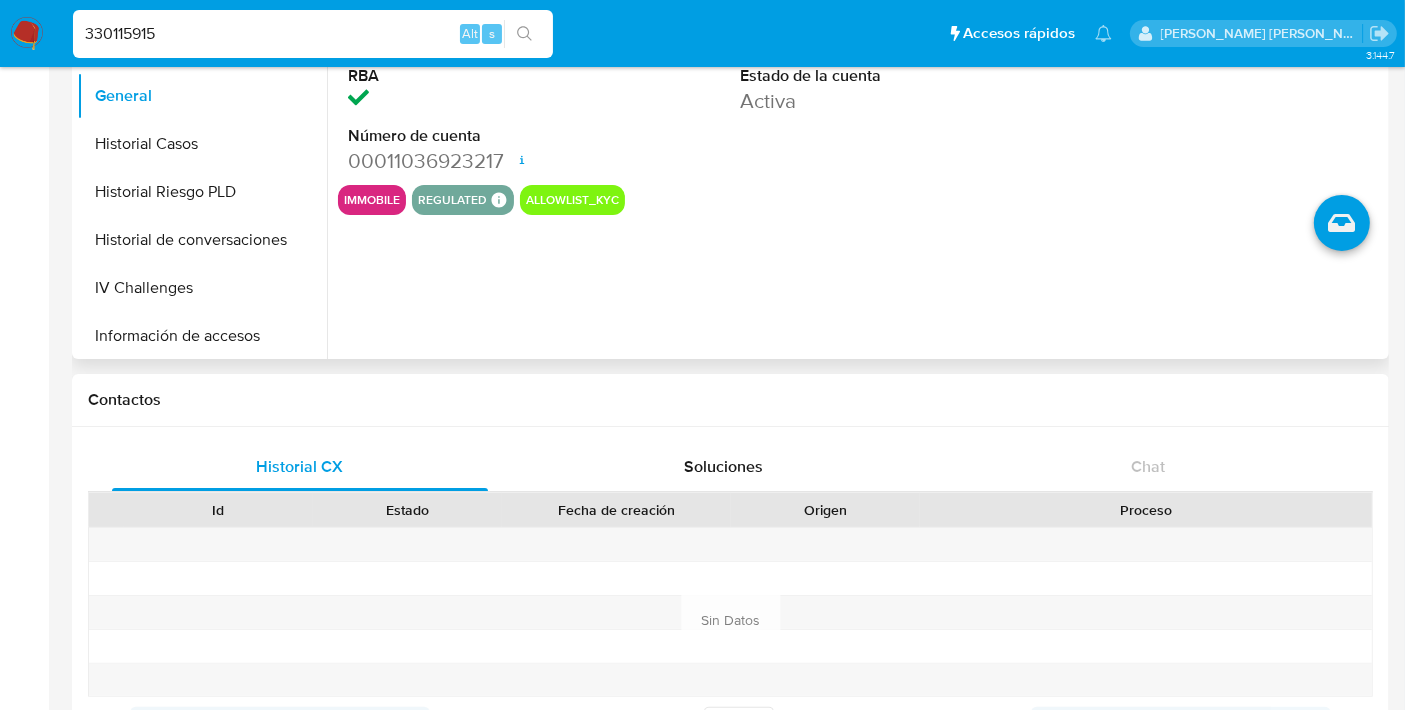 scroll, scrollTop: 324, scrollLeft: 0, axis: vertical 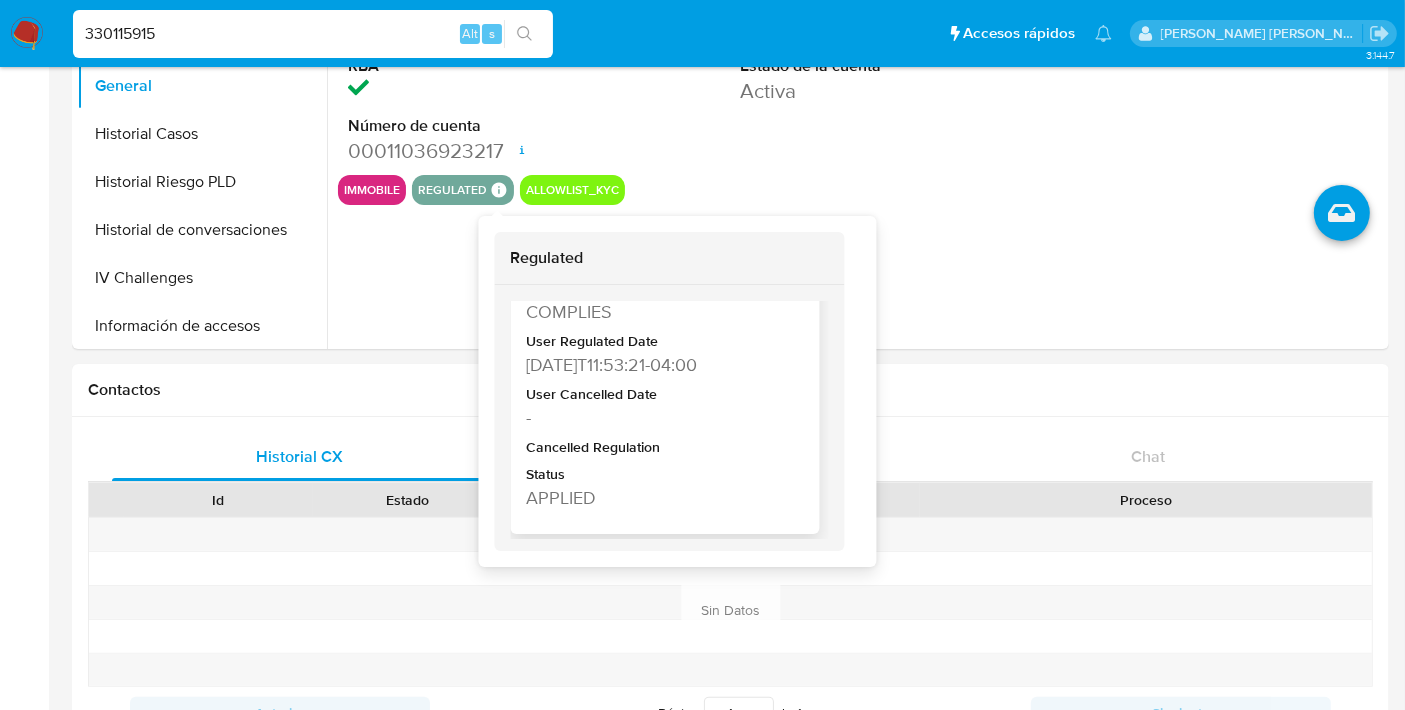 type 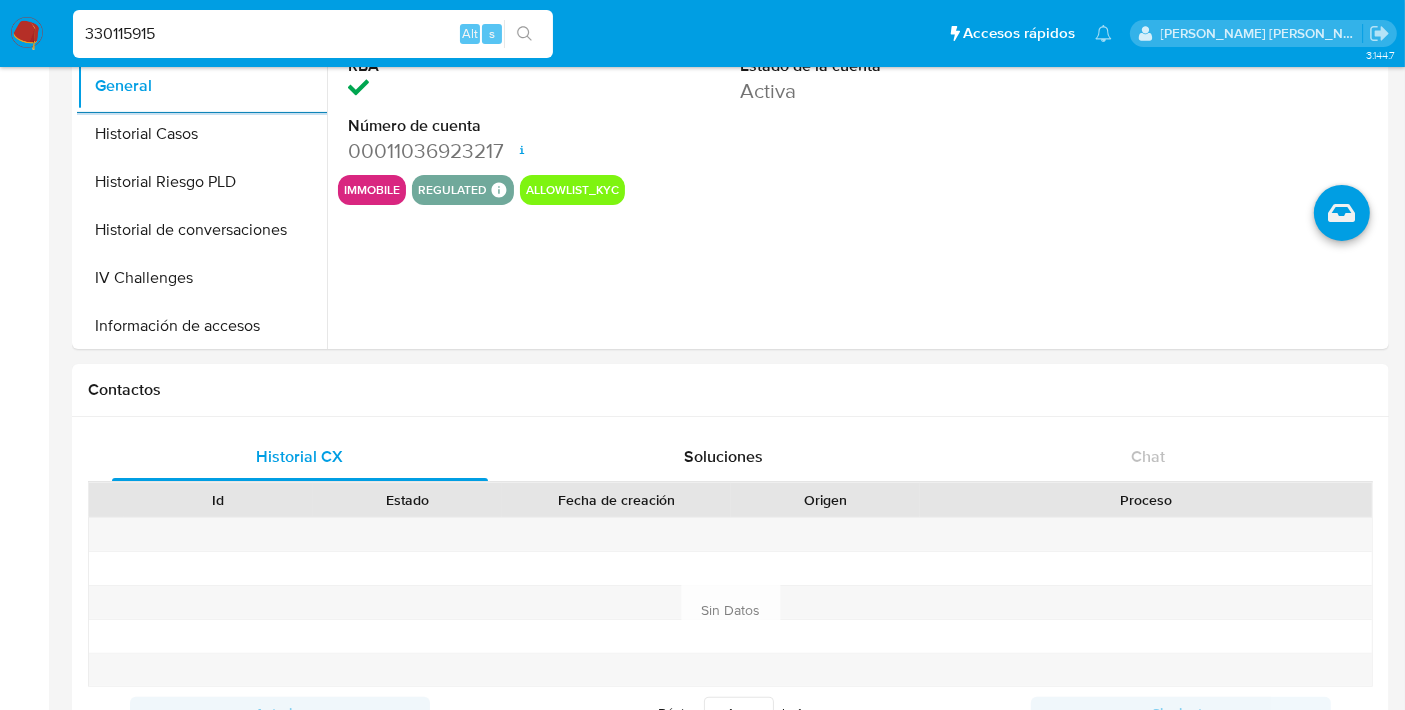 click on "330115915" at bounding box center [313, 34] 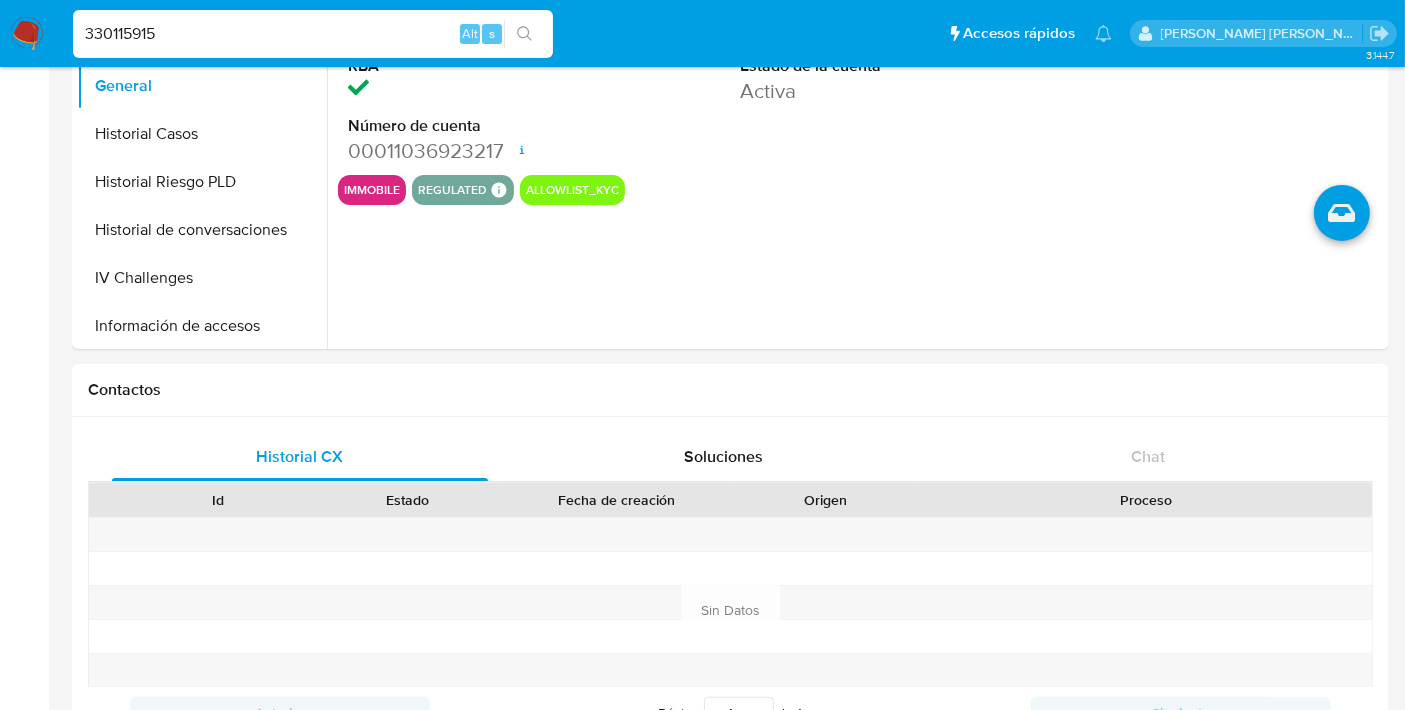 click on "330115915" at bounding box center [313, 34] 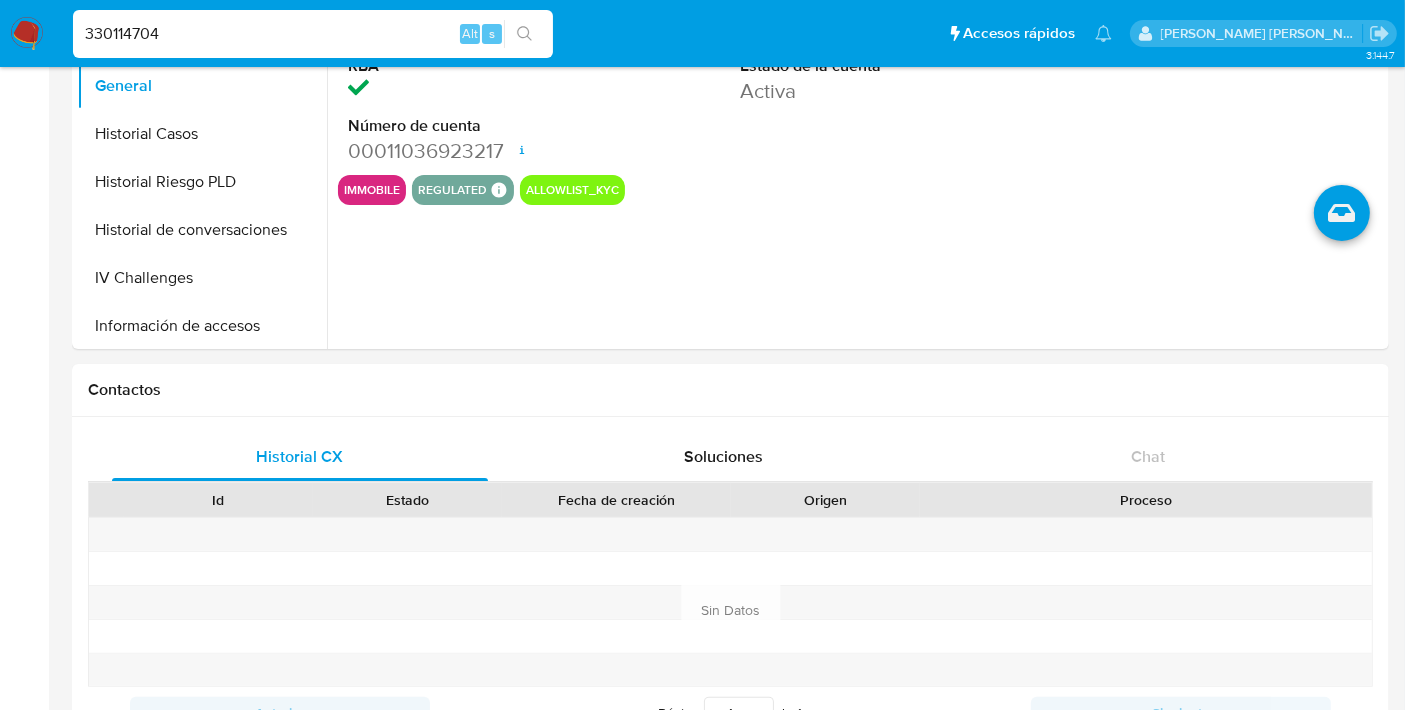 type on "330114704" 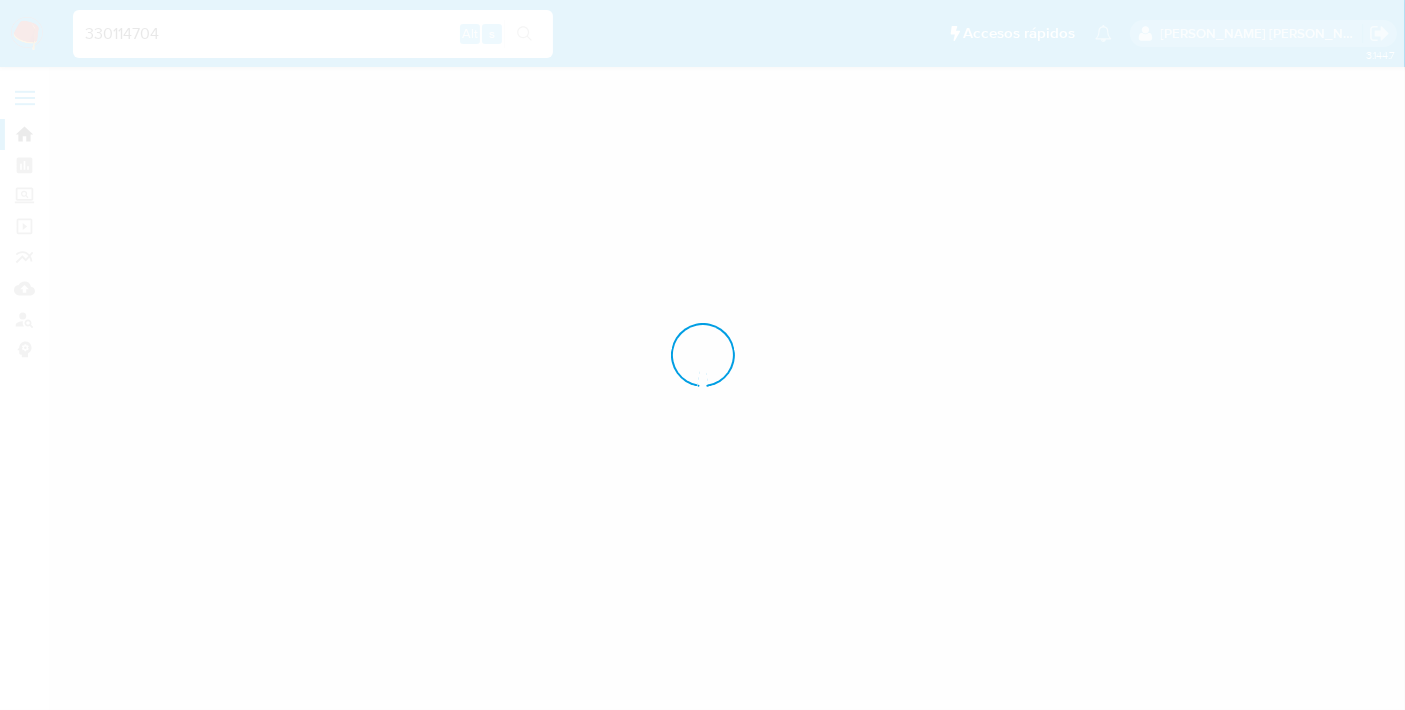 scroll, scrollTop: 0, scrollLeft: 0, axis: both 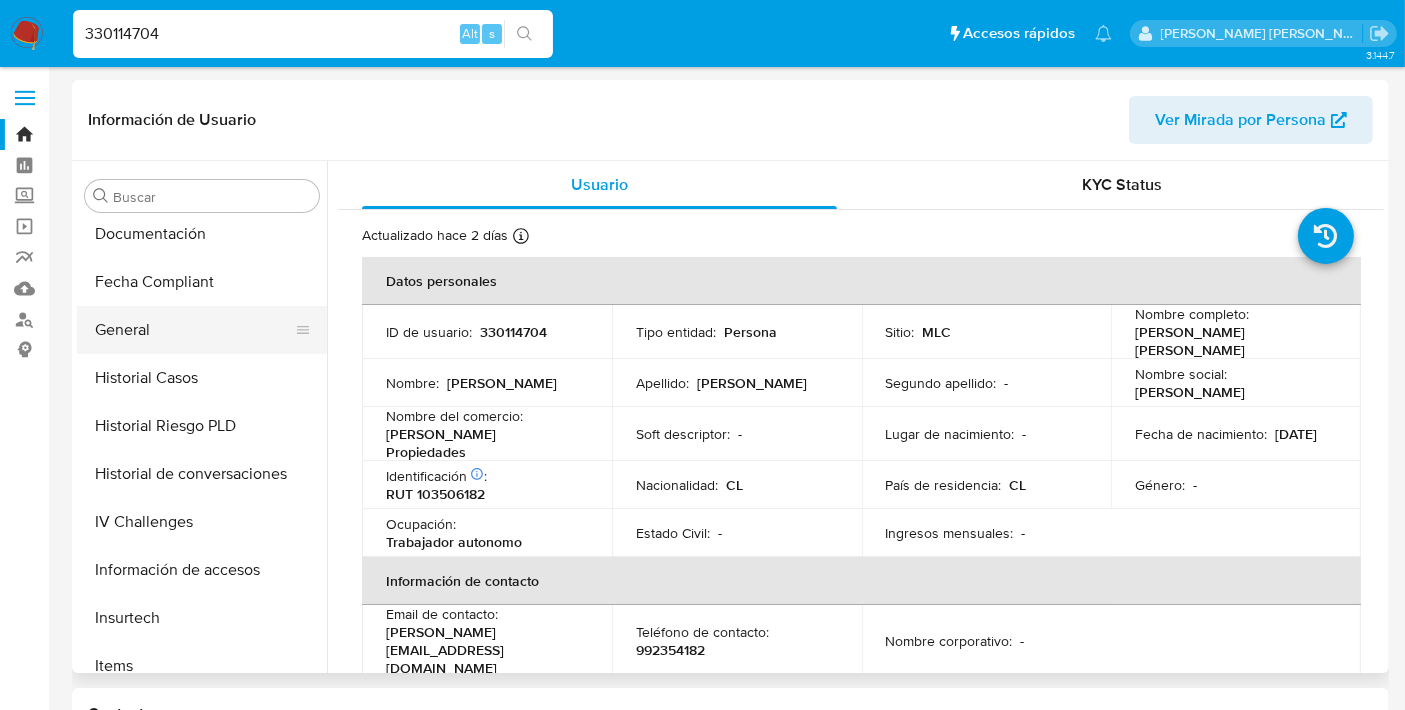 select on "10" 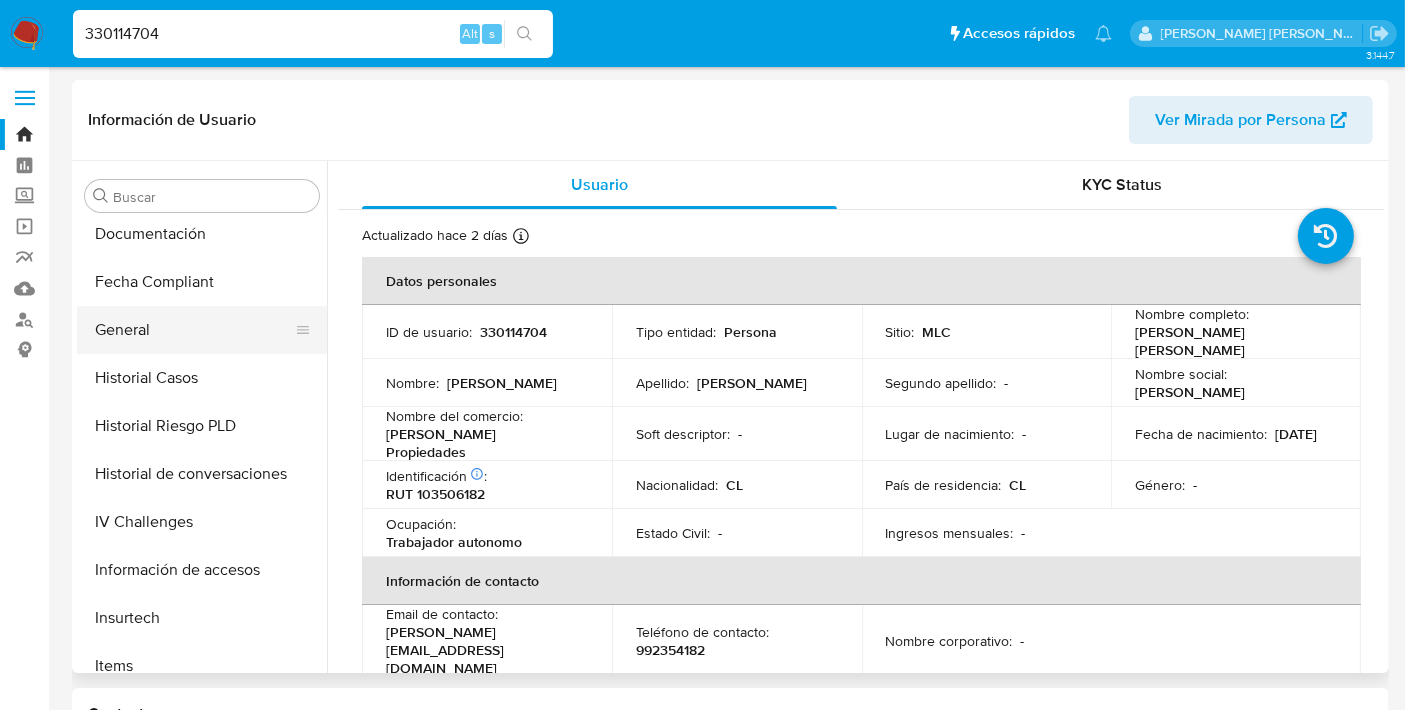 click on "General" at bounding box center [194, 330] 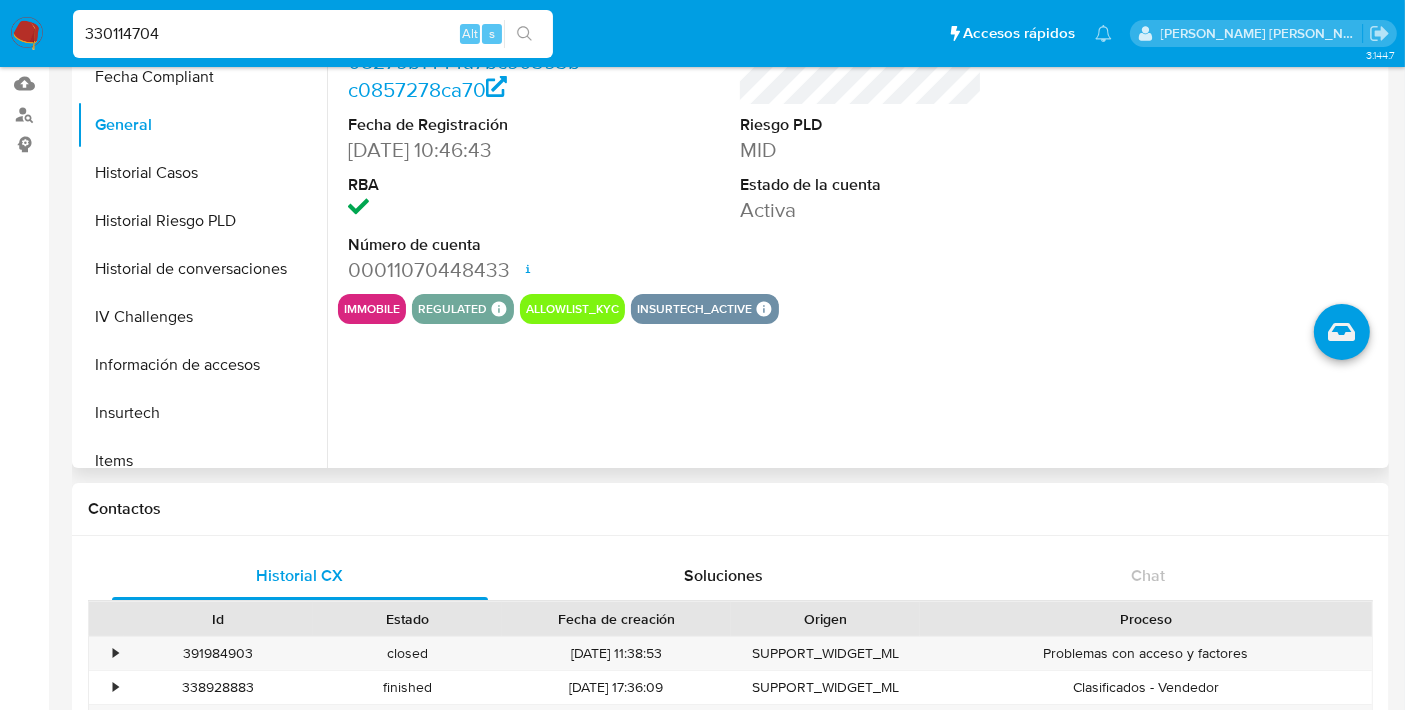 scroll, scrollTop: 292, scrollLeft: 0, axis: vertical 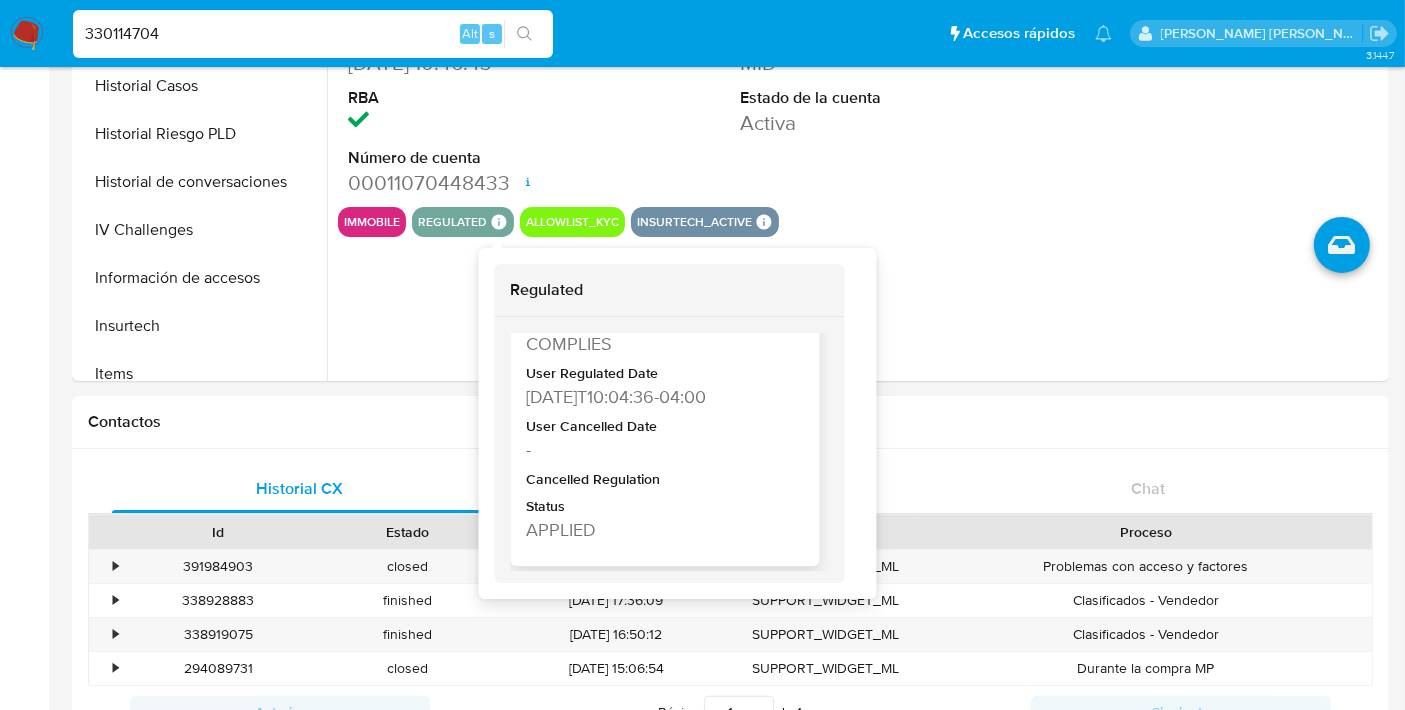 type 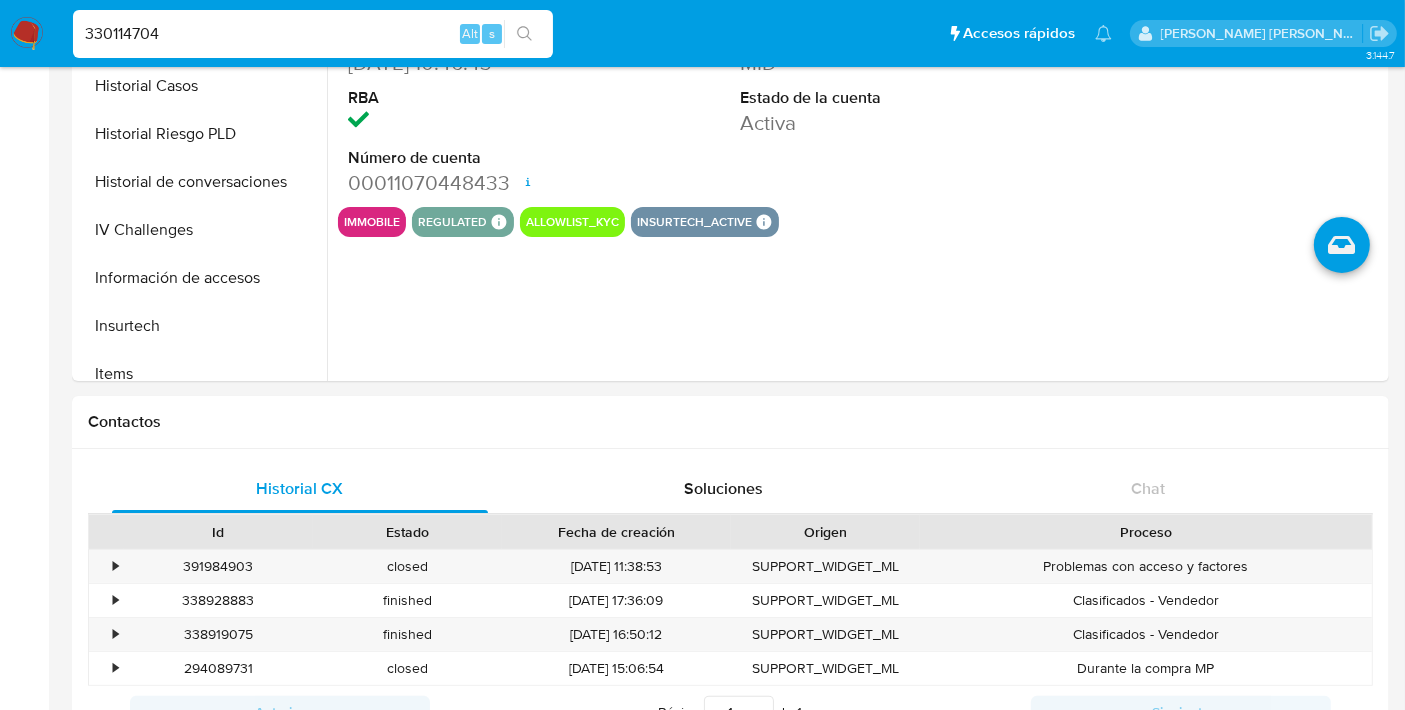 click on "330114704" at bounding box center [313, 34] 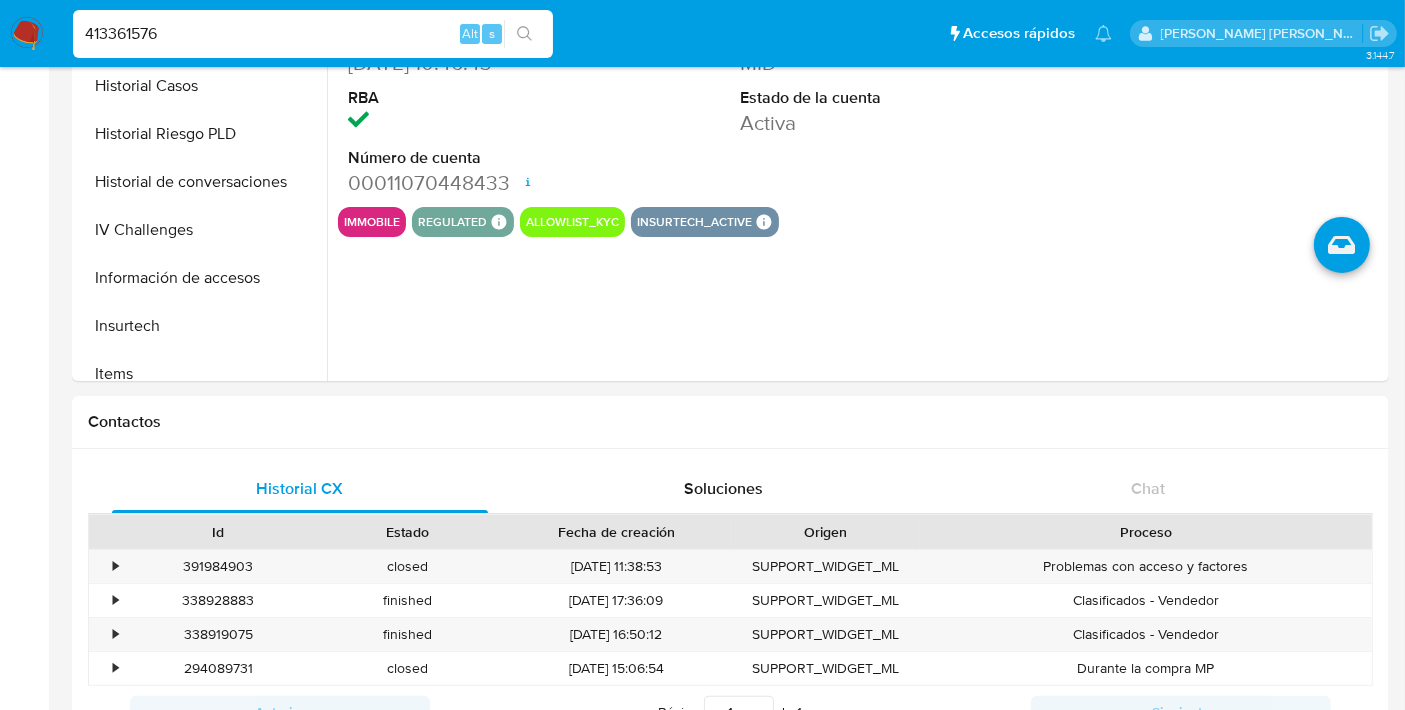type on "413361576" 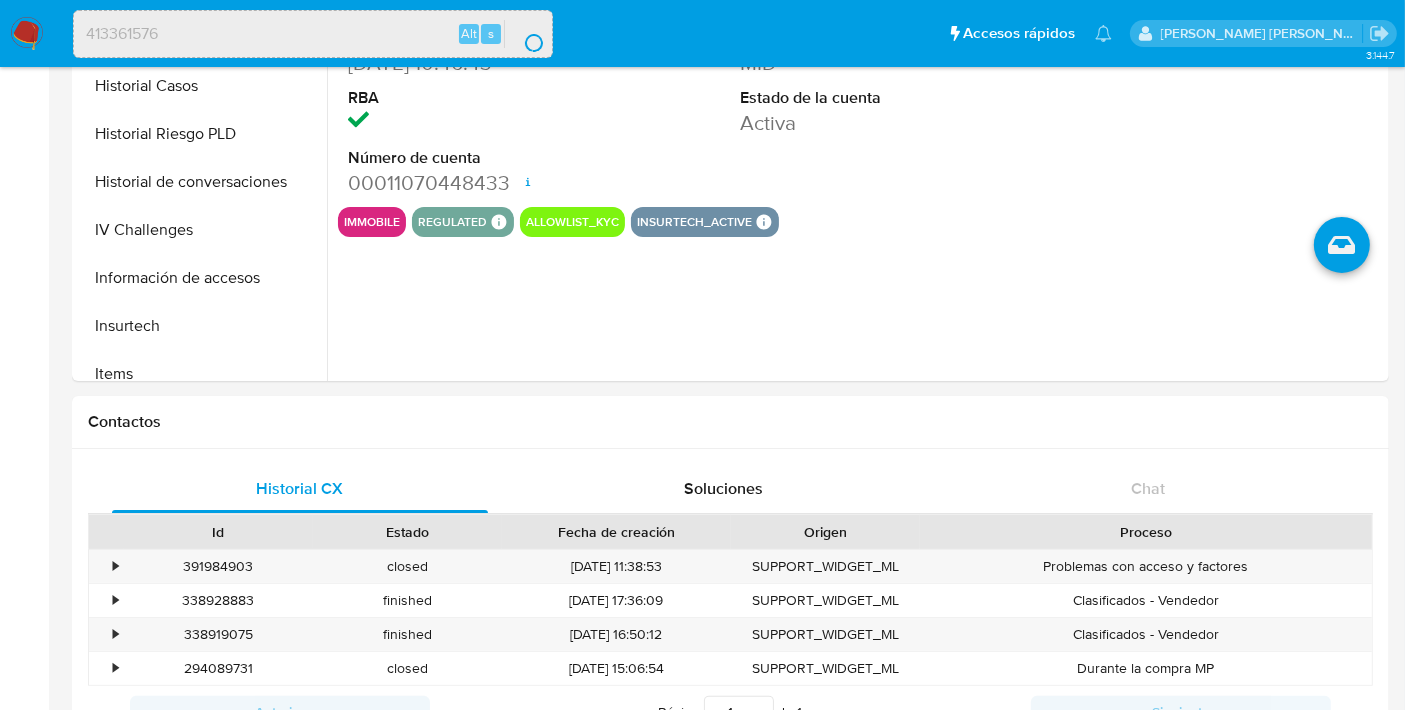 scroll, scrollTop: 0, scrollLeft: 0, axis: both 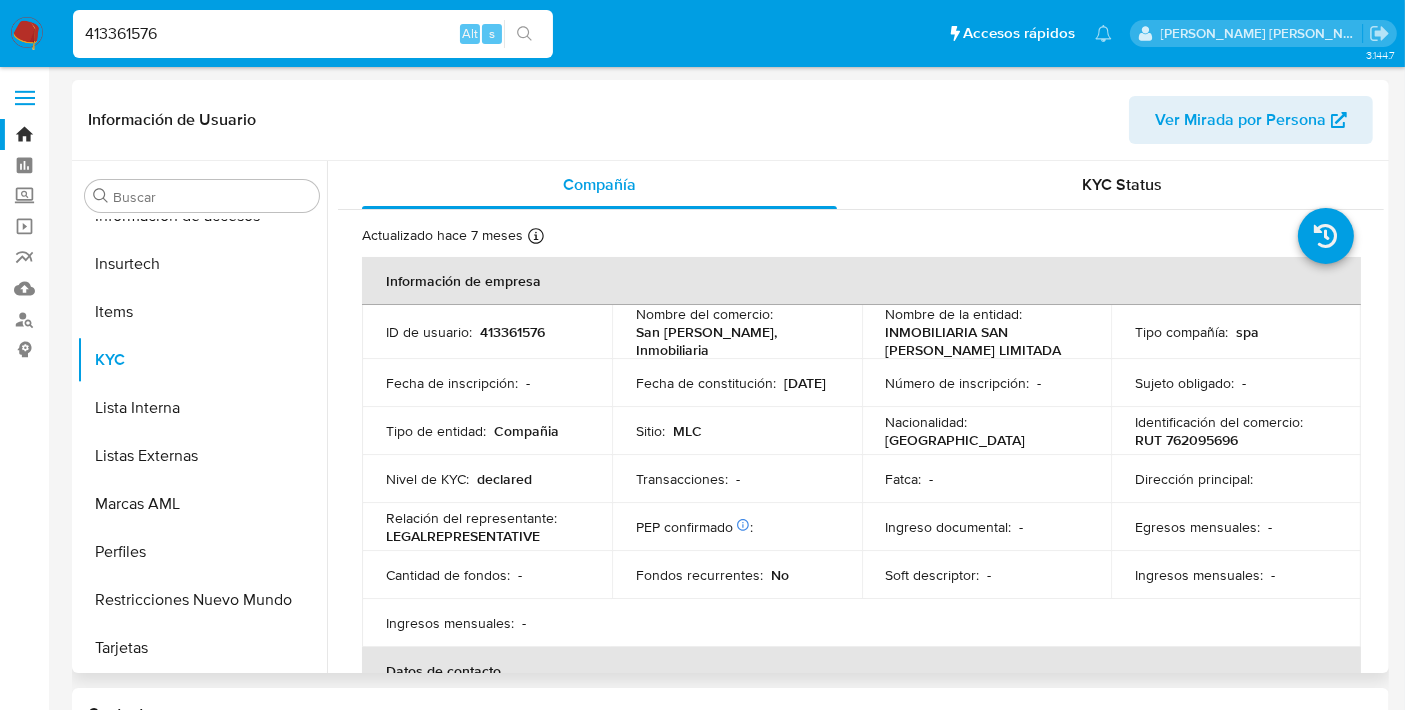 select on "10" 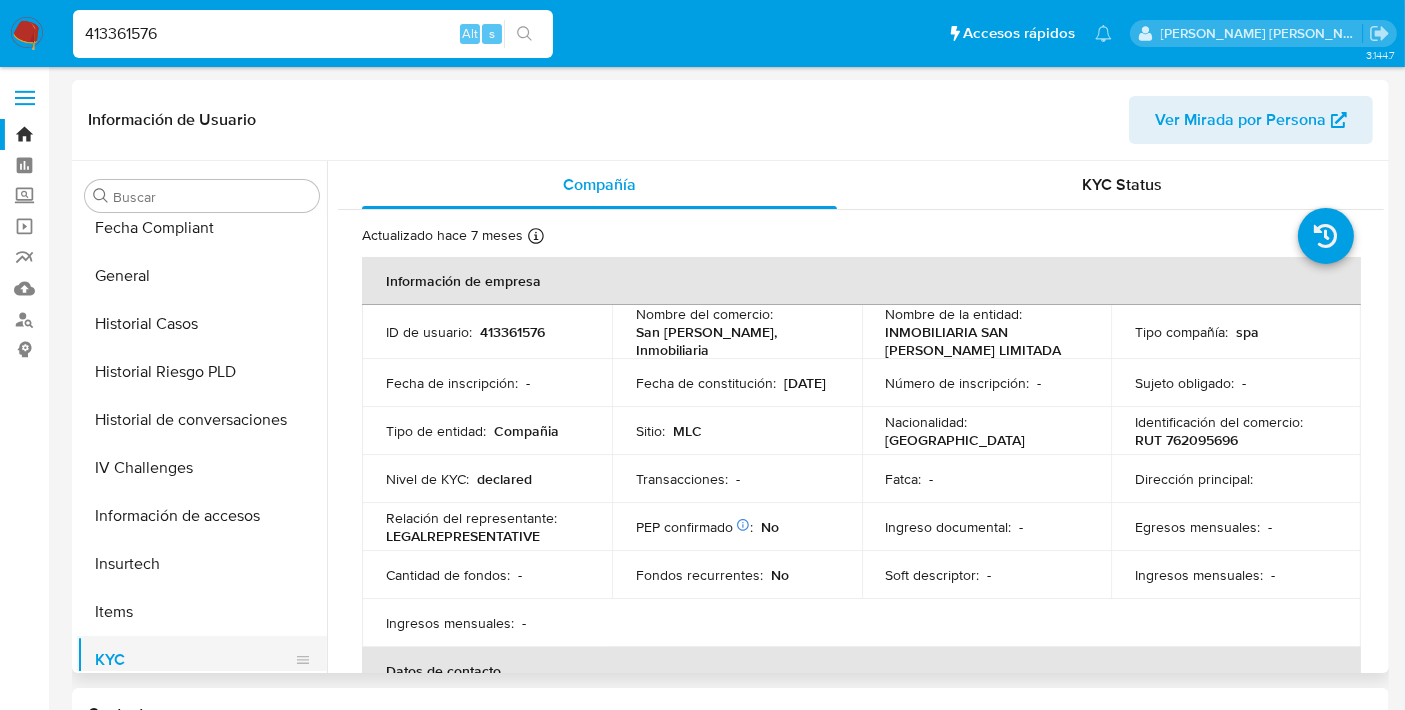 scroll, scrollTop: 494, scrollLeft: 0, axis: vertical 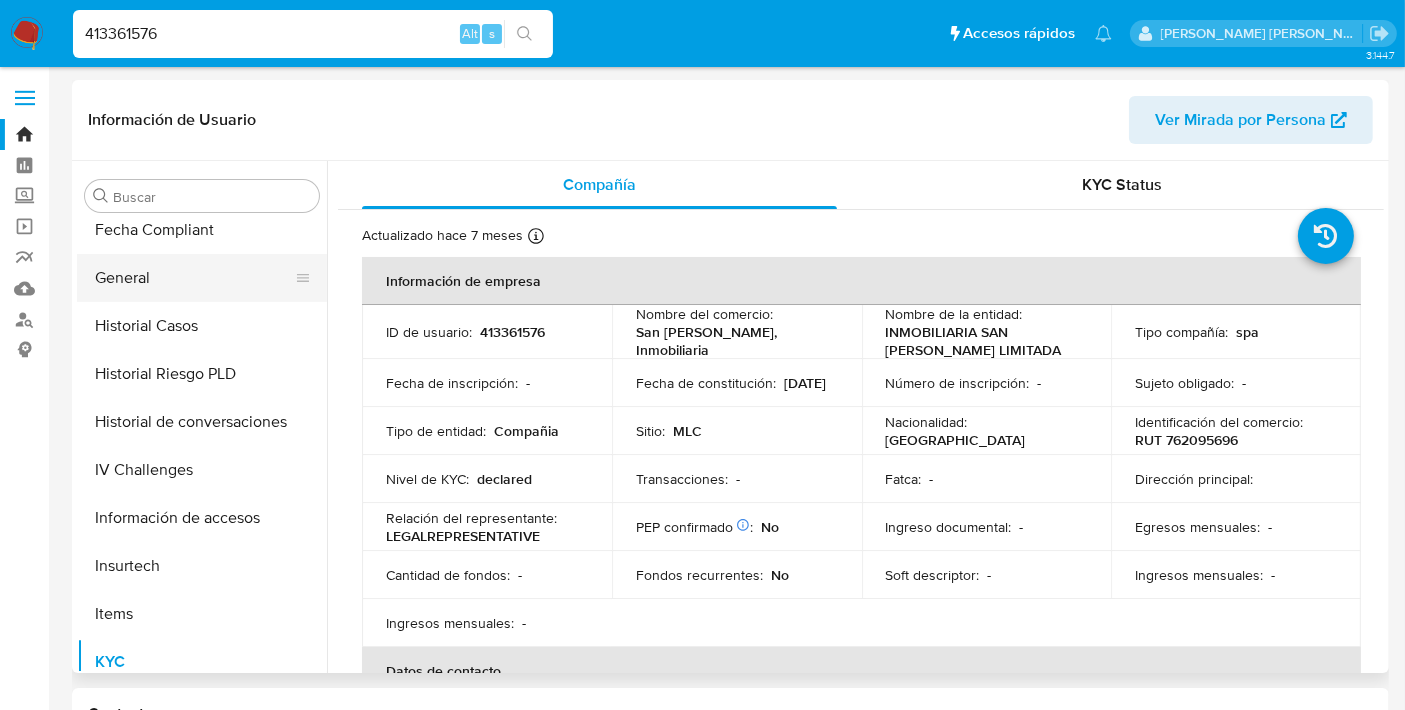 click on "General" at bounding box center (194, 278) 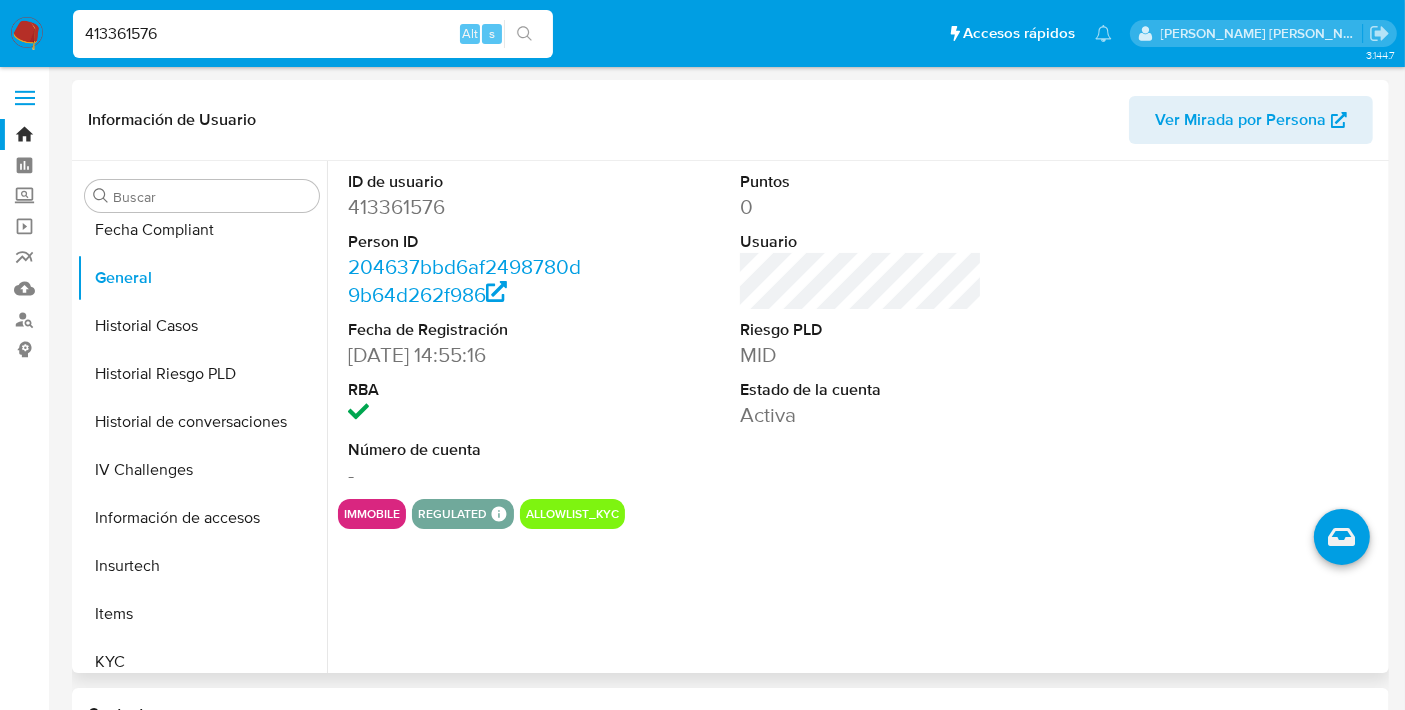 scroll, scrollTop: 171, scrollLeft: 0, axis: vertical 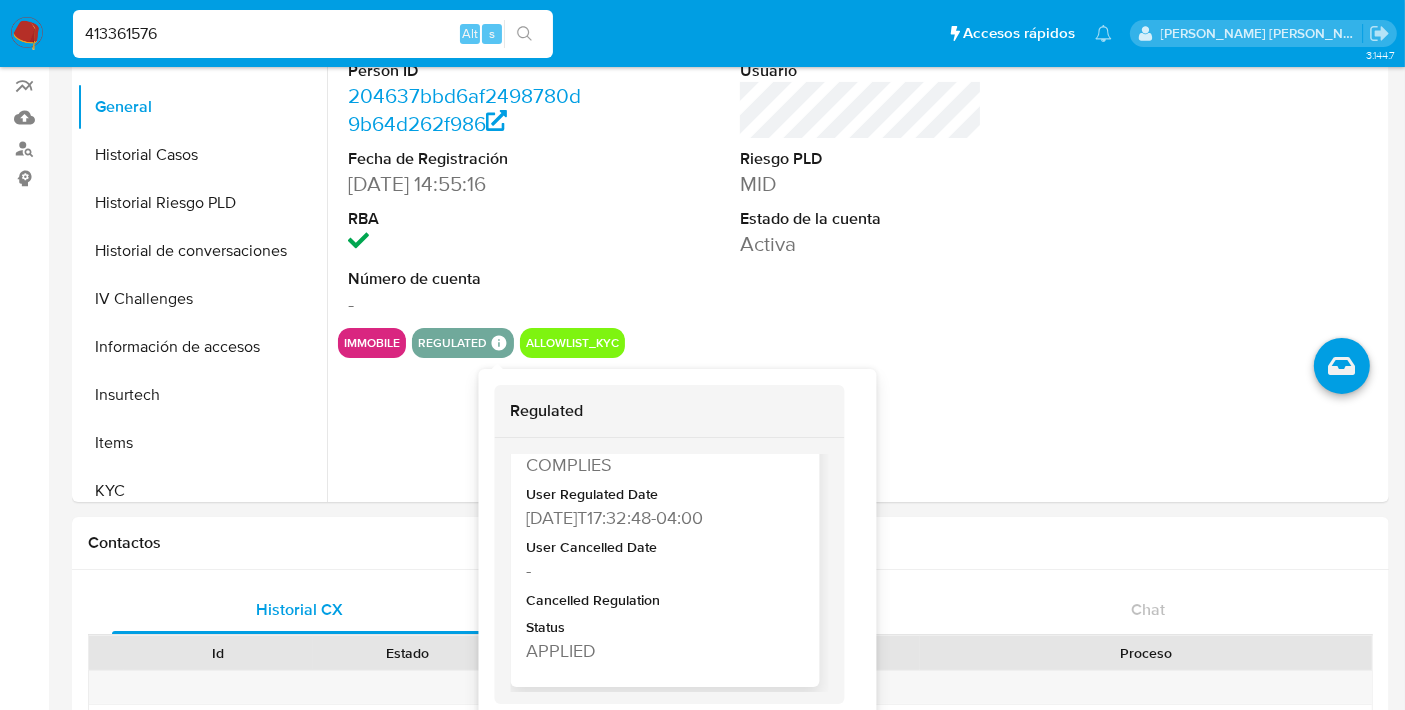 type 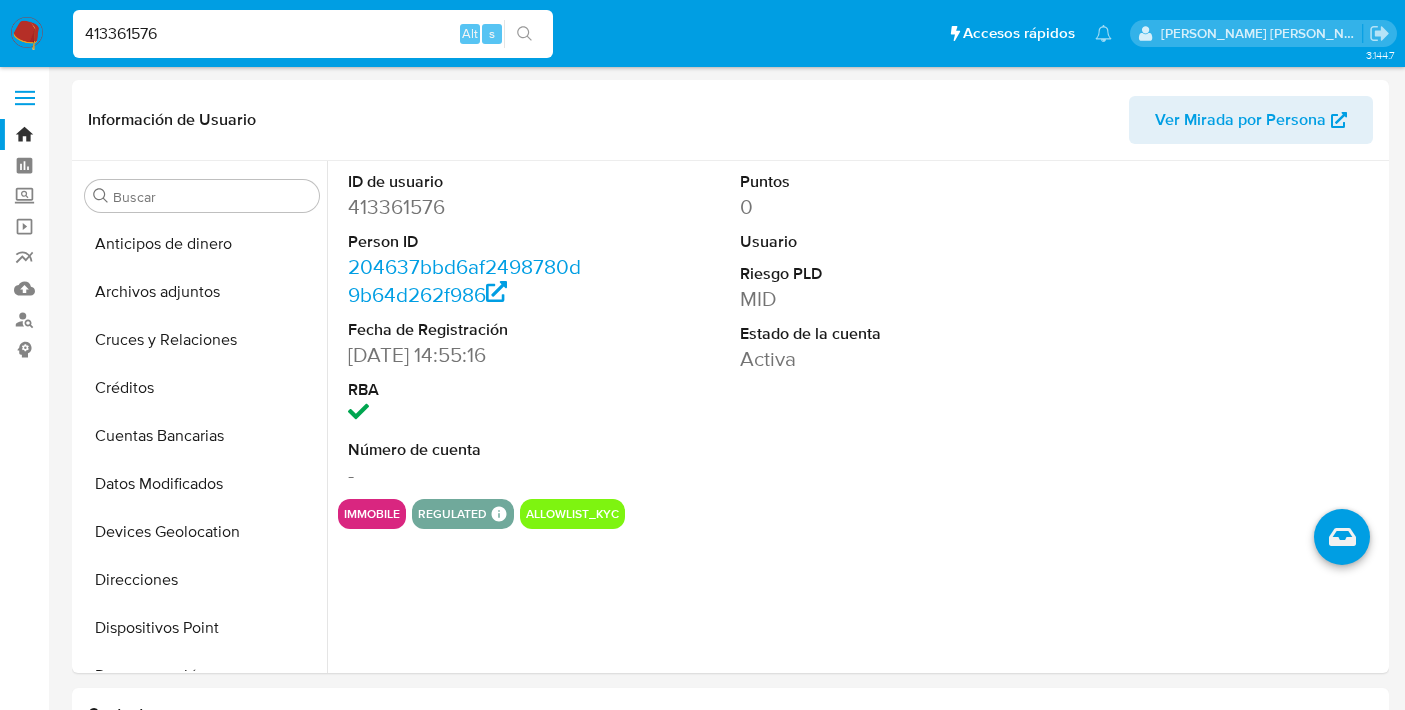 select on "10" 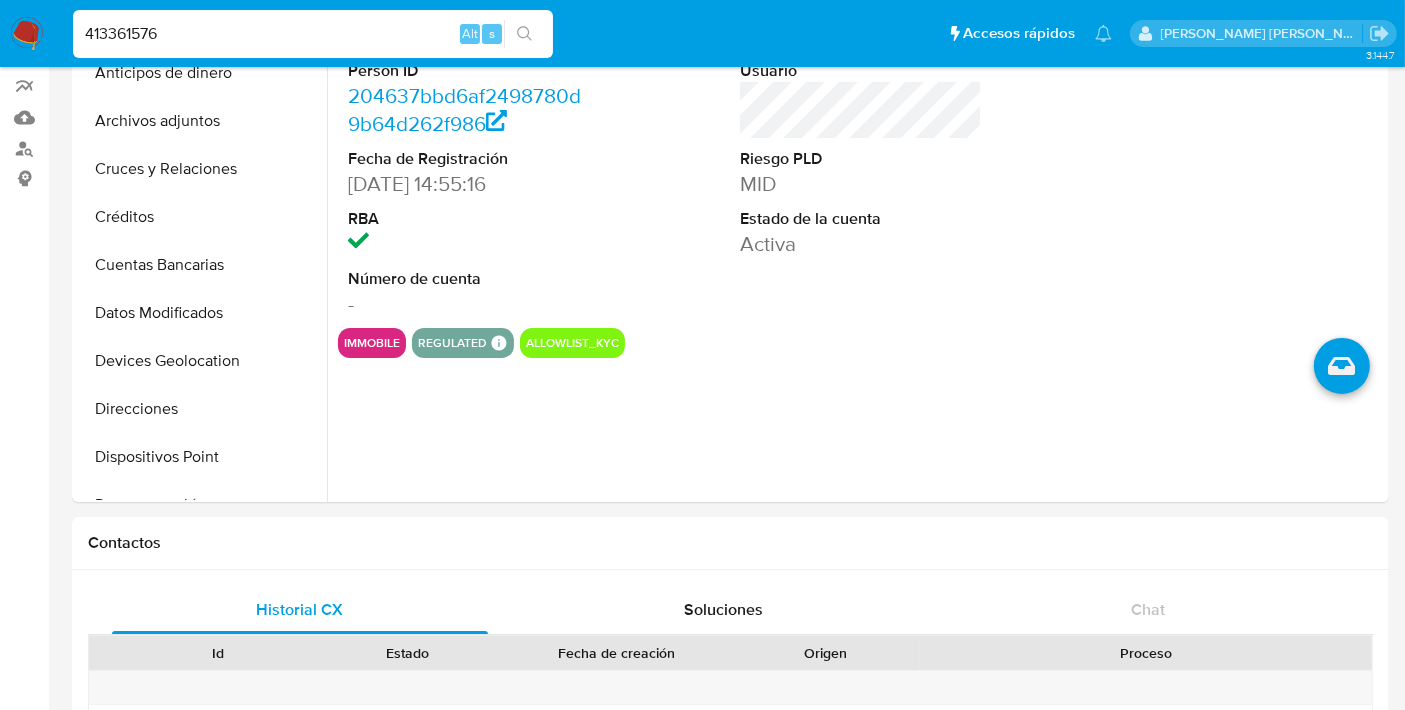 type 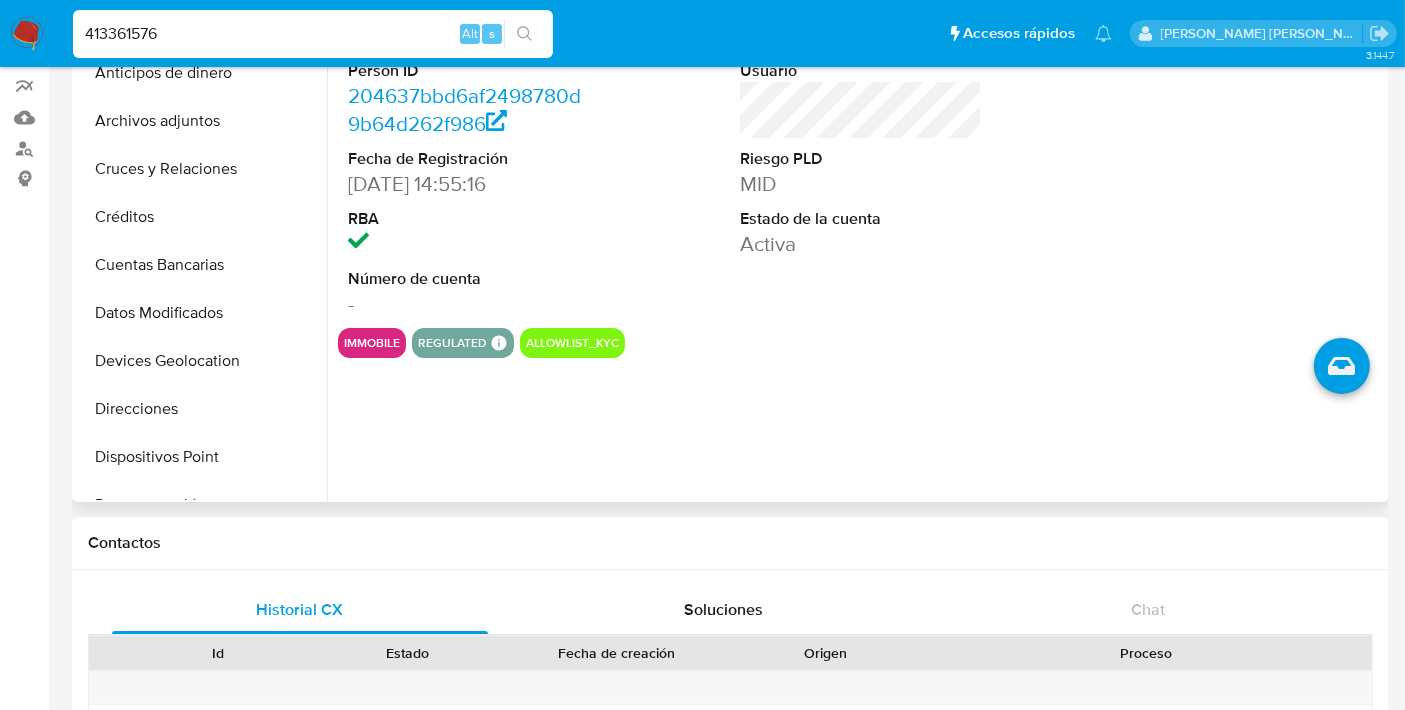 scroll, scrollTop: 171, scrollLeft: 0, axis: vertical 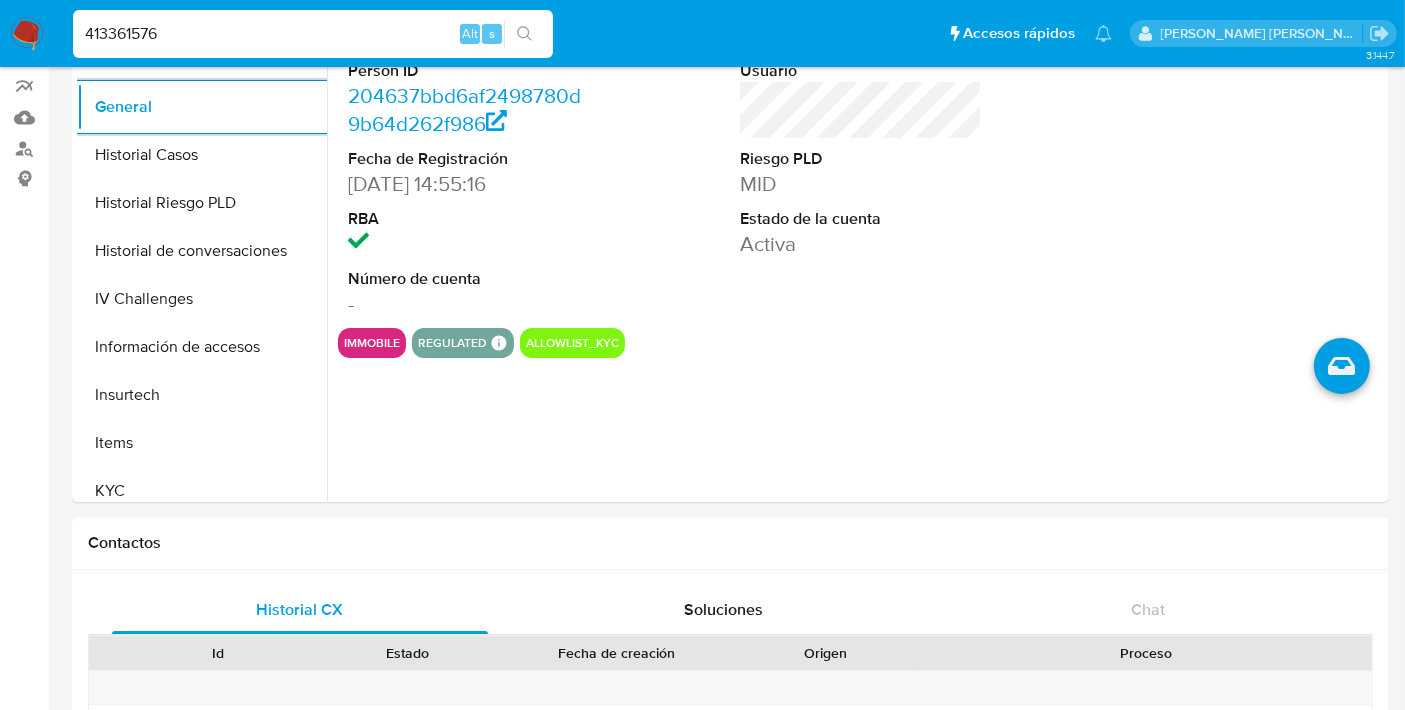 click on "413361576" at bounding box center [313, 34] 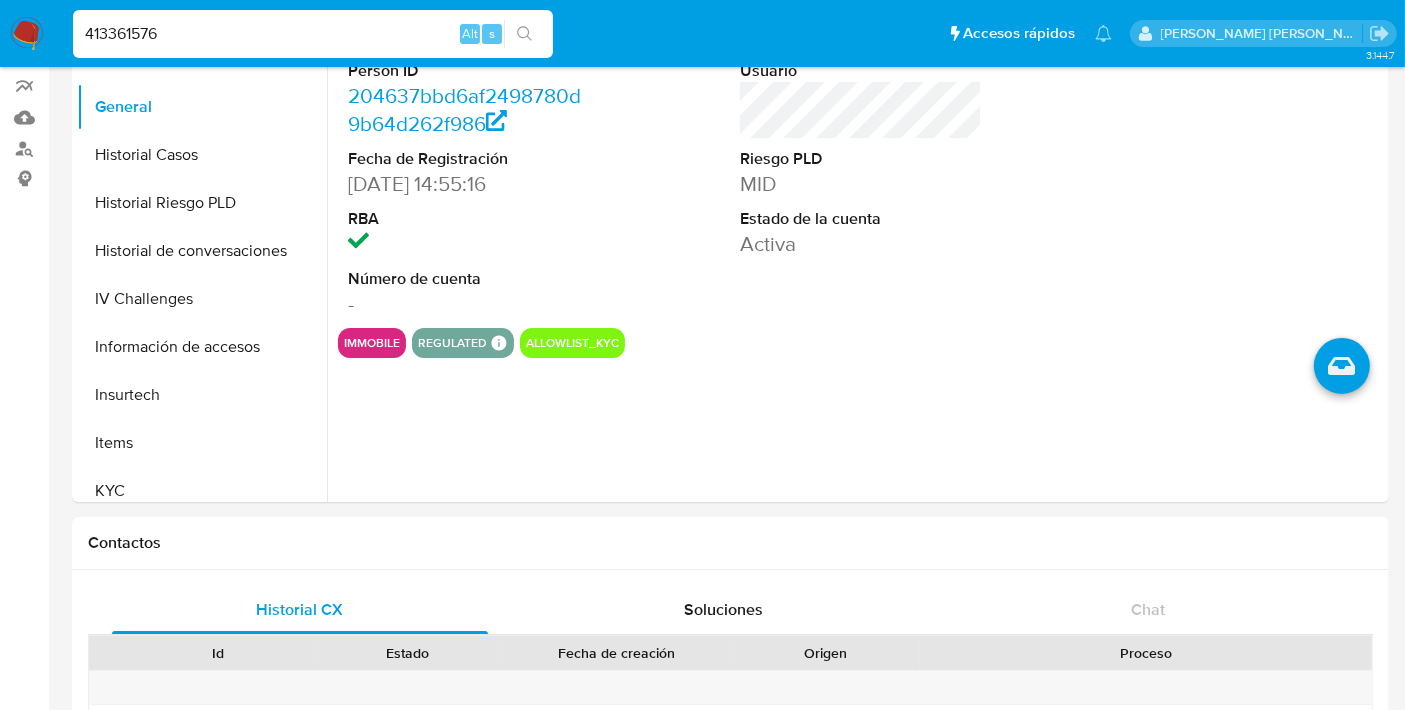 click on "413361576" at bounding box center [313, 34] 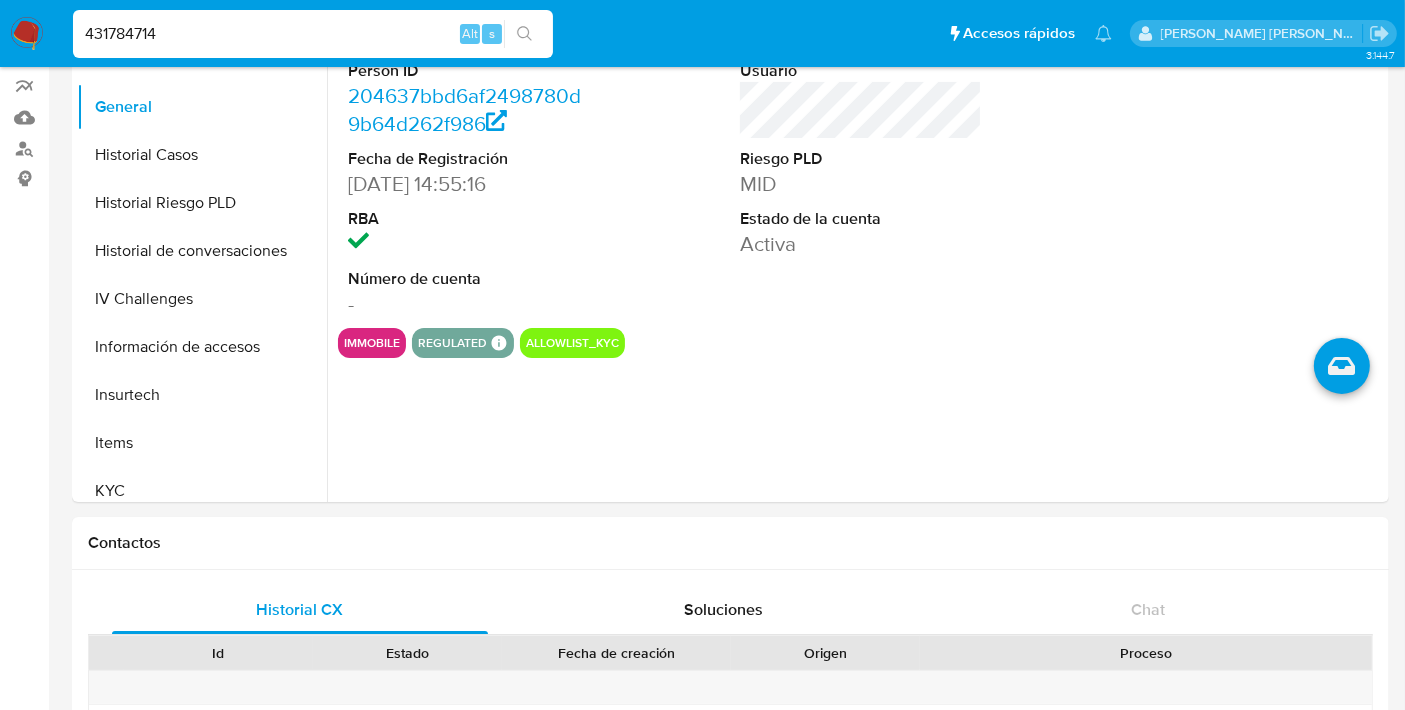type on "431784714" 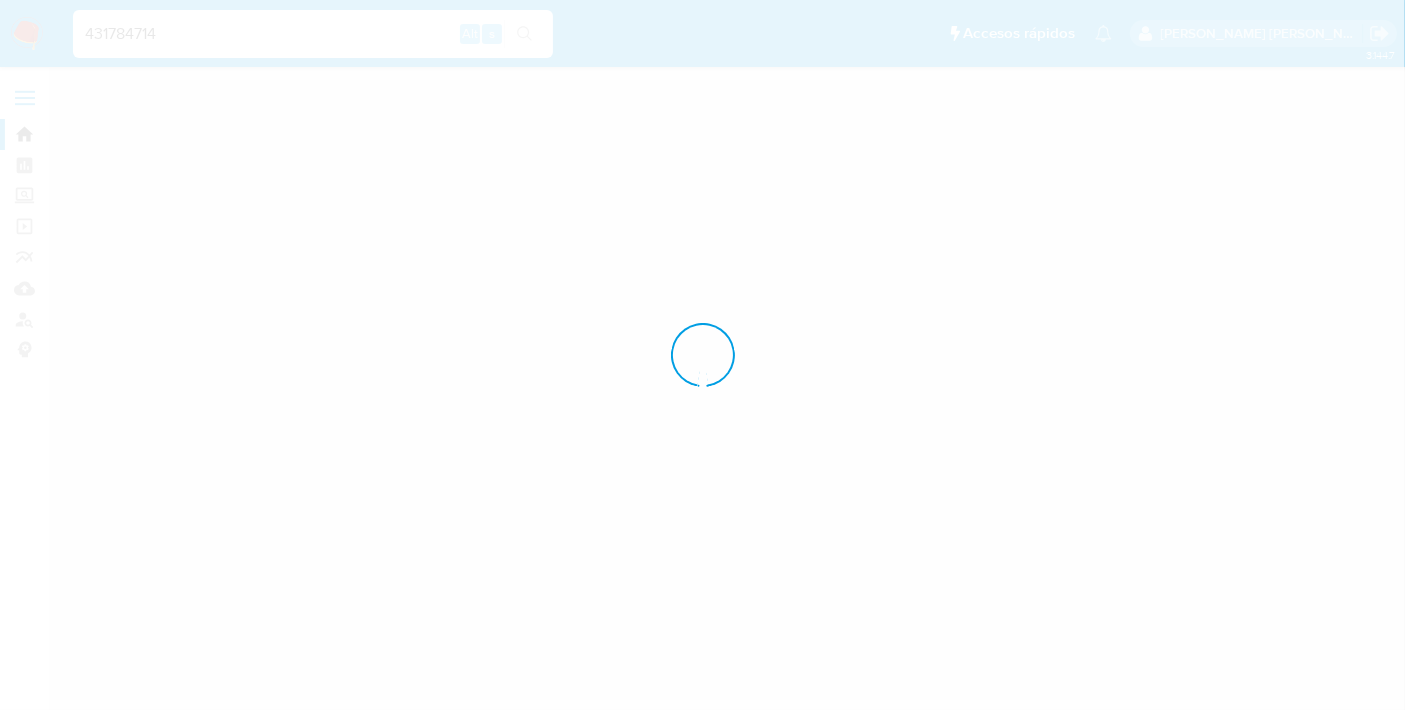 scroll, scrollTop: 0, scrollLeft: 0, axis: both 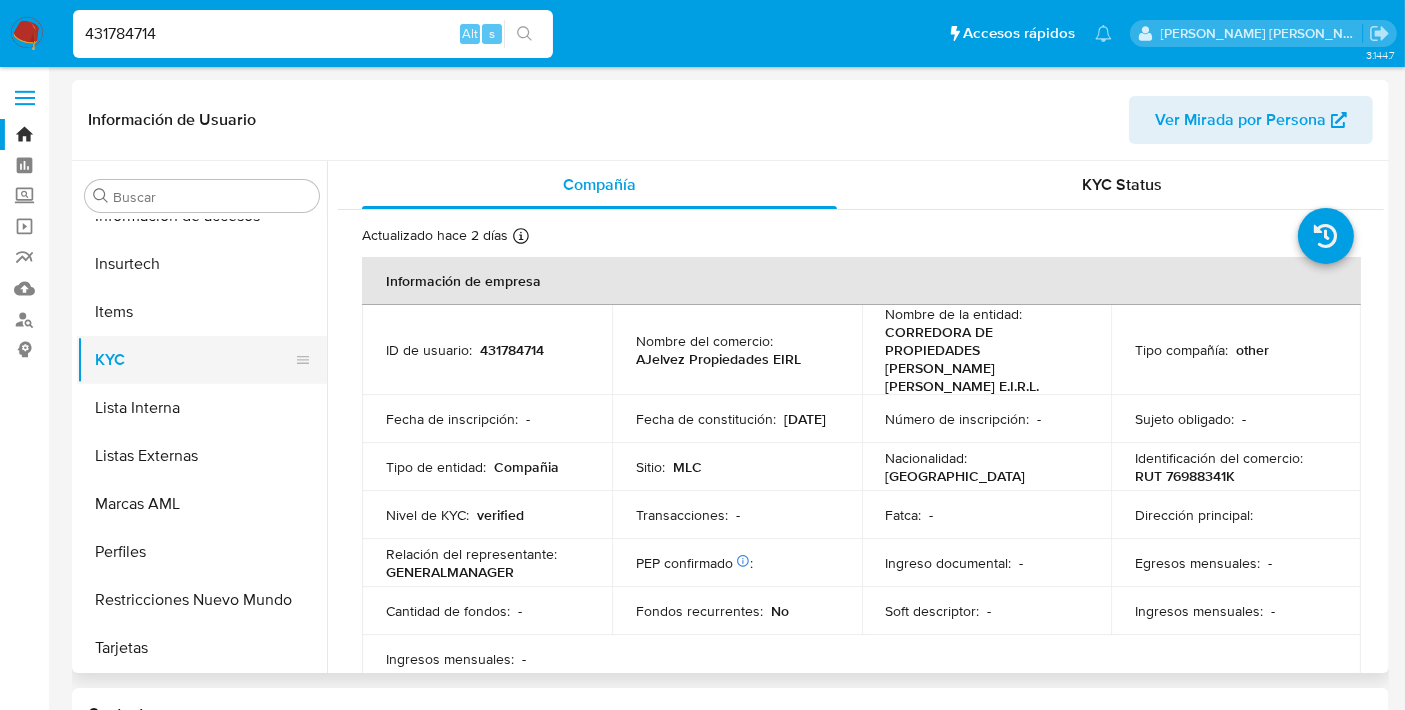 select on "10" 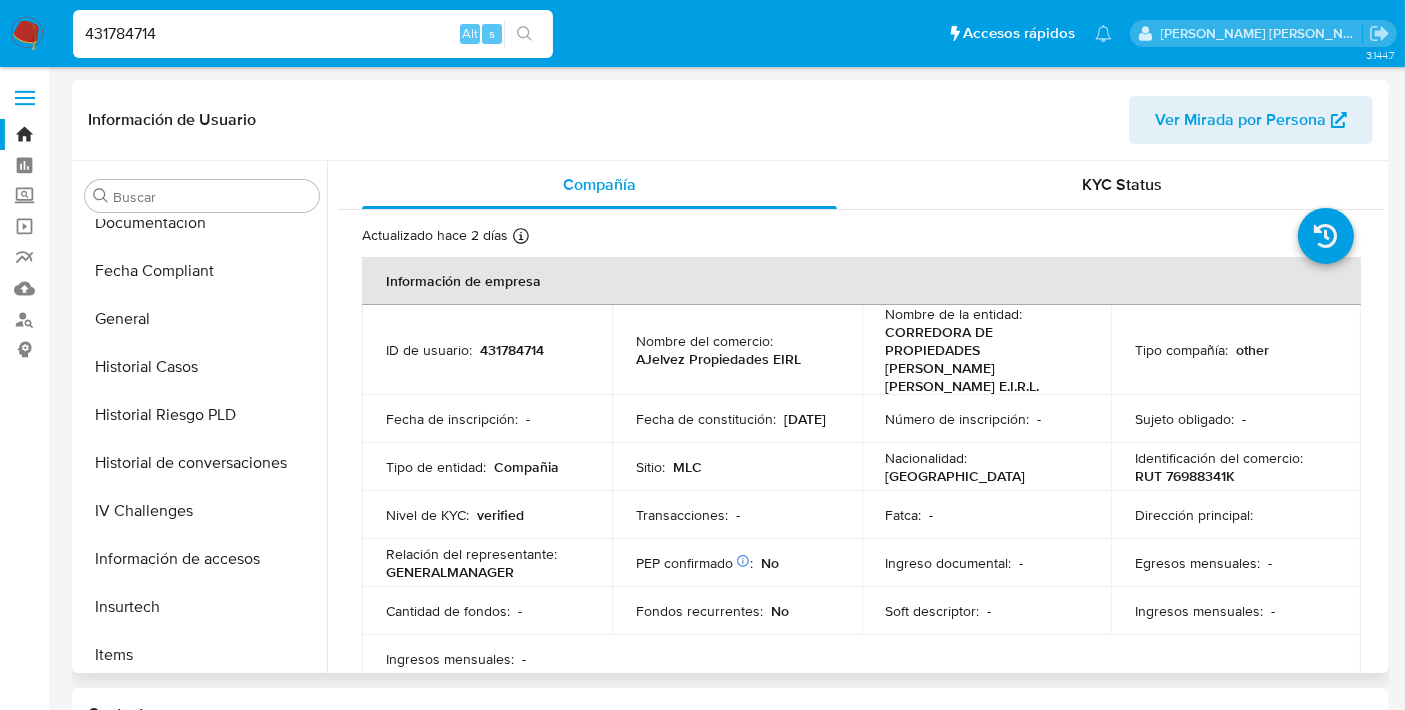 scroll, scrollTop: 445, scrollLeft: 0, axis: vertical 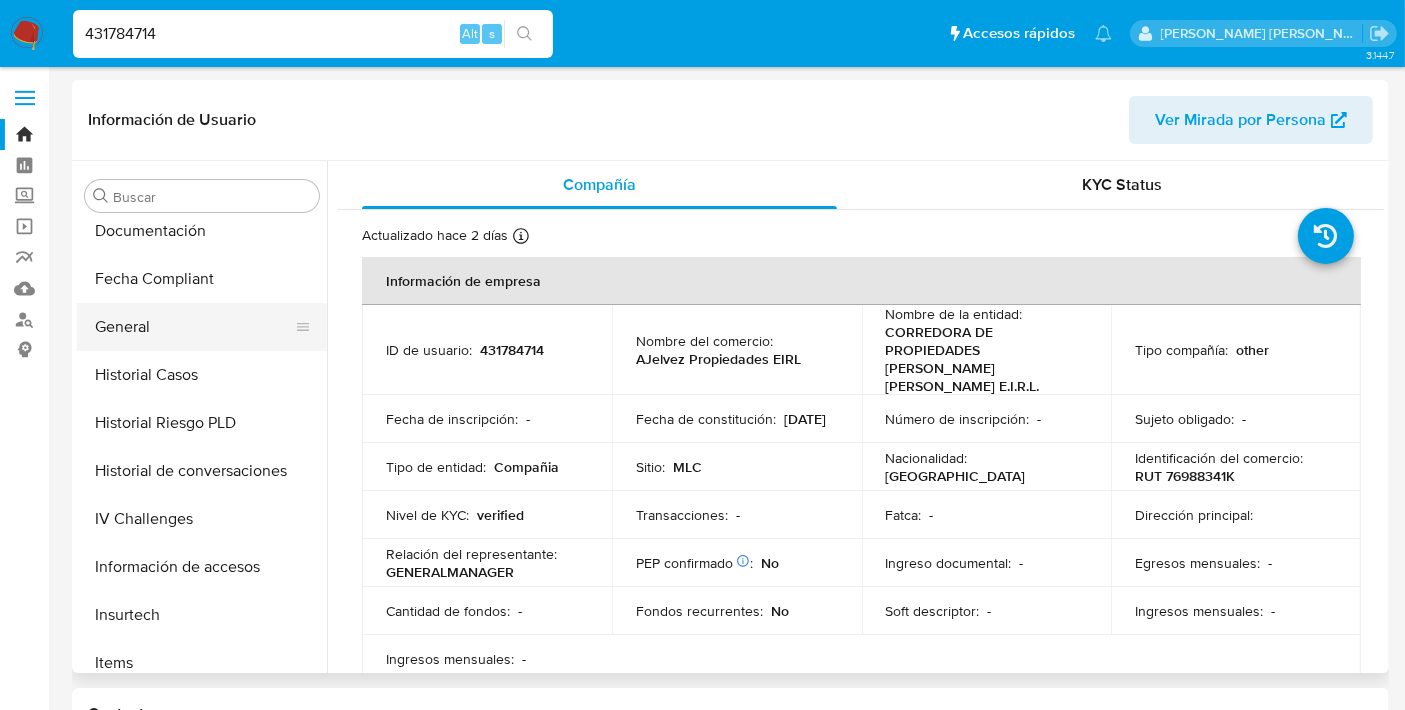 click on "General" at bounding box center (194, 327) 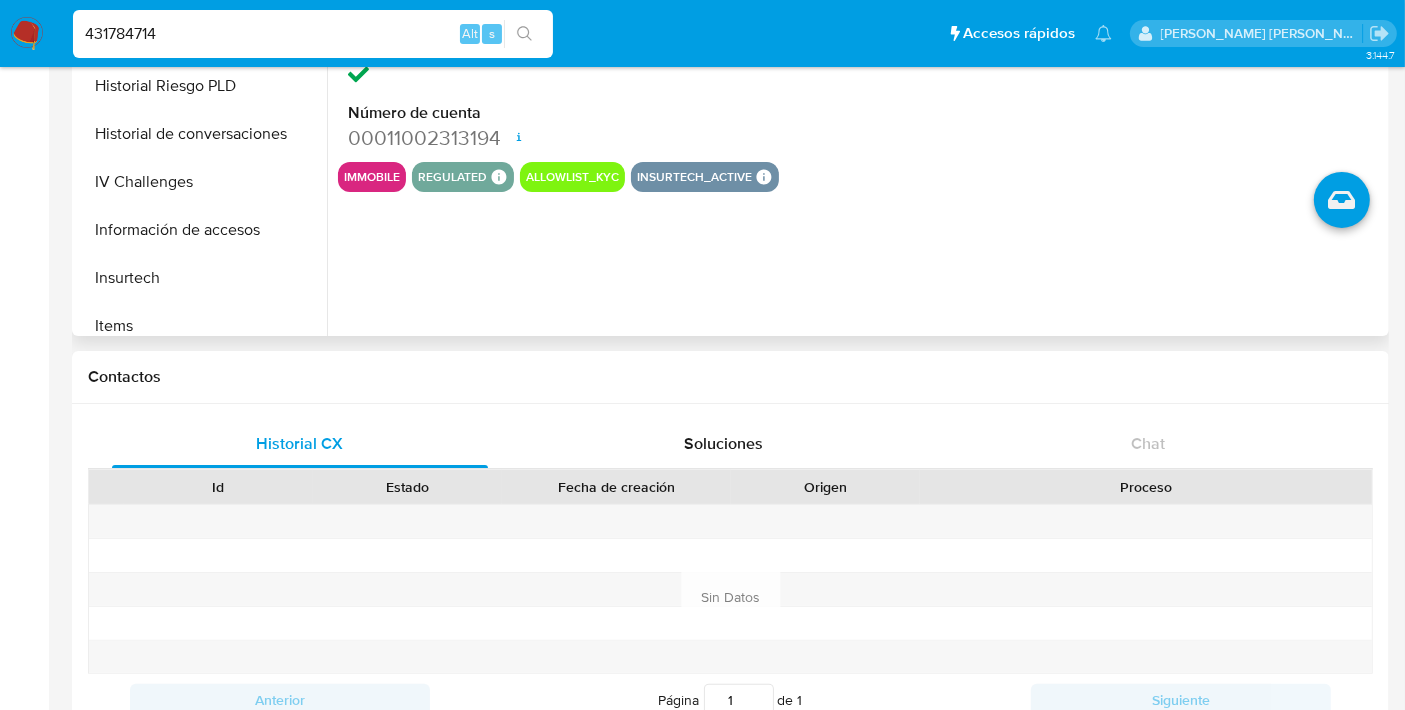 scroll, scrollTop: 355, scrollLeft: 0, axis: vertical 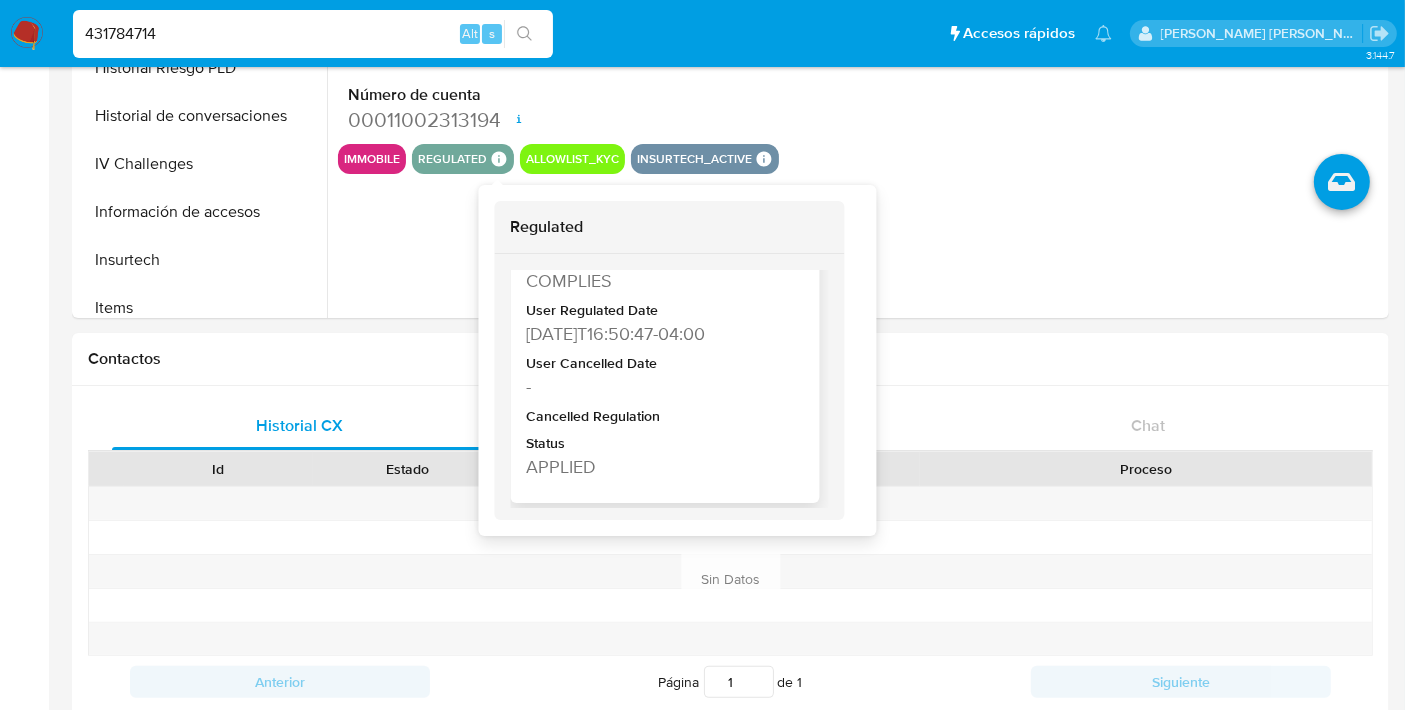 type 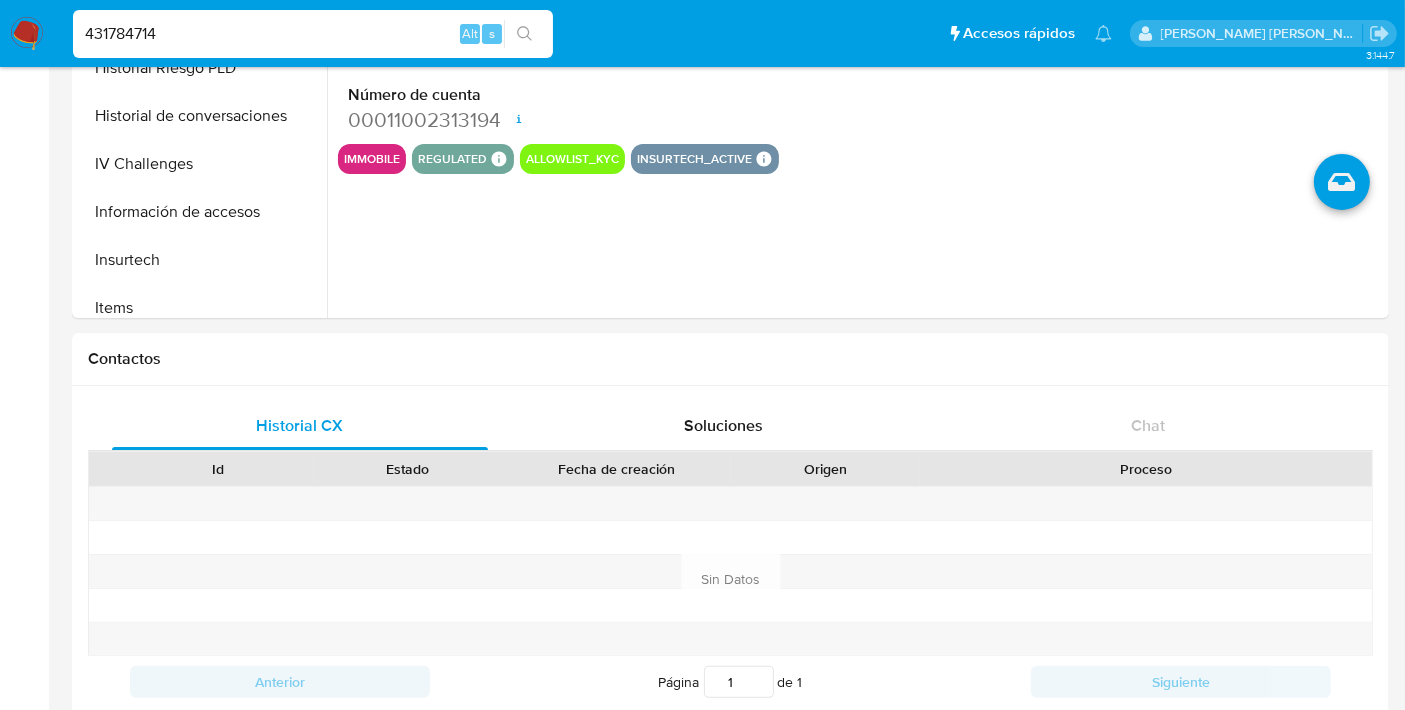 click on "431784714" at bounding box center (313, 34) 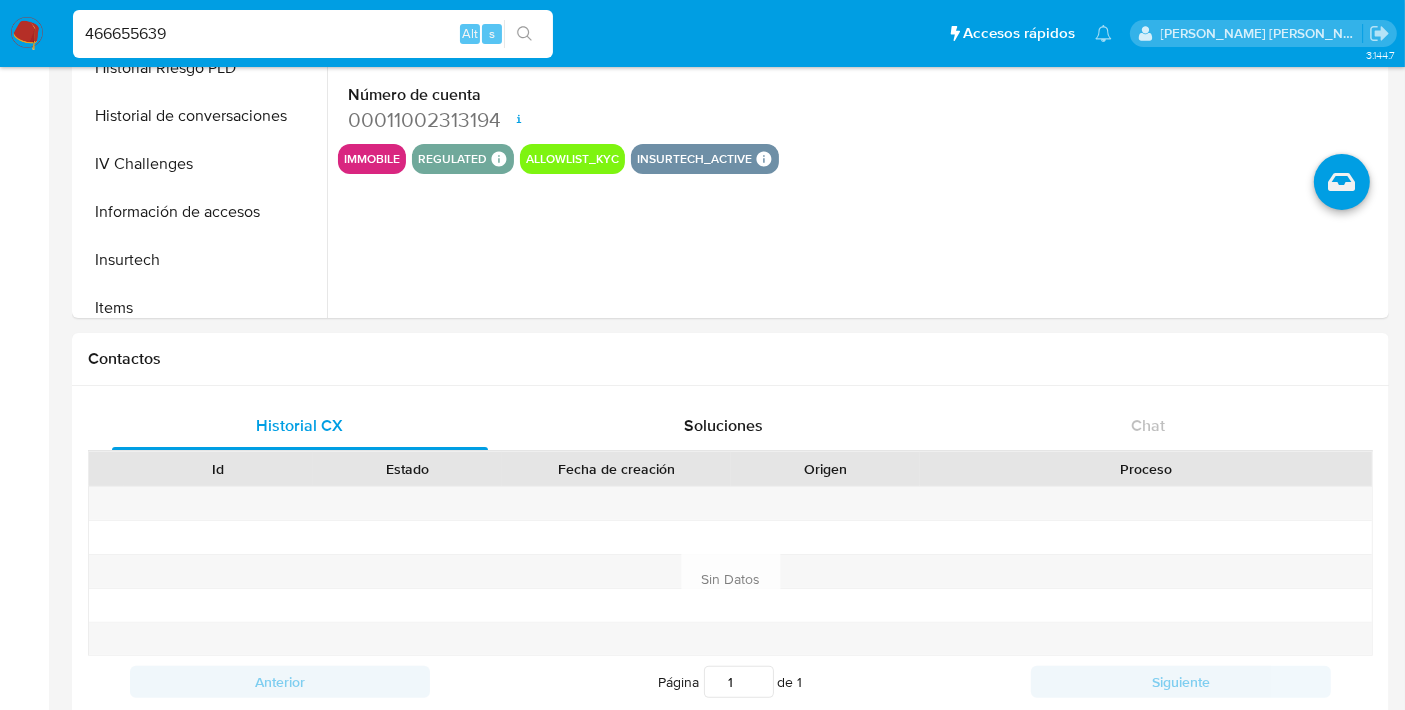 type on "466655639" 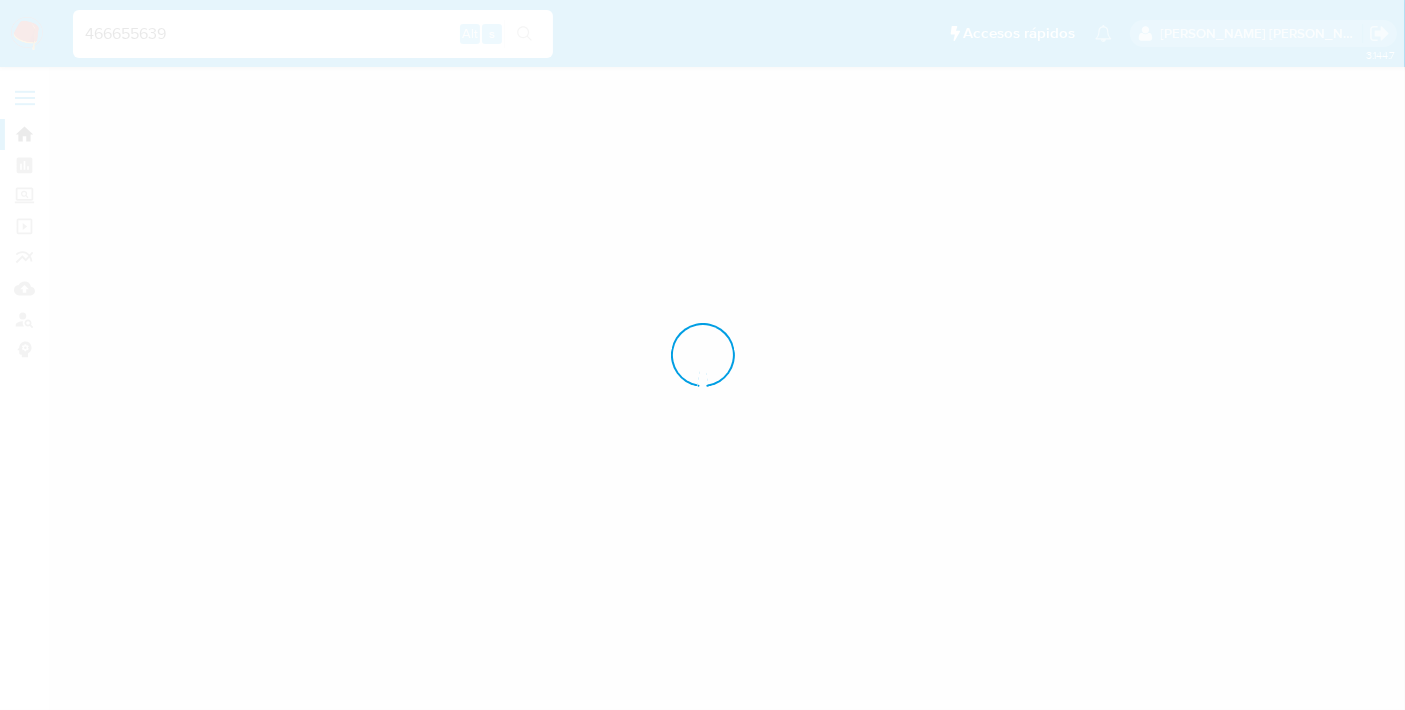 scroll, scrollTop: 0, scrollLeft: 0, axis: both 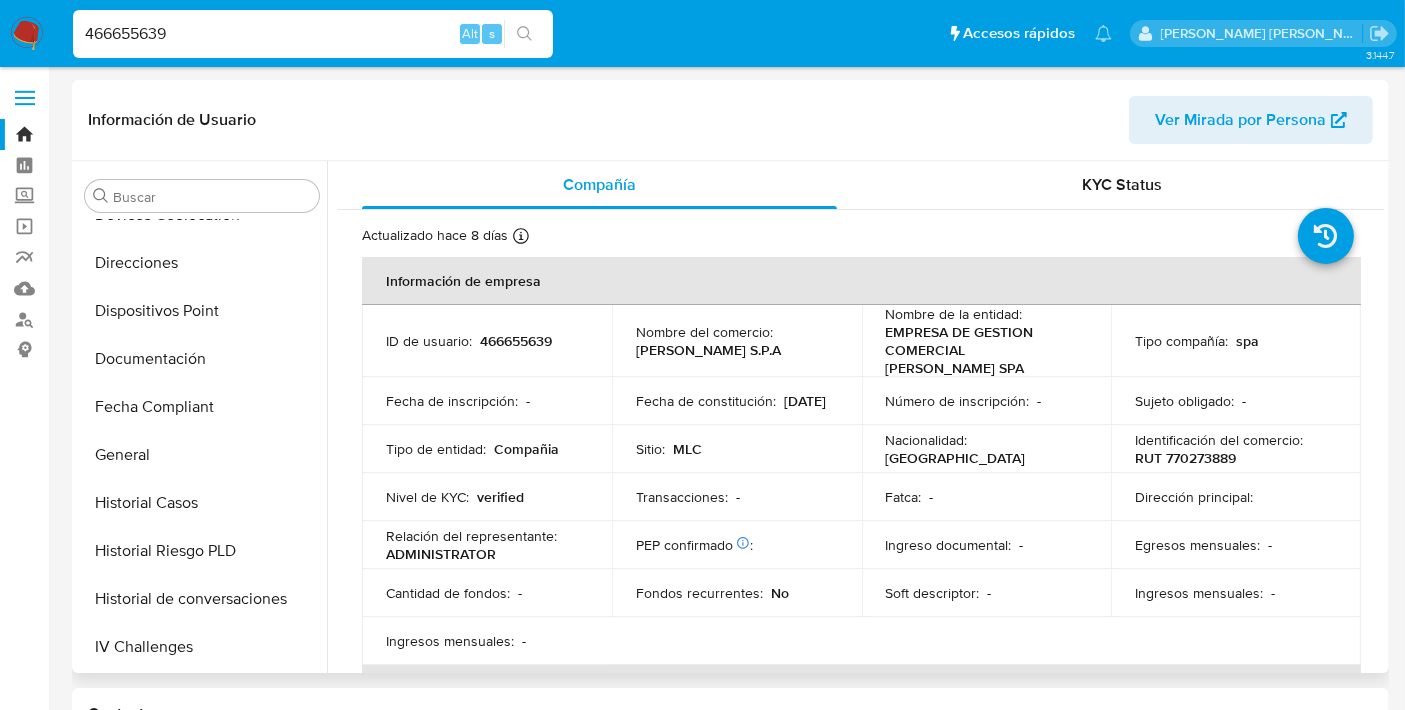 select on "10" 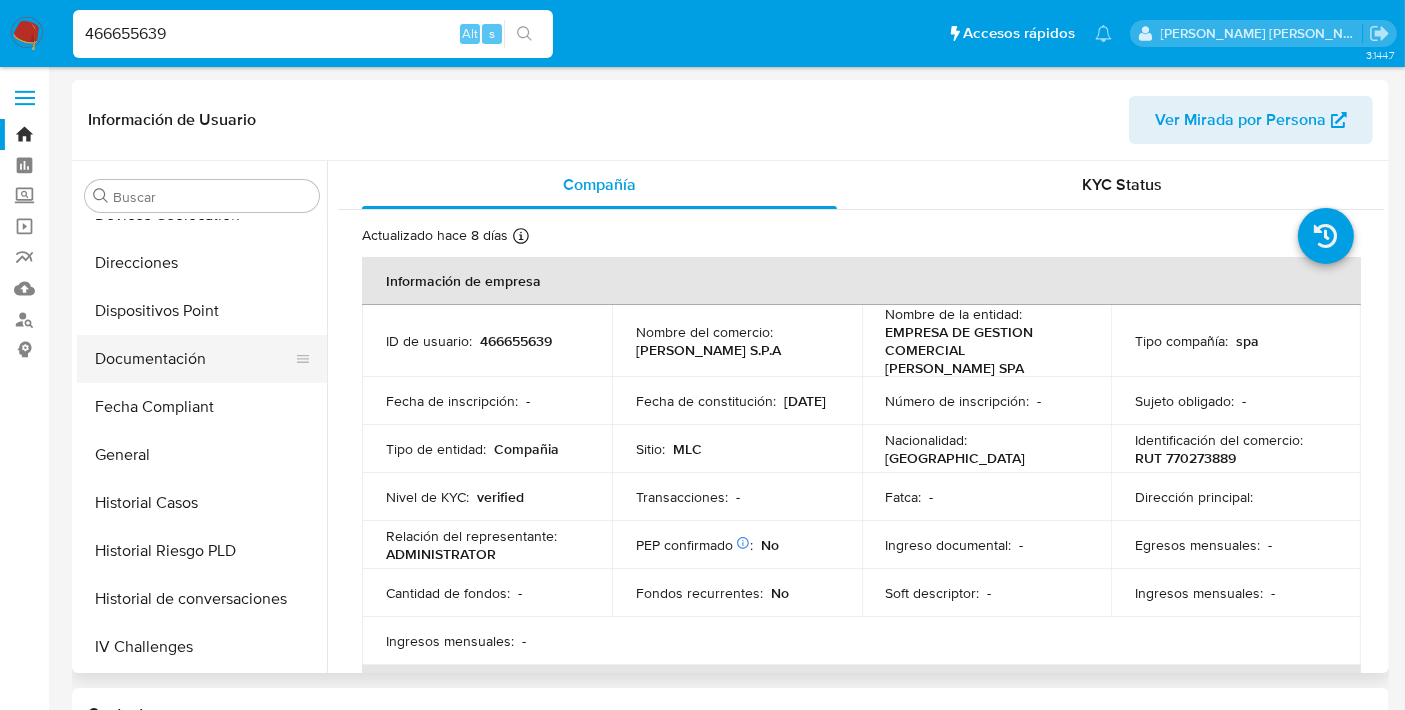 scroll, scrollTop: 284, scrollLeft: 0, axis: vertical 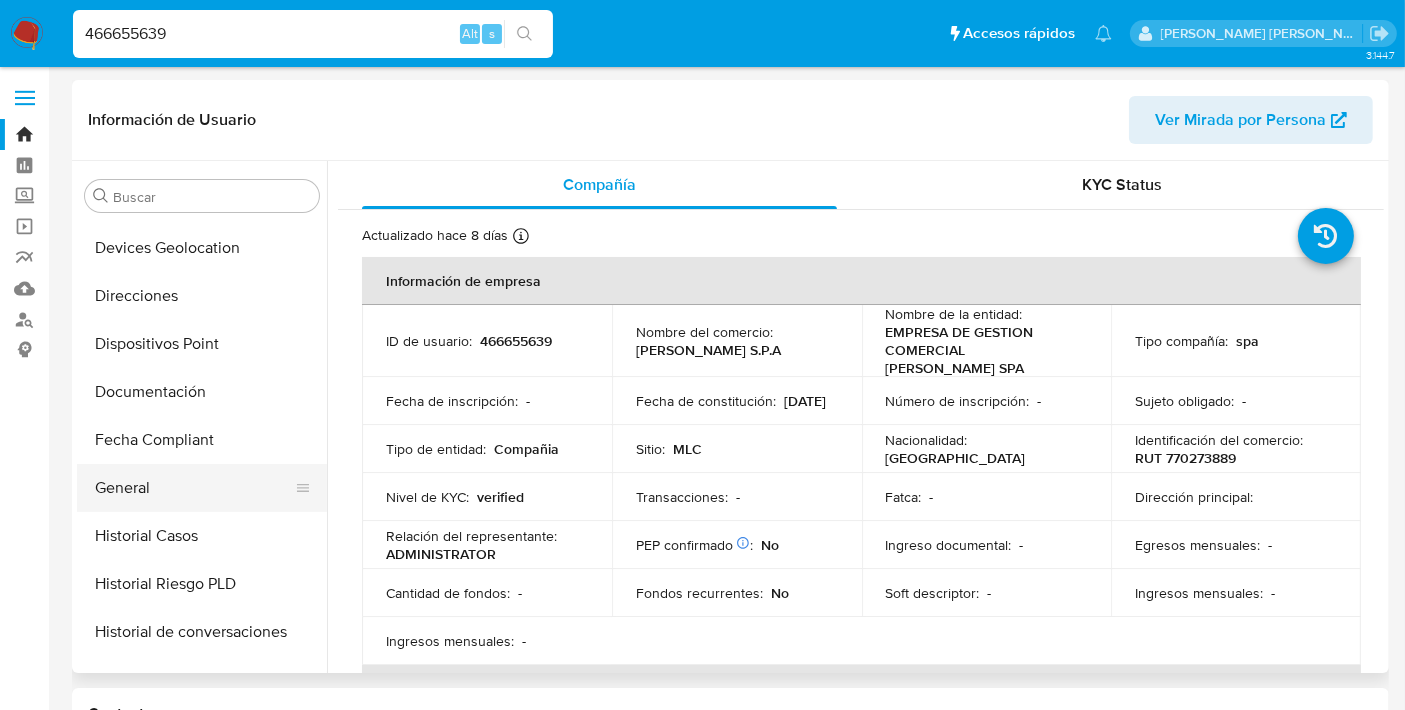 click on "General" at bounding box center [194, 488] 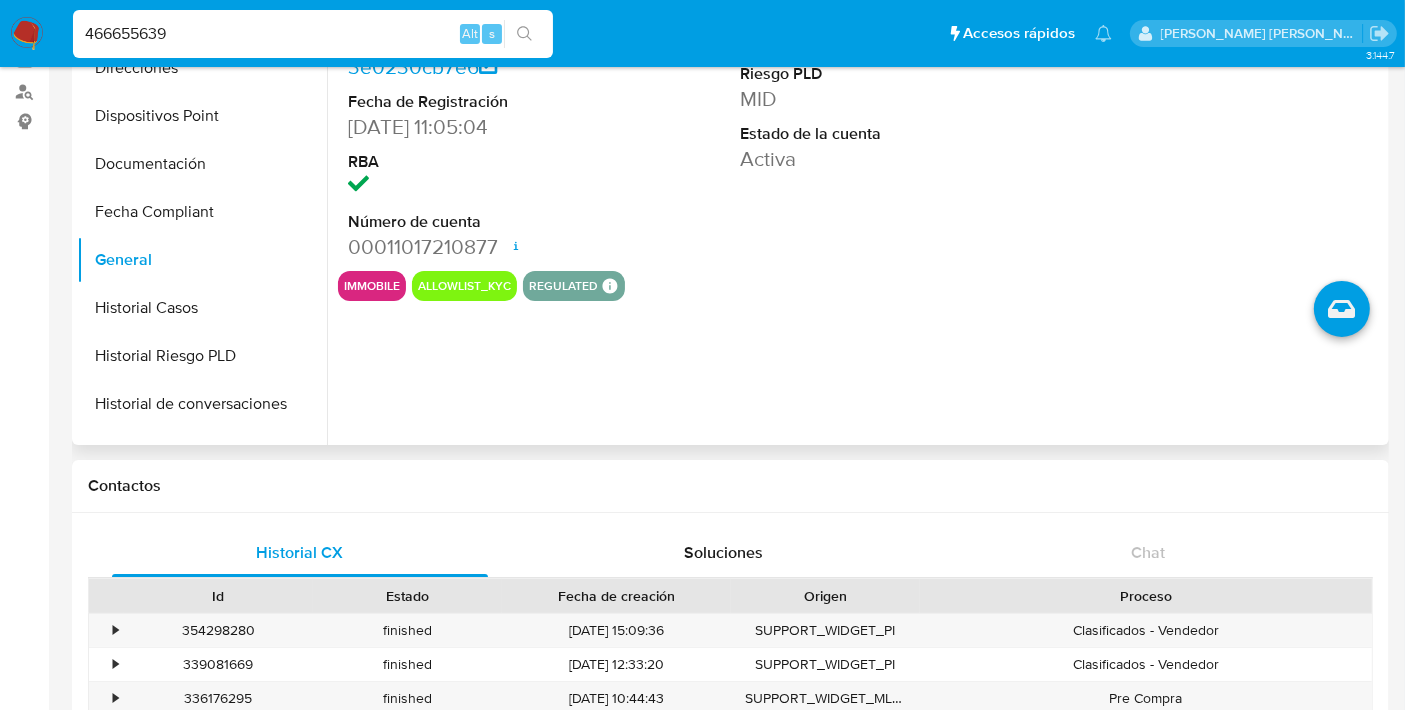 scroll, scrollTop: 242, scrollLeft: 0, axis: vertical 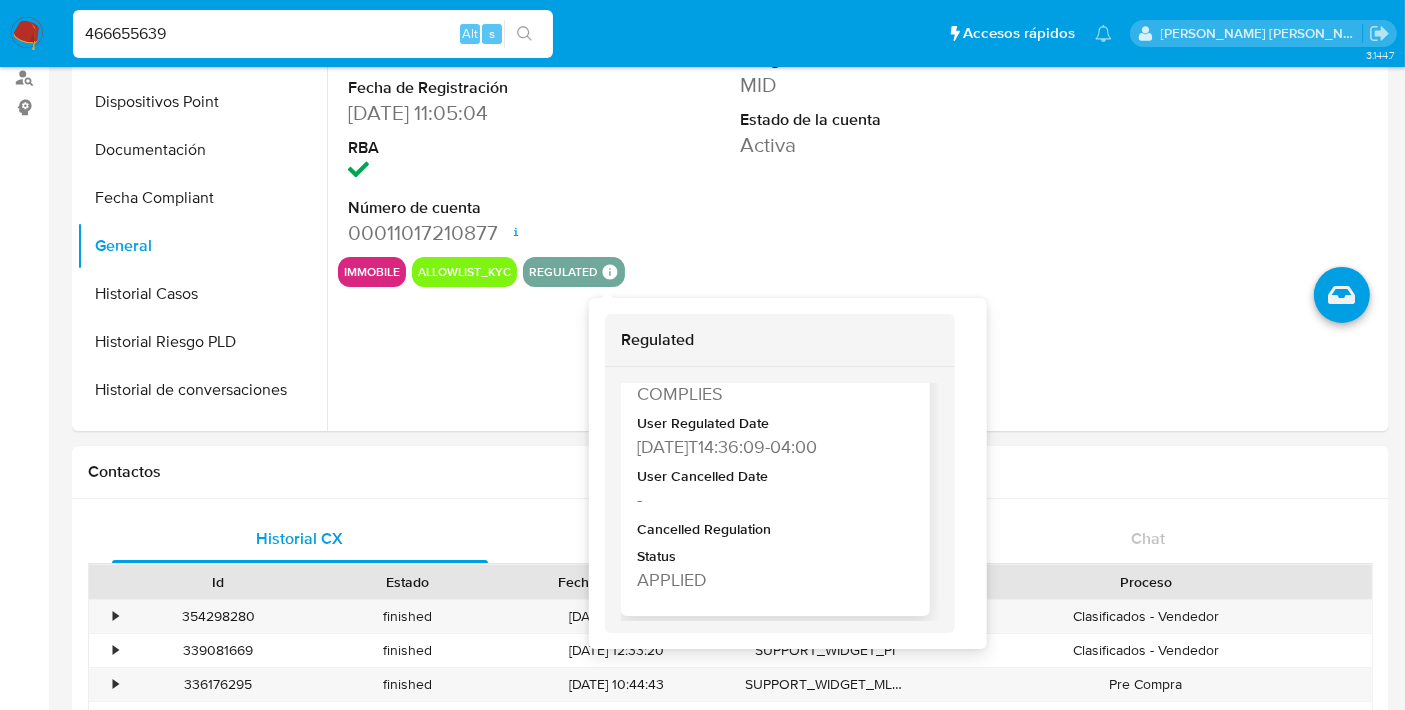 type 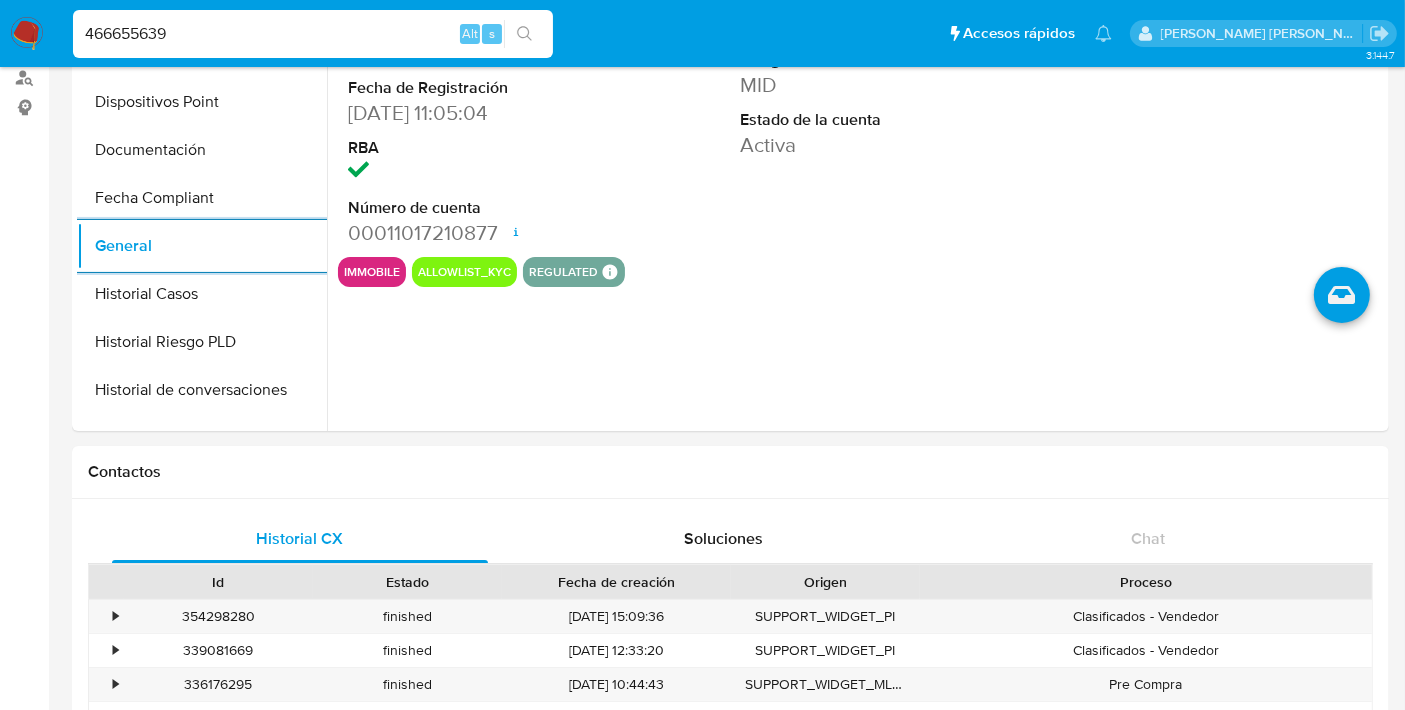 click on "466655639" at bounding box center (313, 34) 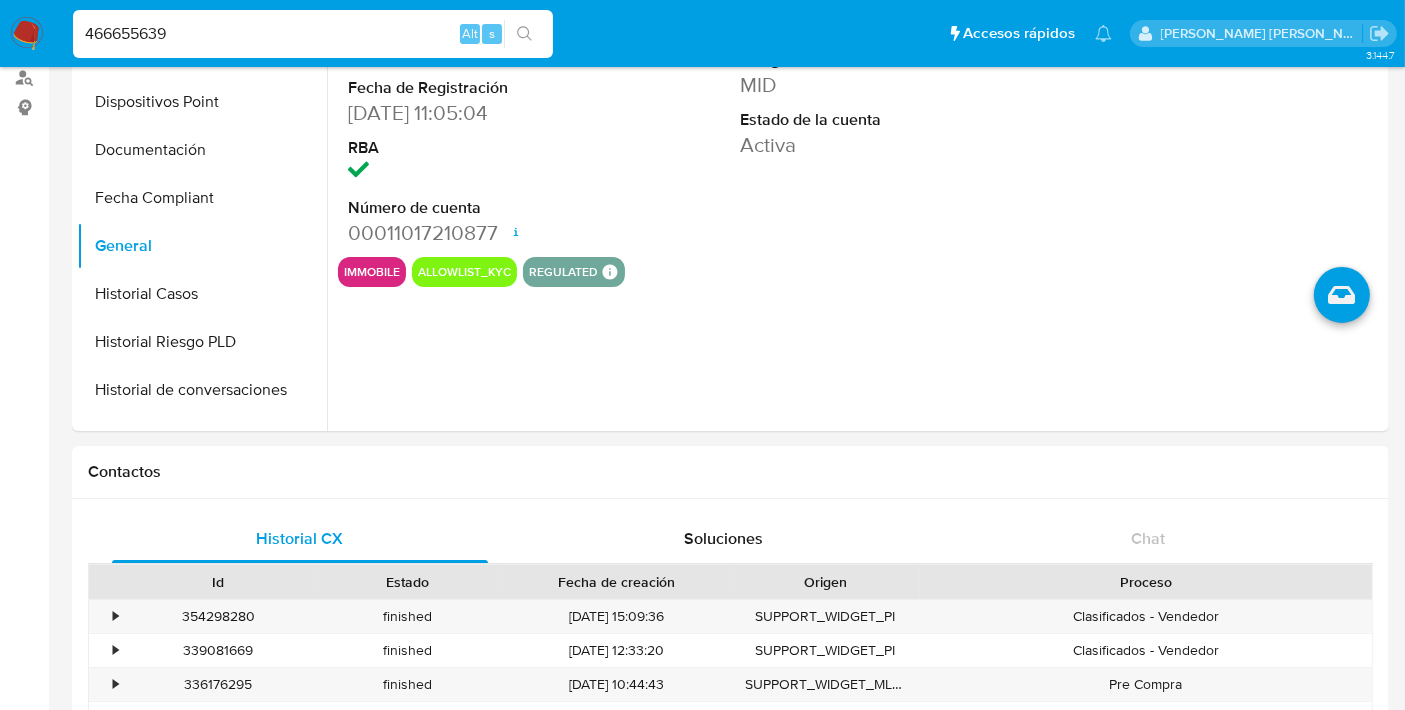 click on "466655639" at bounding box center [313, 34] 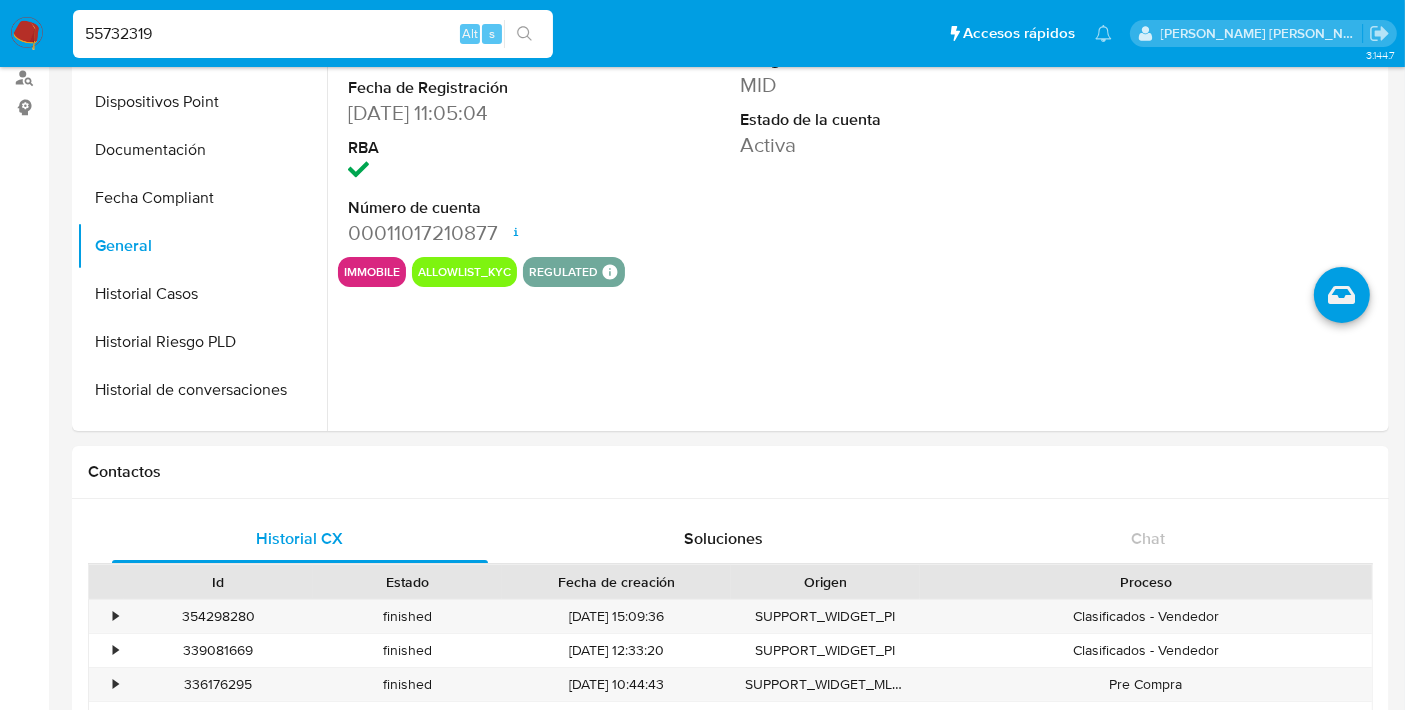 type on "55732319" 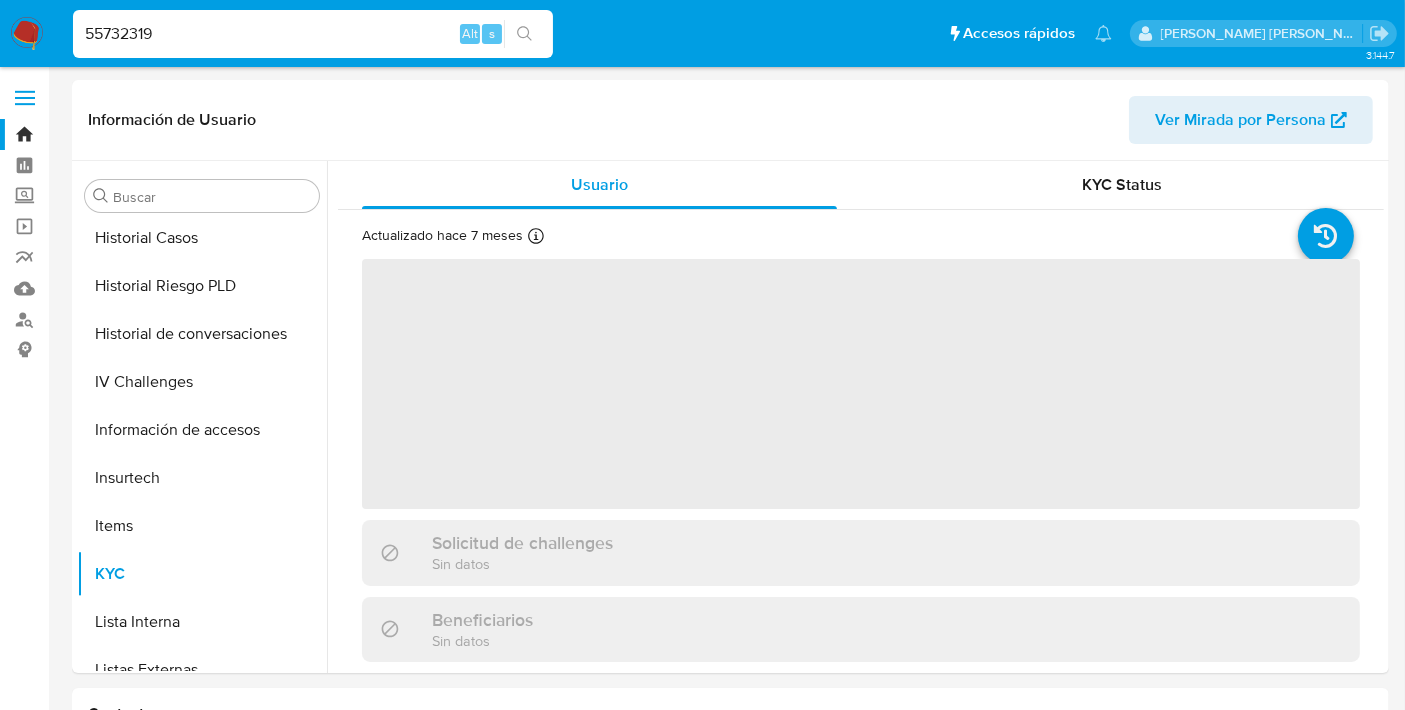 scroll, scrollTop: 796, scrollLeft: 0, axis: vertical 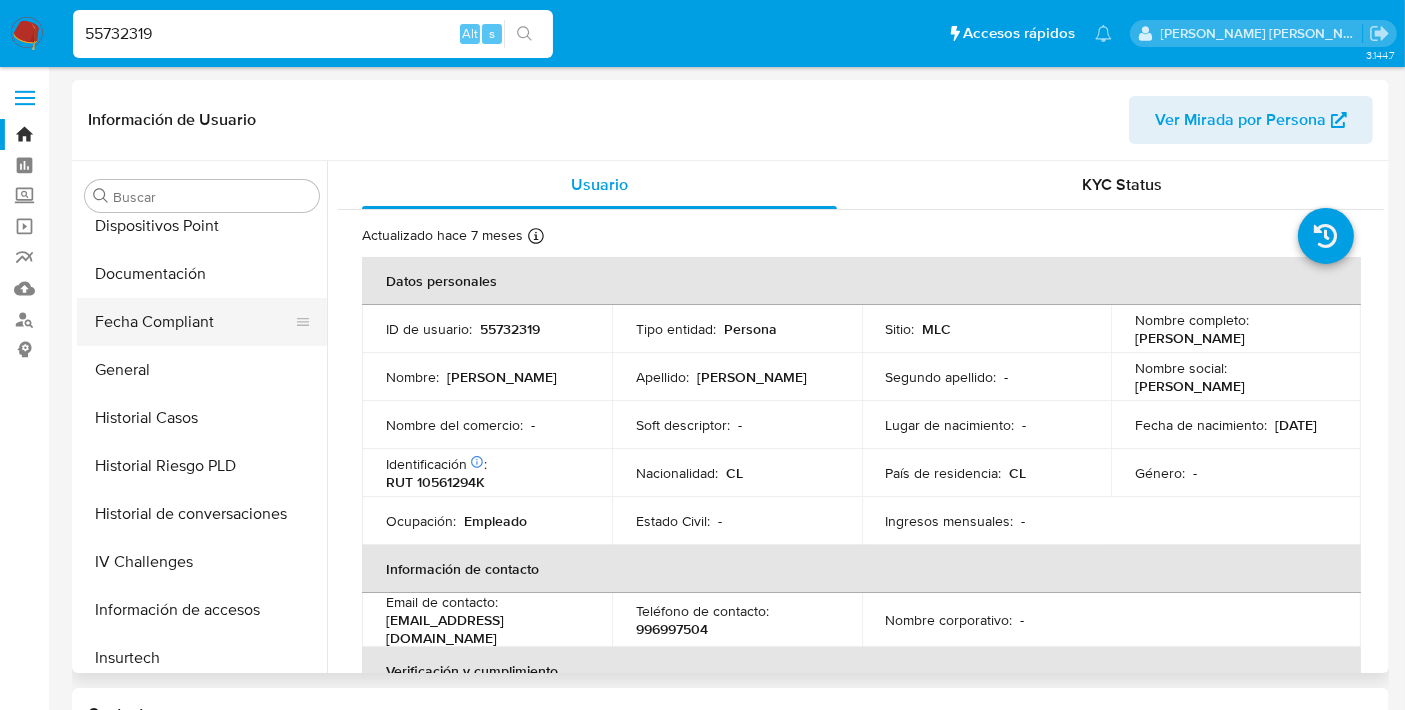 select on "10" 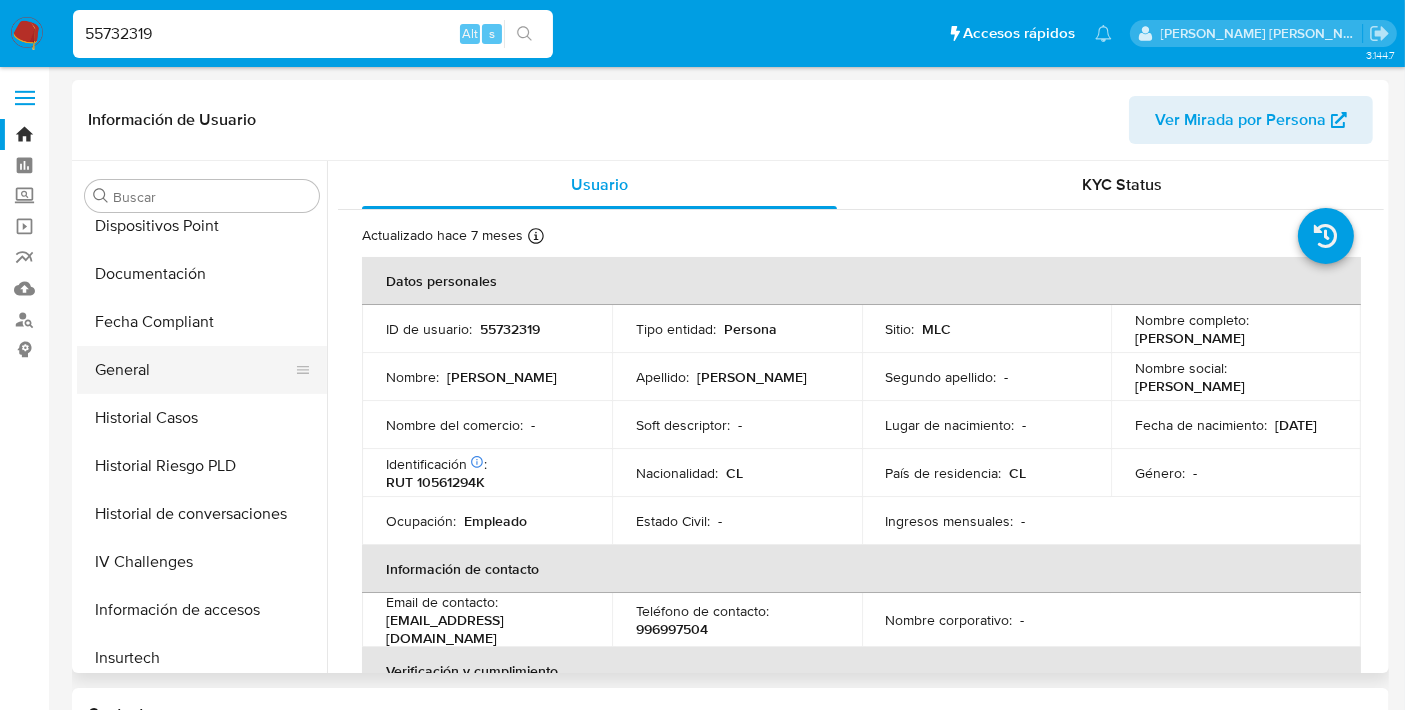 scroll, scrollTop: 400, scrollLeft: 0, axis: vertical 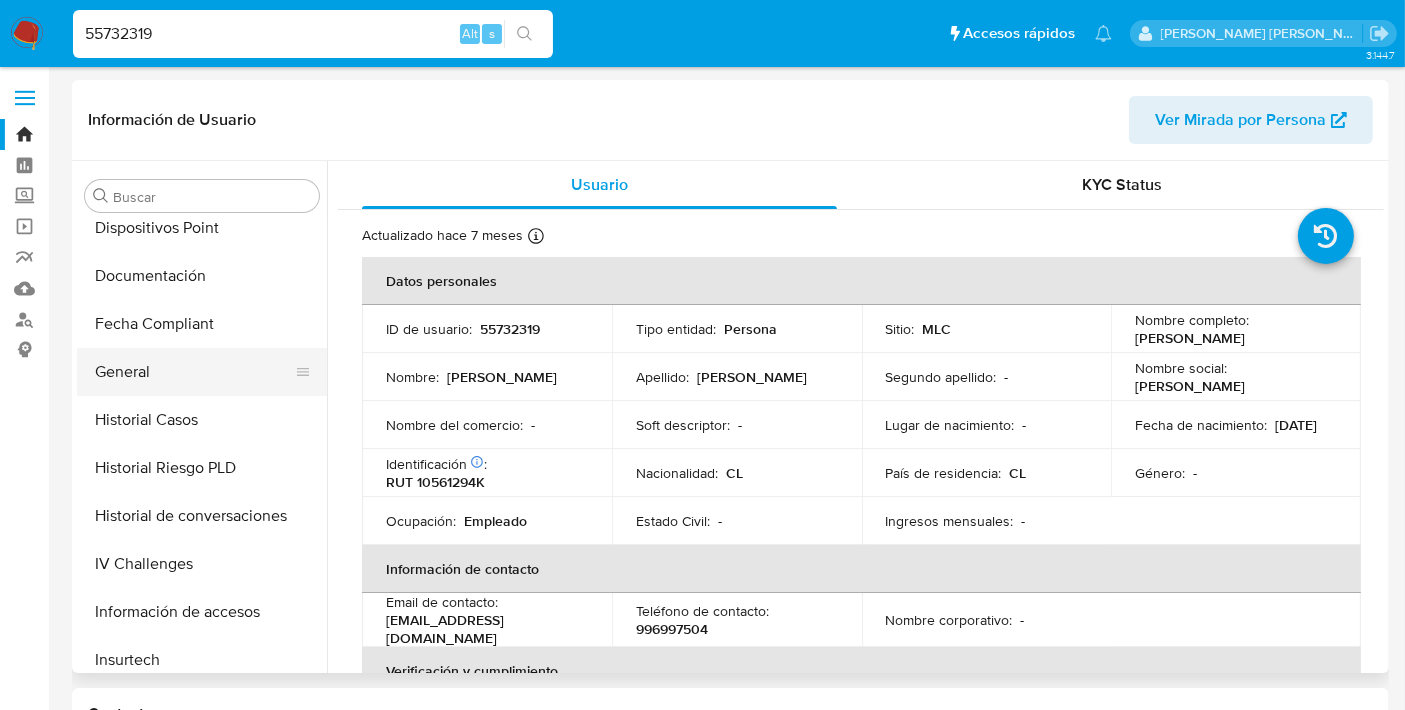 click on "General" at bounding box center (194, 372) 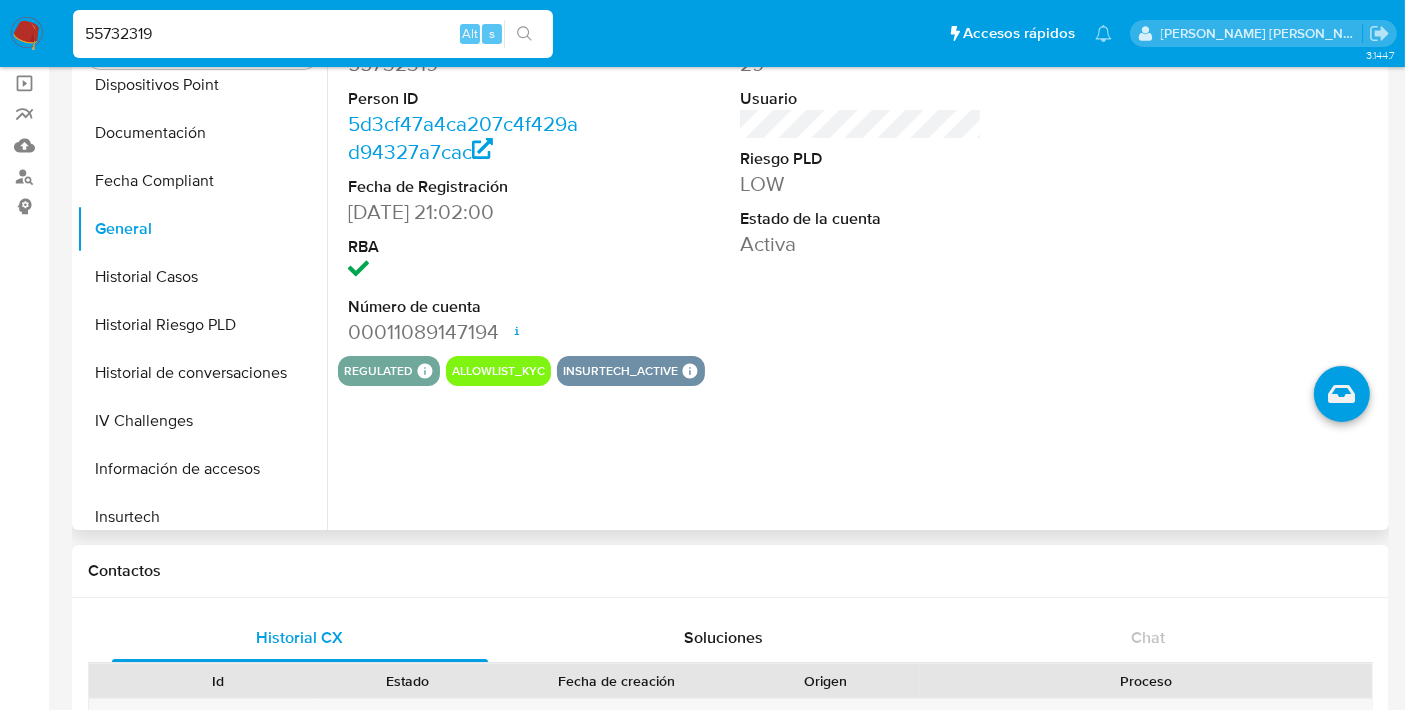 scroll, scrollTop: 148, scrollLeft: 0, axis: vertical 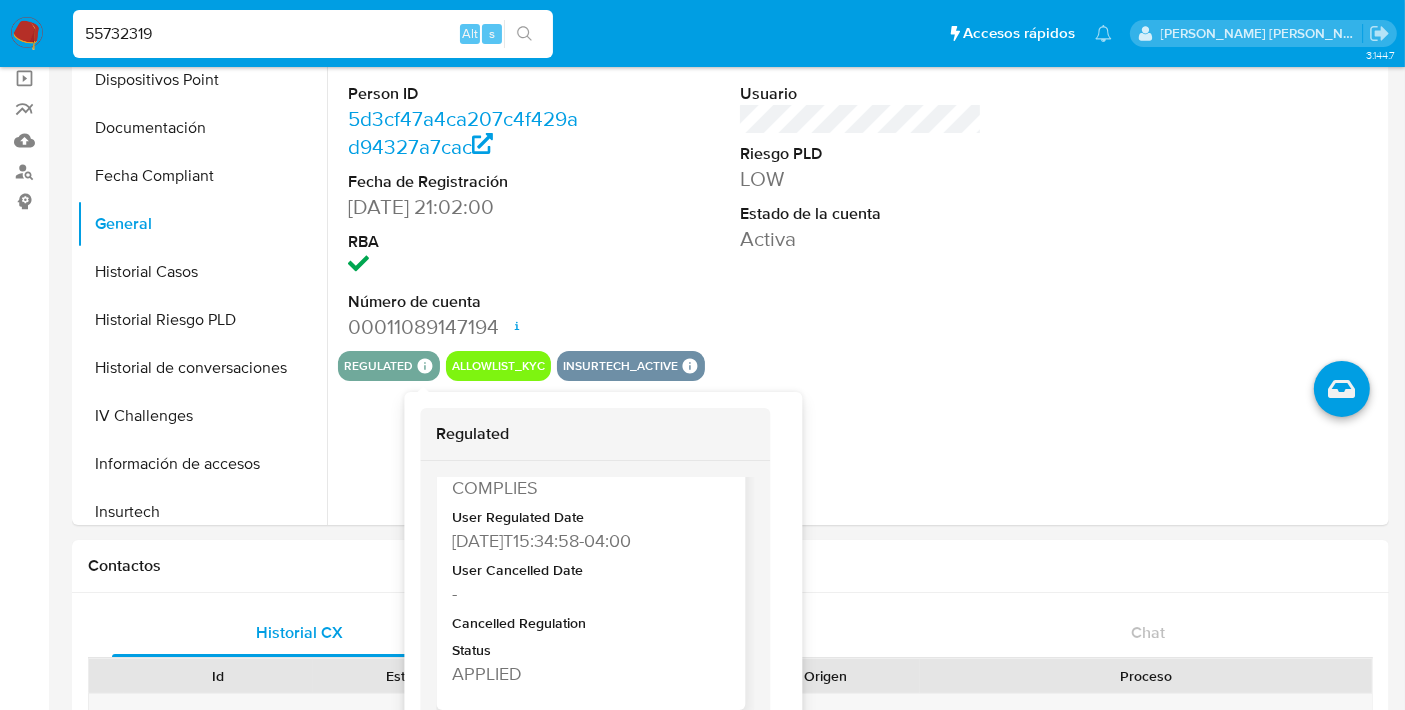 type 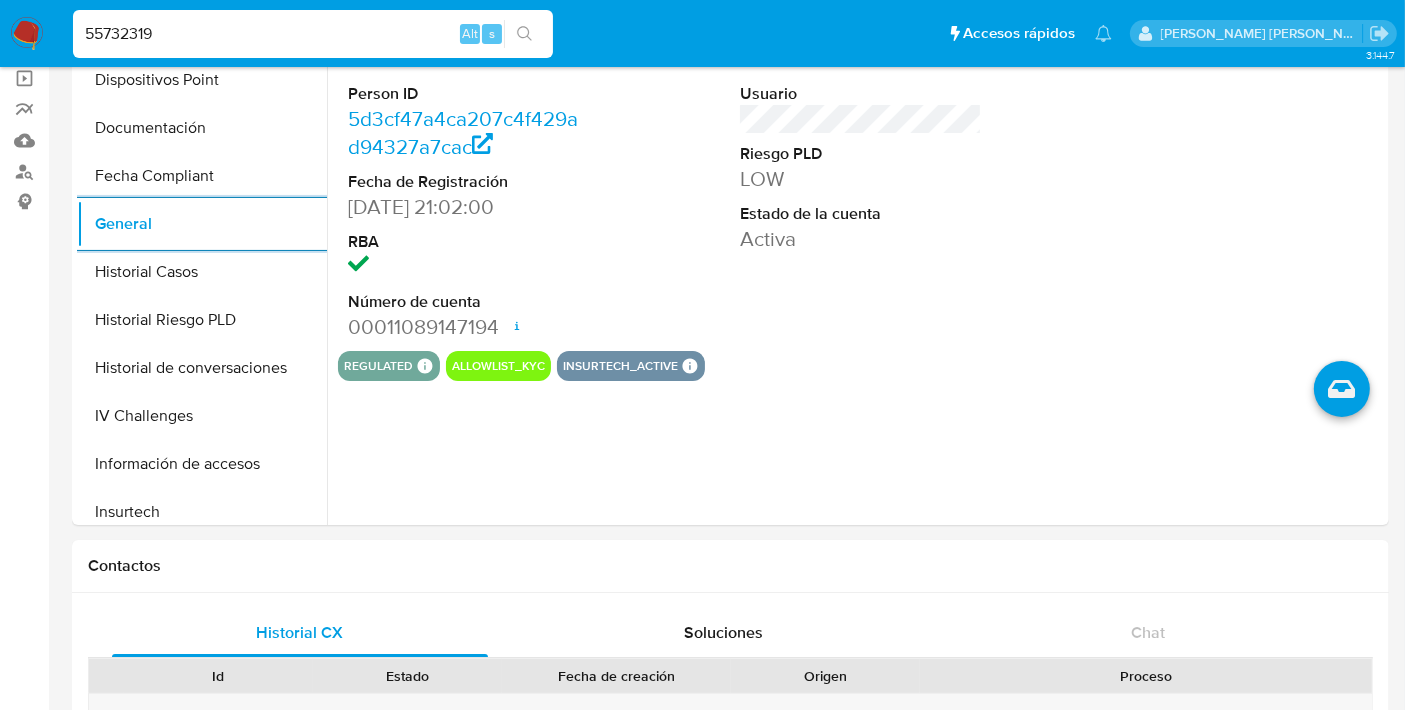click on "55732319" at bounding box center [313, 34] 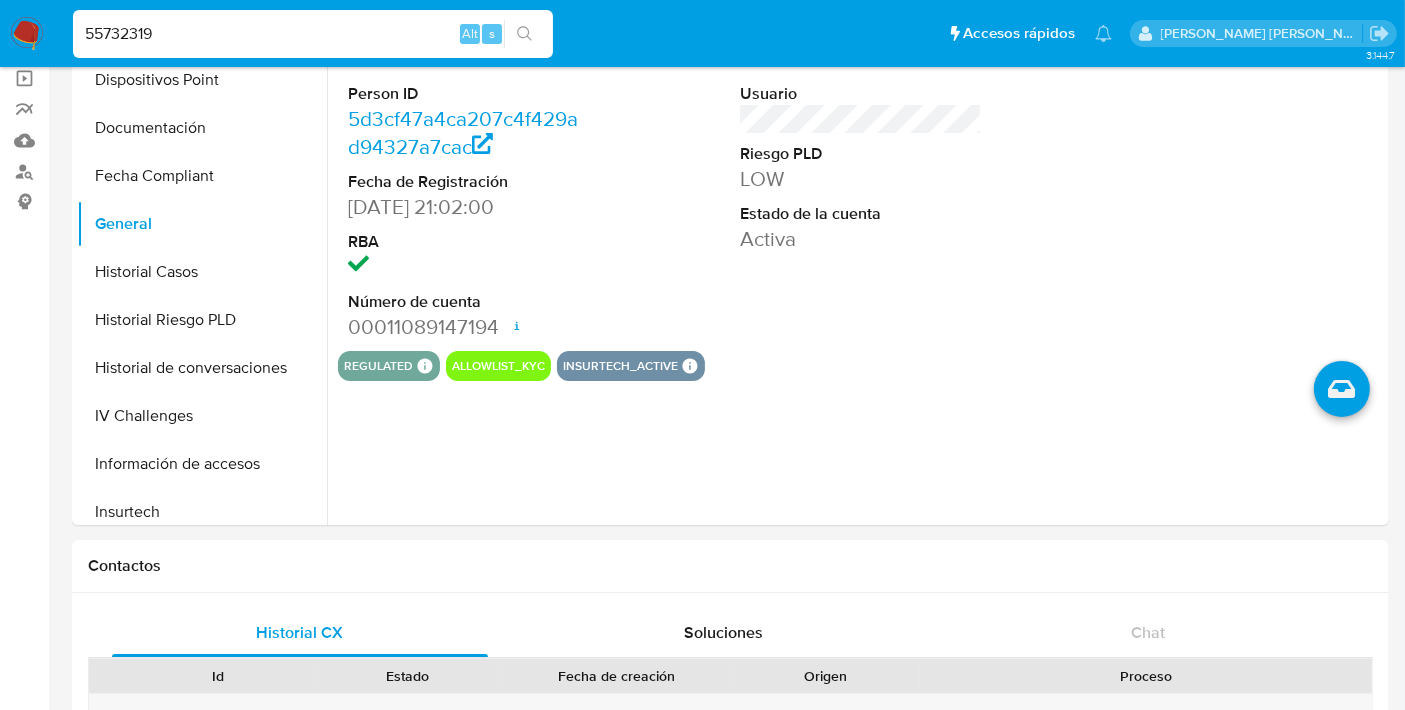 click on "55732319" at bounding box center [313, 34] 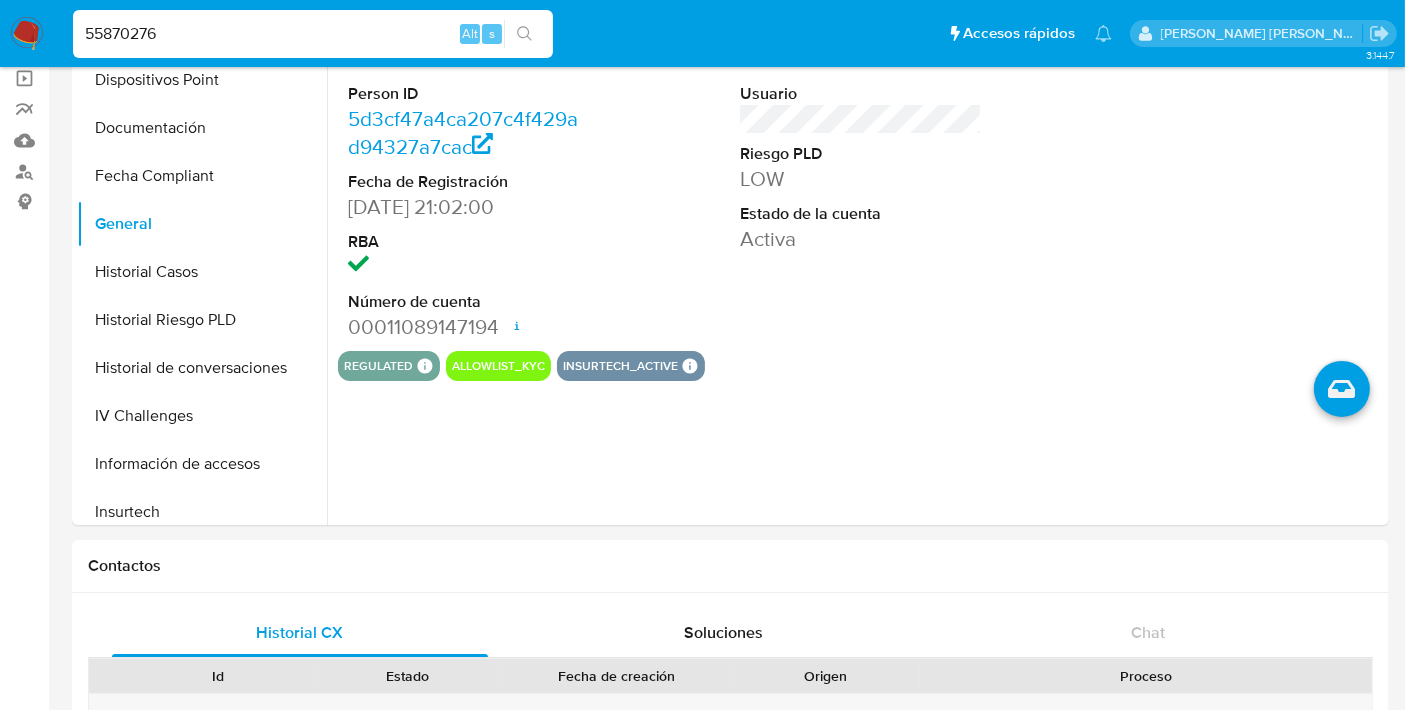type on "55870276" 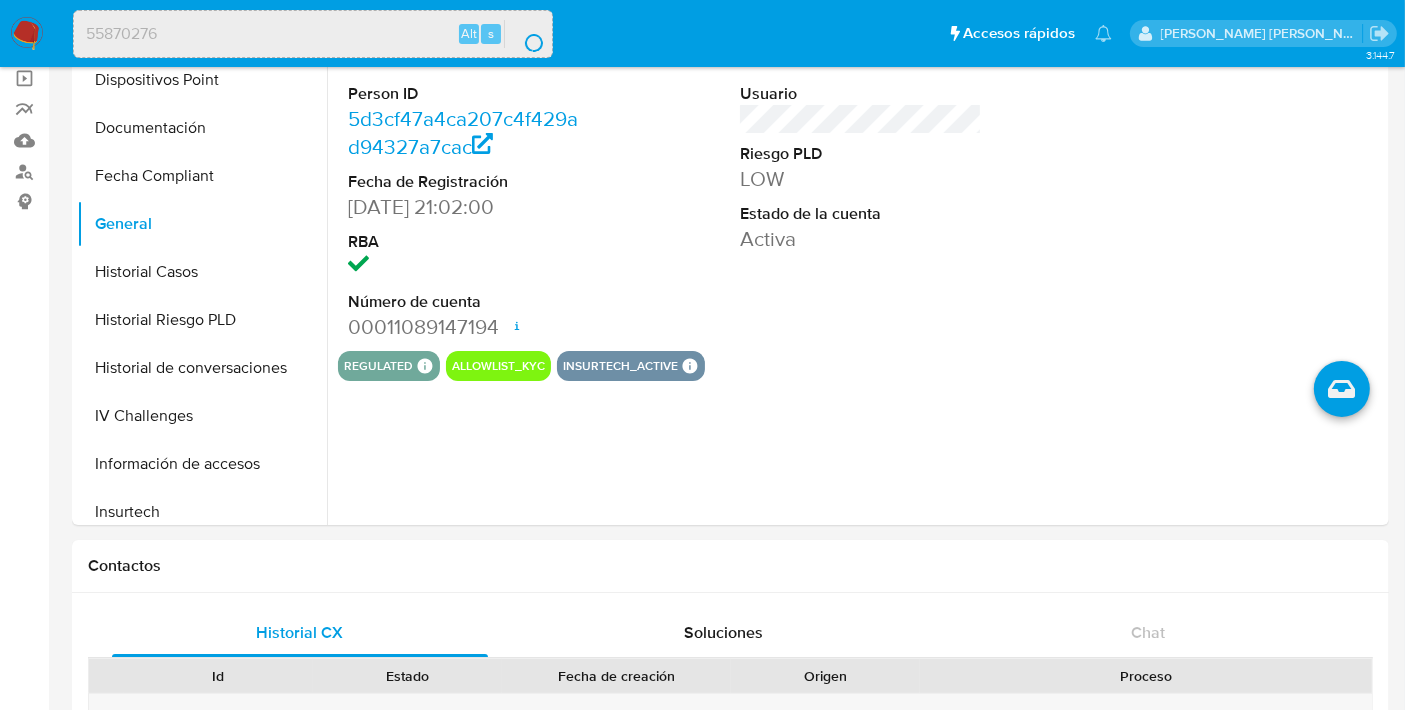 scroll, scrollTop: 0, scrollLeft: 0, axis: both 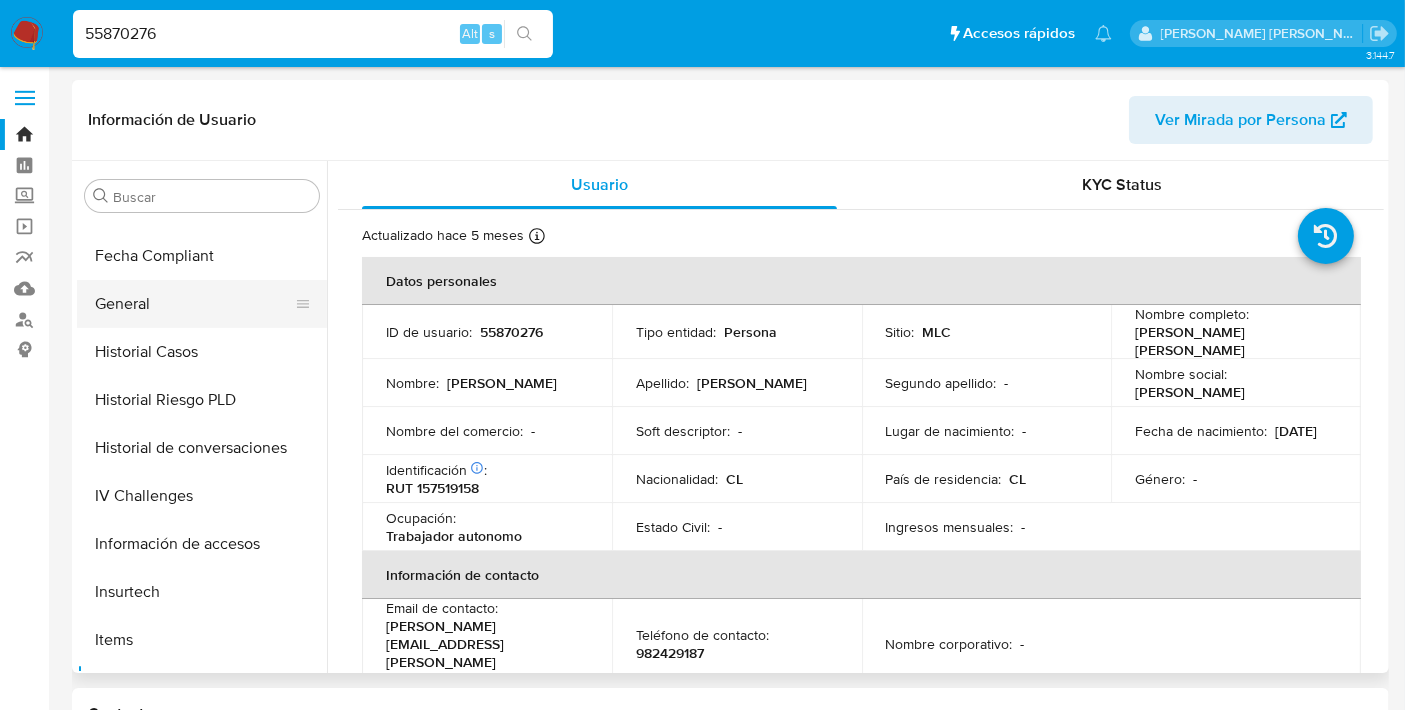 click on "General" at bounding box center [194, 304] 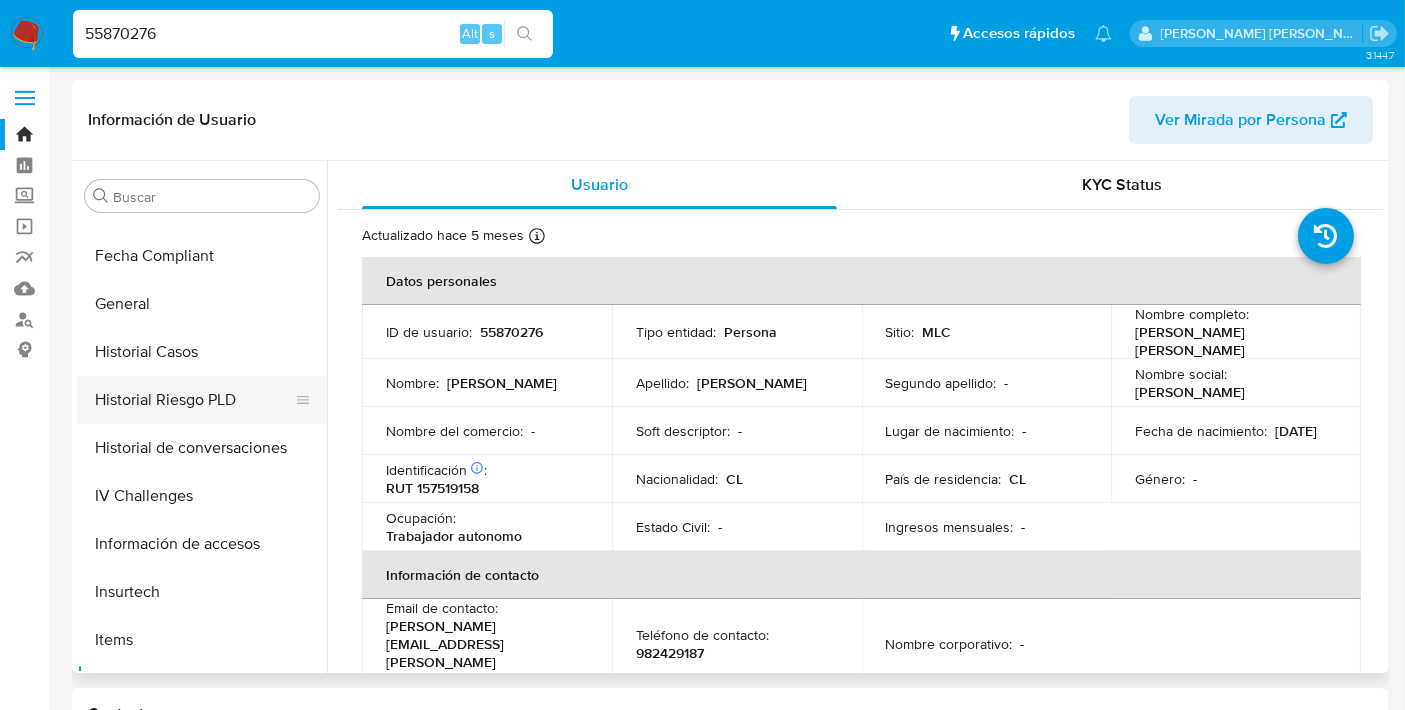 select on "10" 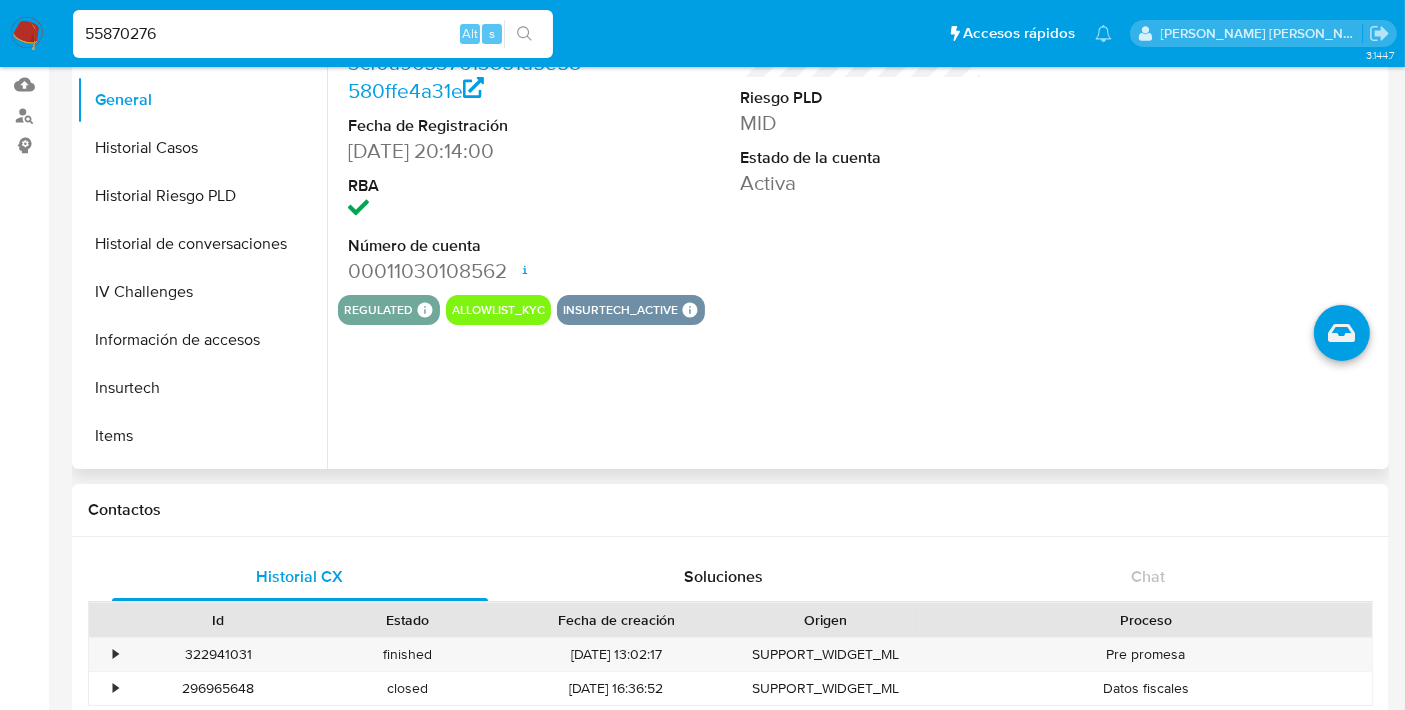 scroll, scrollTop: 280, scrollLeft: 0, axis: vertical 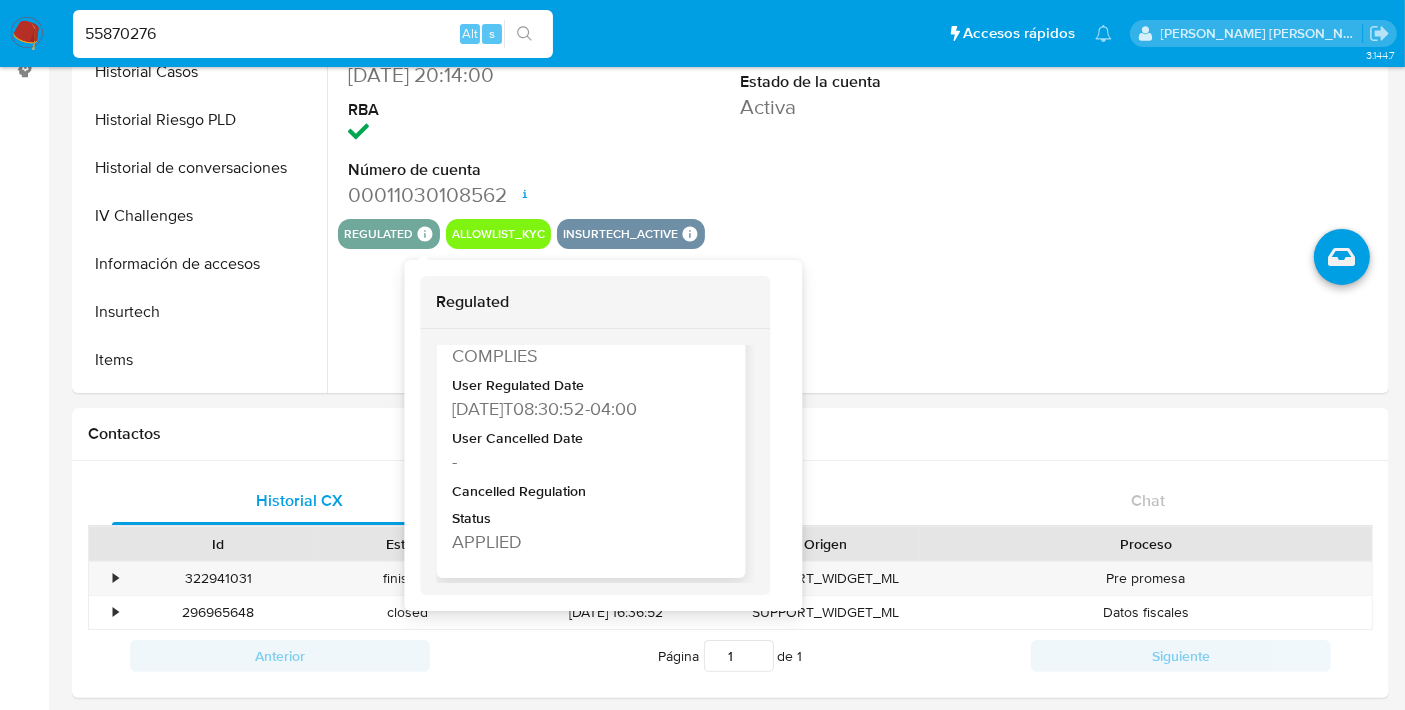 type 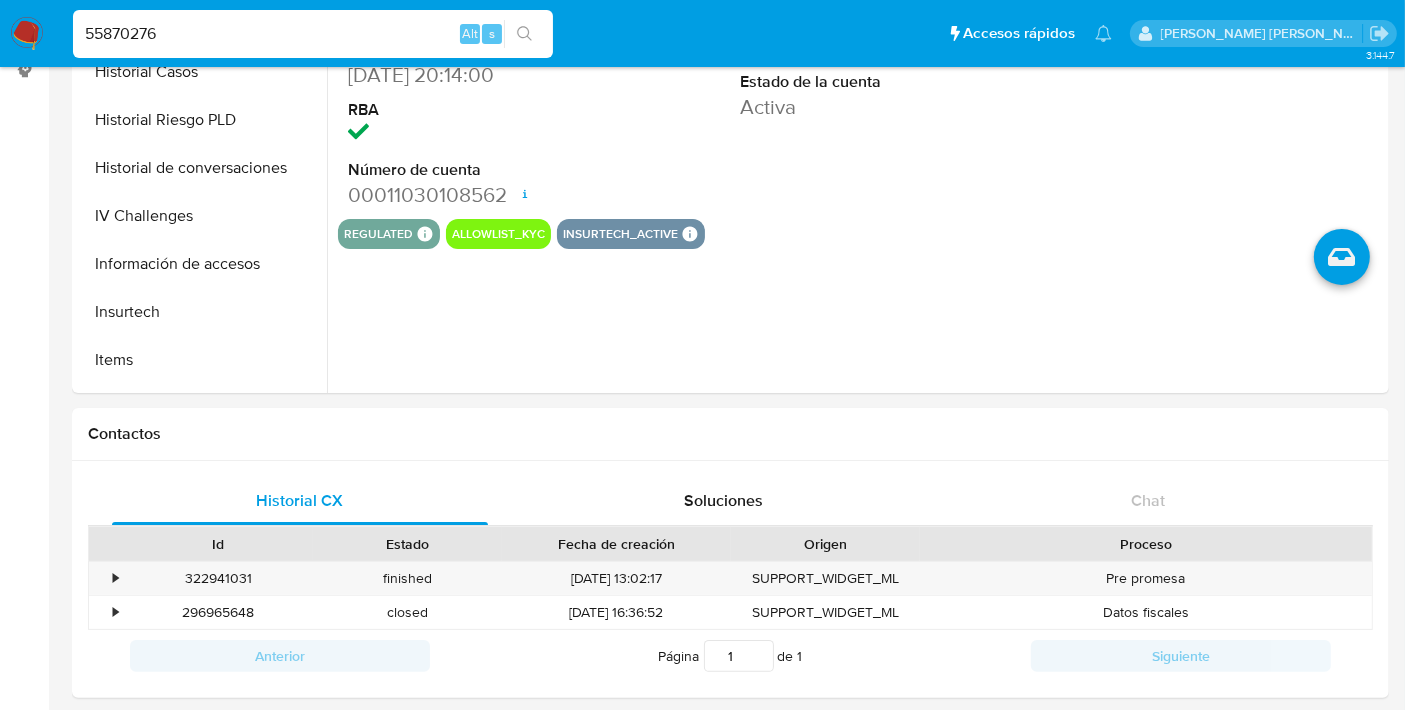 click on "55870276" at bounding box center (313, 34) 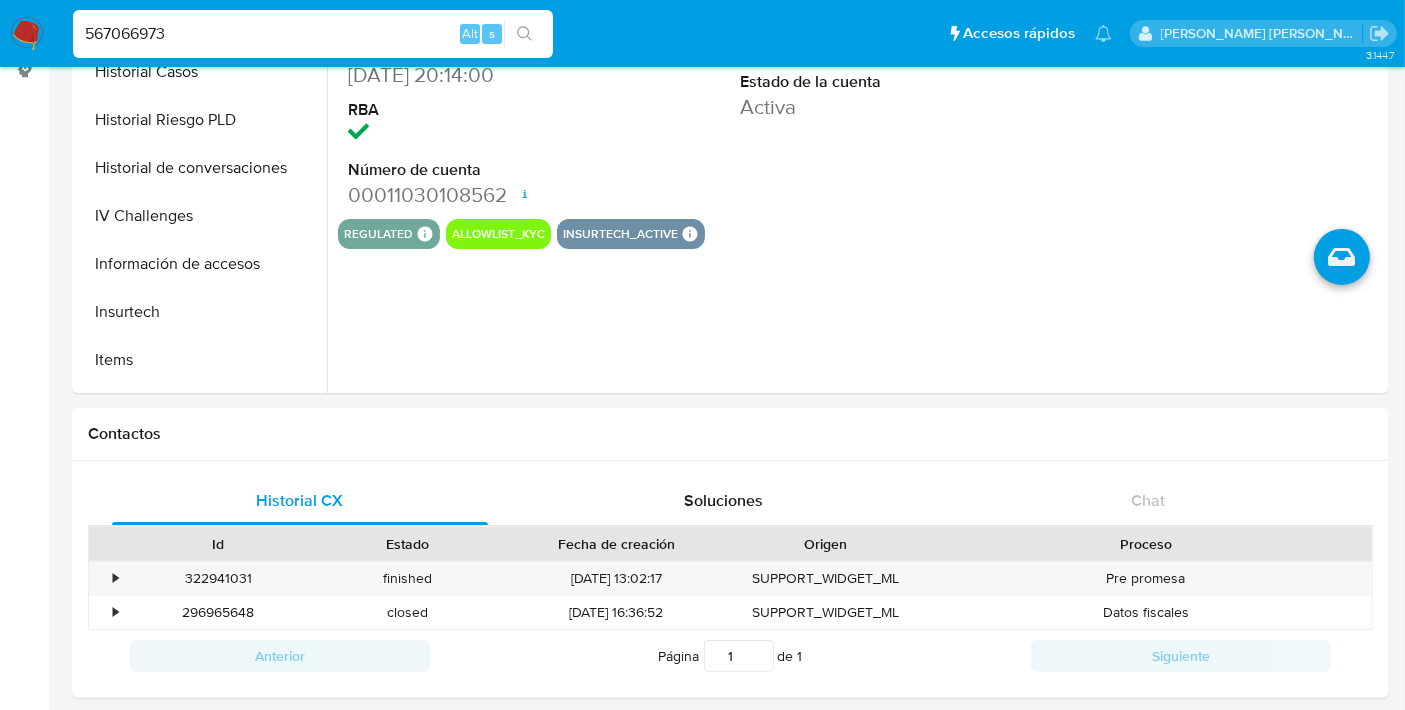 type on "567066973" 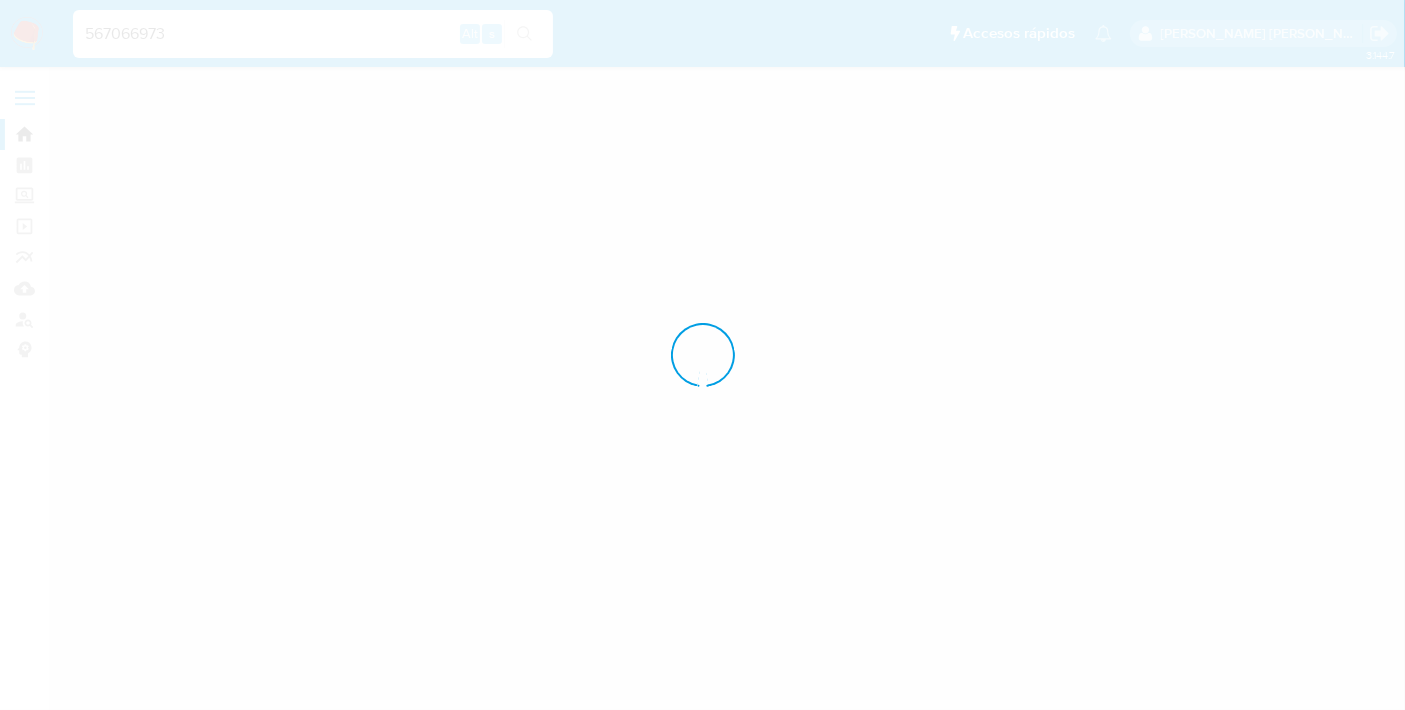 scroll, scrollTop: 0, scrollLeft: 0, axis: both 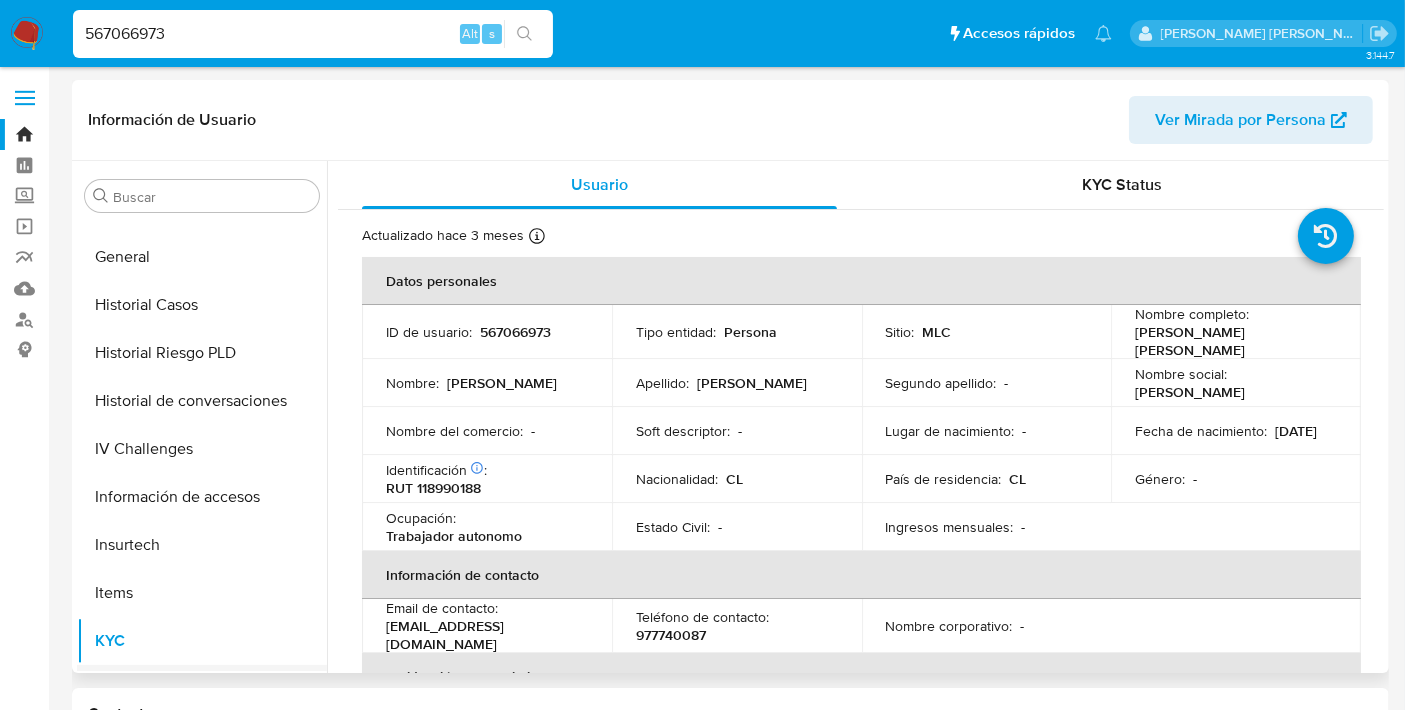 select on "10" 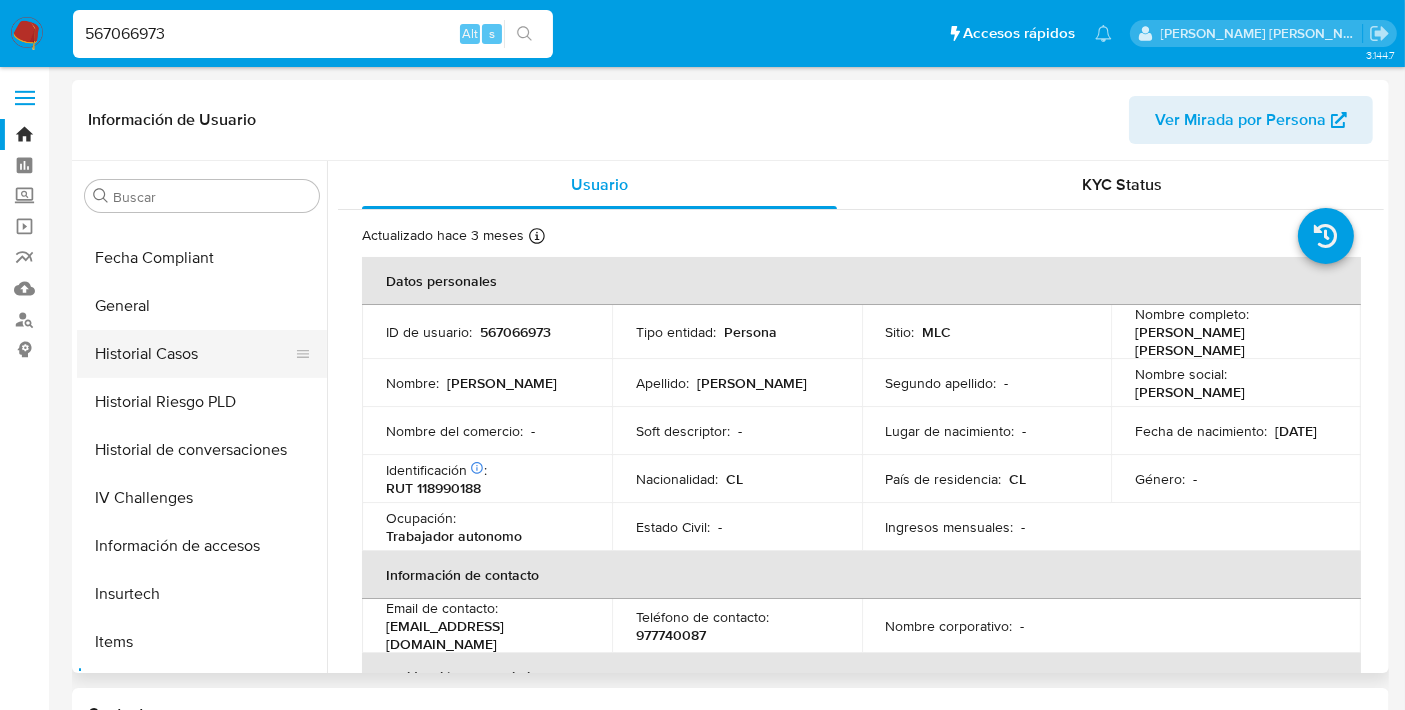 scroll, scrollTop: 465, scrollLeft: 0, axis: vertical 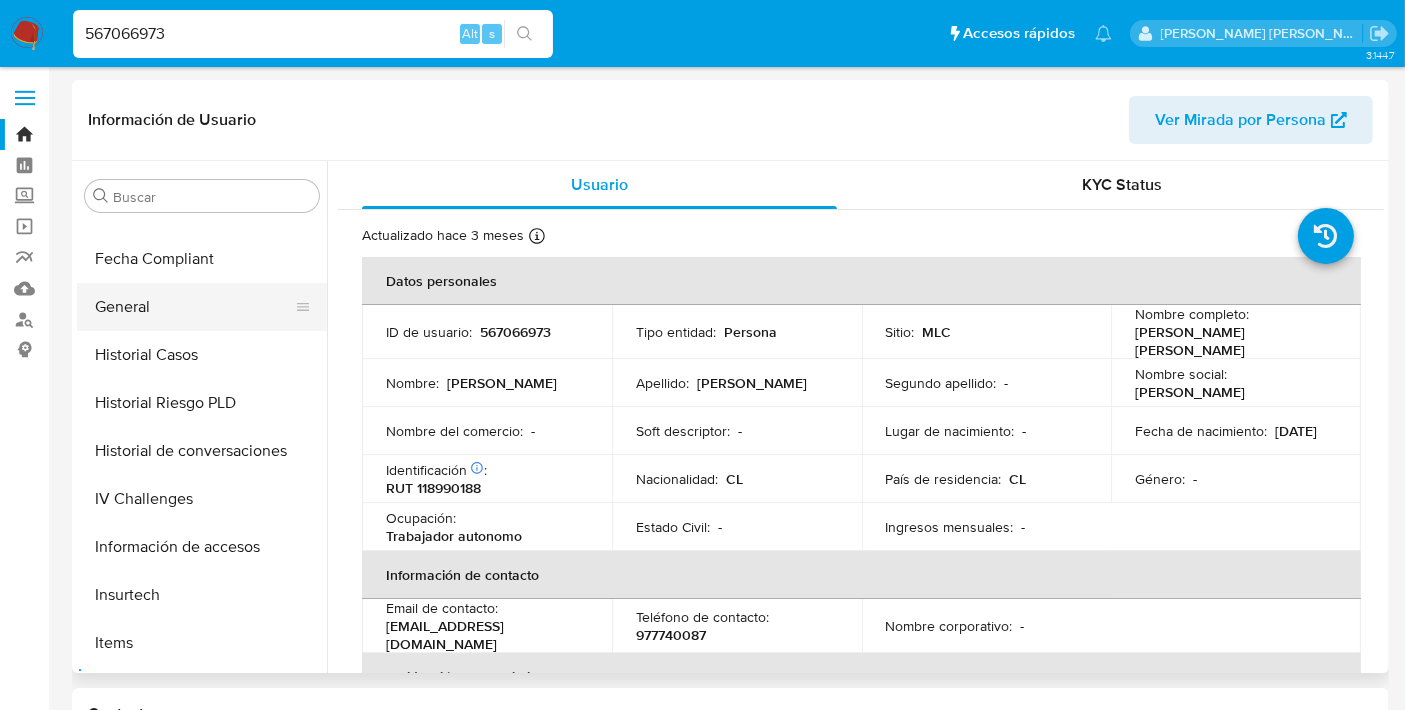 click on "General" at bounding box center (194, 307) 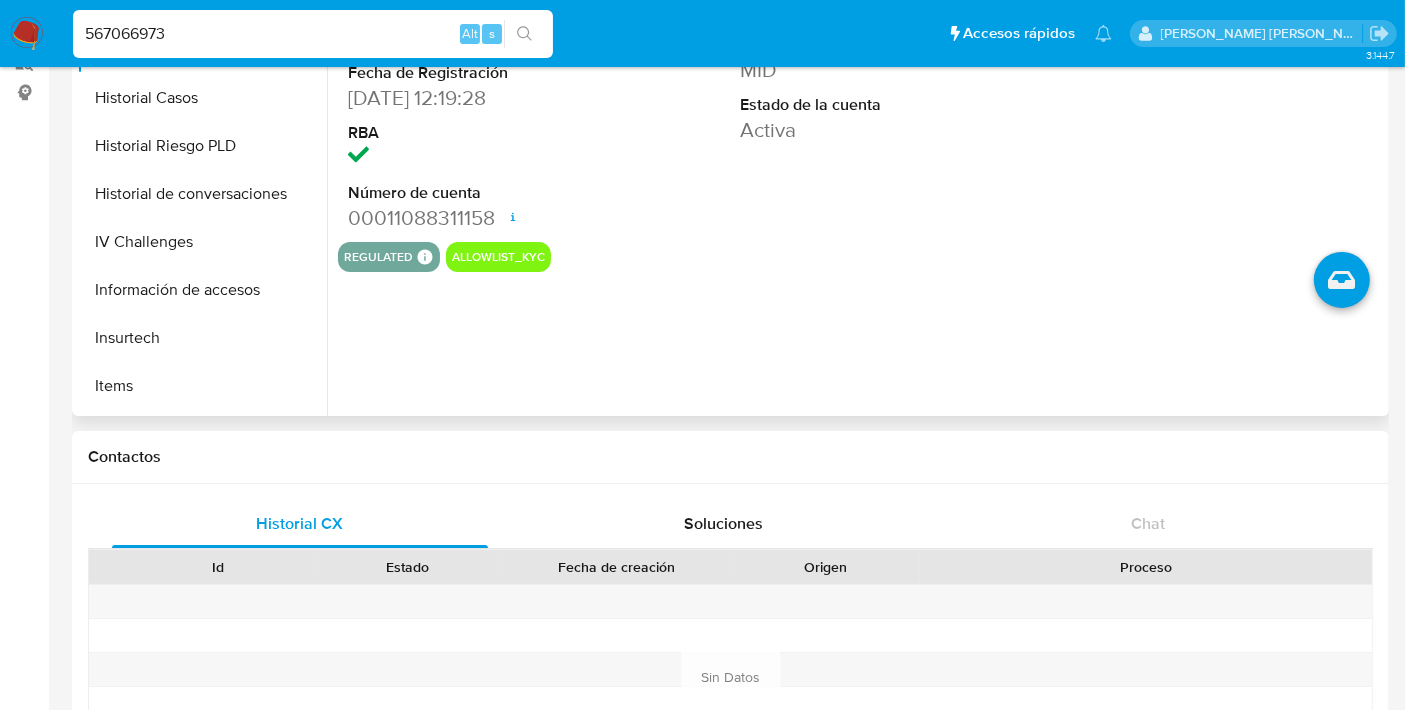 scroll, scrollTop: 270, scrollLeft: 0, axis: vertical 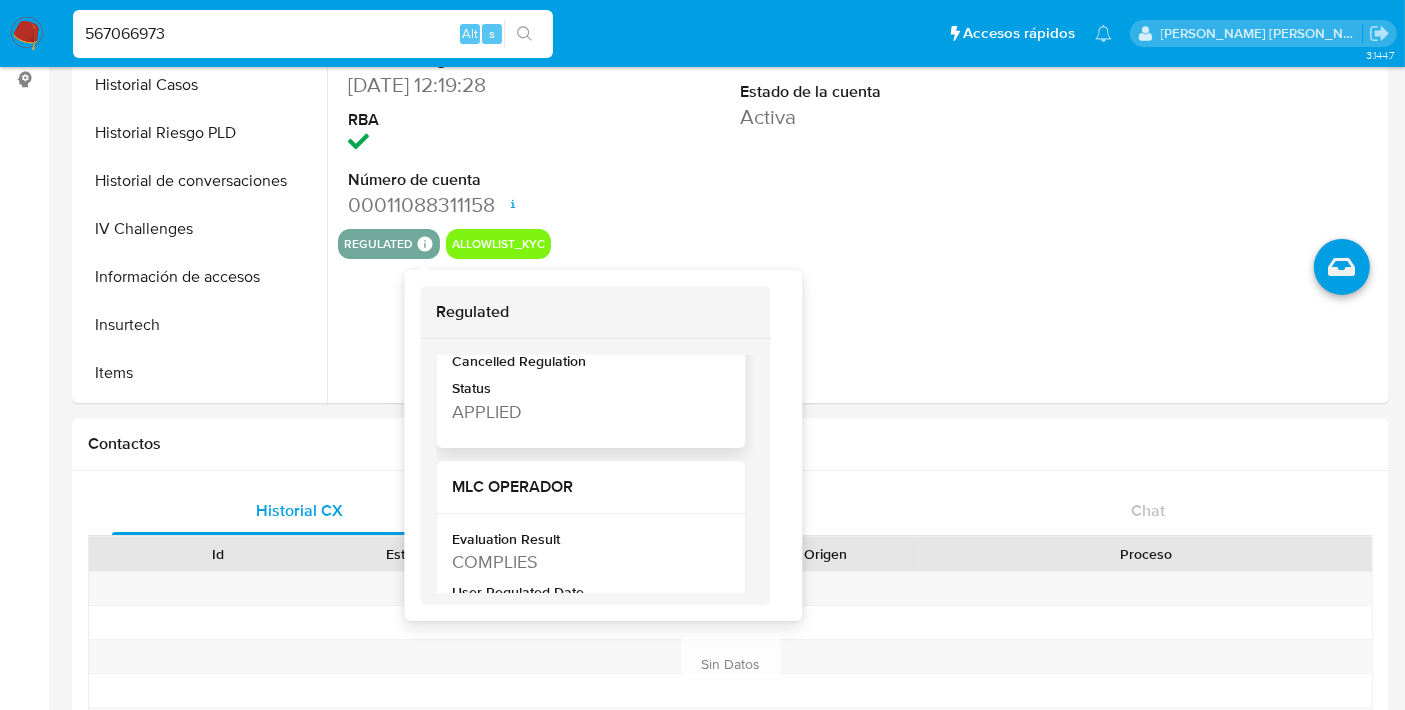 type 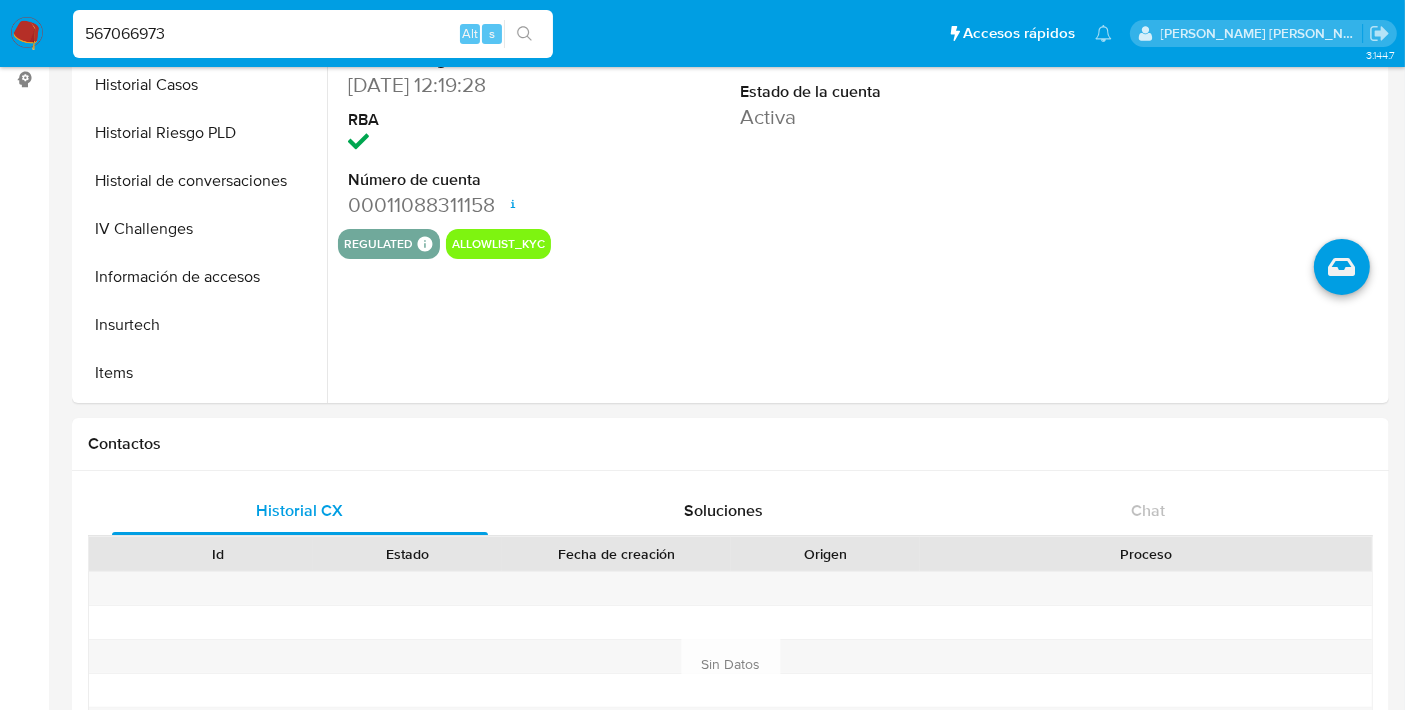 click on "567066973" at bounding box center [313, 34] 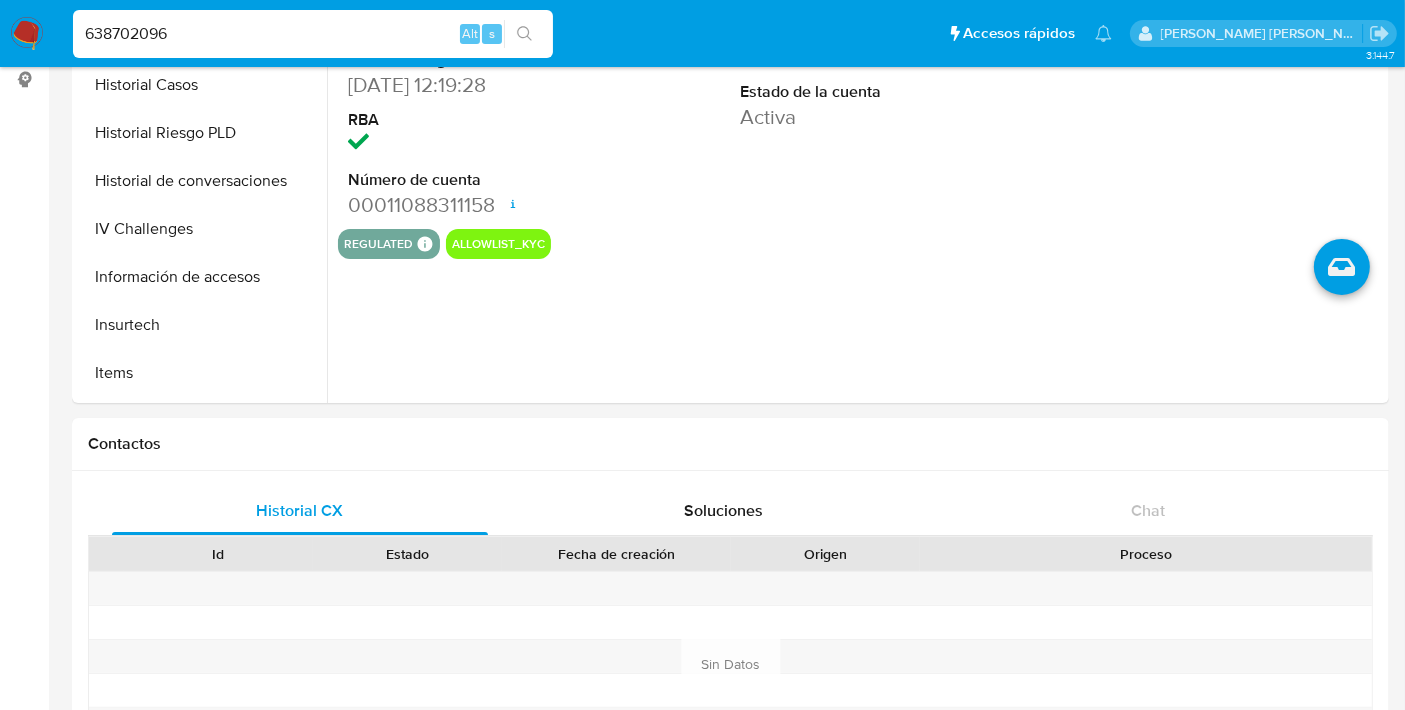 type on "638702096" 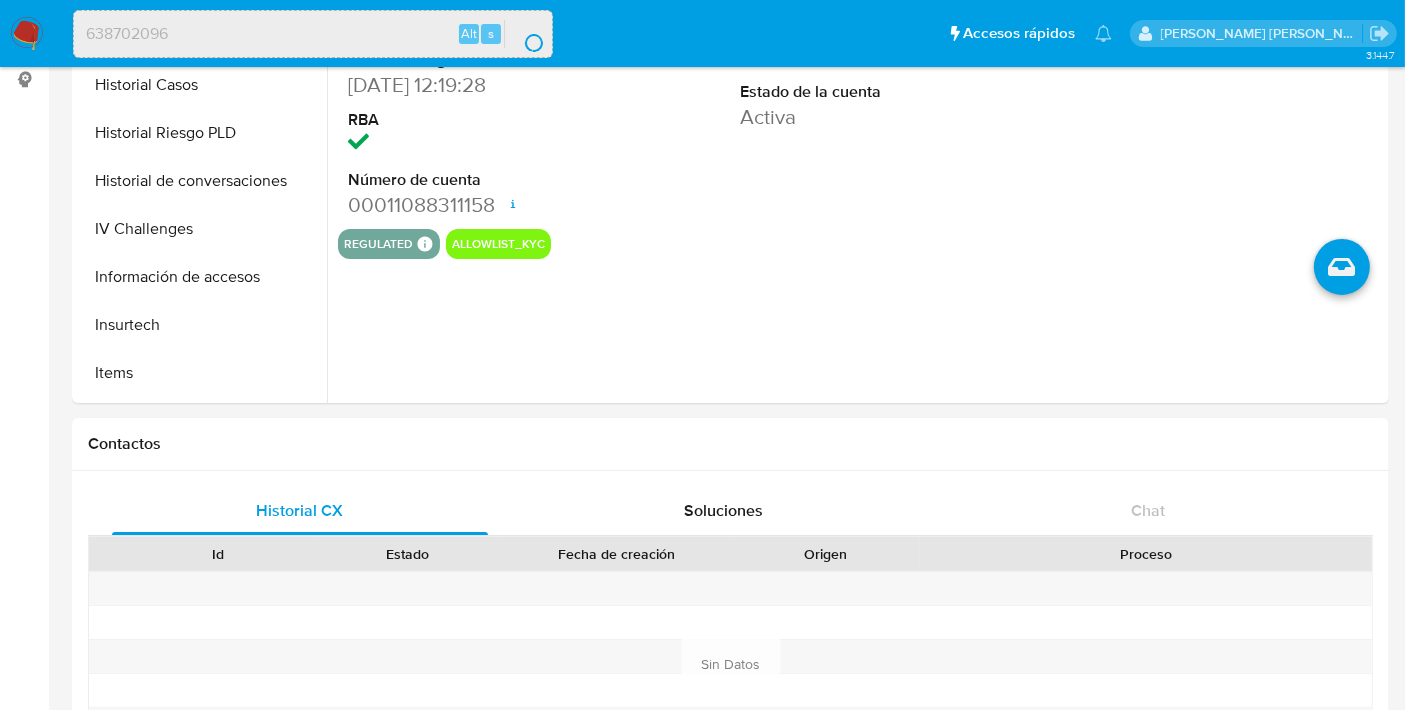 scroll, scrollTop: 0, scrollLeft: 0, axis: both 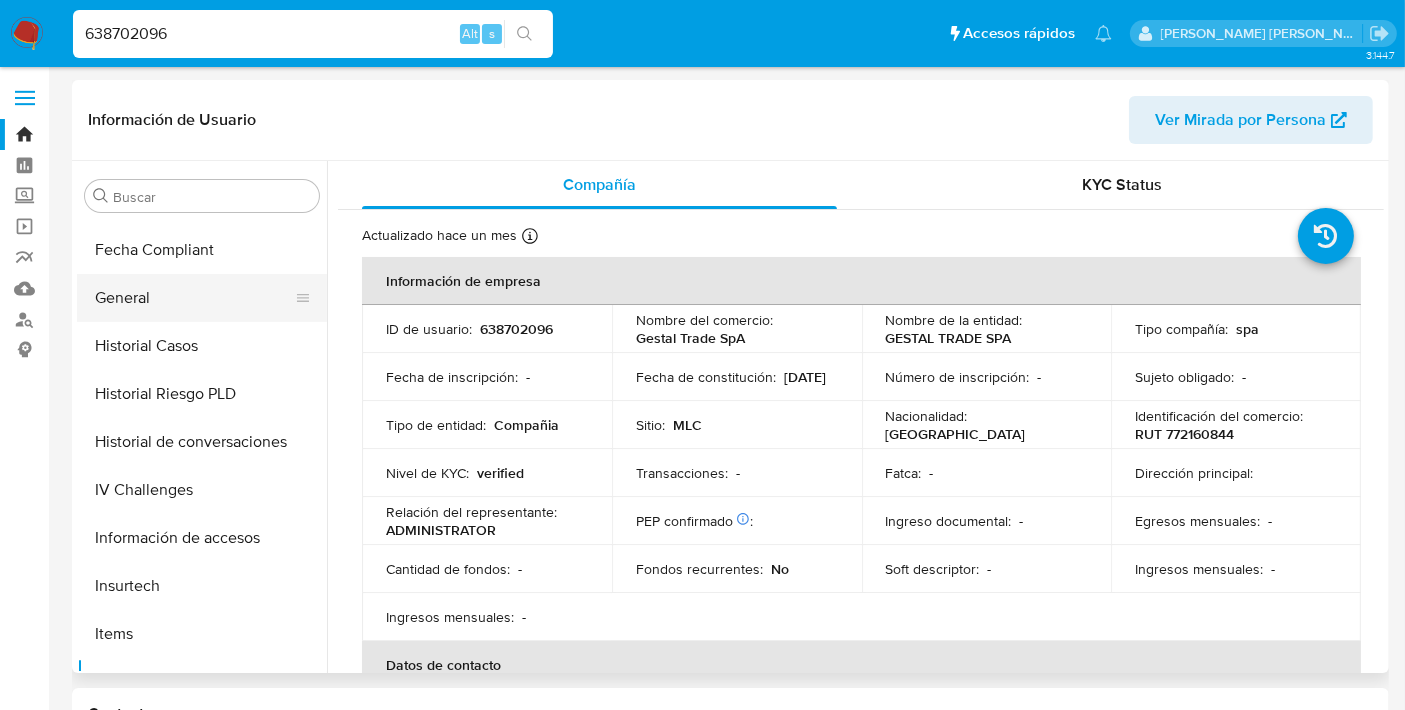 select on "10" 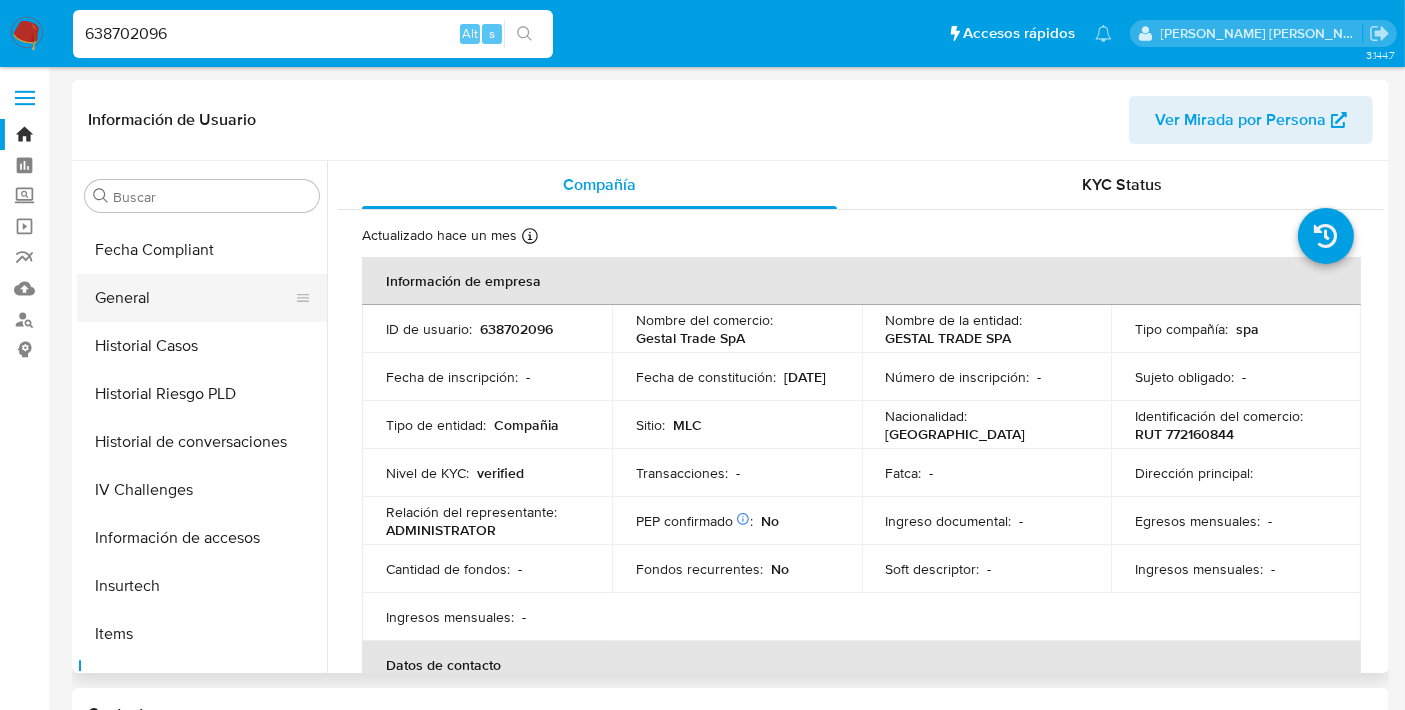 click on "General" at bounding box center (194, 298) 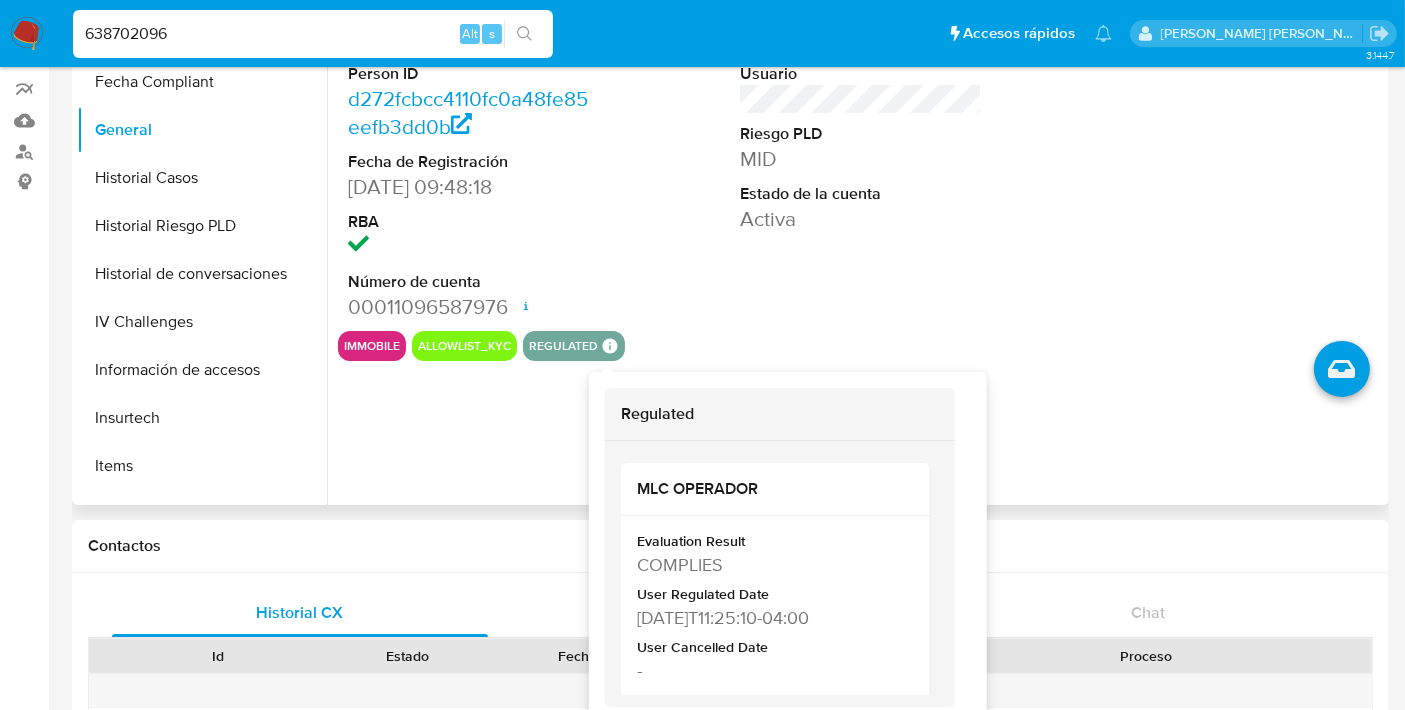 scroll, scrollTop: 172, scrollLeft: 0, axis: vertical 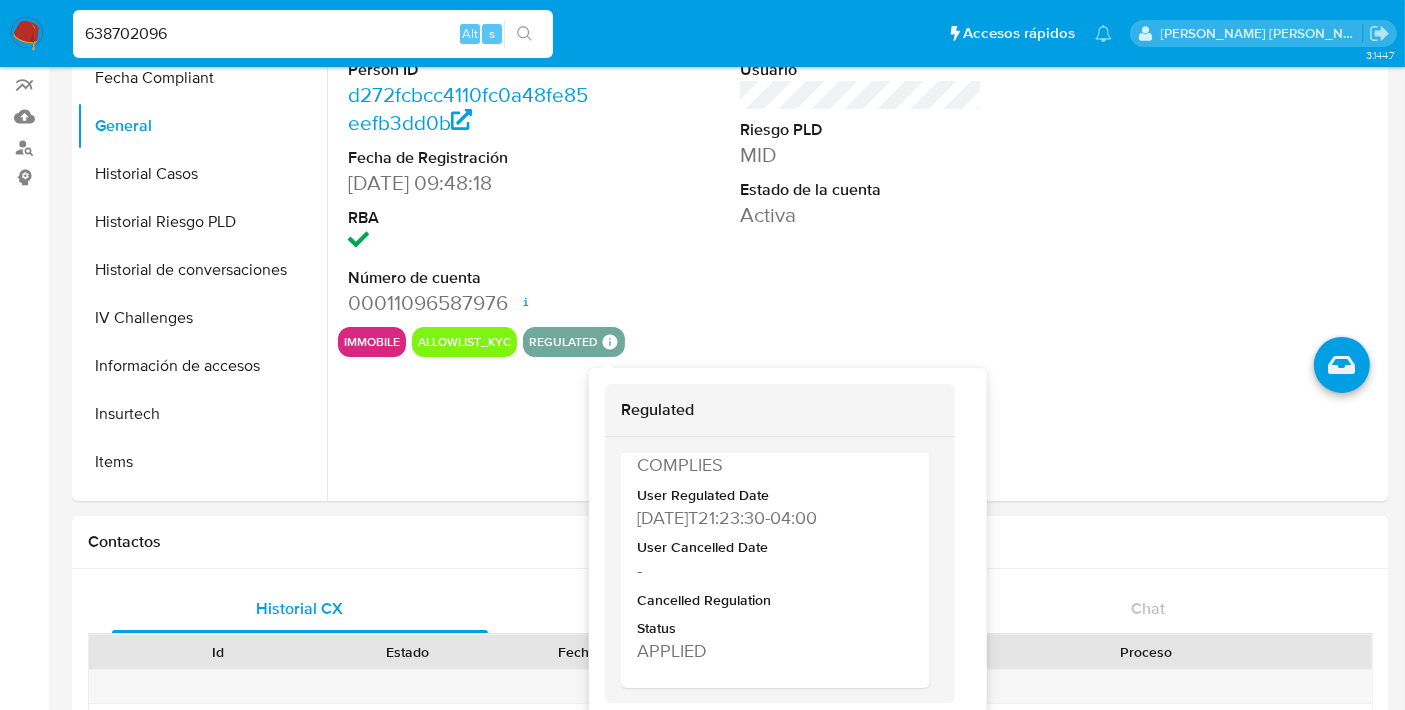 type 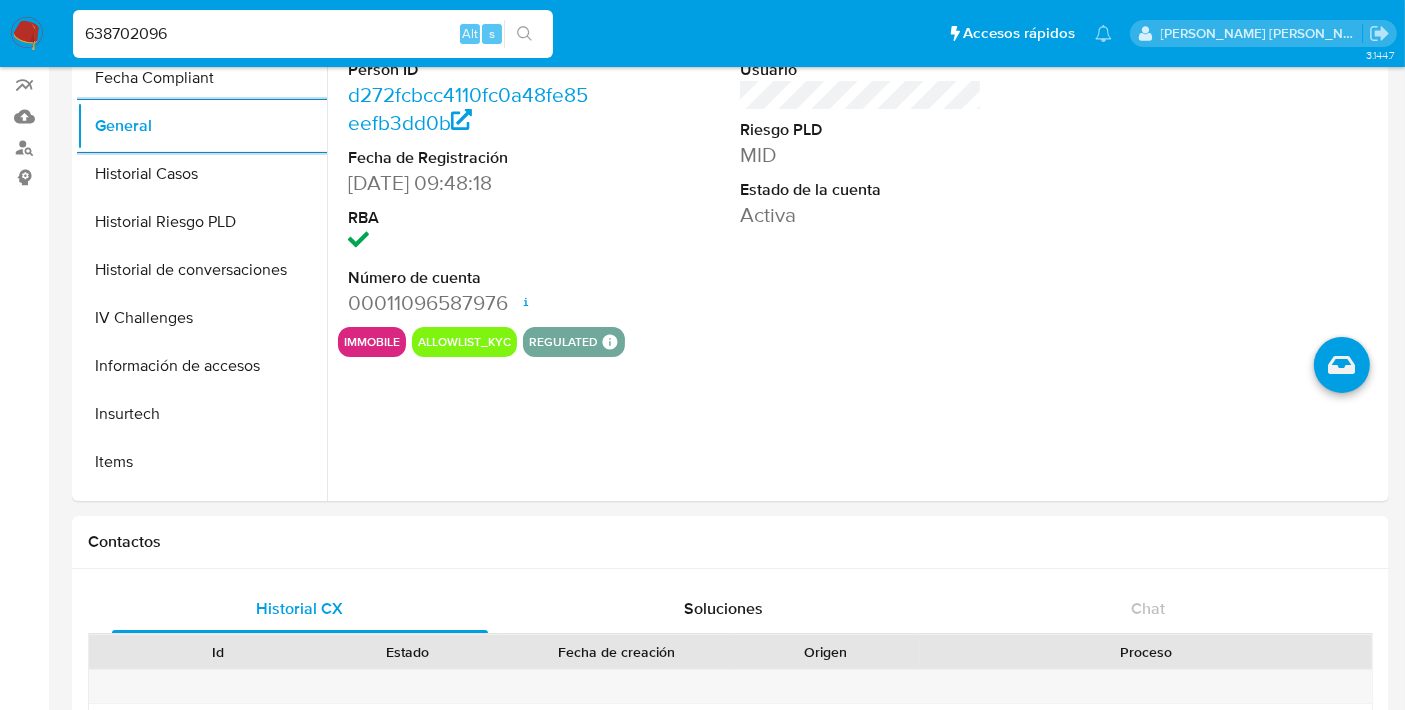 click on "638702096" at bounding box center [313, 34] 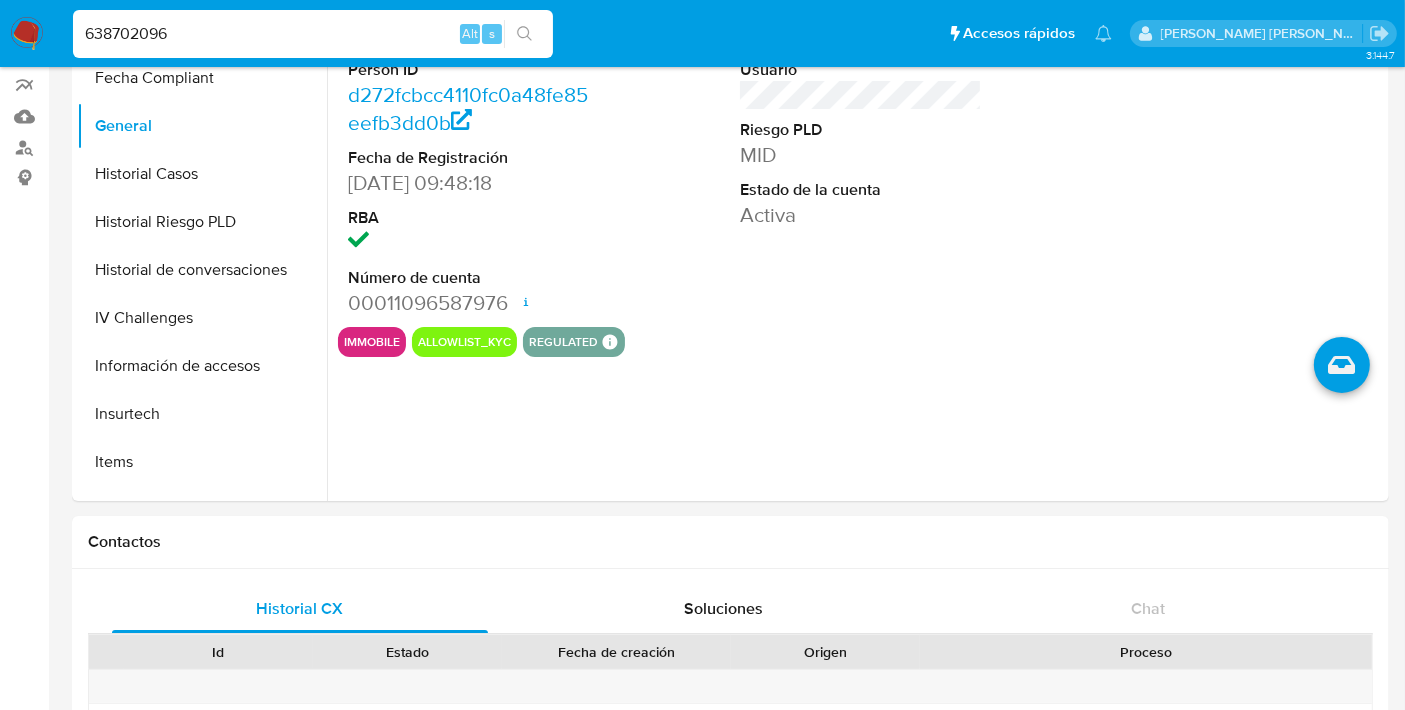 click on "638702096" at bounding box center [313, 34] 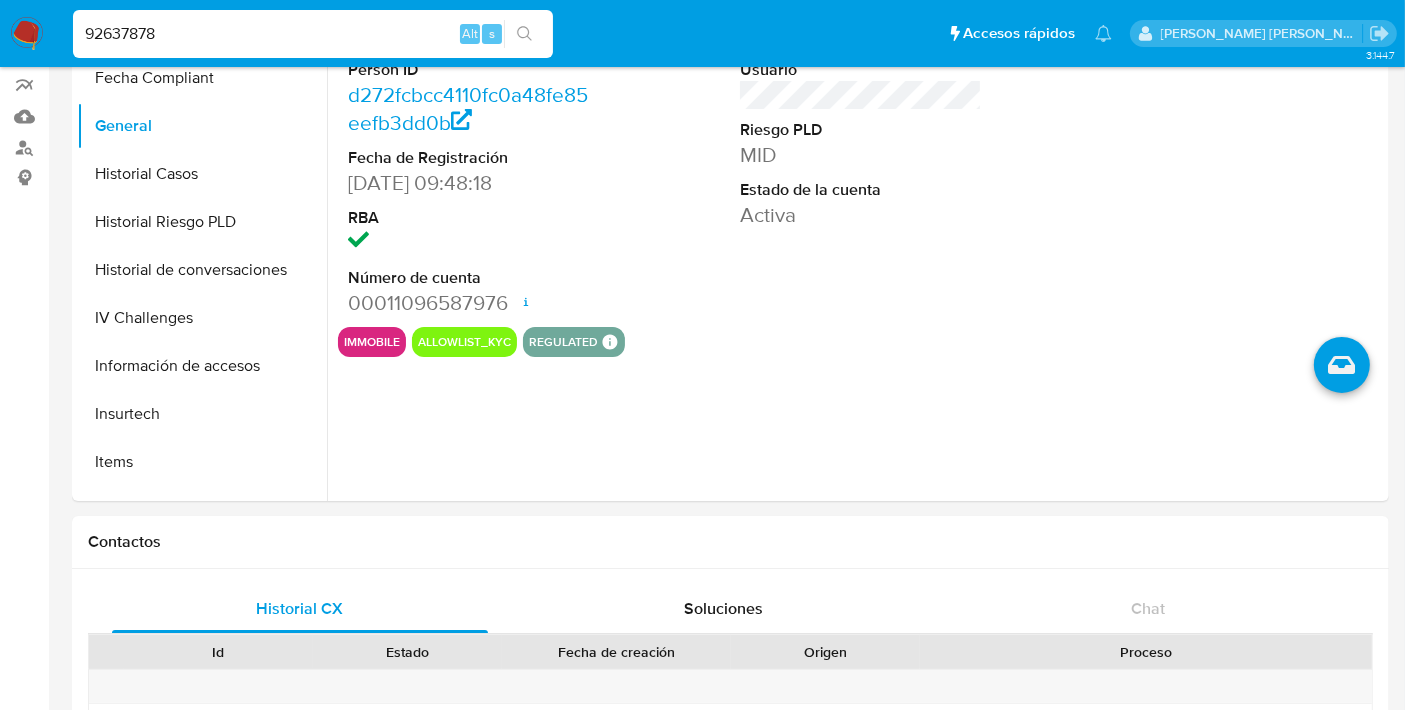 type on "92637878" 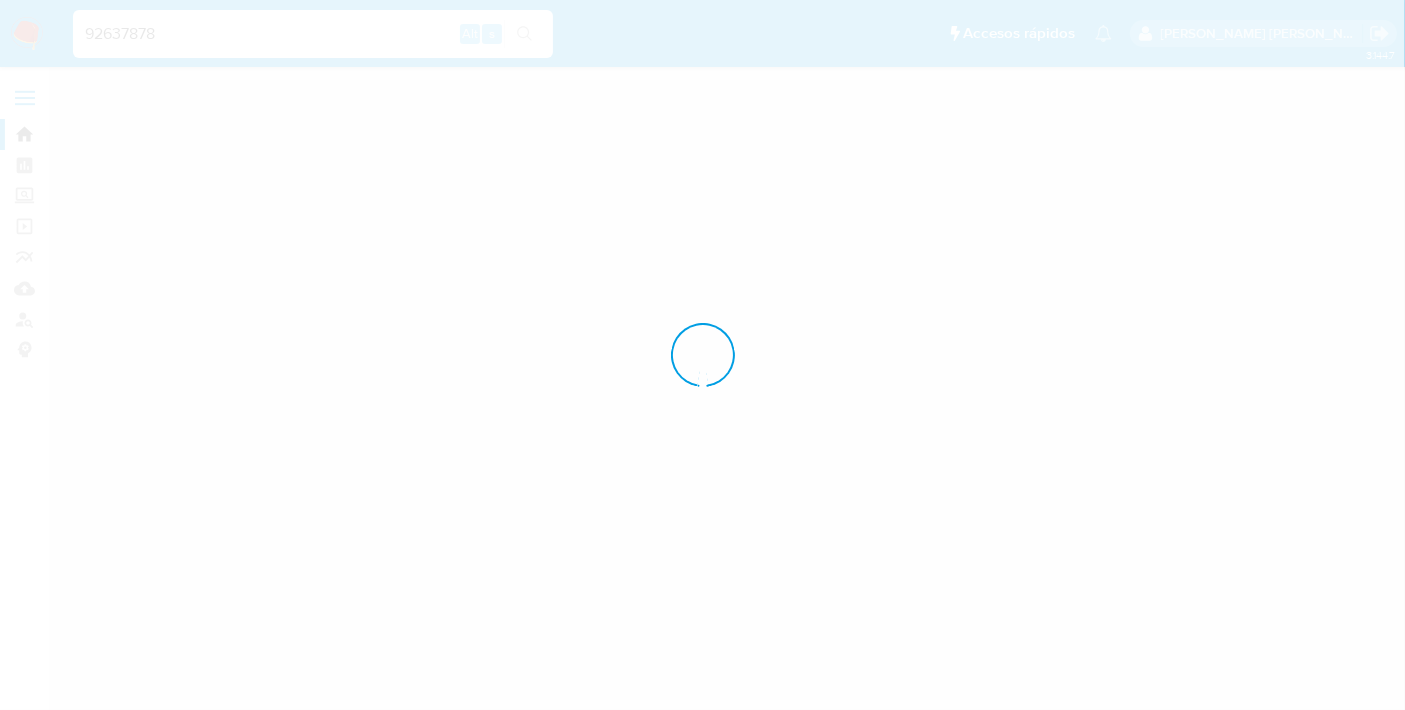scroll, scrollTop: 0, scrollLeft: 0, axis: both 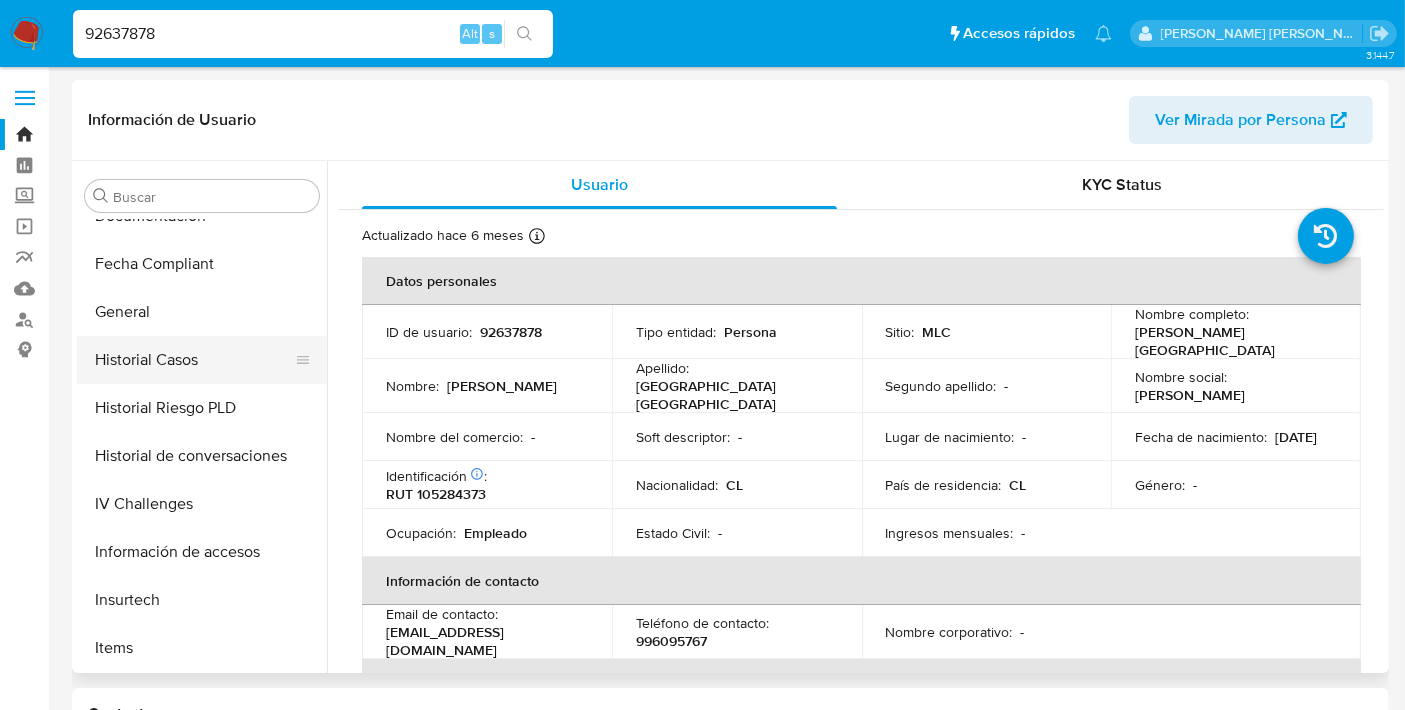 select on "10" 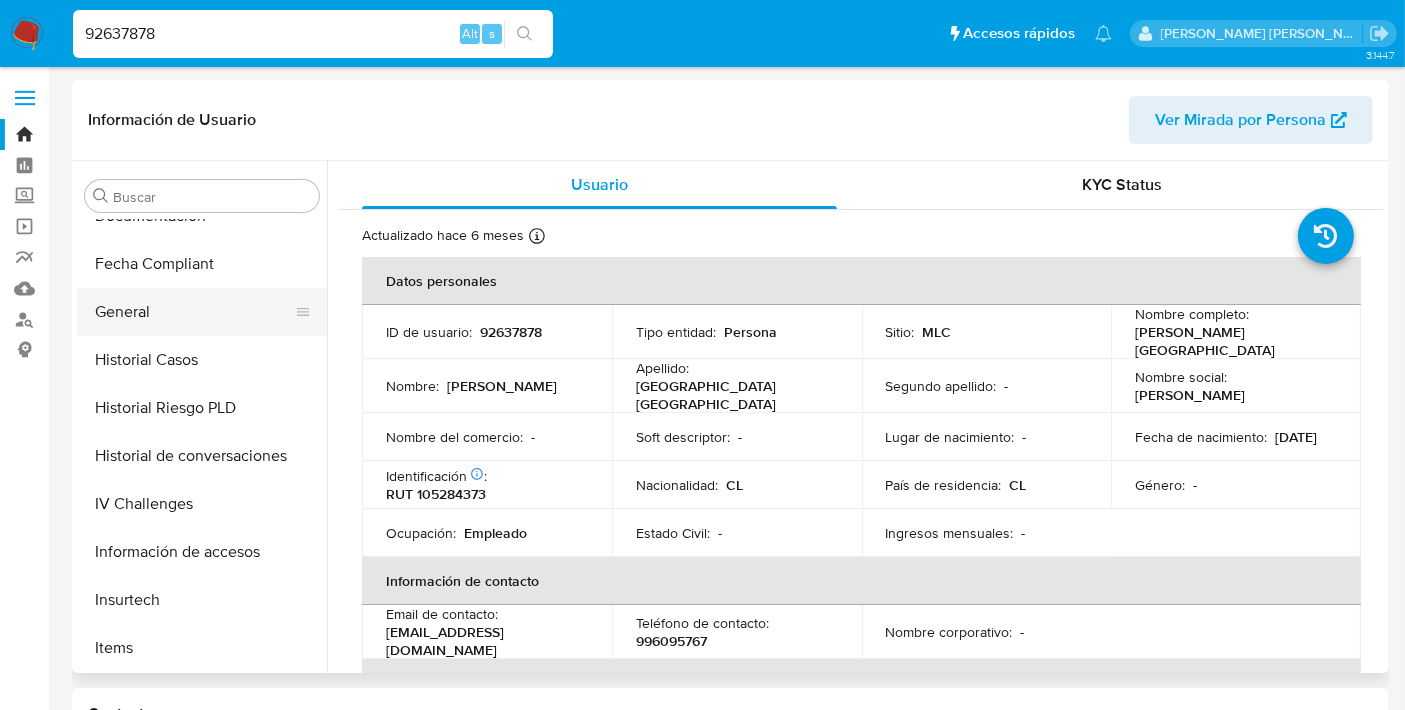 click on "General" at bounding box center (194, 312) 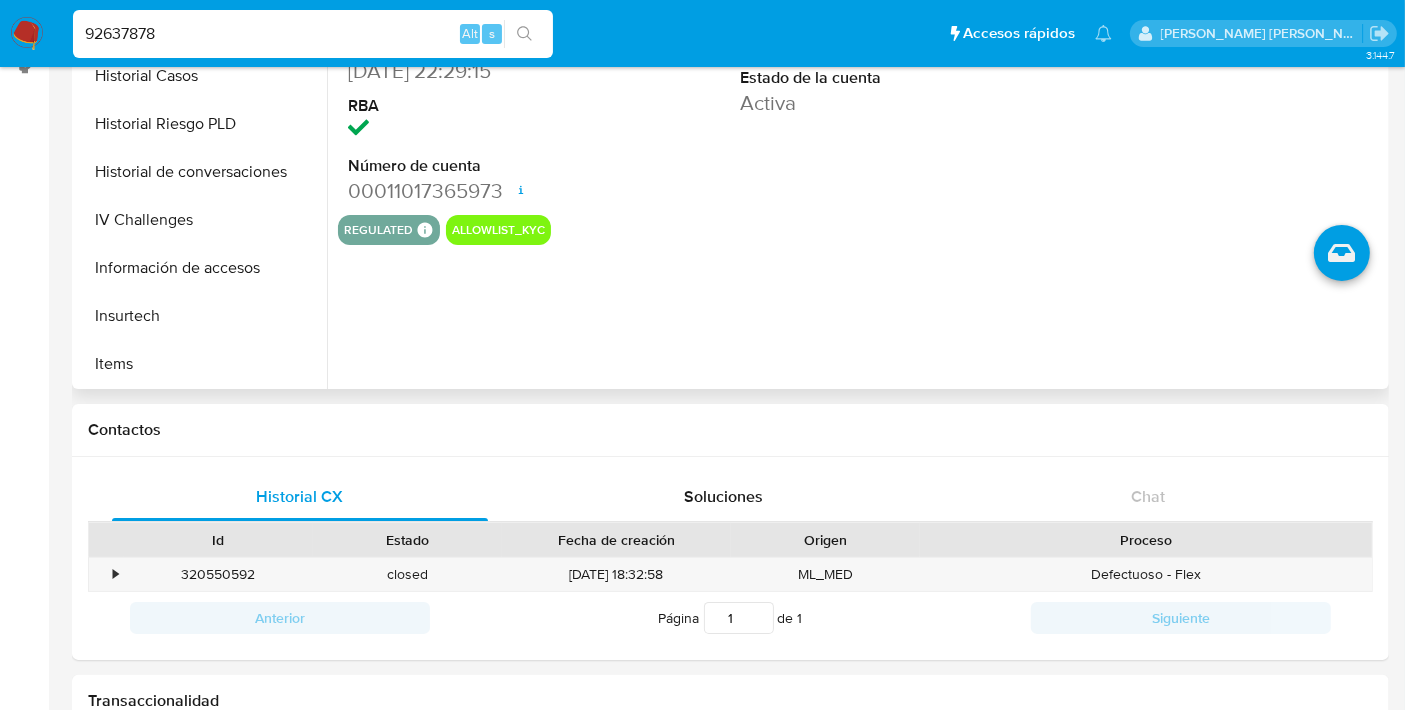 scroll, scrollTop: 285, scrollLeft: 0, axis: vertical 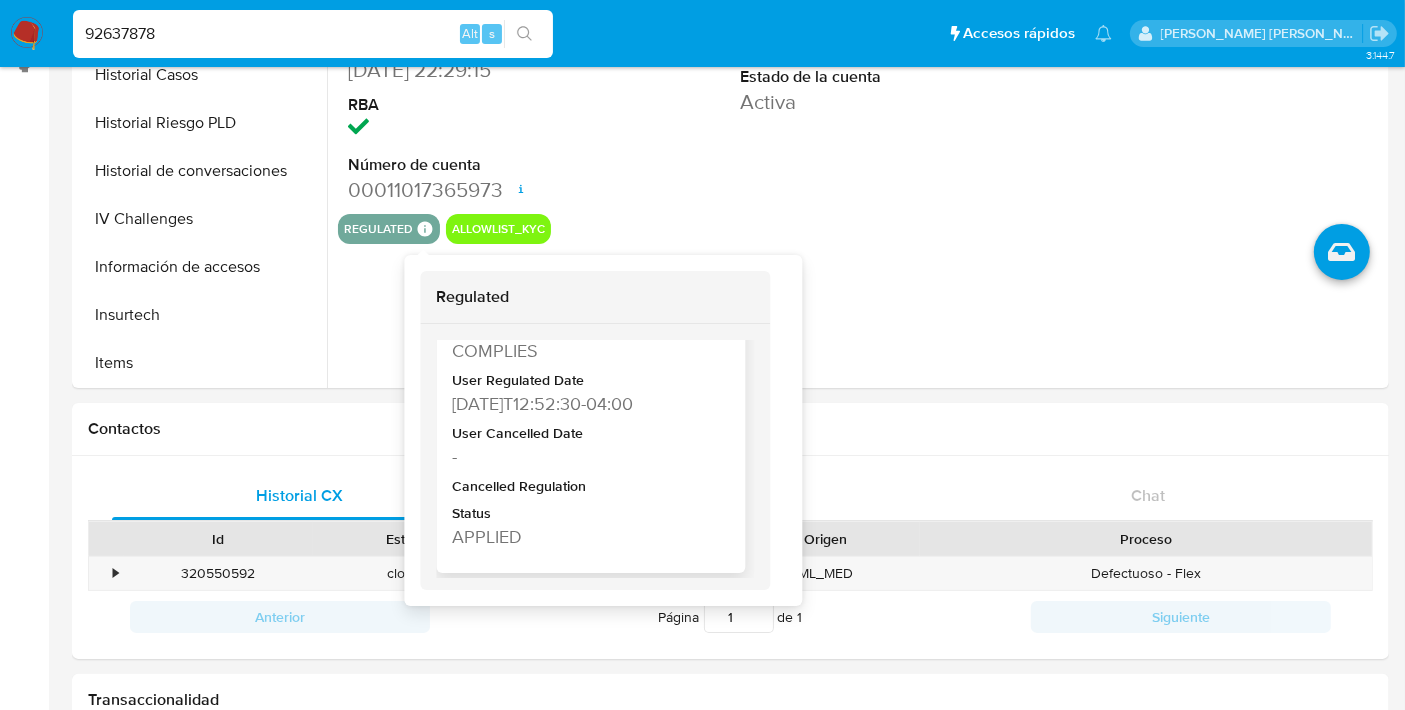 type 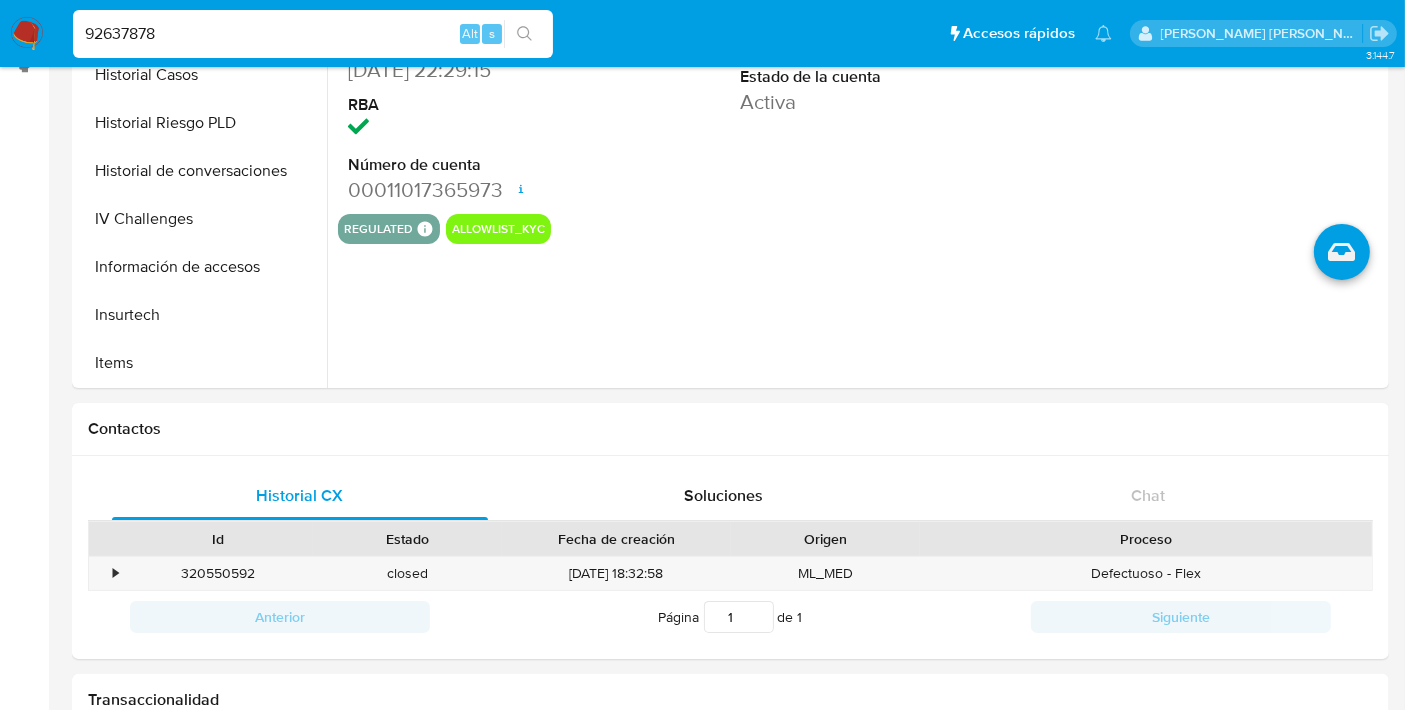click on "92637878" at bounding box center (313, 34) 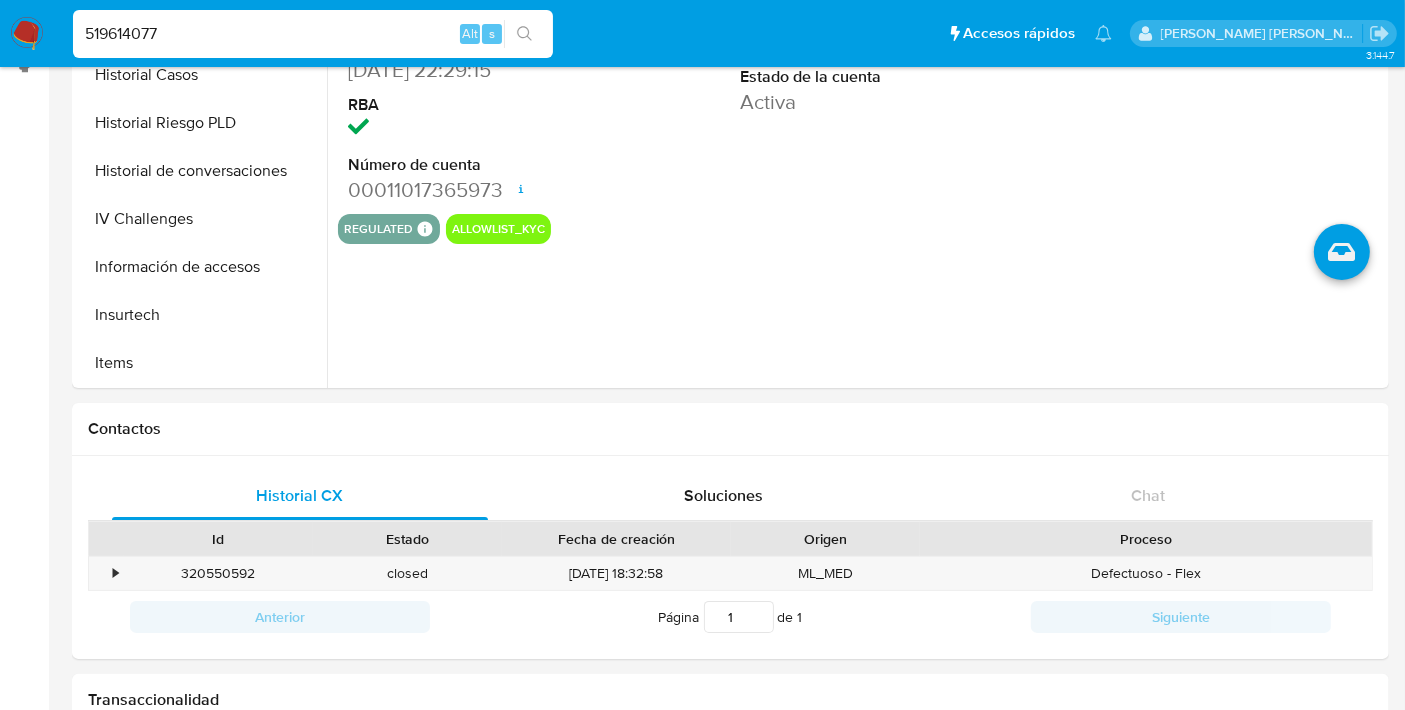 type on "519614077" 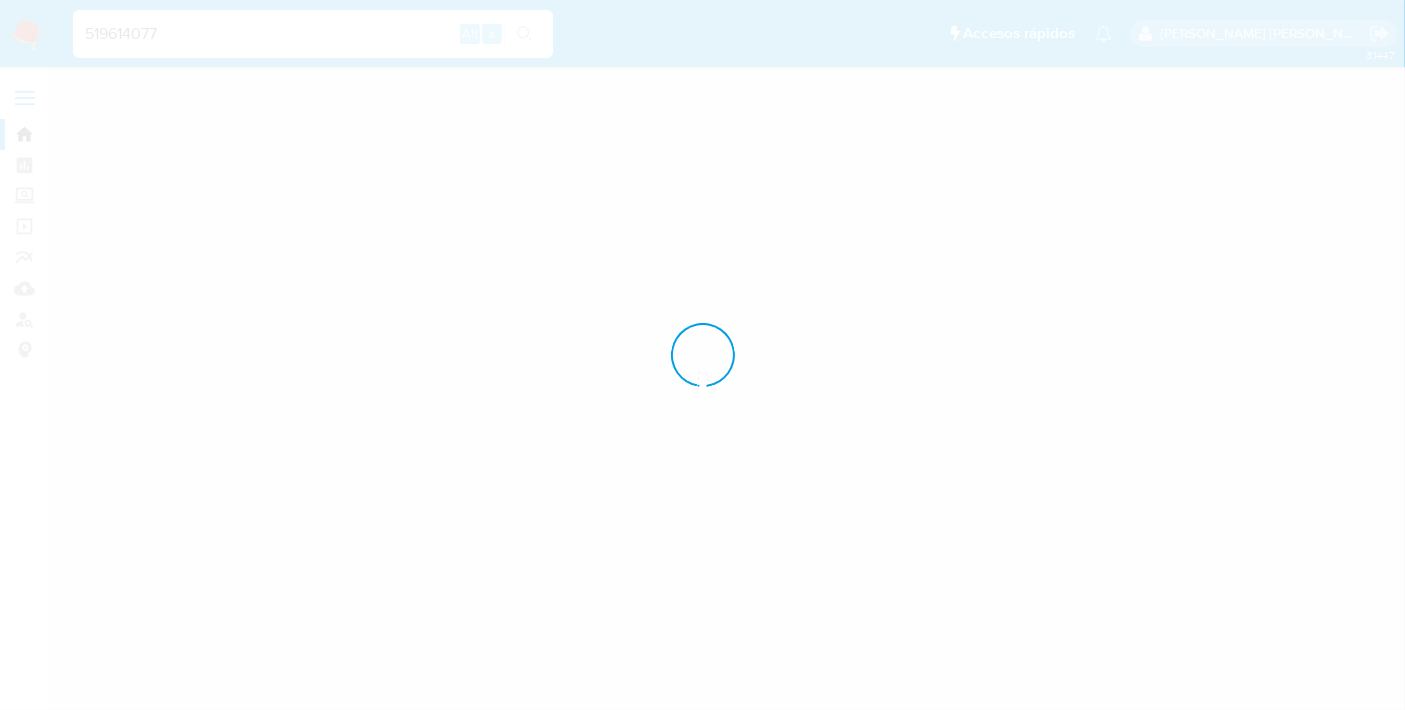 scroll, scrollTop: 0, scrollLeft: 0, axis: both 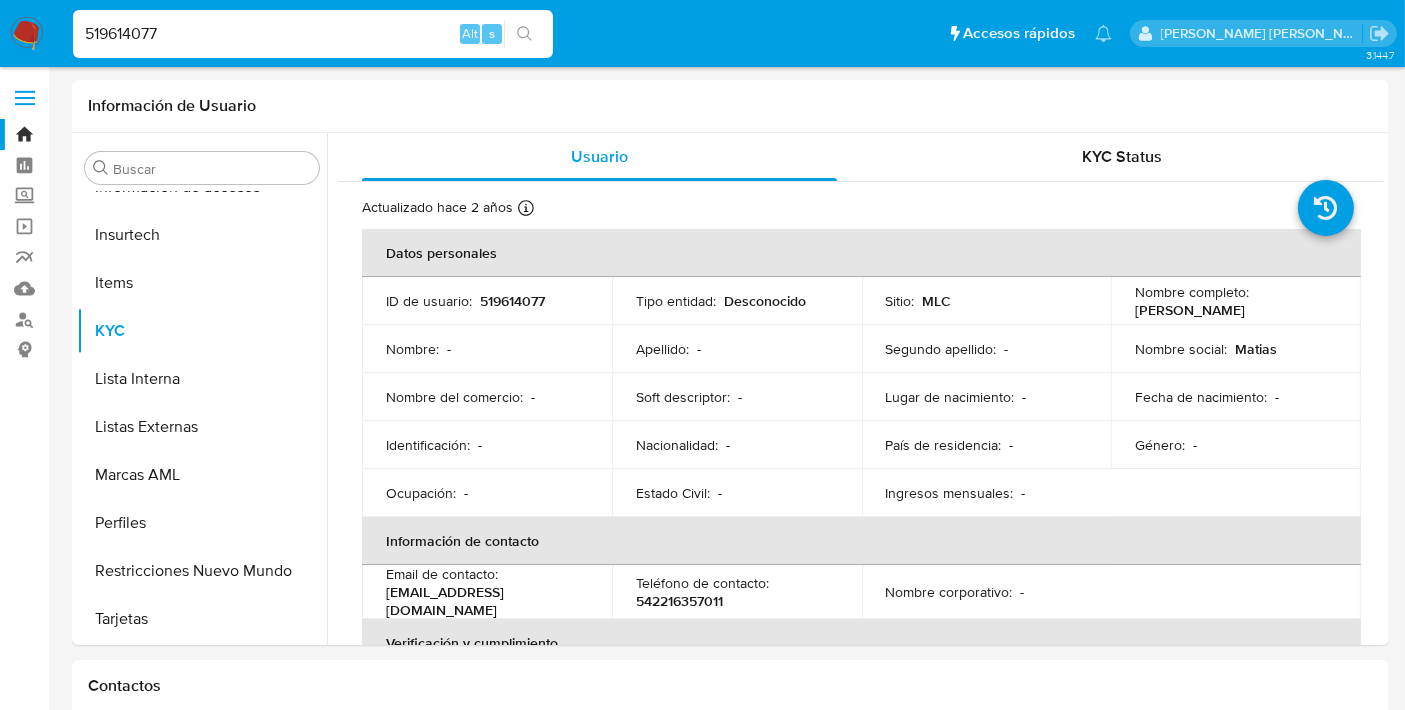 select on "10" 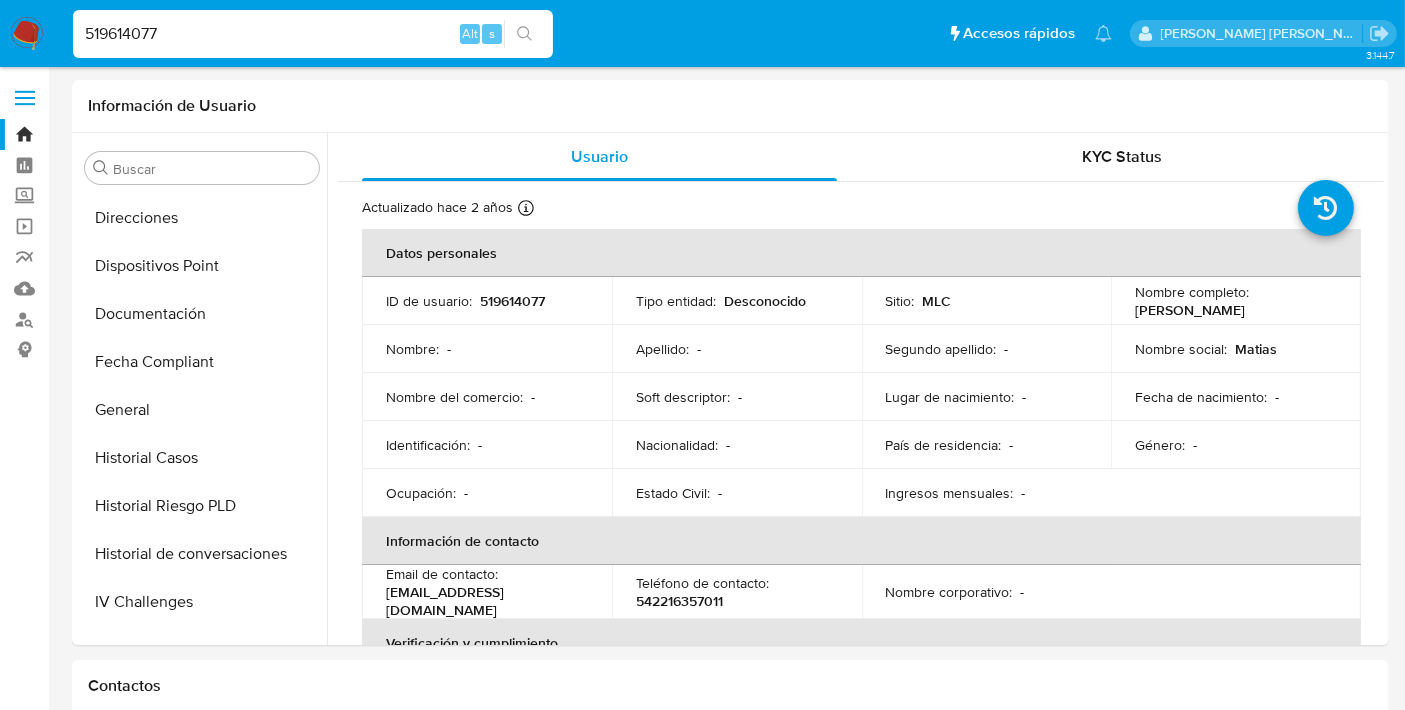 scroll, scrollTop: 331, scrollLeft: 0, axis: vertical 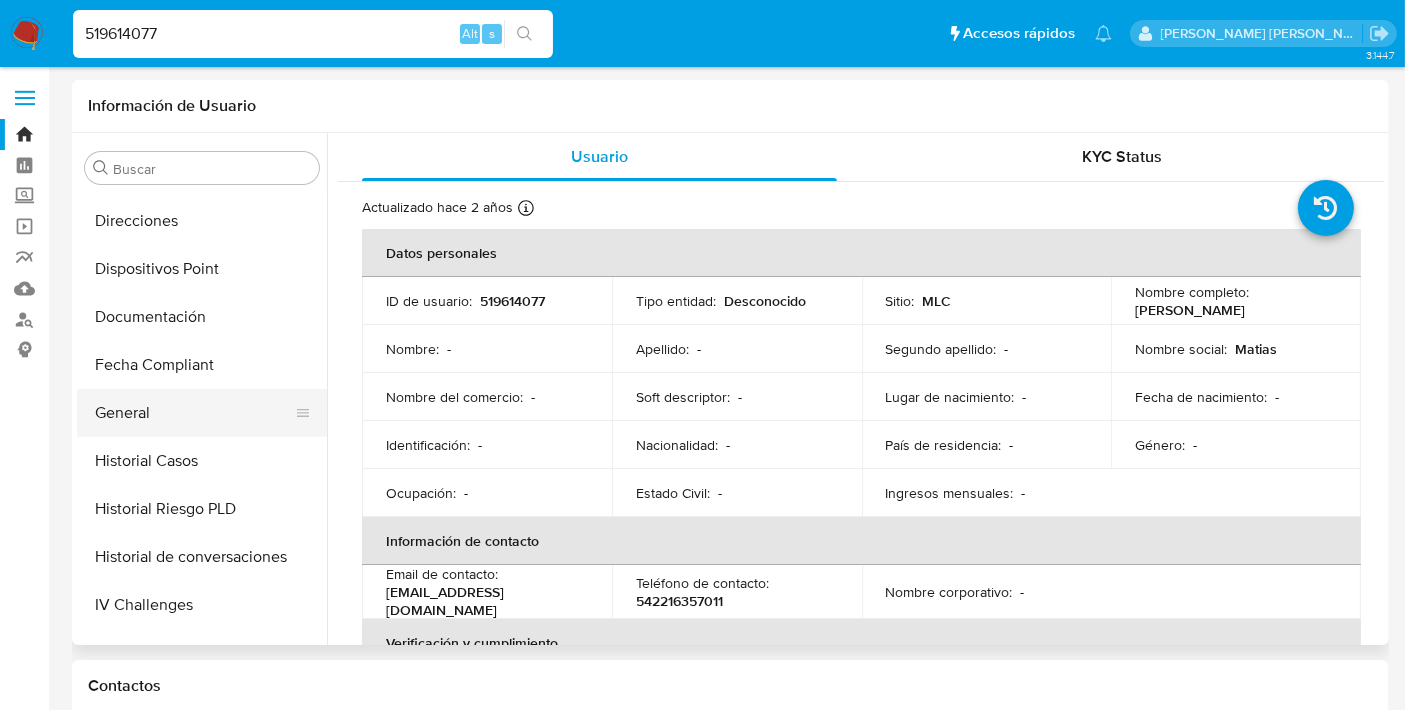 click on "General" at bounding box center [194, 413] 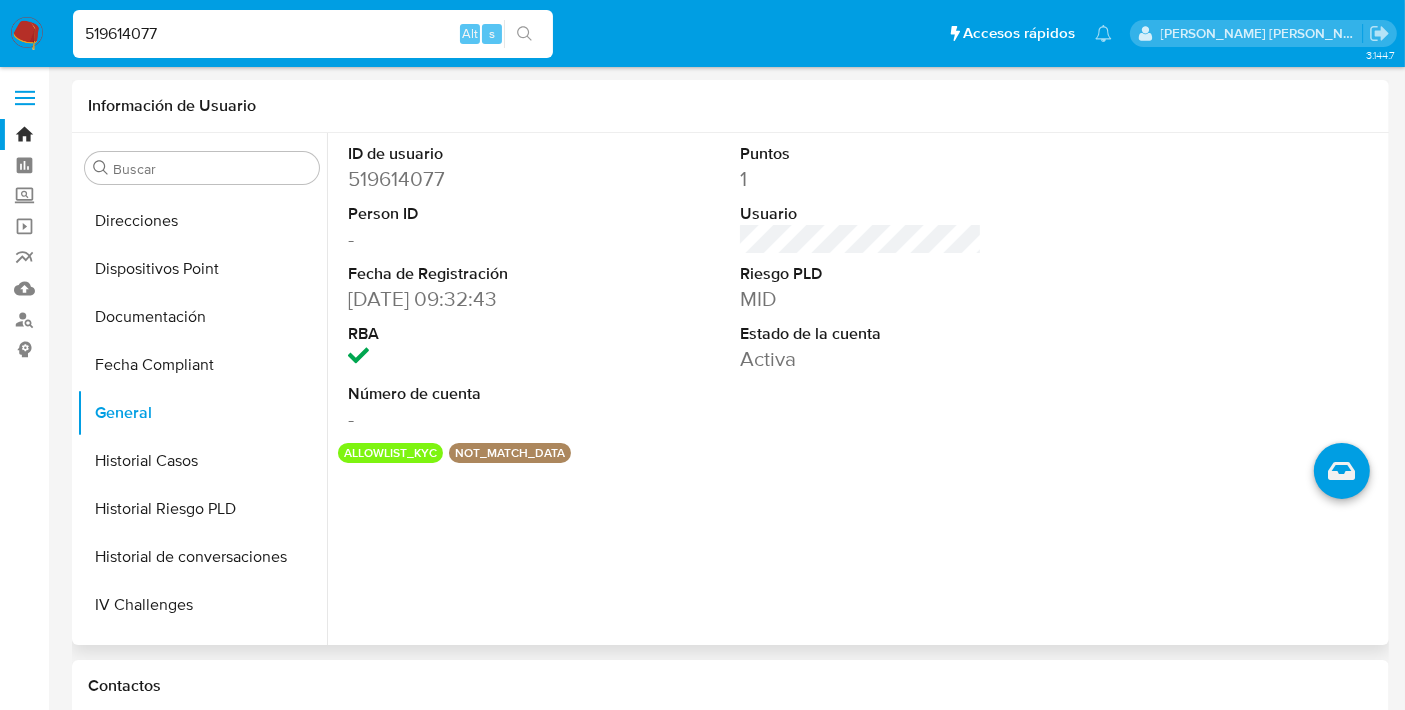 type 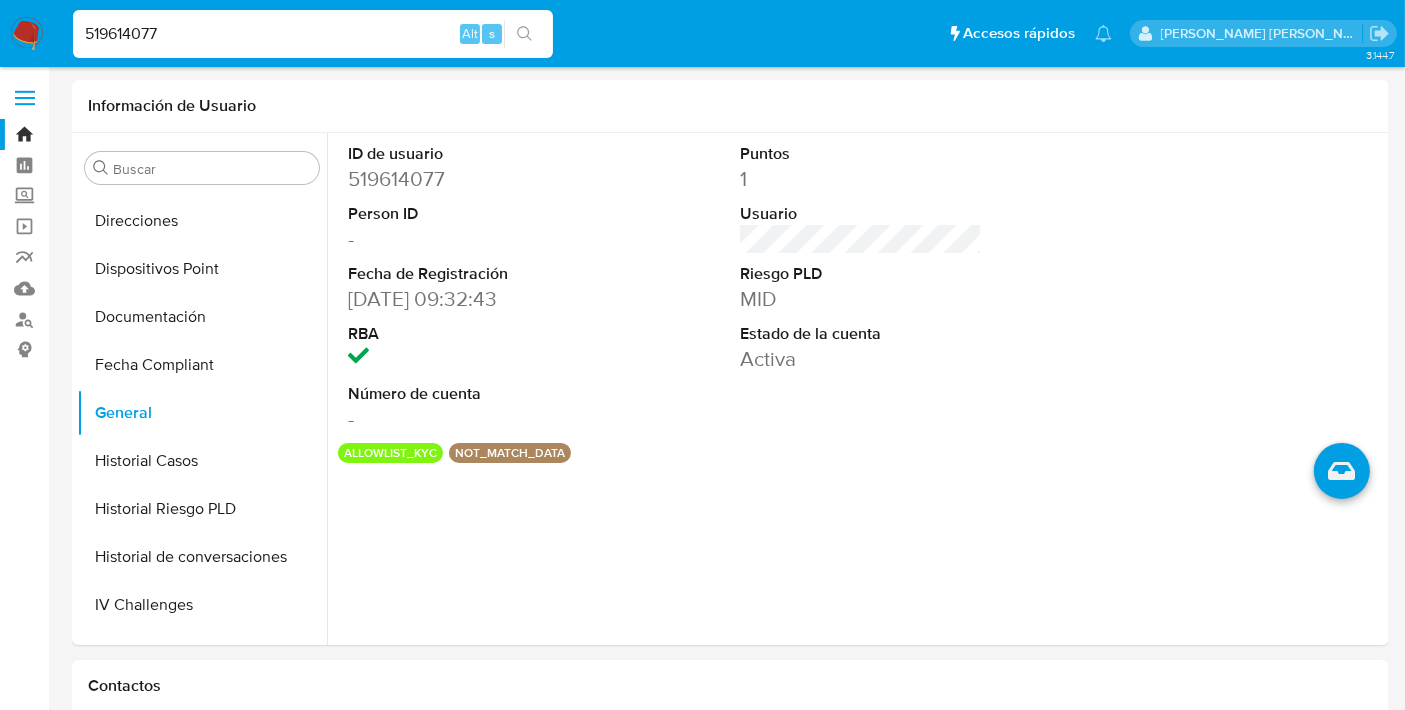 click on "519614077" at bounding box center [313, 34] 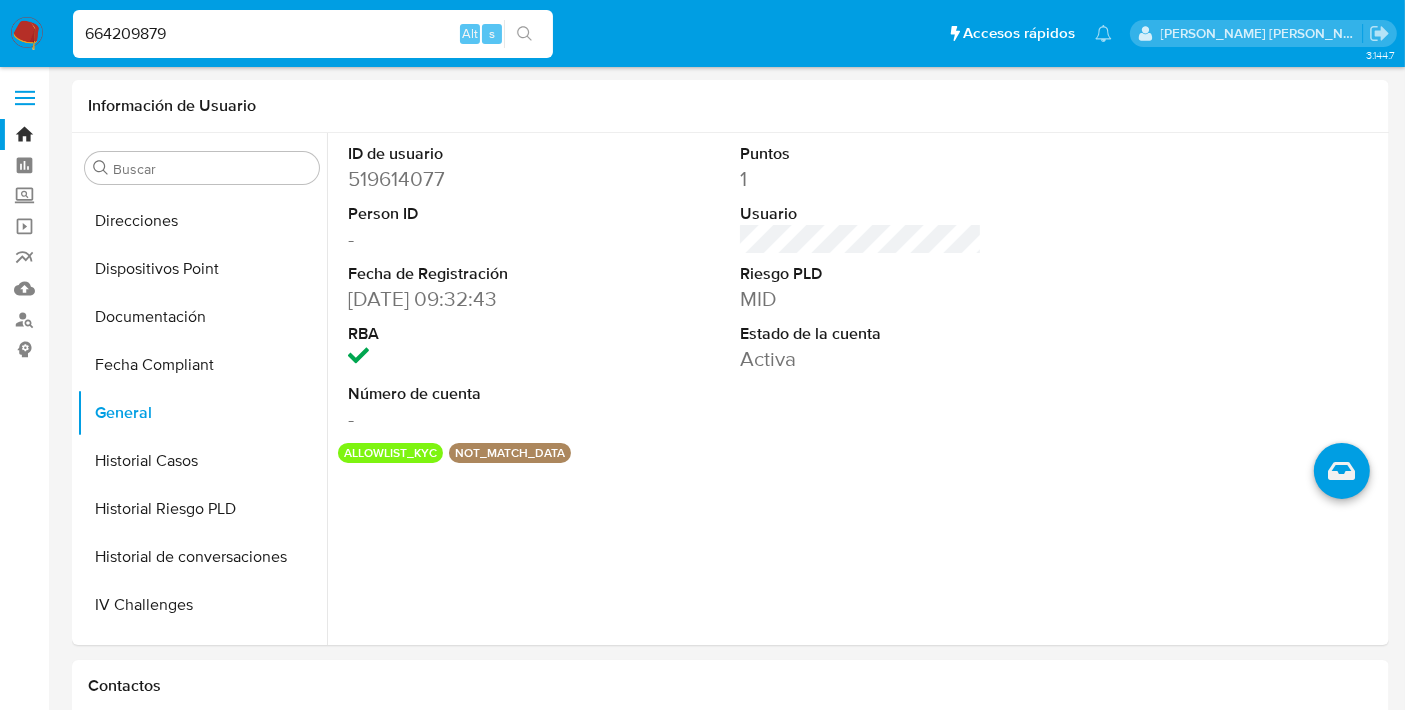 type on "664209879" 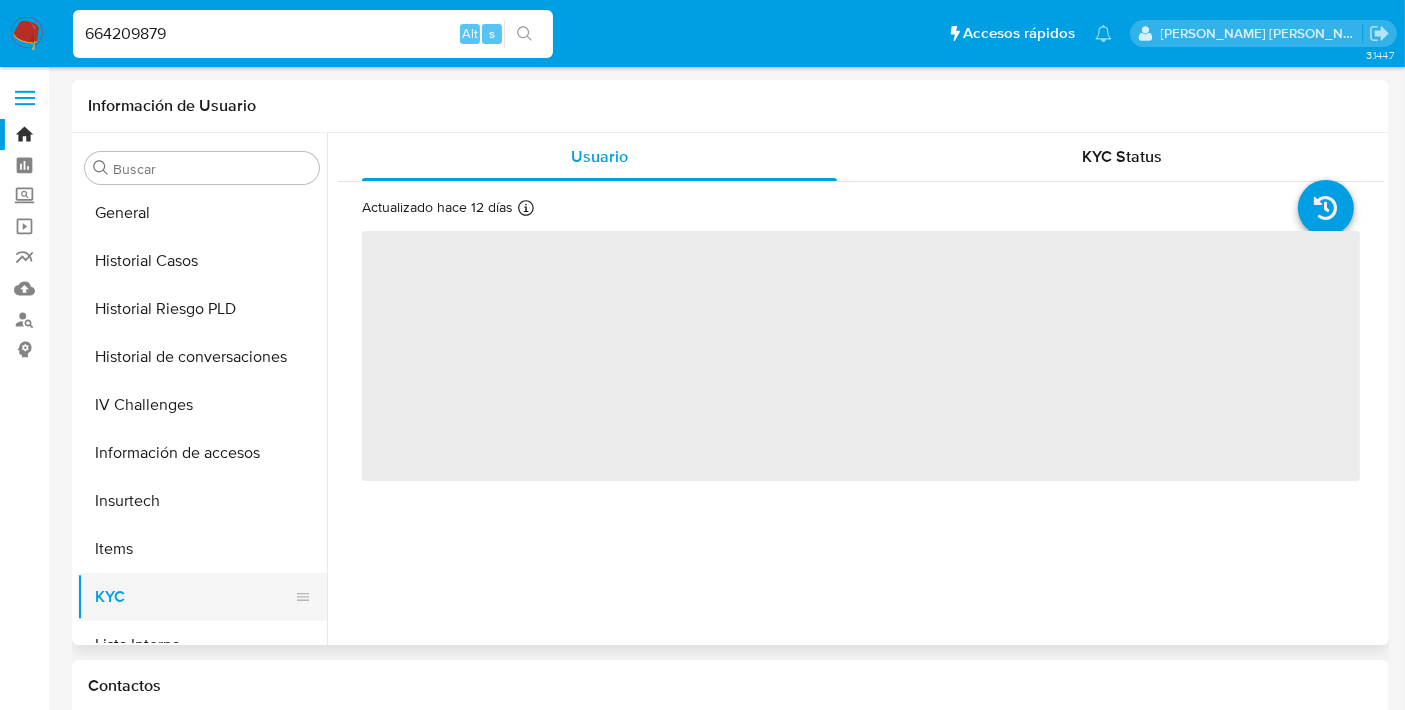 scroll, scrollTop: 515, scrollLeft: 0, axis: vertical 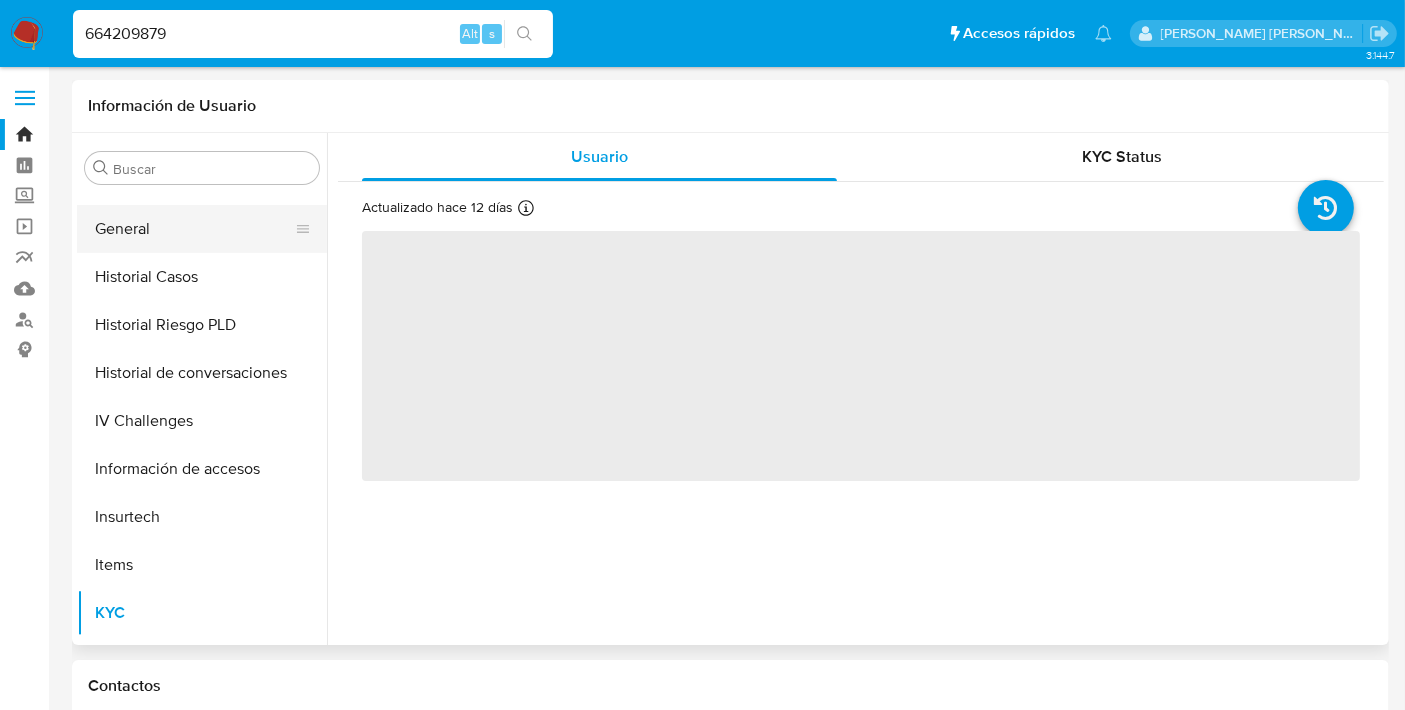 select on "10" 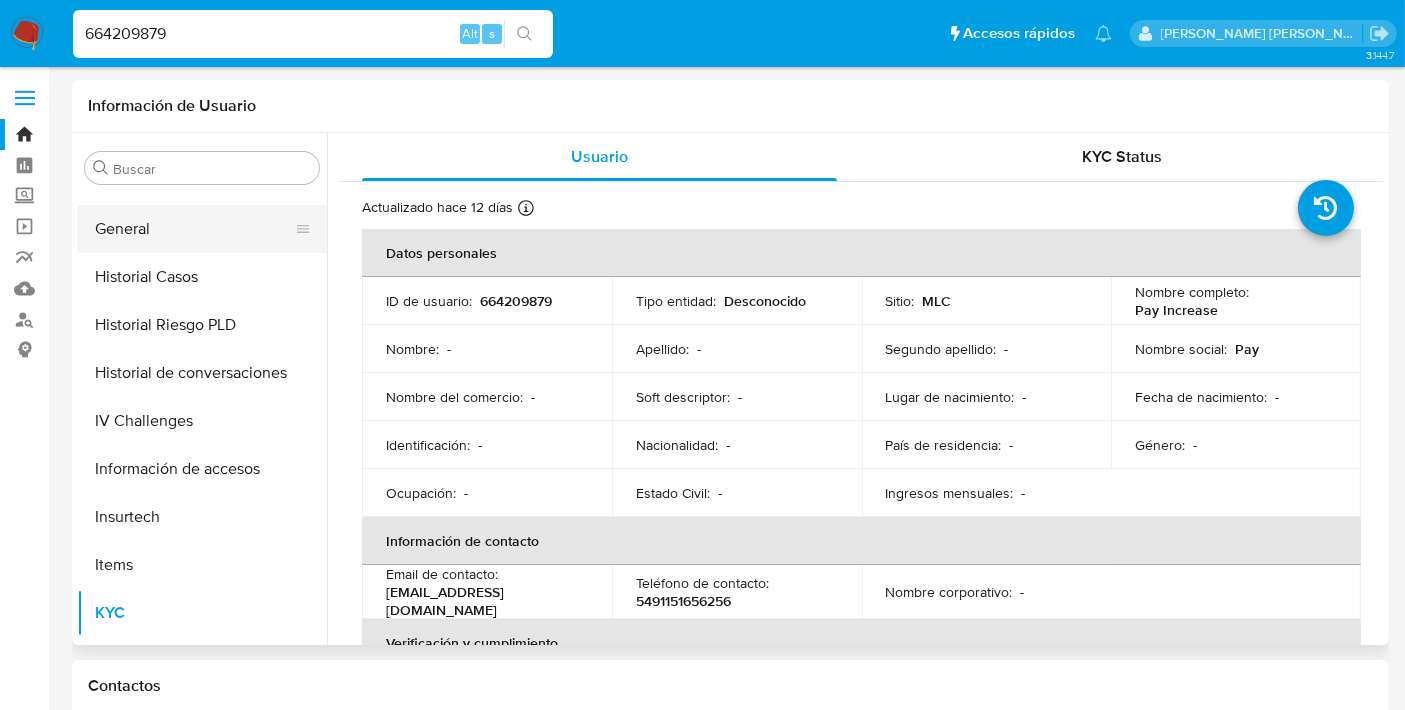 click on "General" at bounding box center (194, 229) 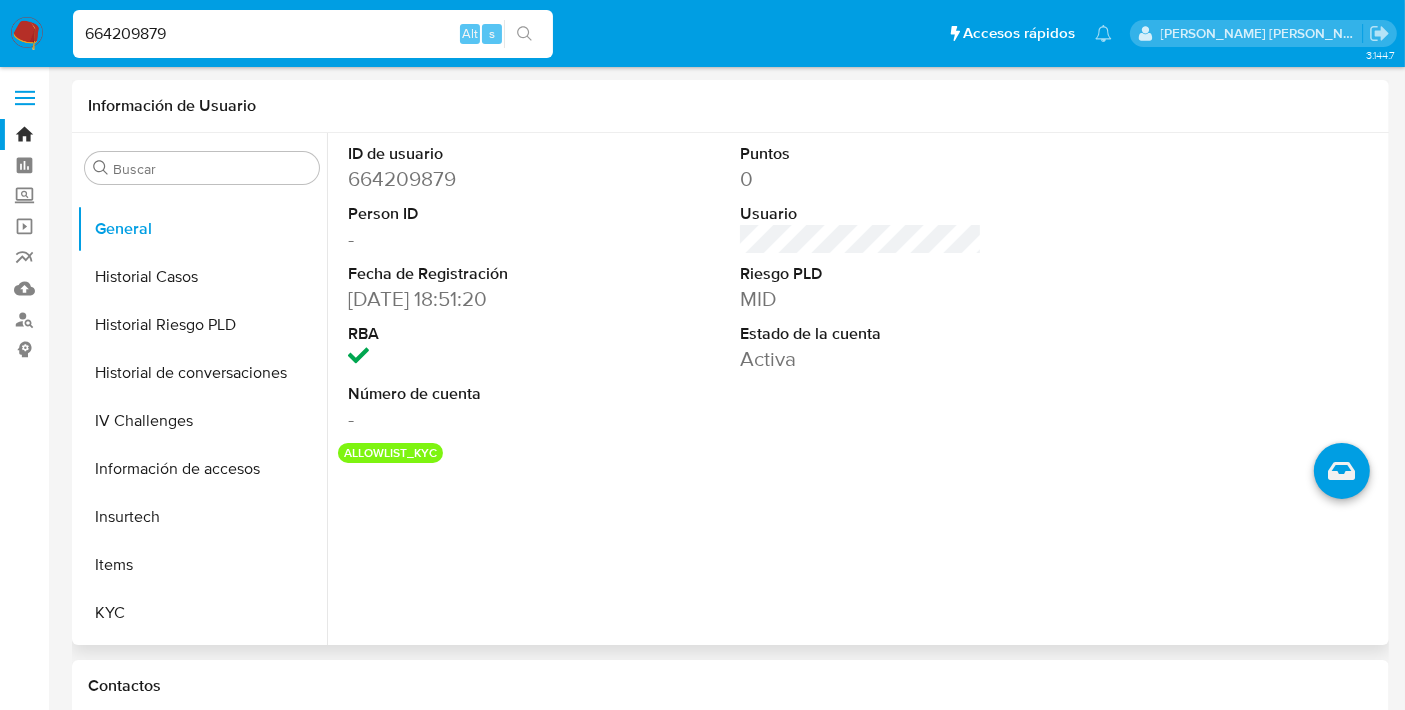 type 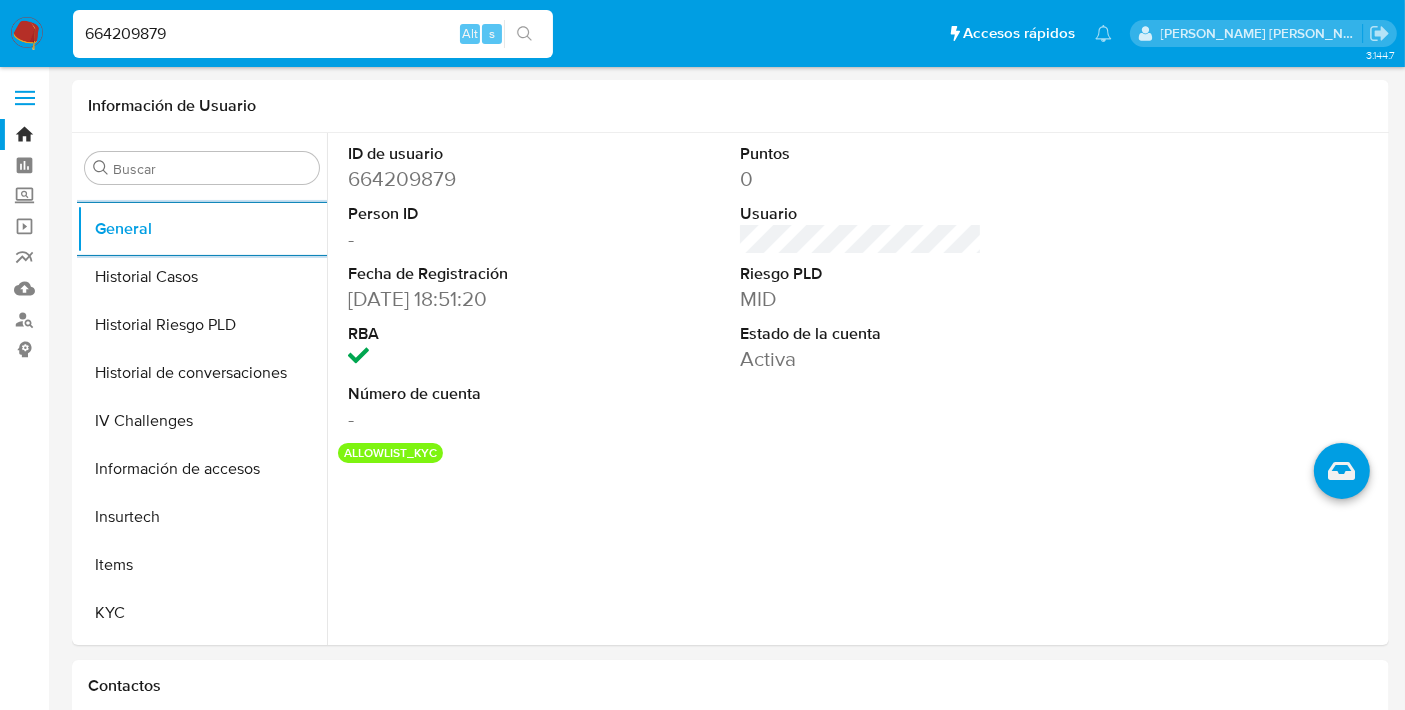 click on "664209879" at bounding box center [313, 34] 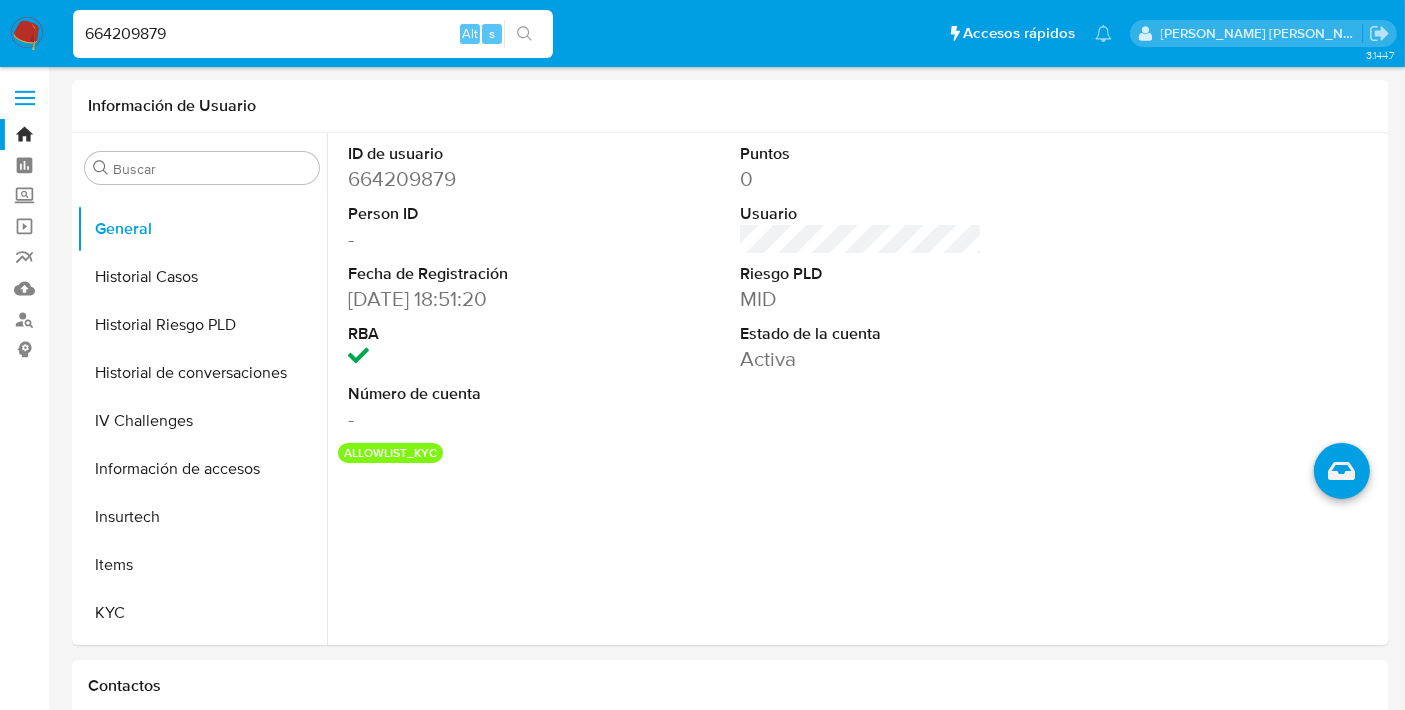 paste on "1188835433" 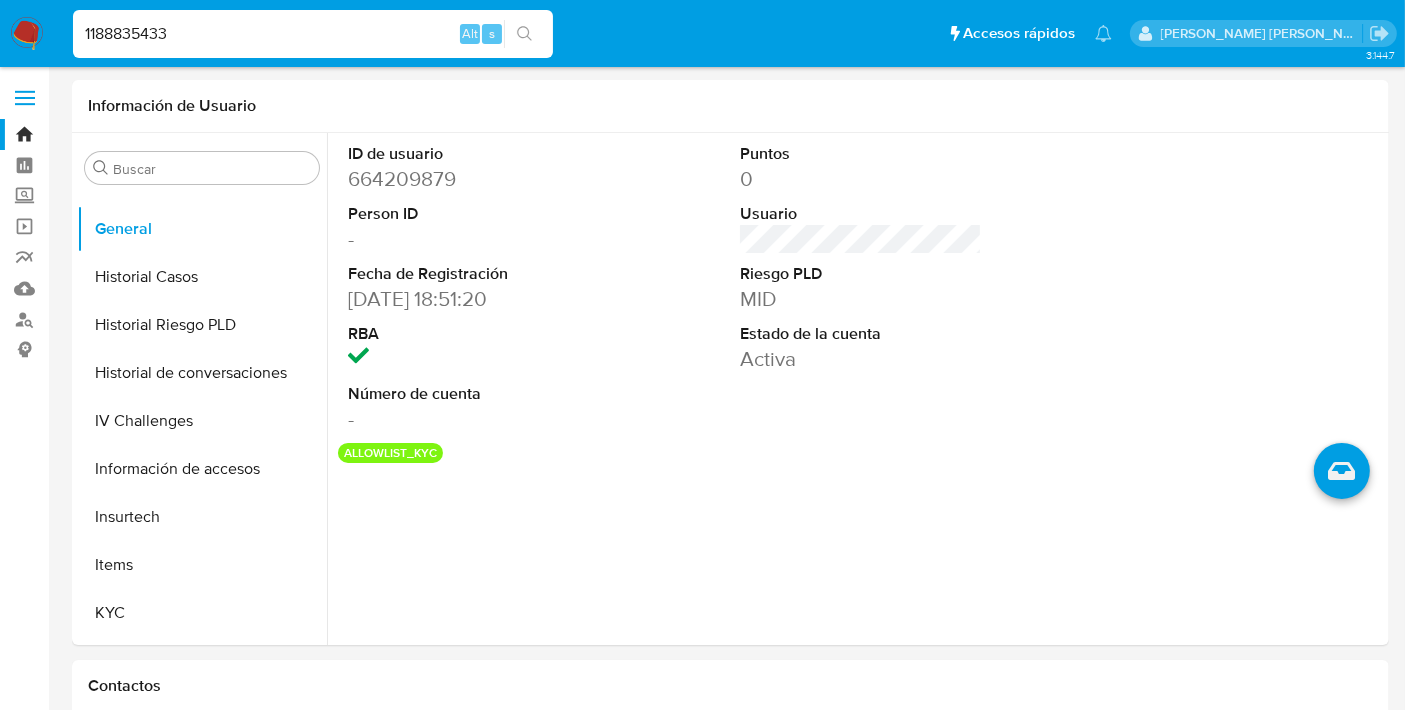 type on "1188835433" 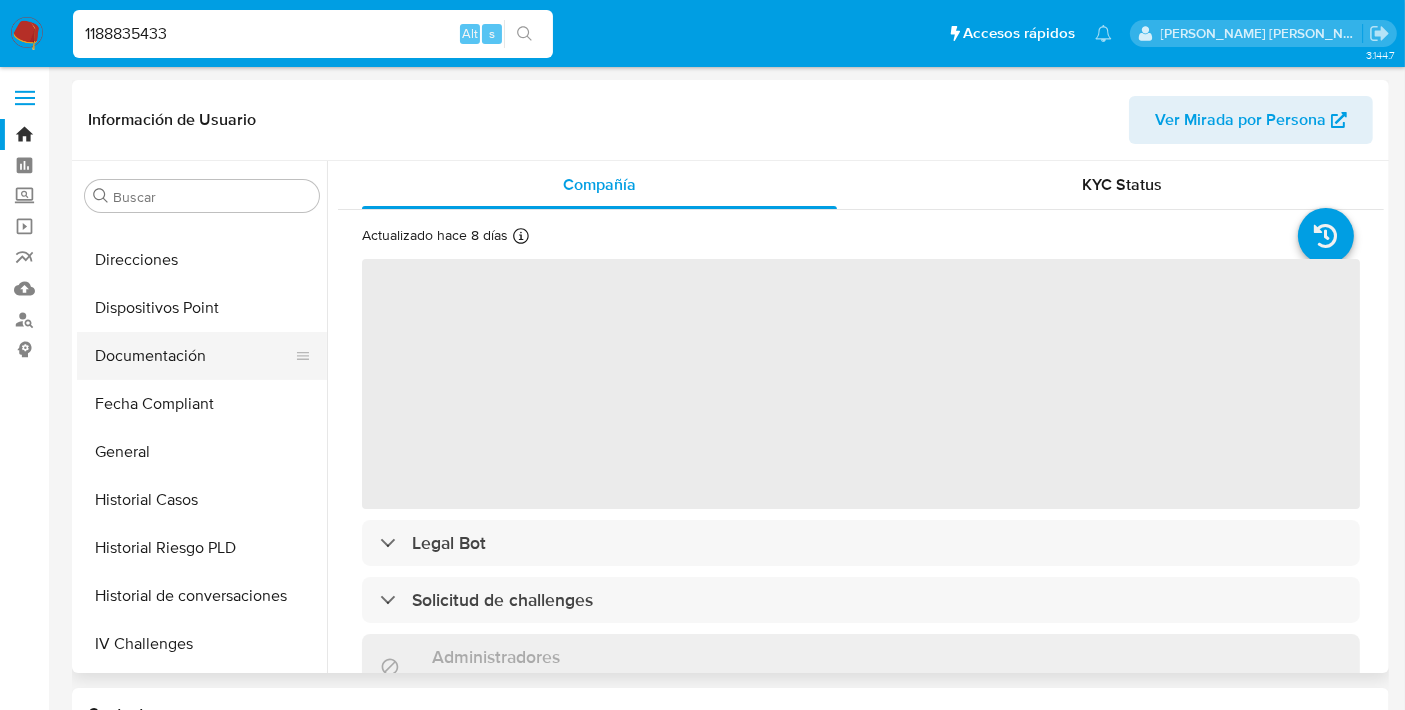 scroll, scrollTop: 305, scrollLeft: 0, axis: vertical 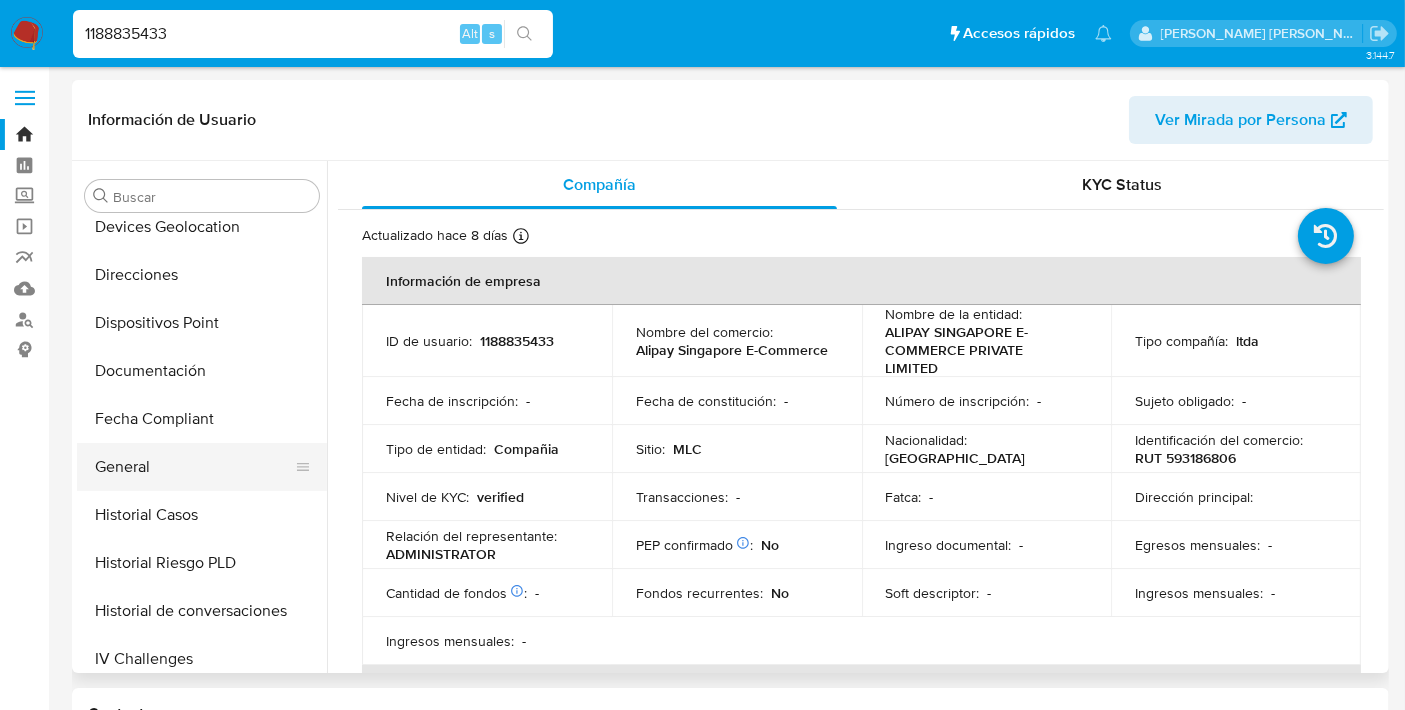click on "General" at bounding box center [194, 467] 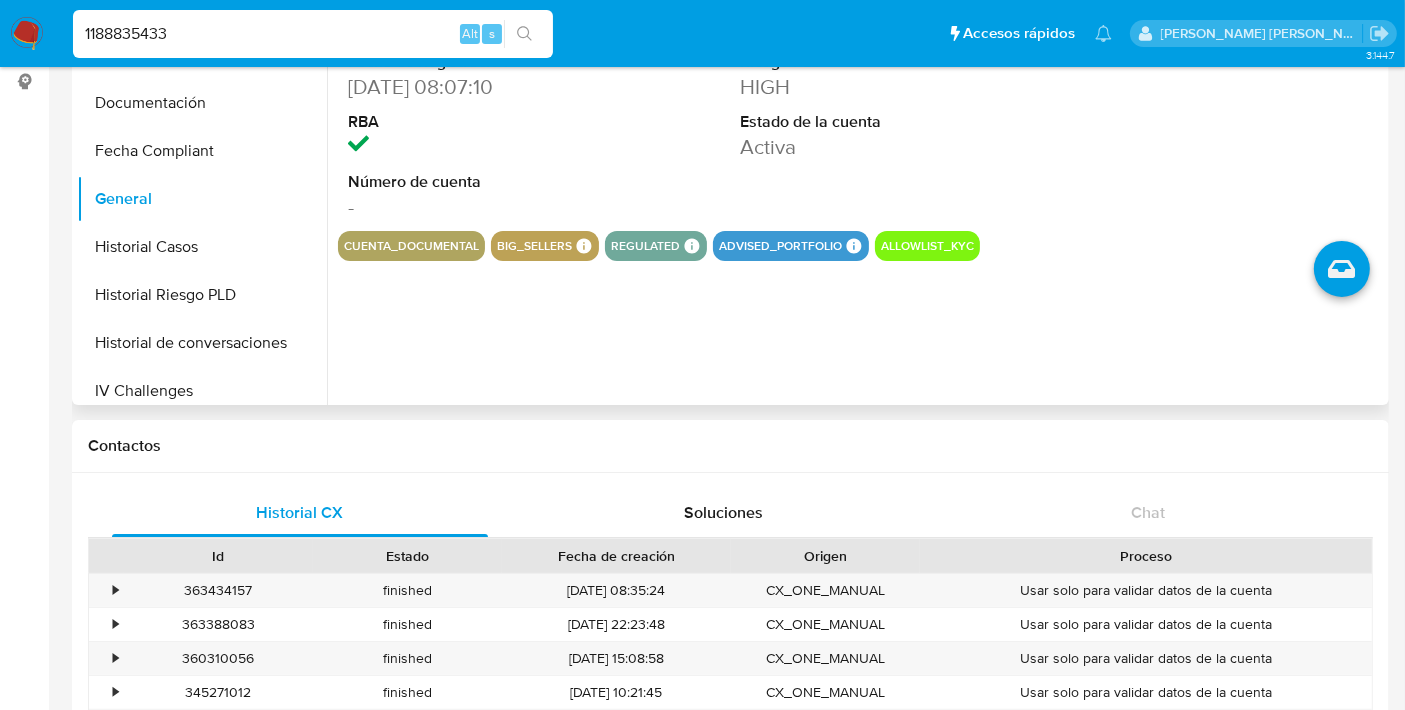 scroll, scrollTop: 268, scrollLeft: 0, axis: vertical 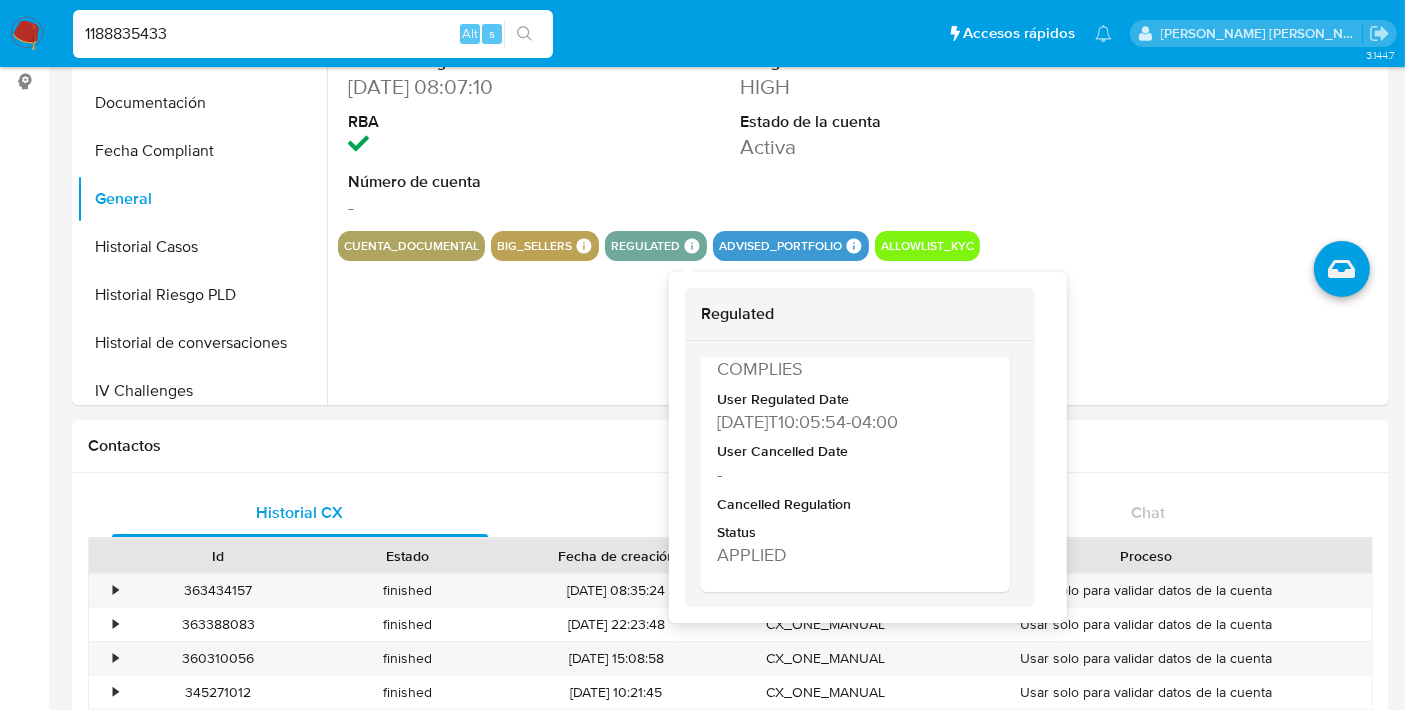 type 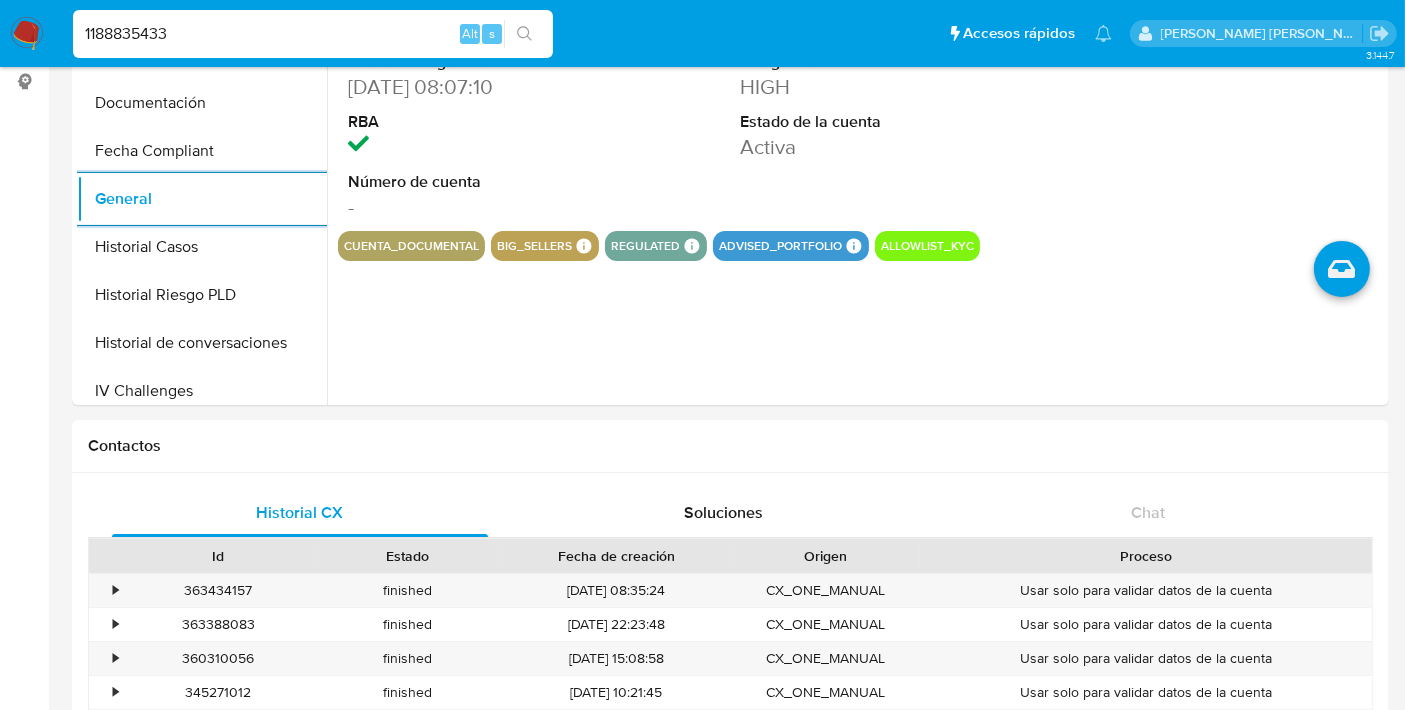 click on "1188835433" at bounding box center [313, 34] 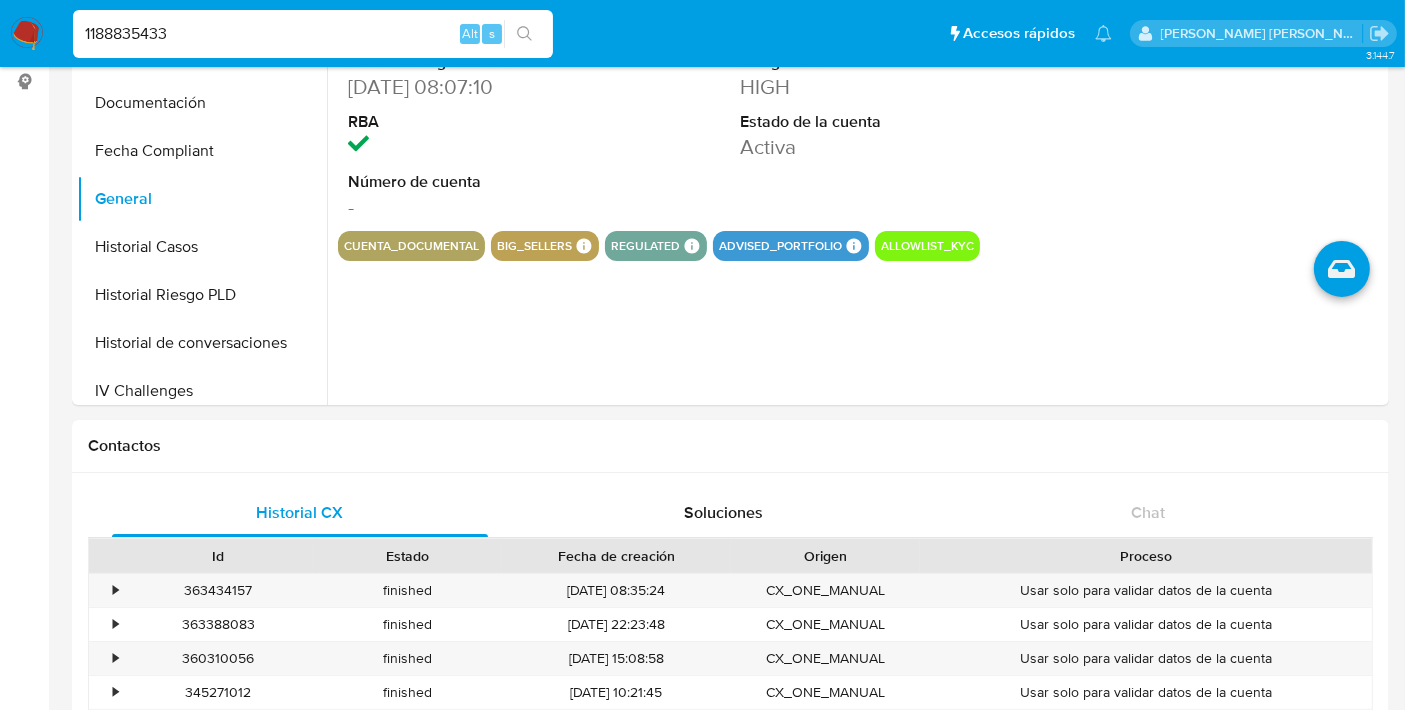 click on "1188835433" at bounding box center (313, 34) 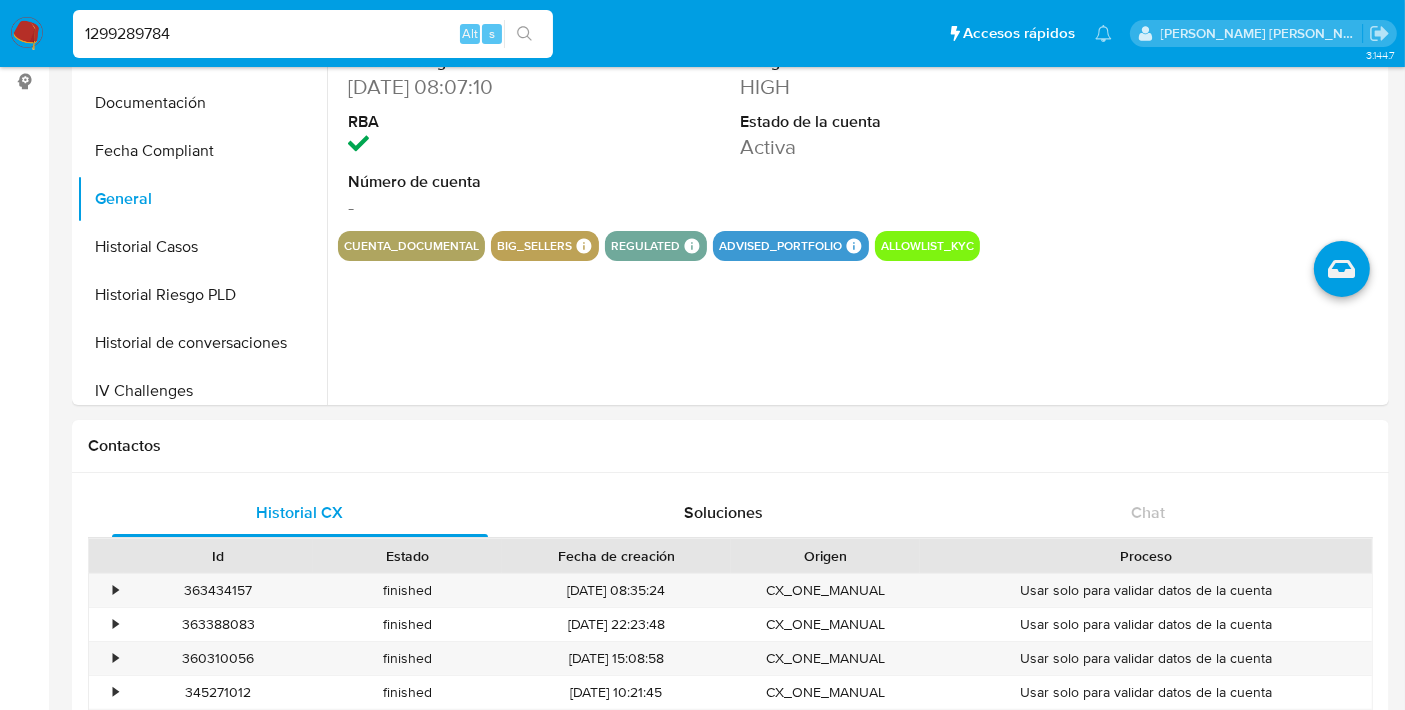 type on "1299289784" 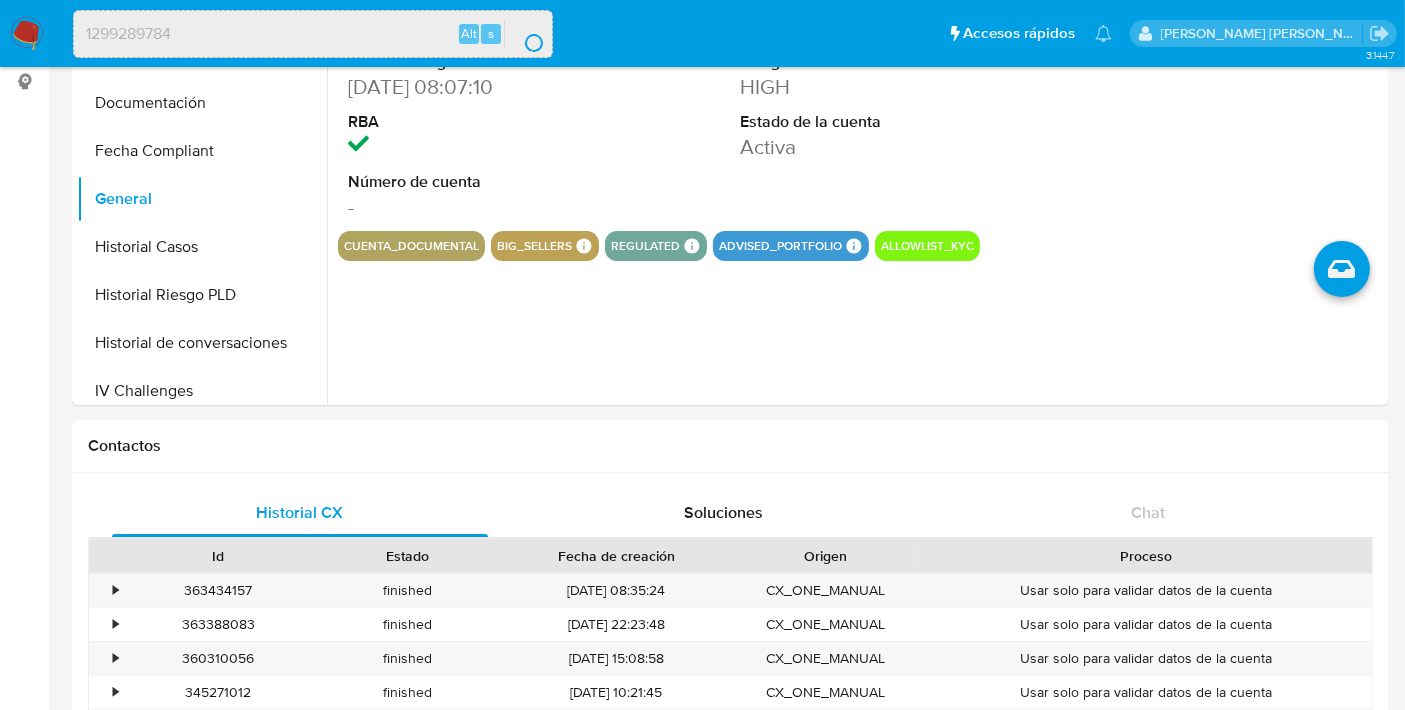 scroll, scrollTop: 0, scrollLeft: 0, axis: both 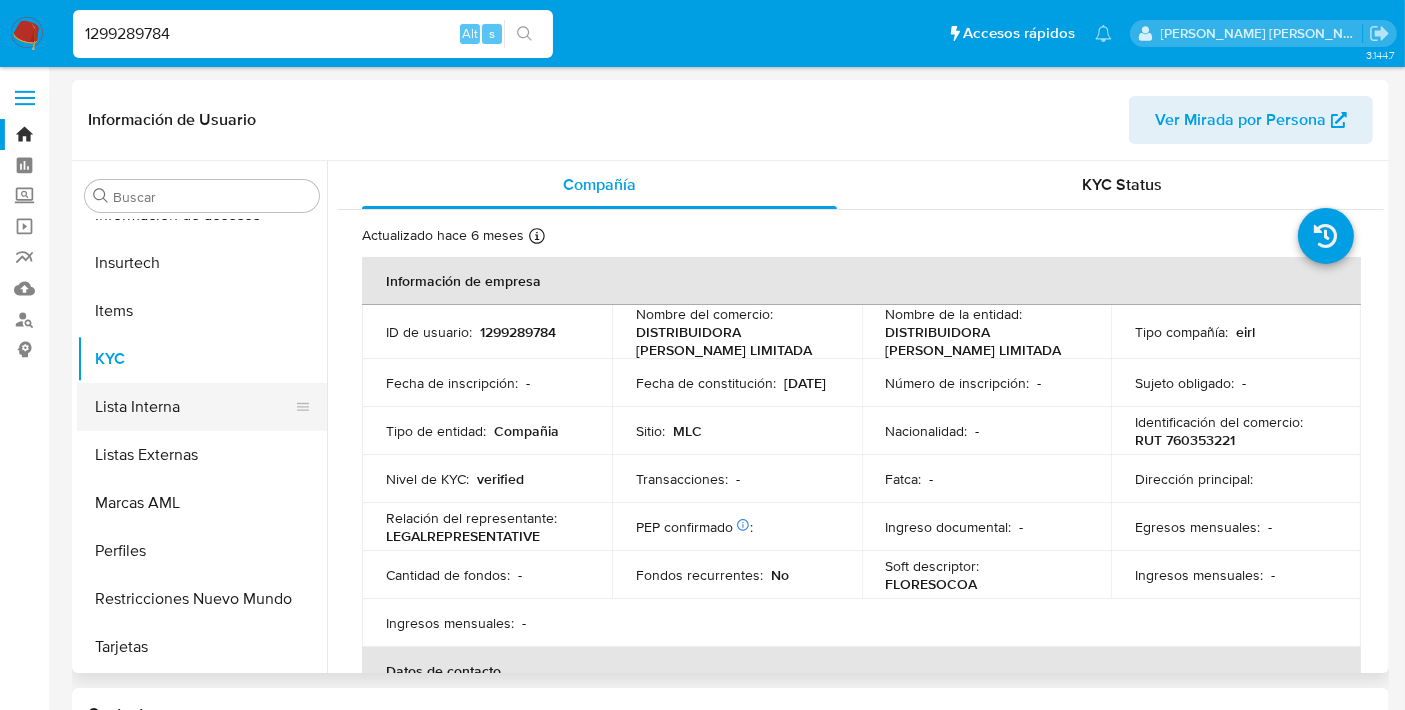 select on "10" 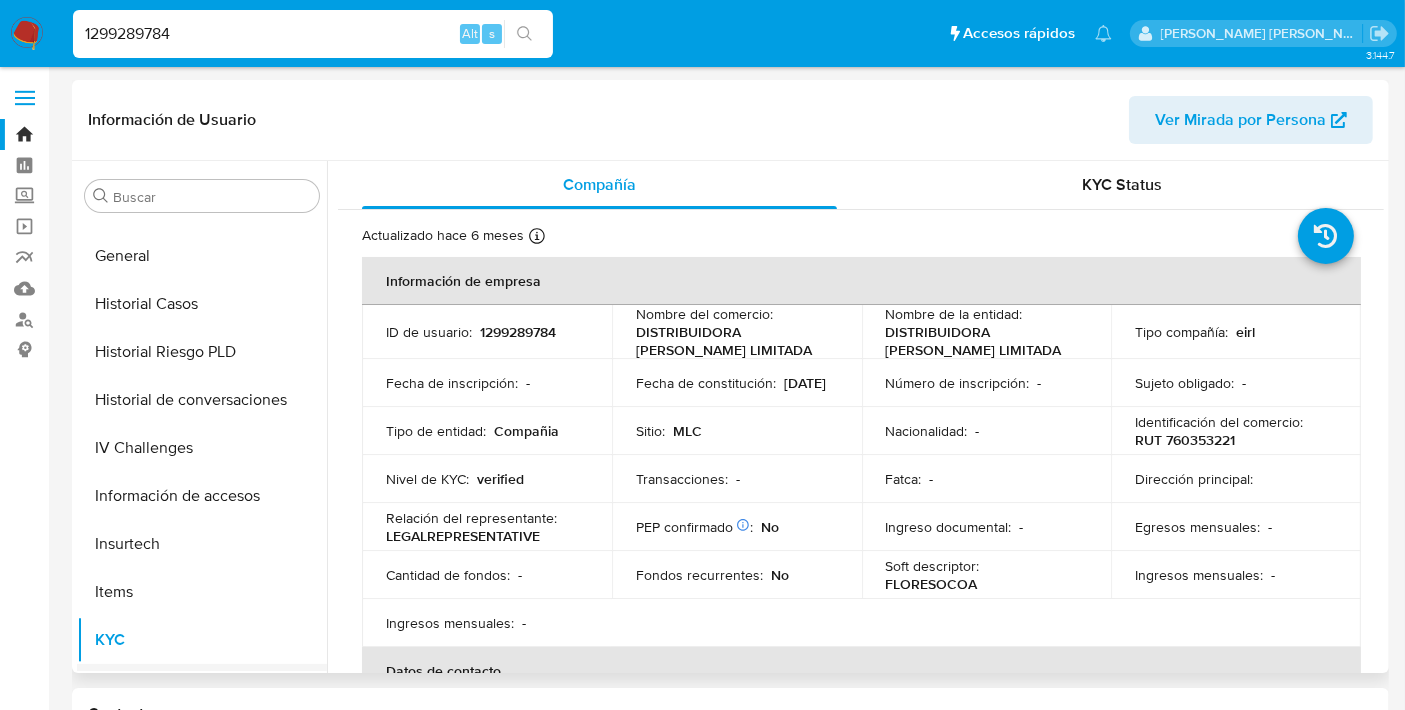scroll, scrollTop: 510, scrollLeft: 0, axis: vertical 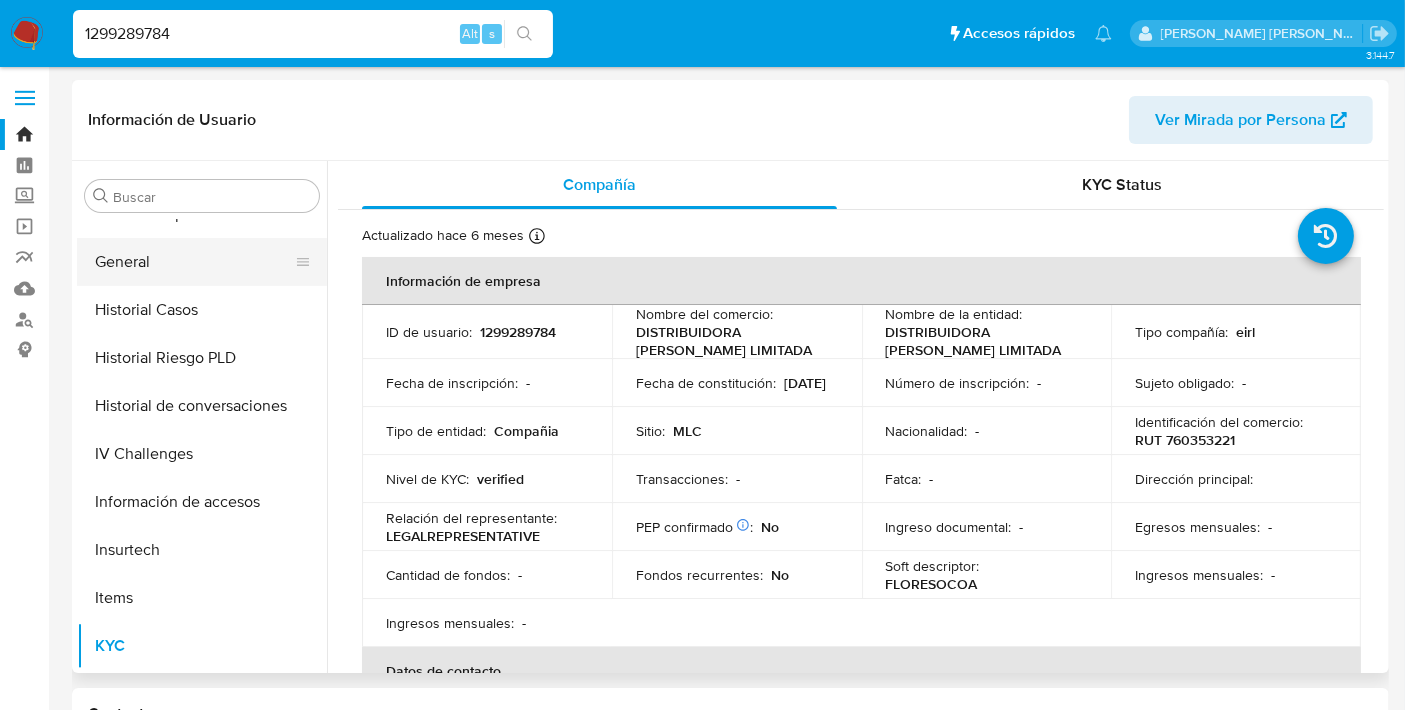 click on "General" at bounding box center (194, 262) 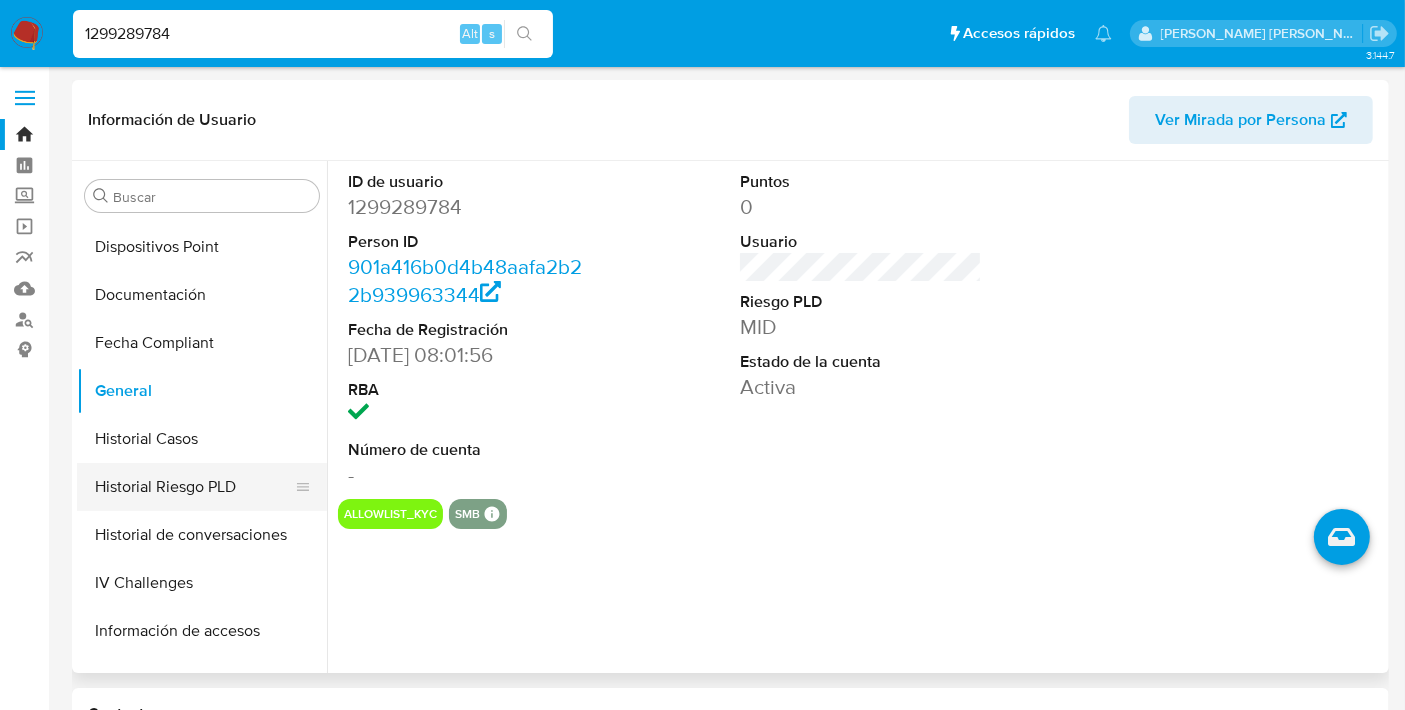 scroll, scrollTop: 676, scrollLeft: 0, axis: vertical 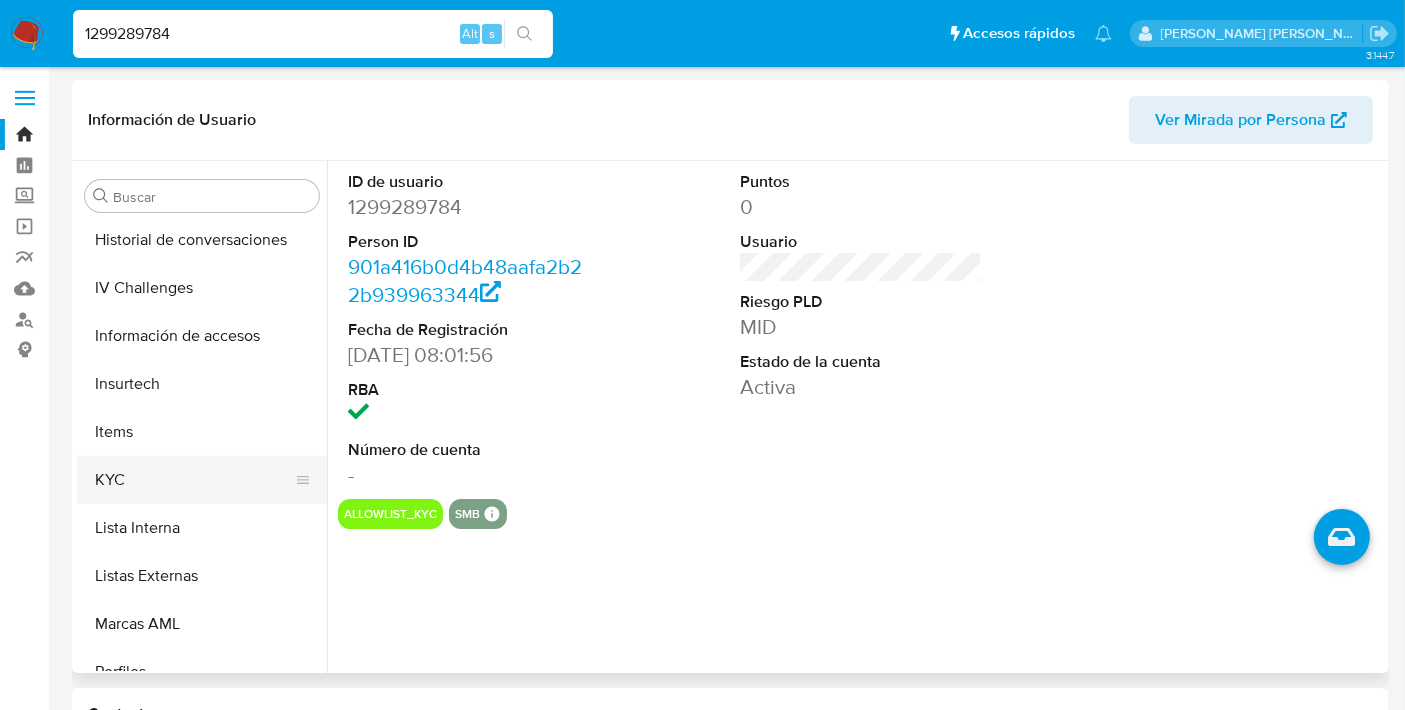 click on "KYC" at bounding box center [194, 480] 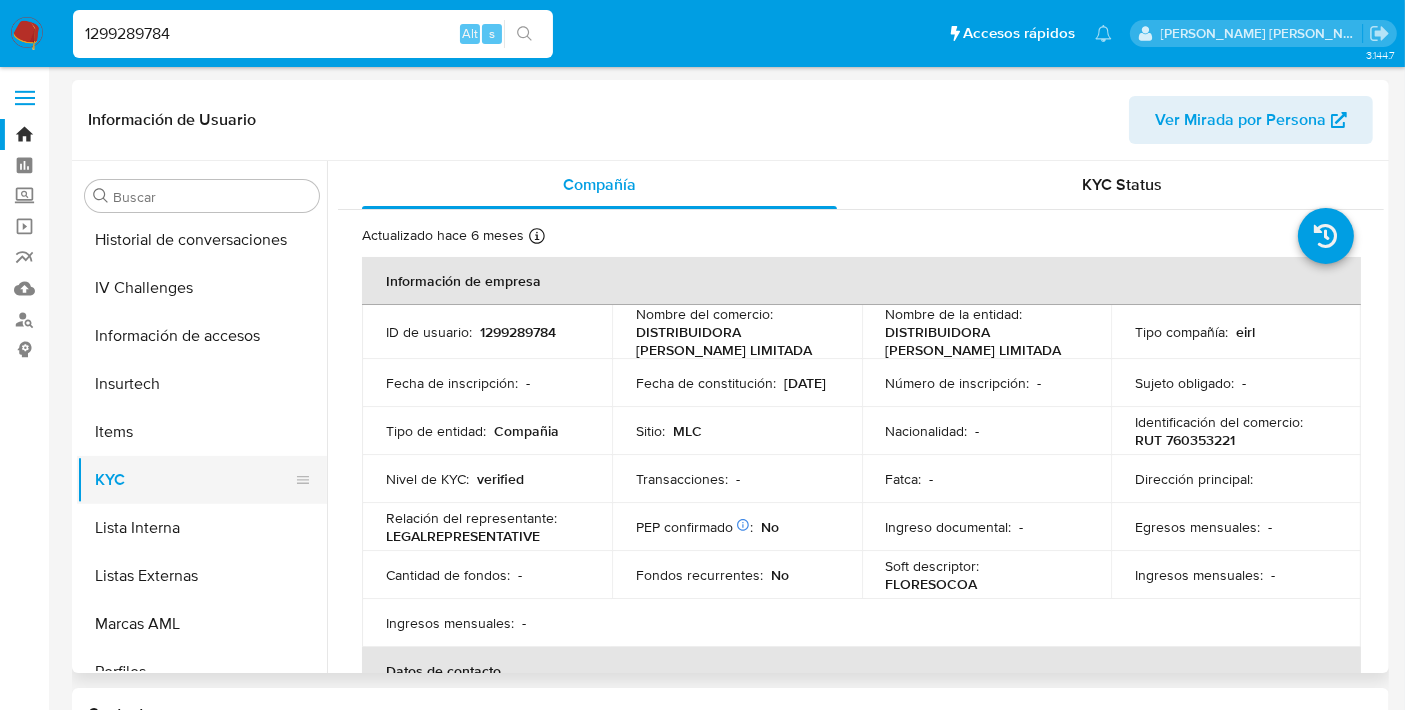 type 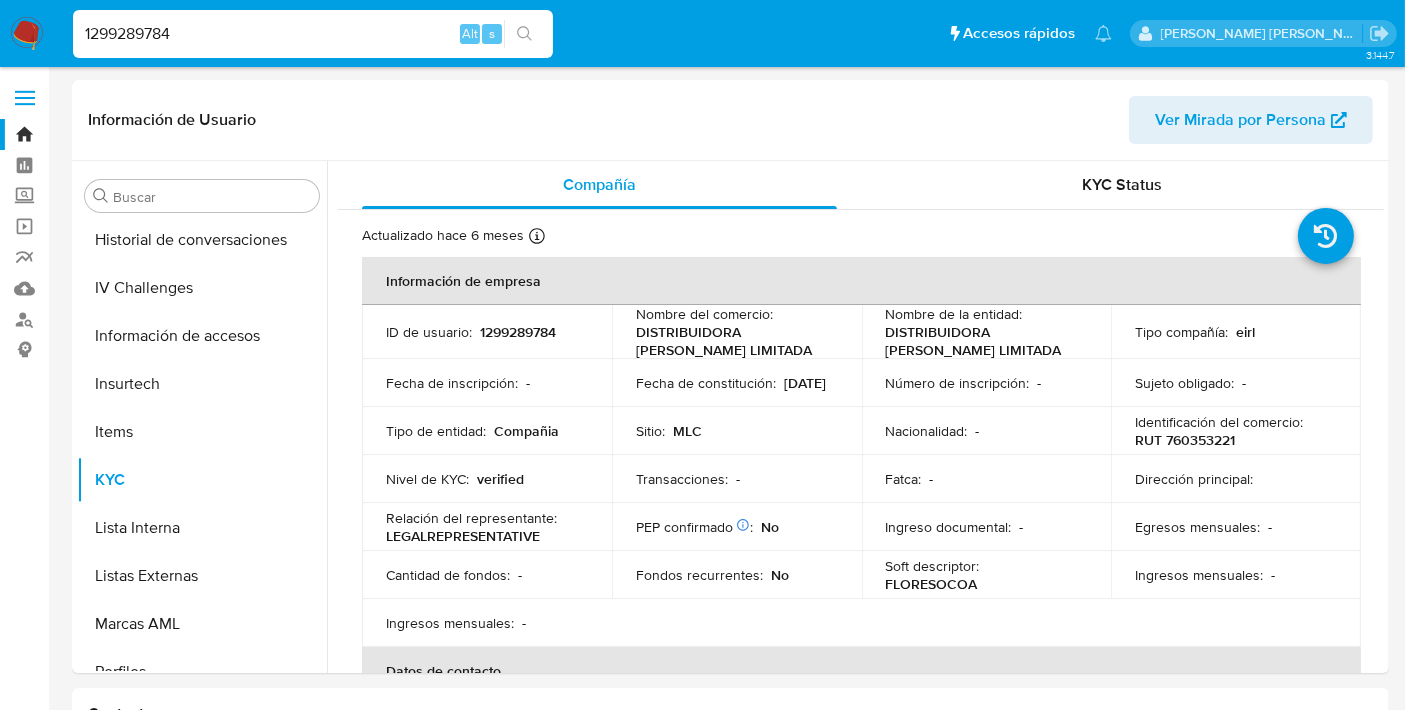 click on "1299289784" at bounding box center [313, 34] 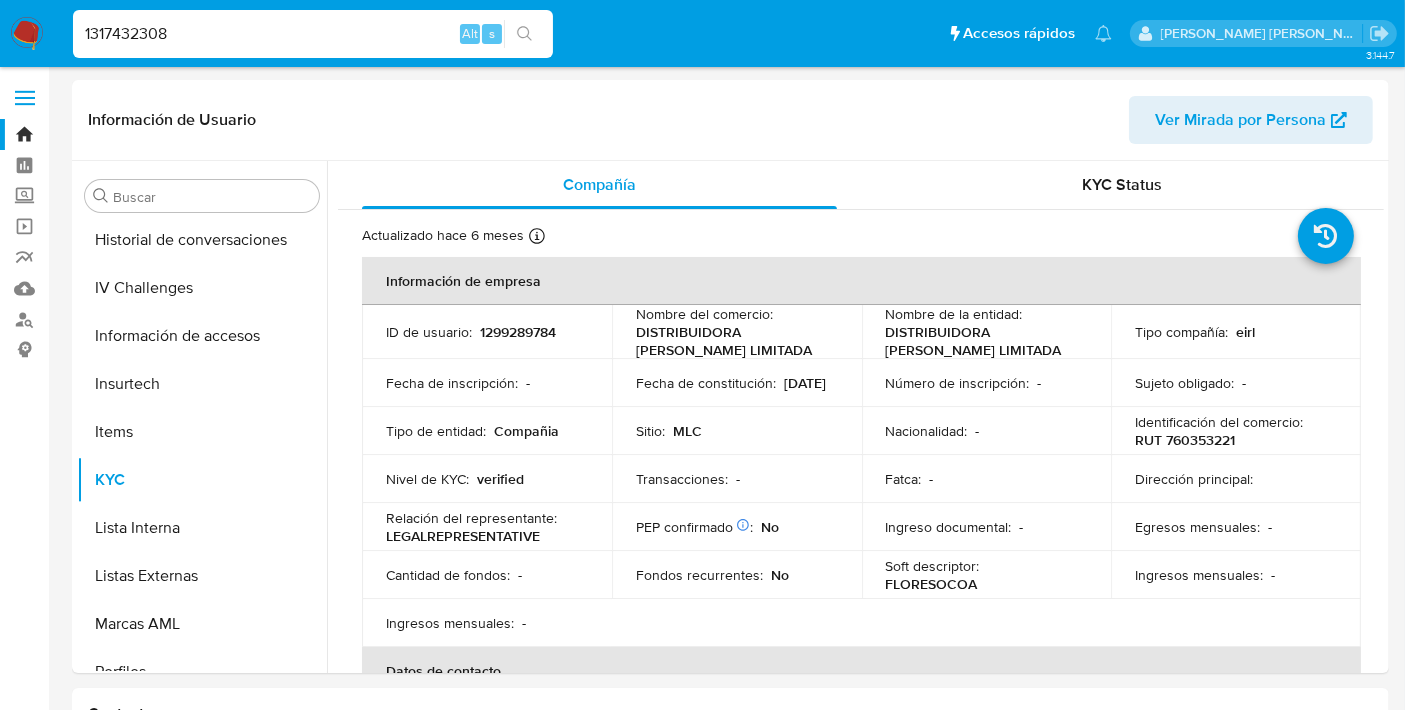 type on "1317432308" 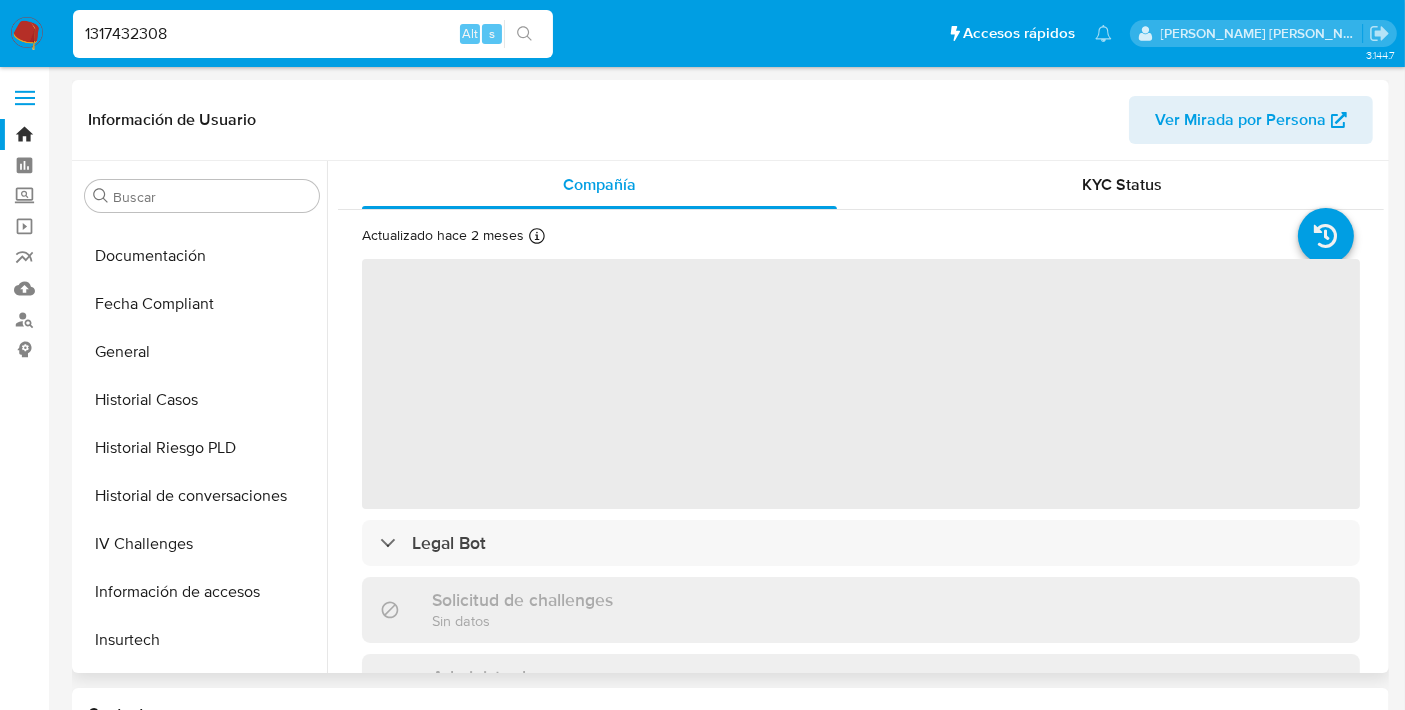 scroll, scrollTop: 411, scrollLeft: 0, axis: vertical 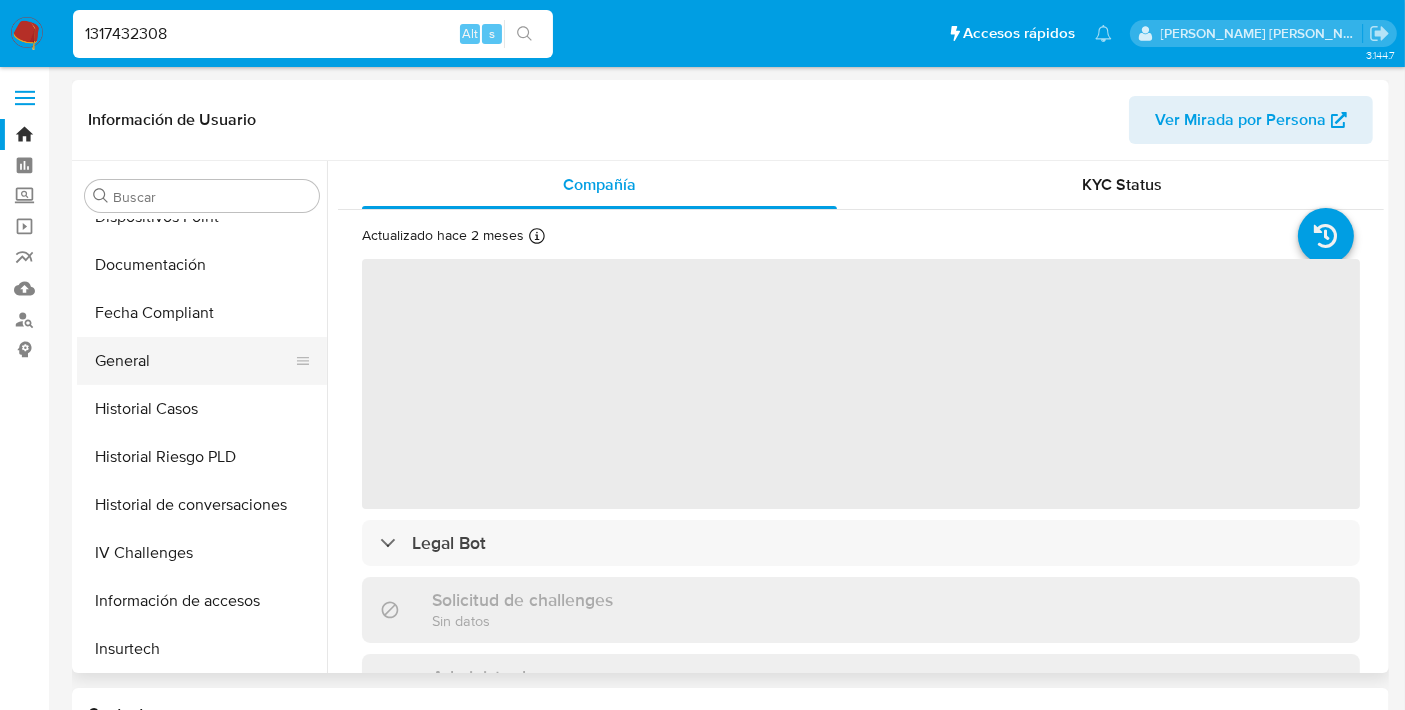 click on "General" at bounding box center (194, 361) 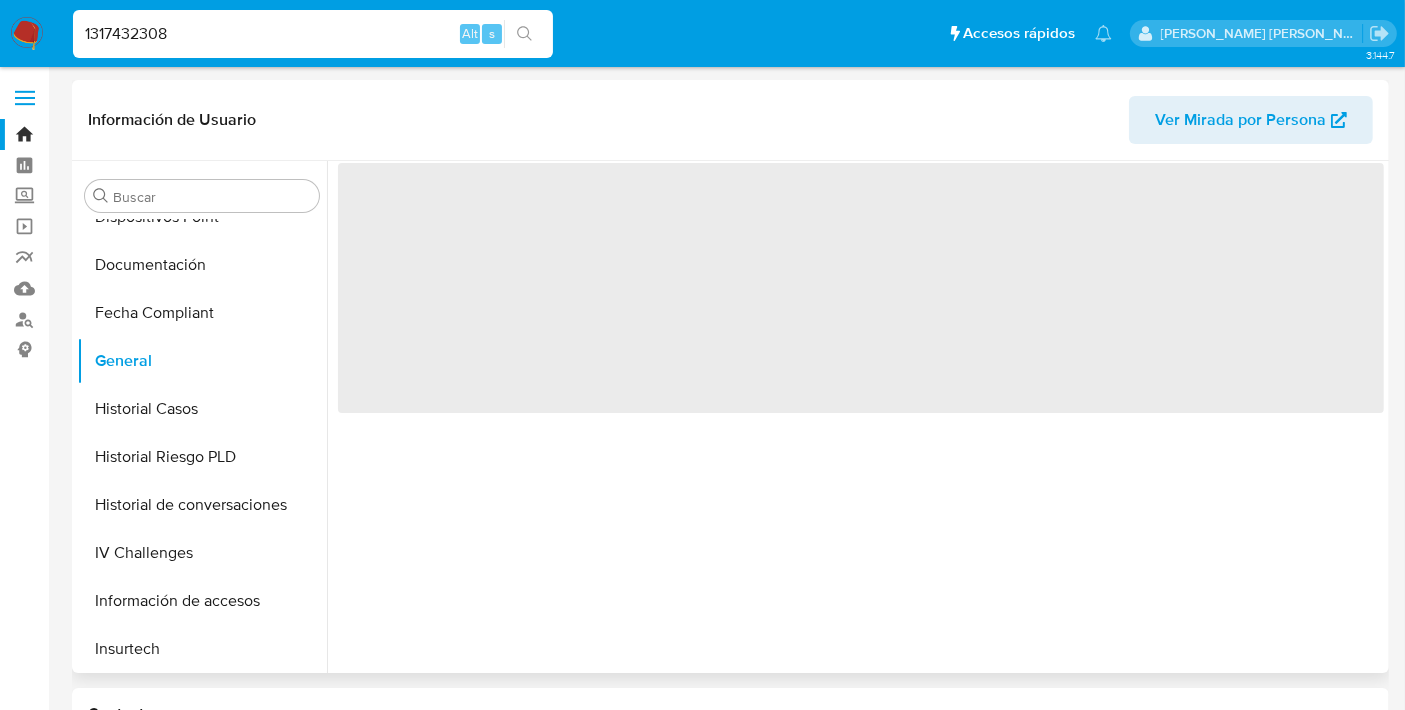select on "10" 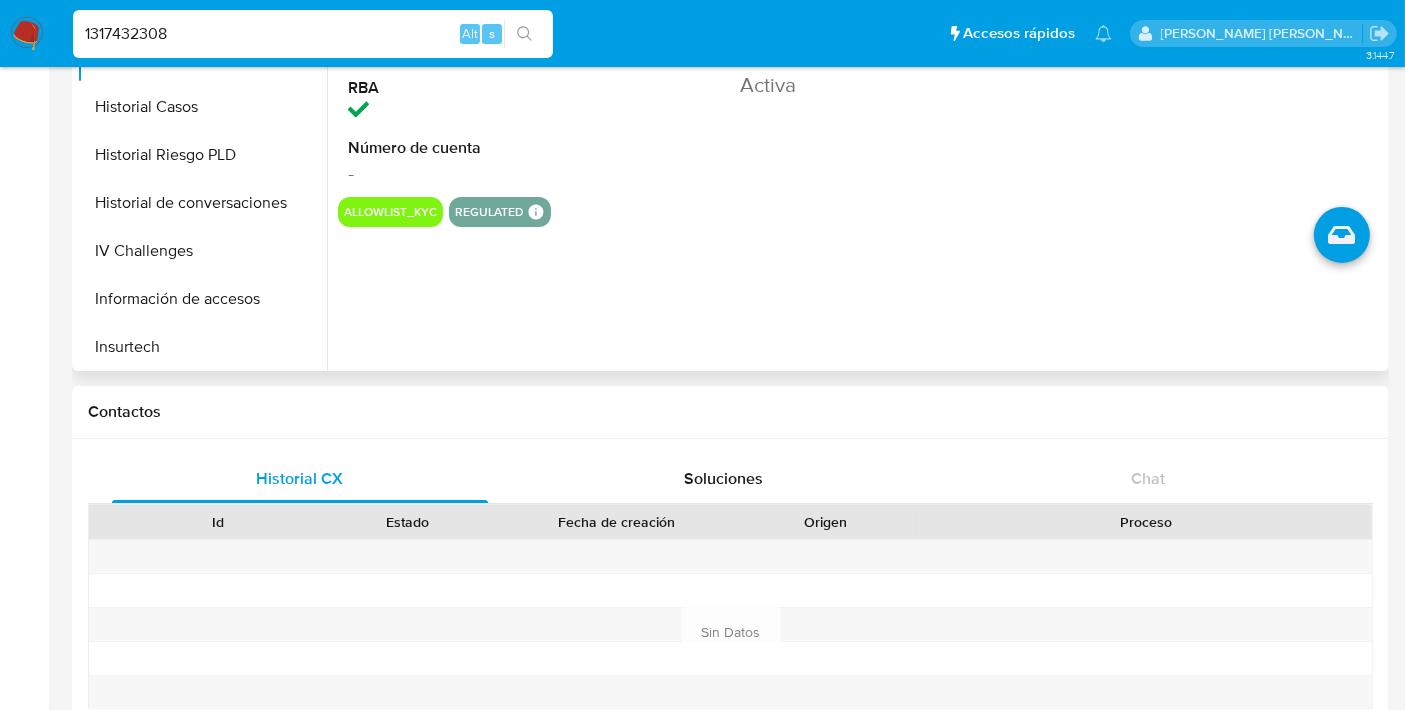 scroll, scrollTop: 303, scrollLeft: 0, axis: vertical 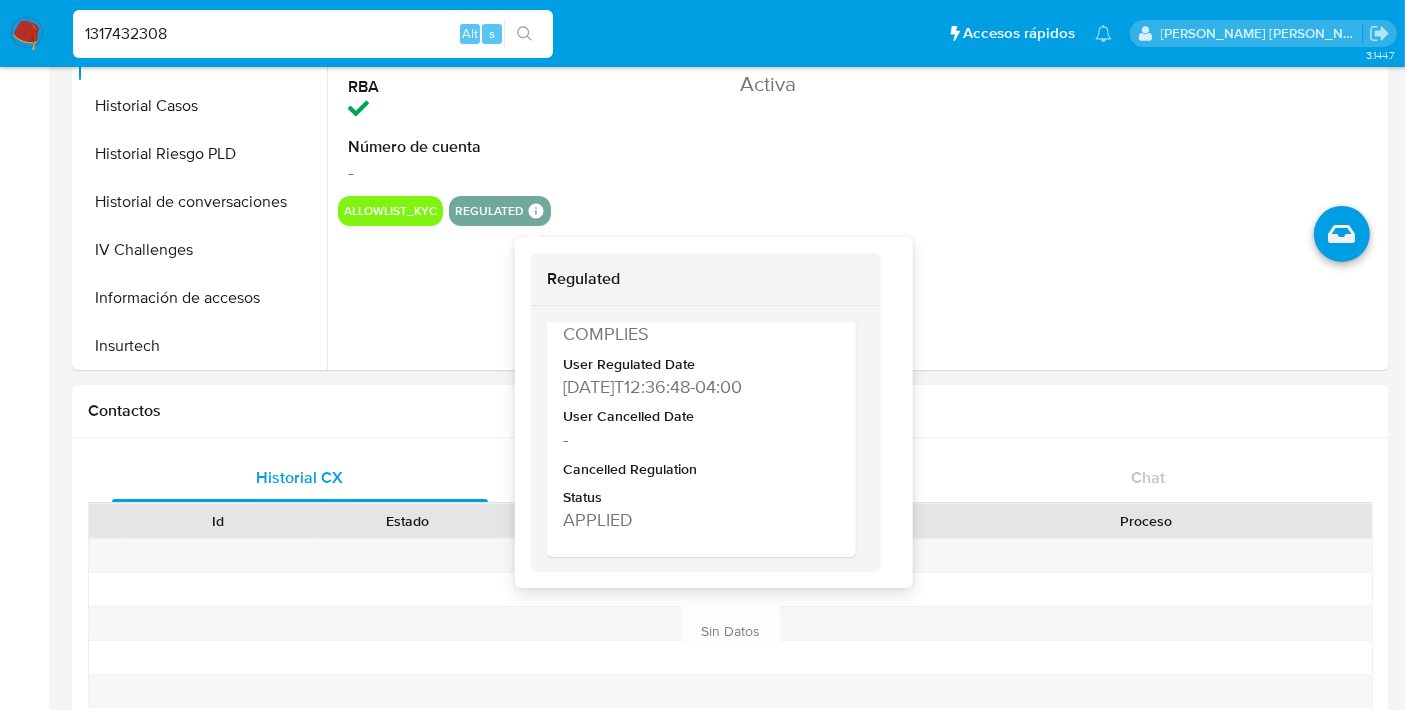 type 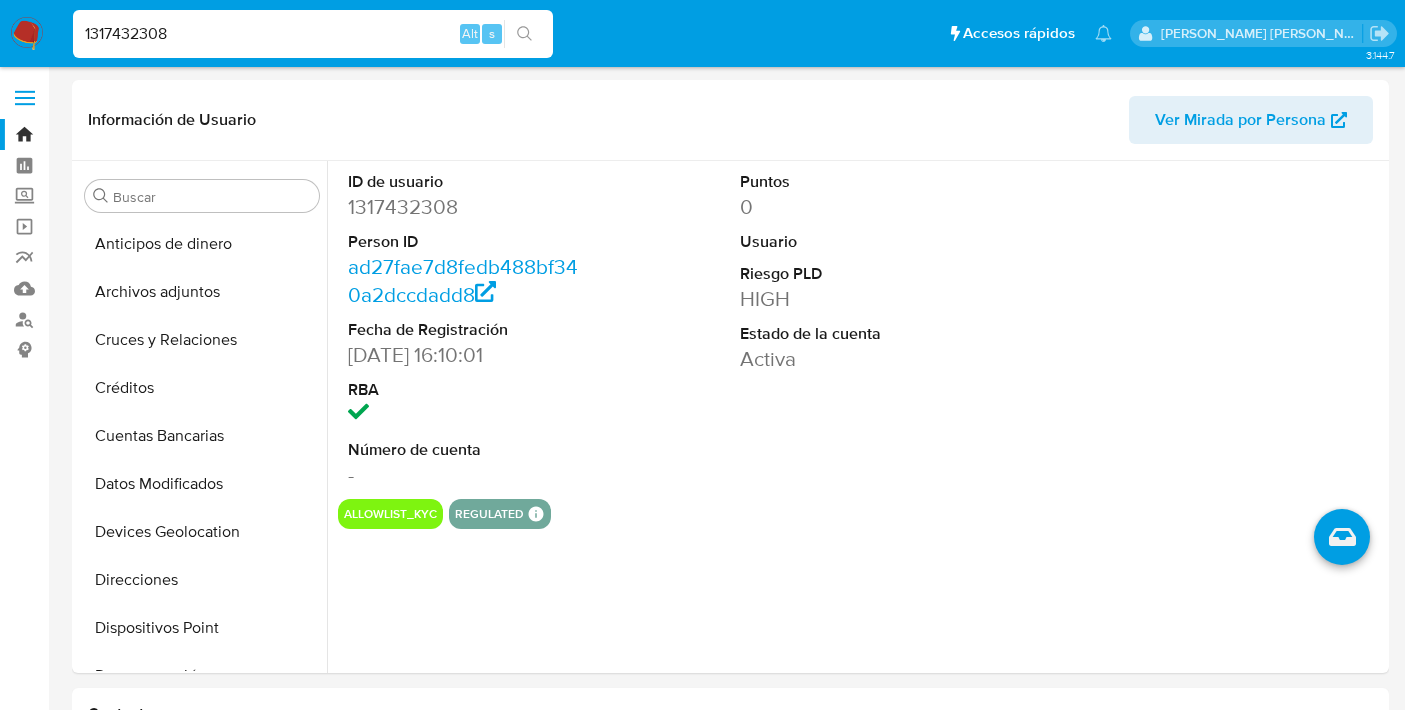 select on "10" 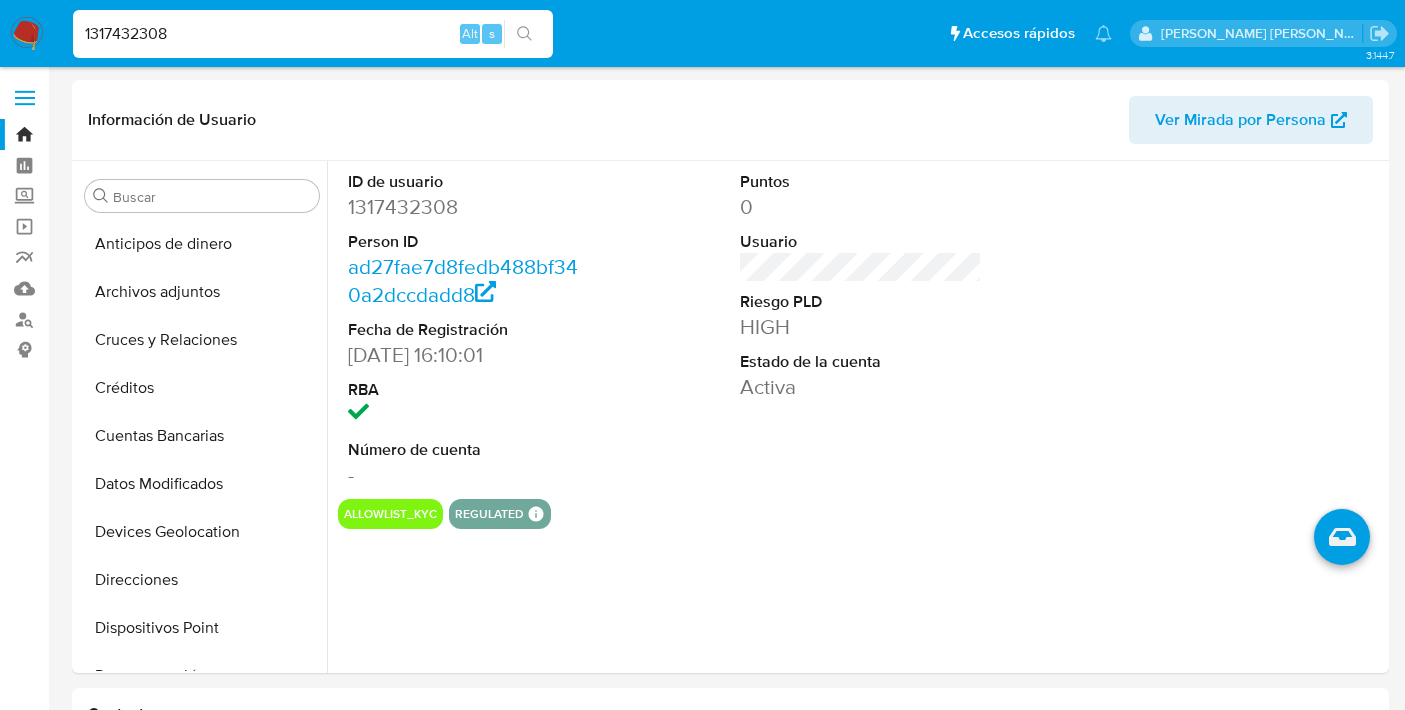 type 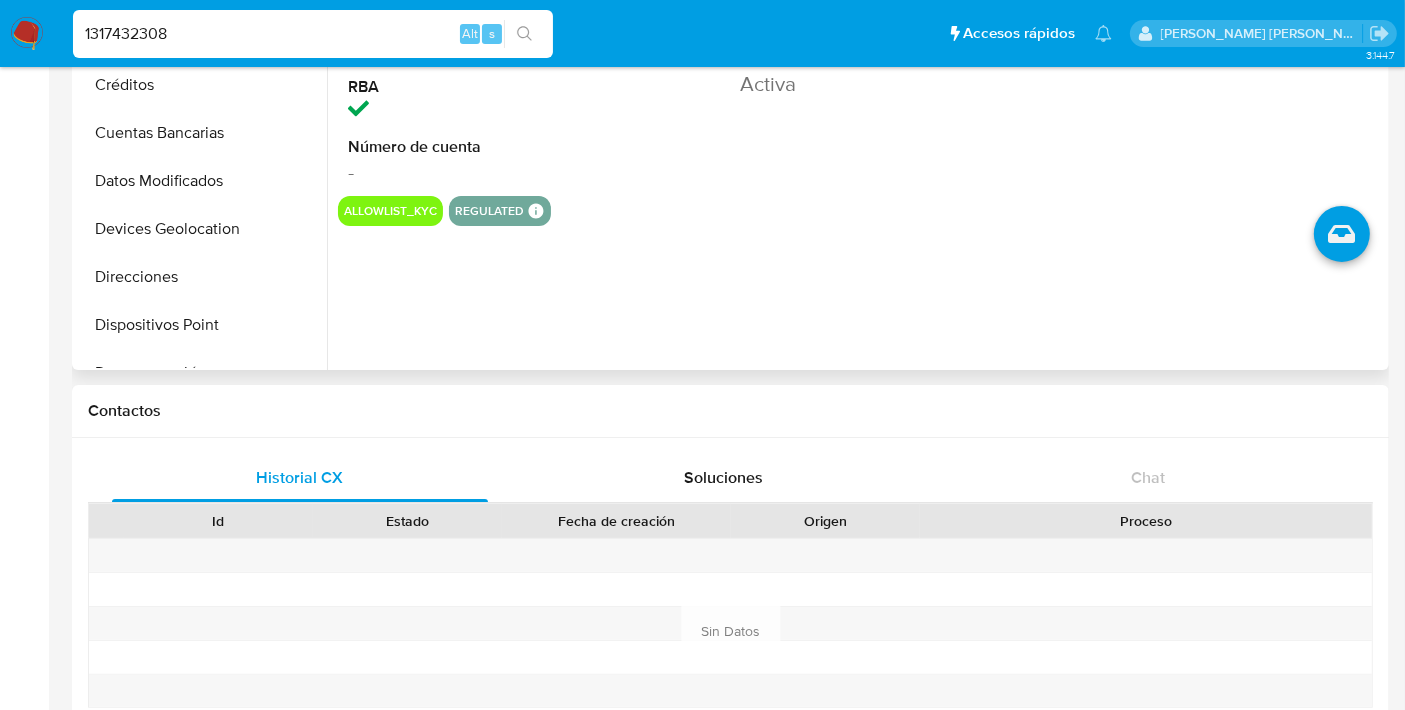 scroll, scrollTop: 303, scrollLeft: 0, axis: vertical 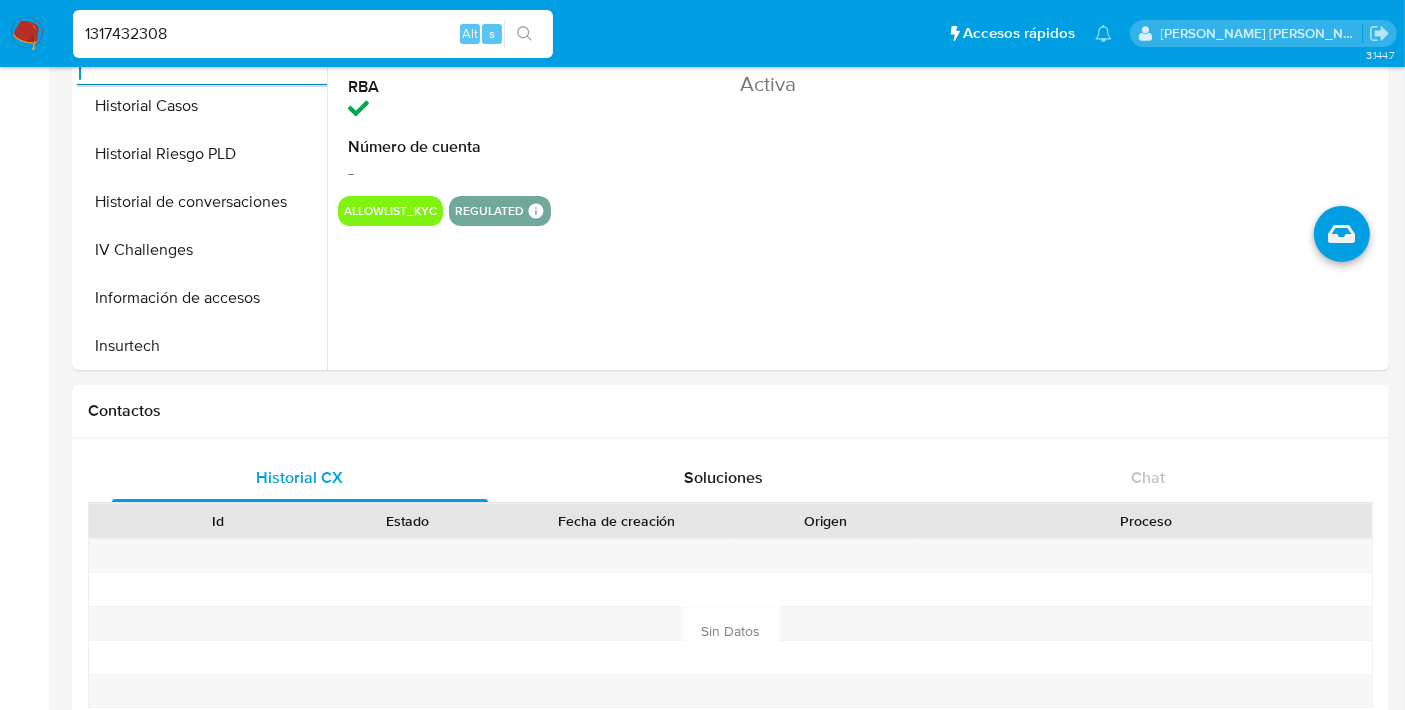 click on "1317432308" at bounding box center (313, 34) 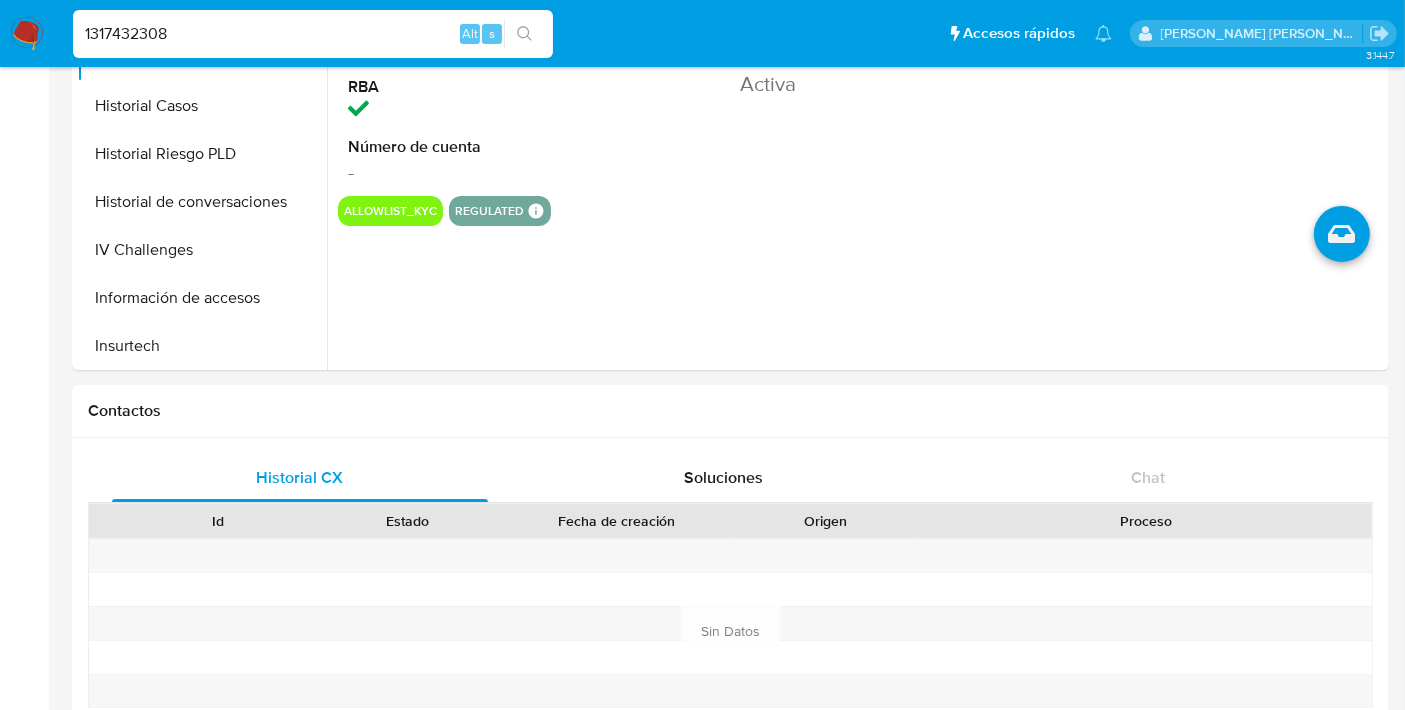 click on "1317432308" at bounding box center [313, 34] 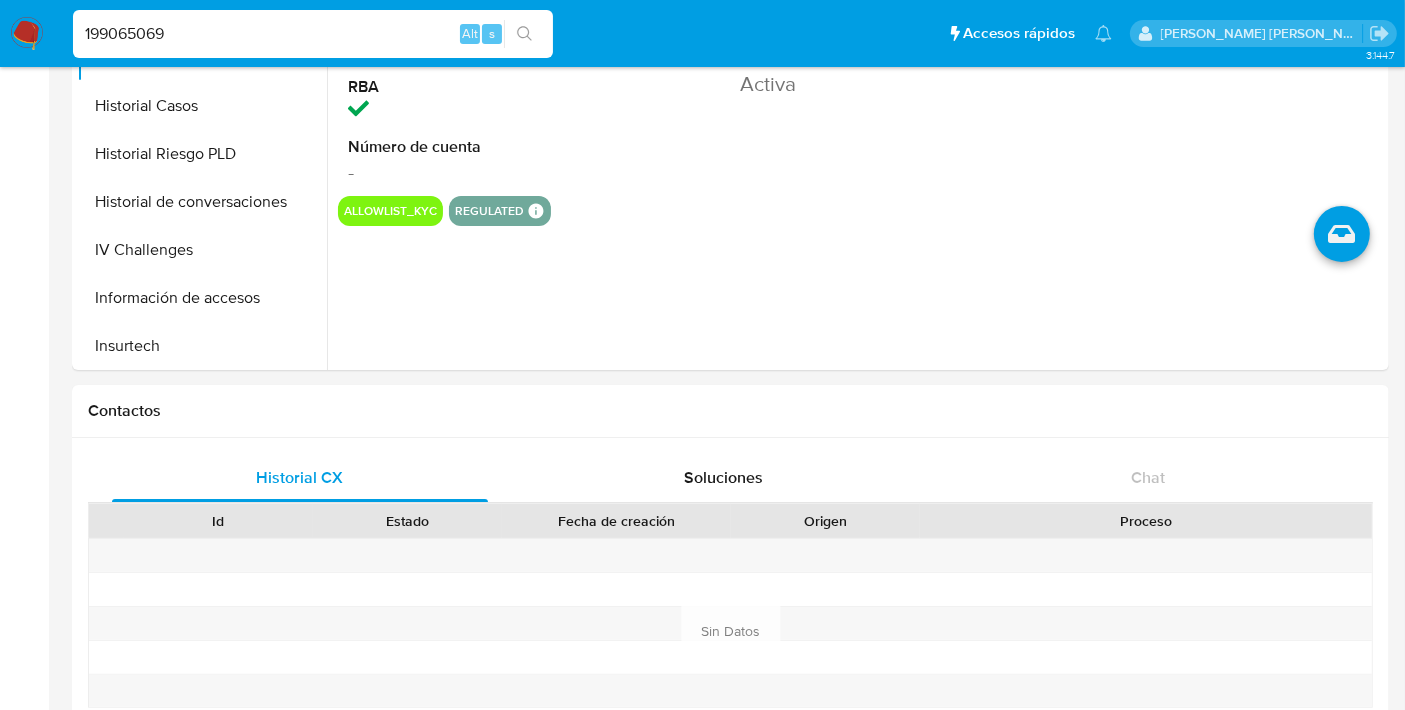 type on "199065069" 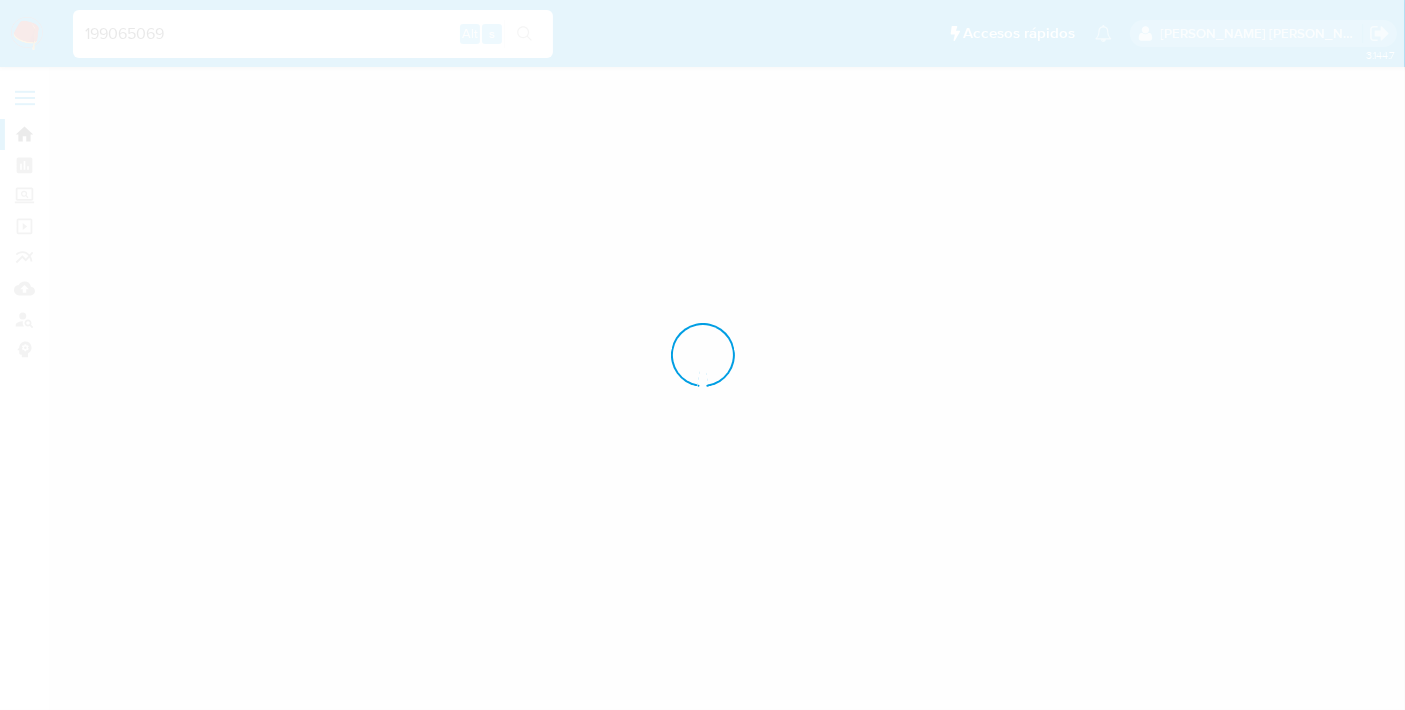 scroll, scrollTop: 0, scrollLeft: 0, axis: both 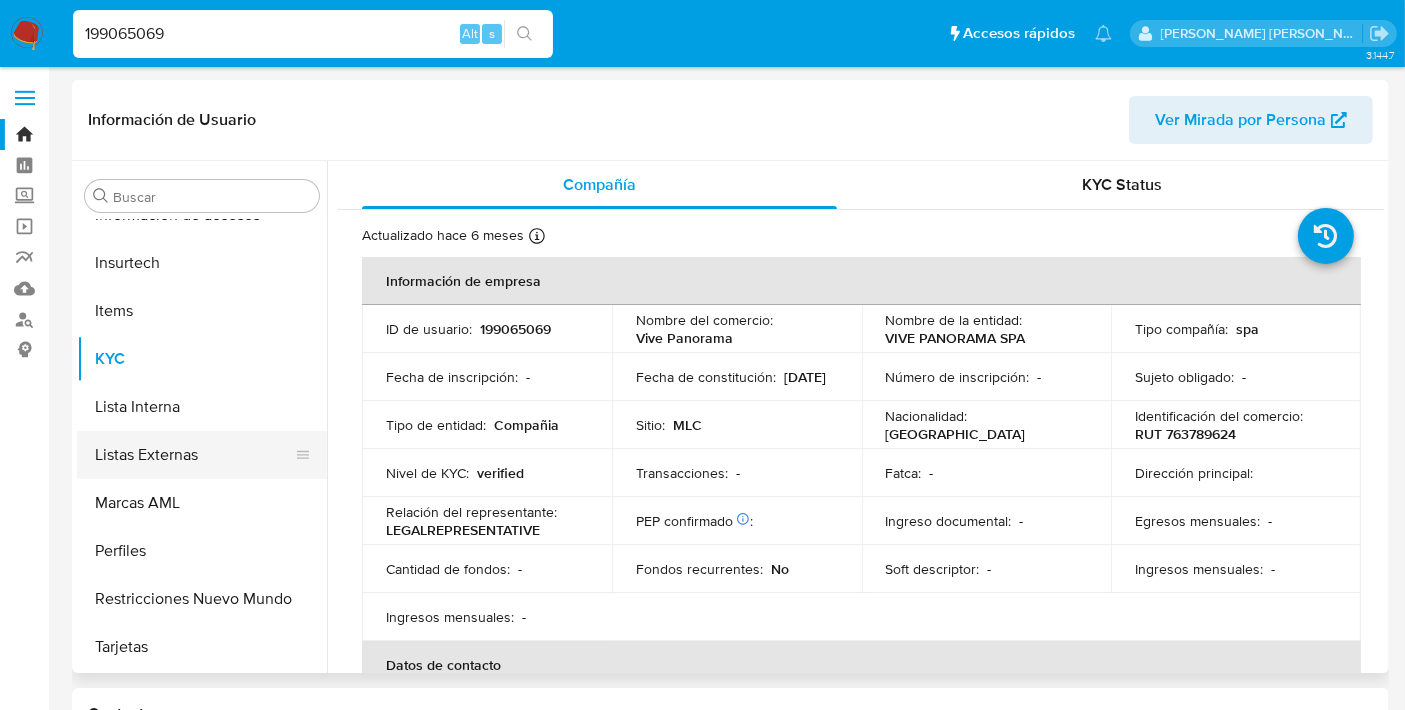 select on "10" 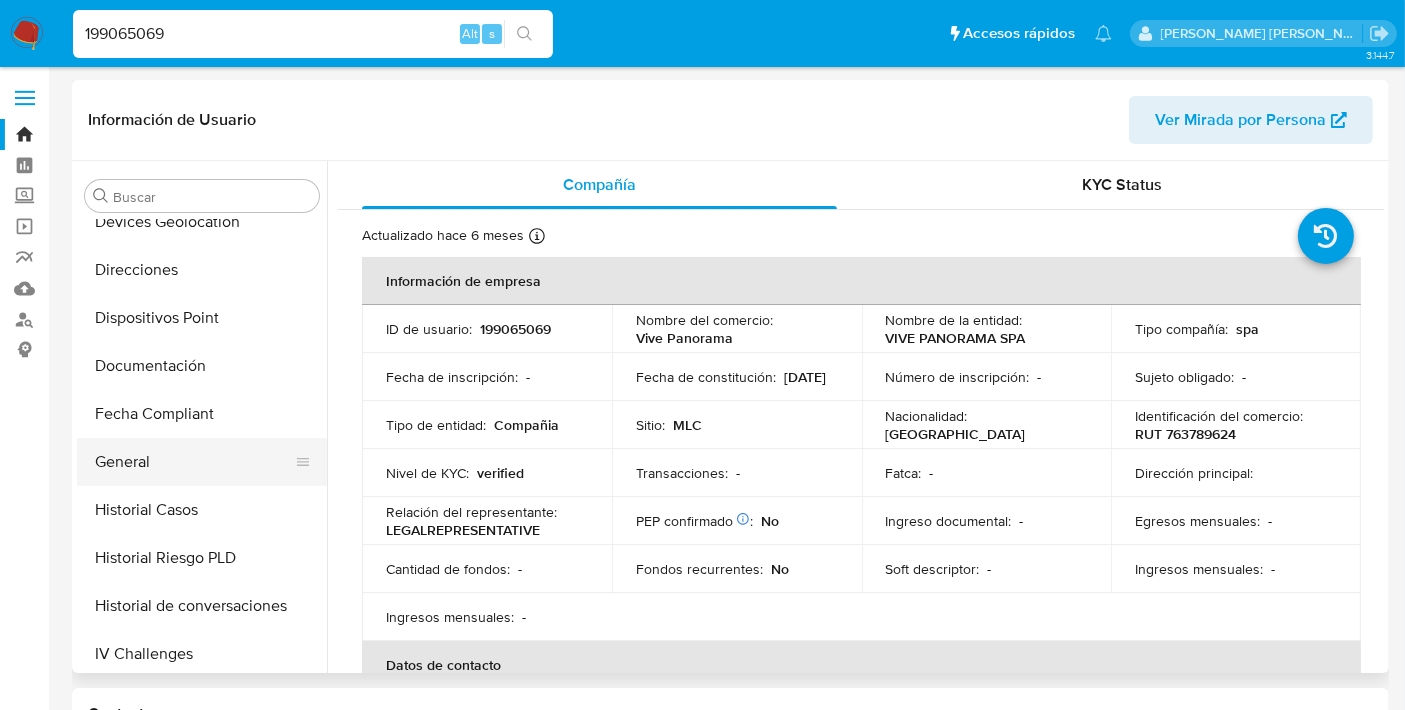 scroll, scrollTop: 309, scrollLeft: 0, axis: vertical 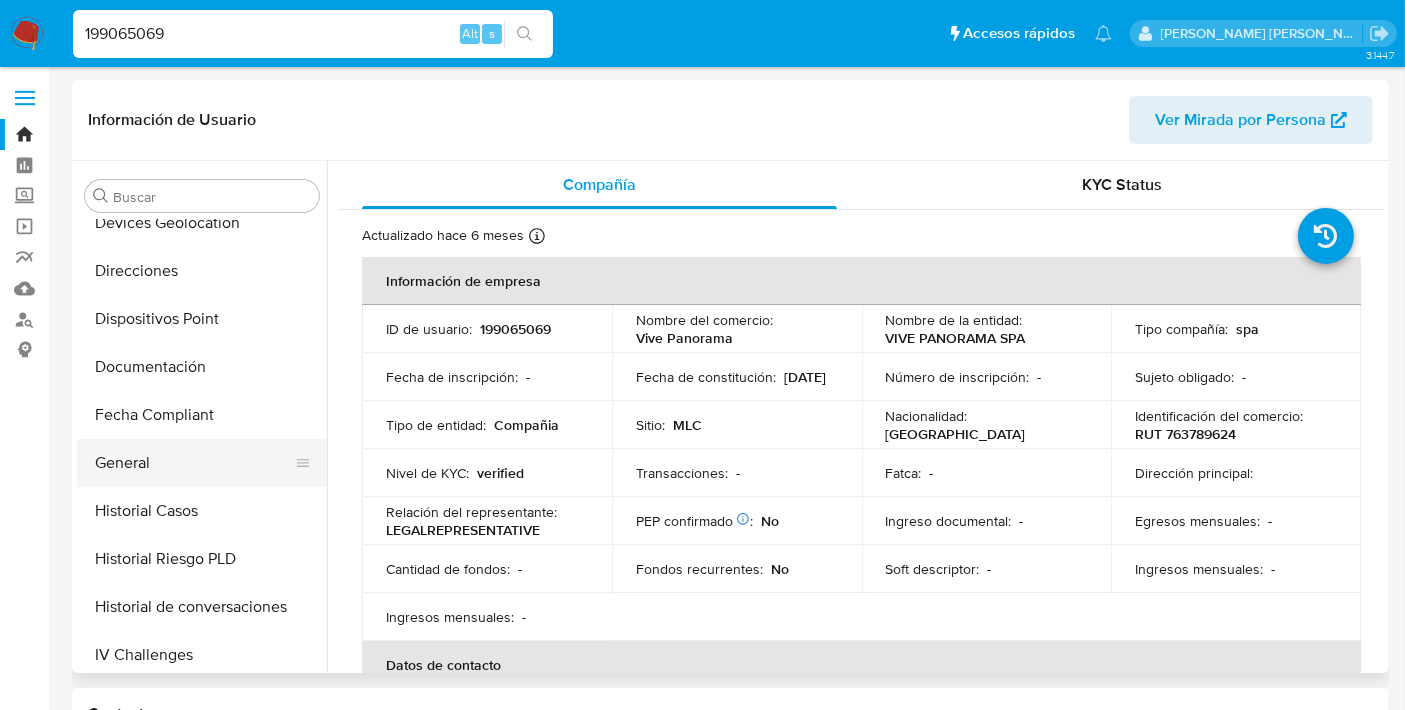 click on "General" at bounding box center (194, 463) 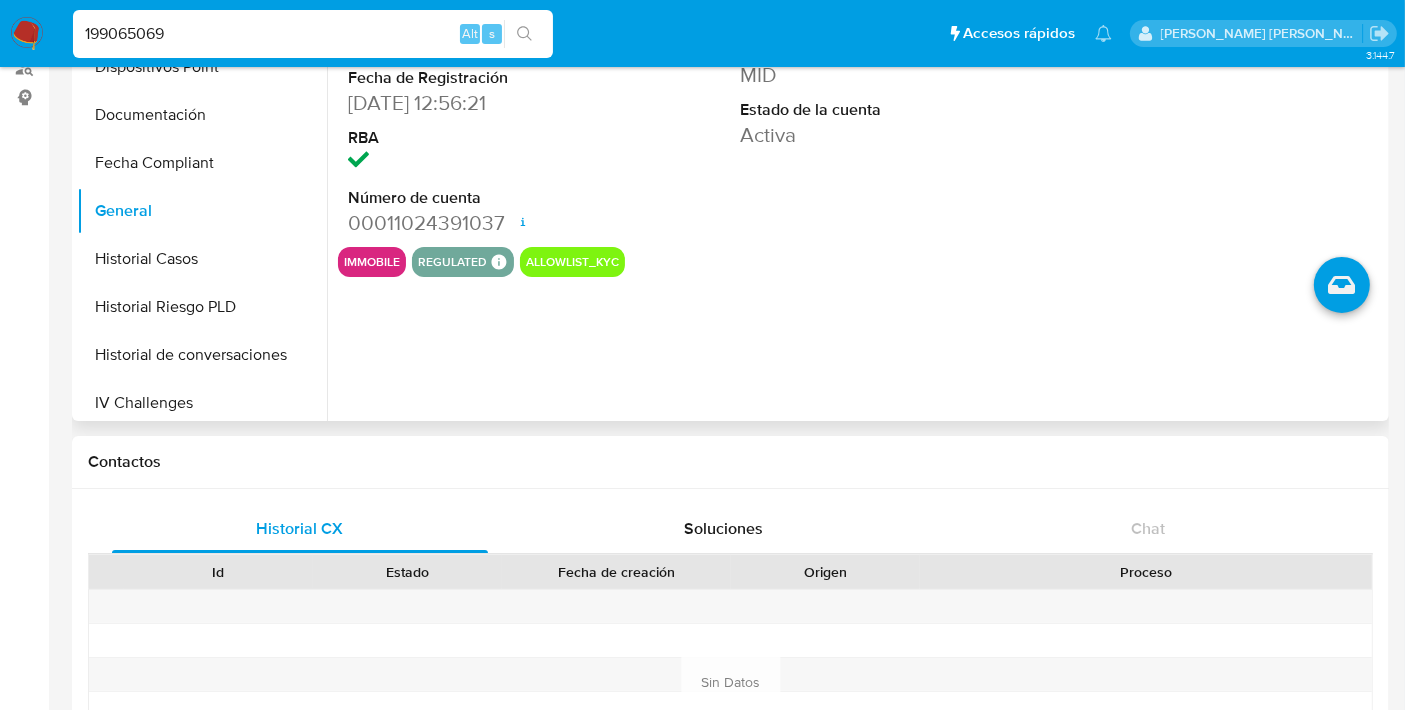 scroll, scrollTop: 257, scrollLeft: 0, axis: vertical 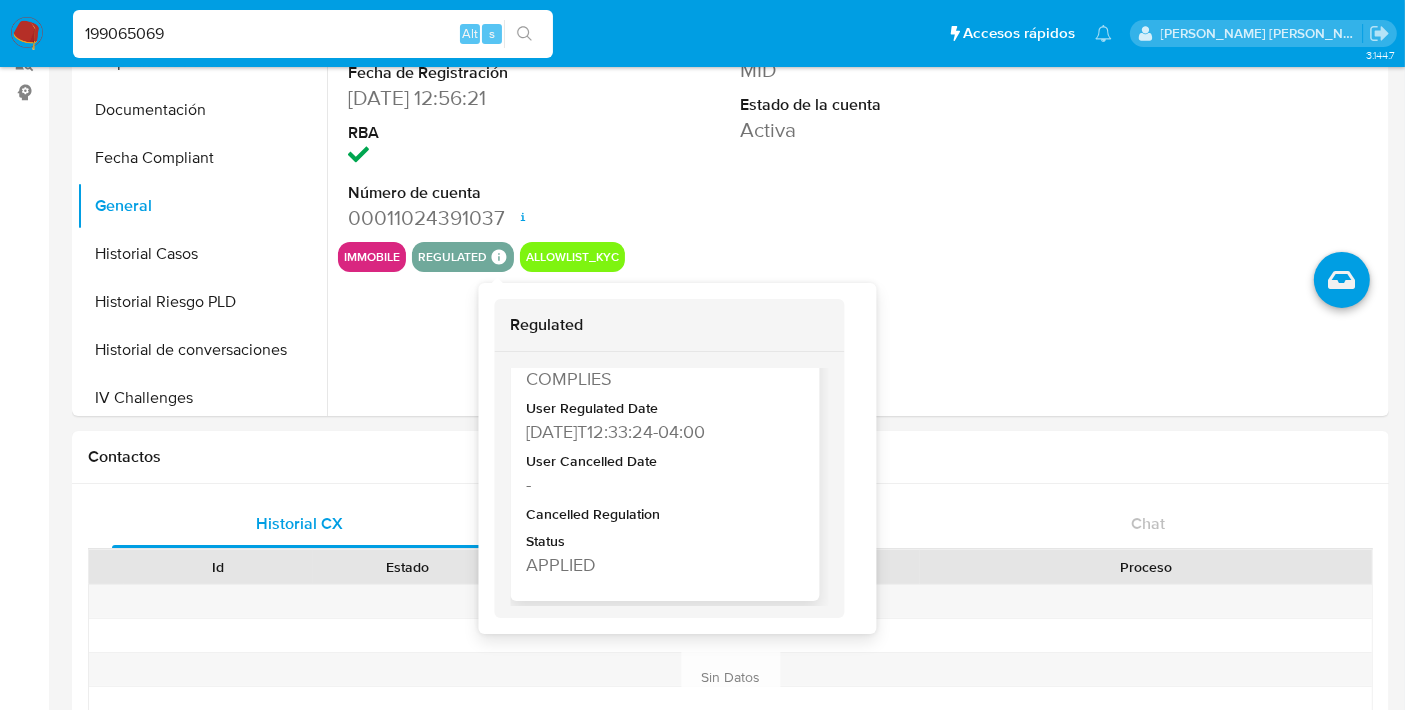 type 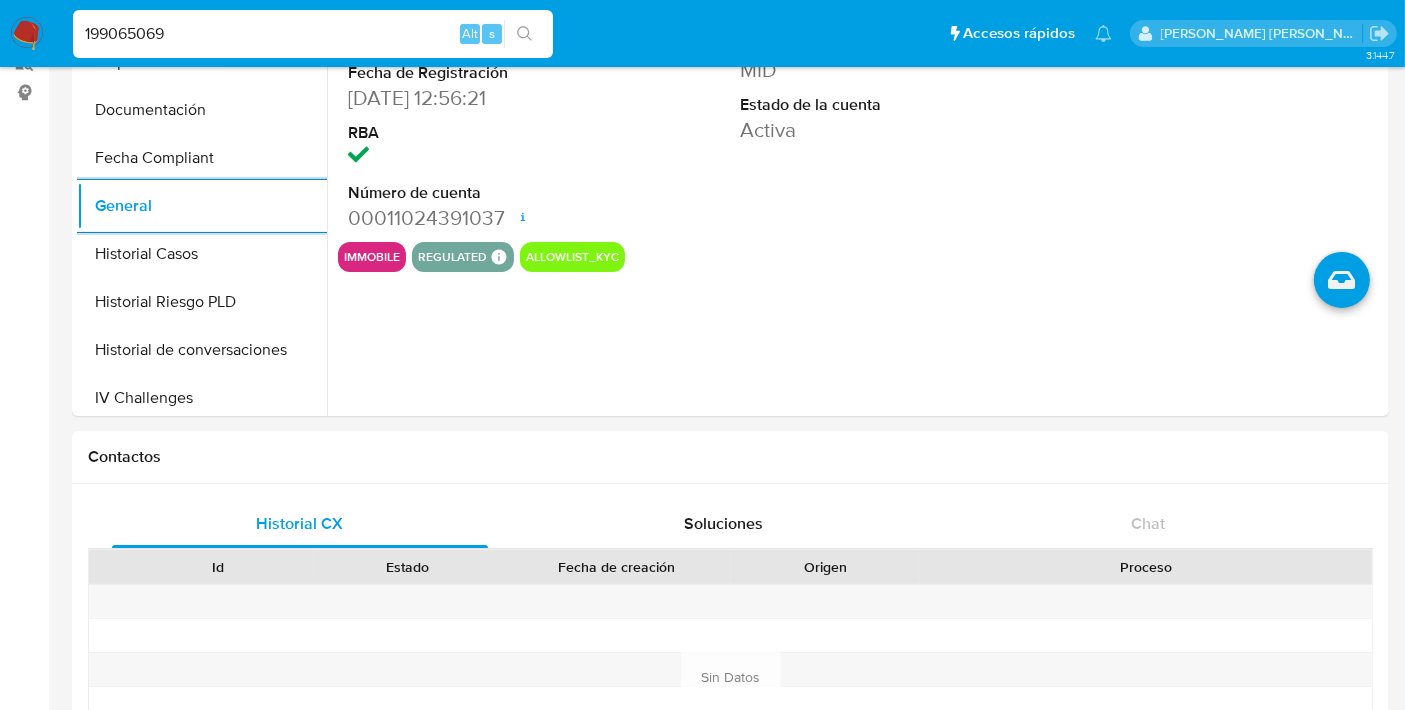 click on "199065069" at bounding box center [313, 34] 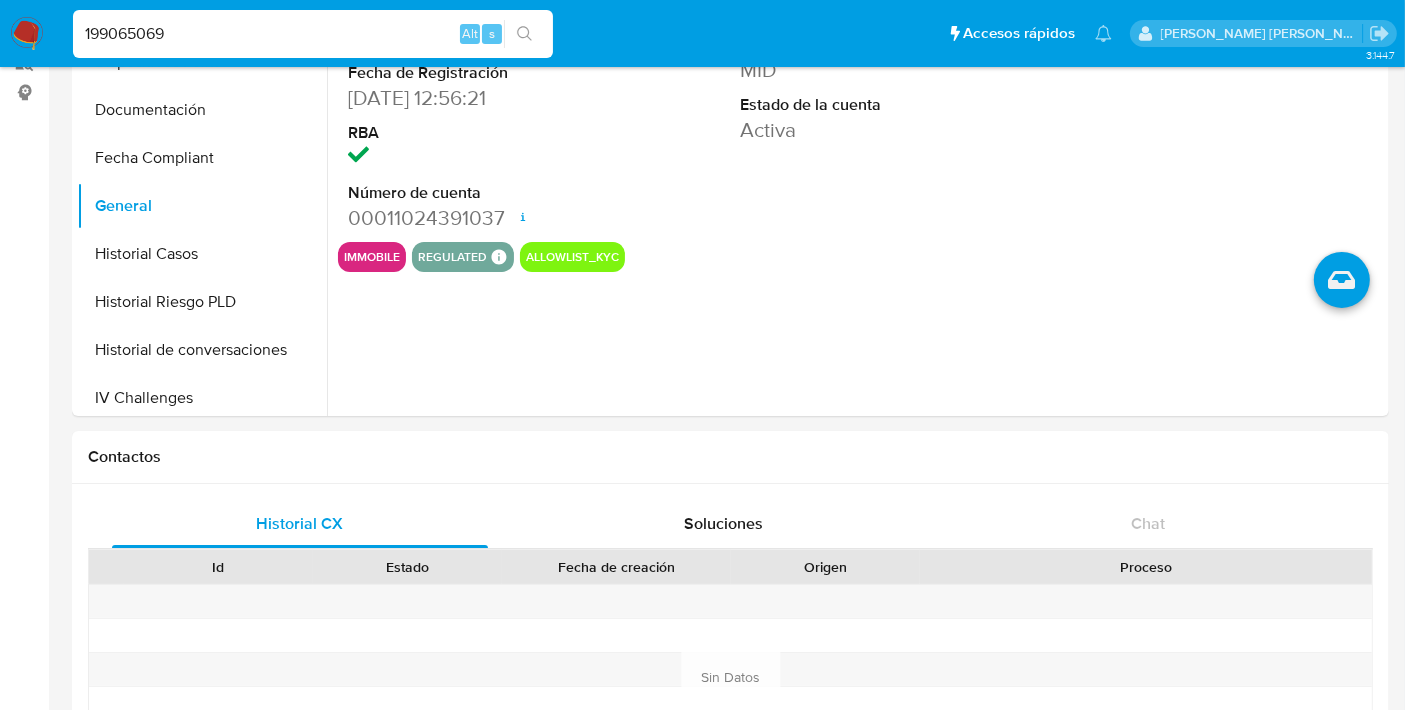 click on "199065069" at bounding box center [313, 34] 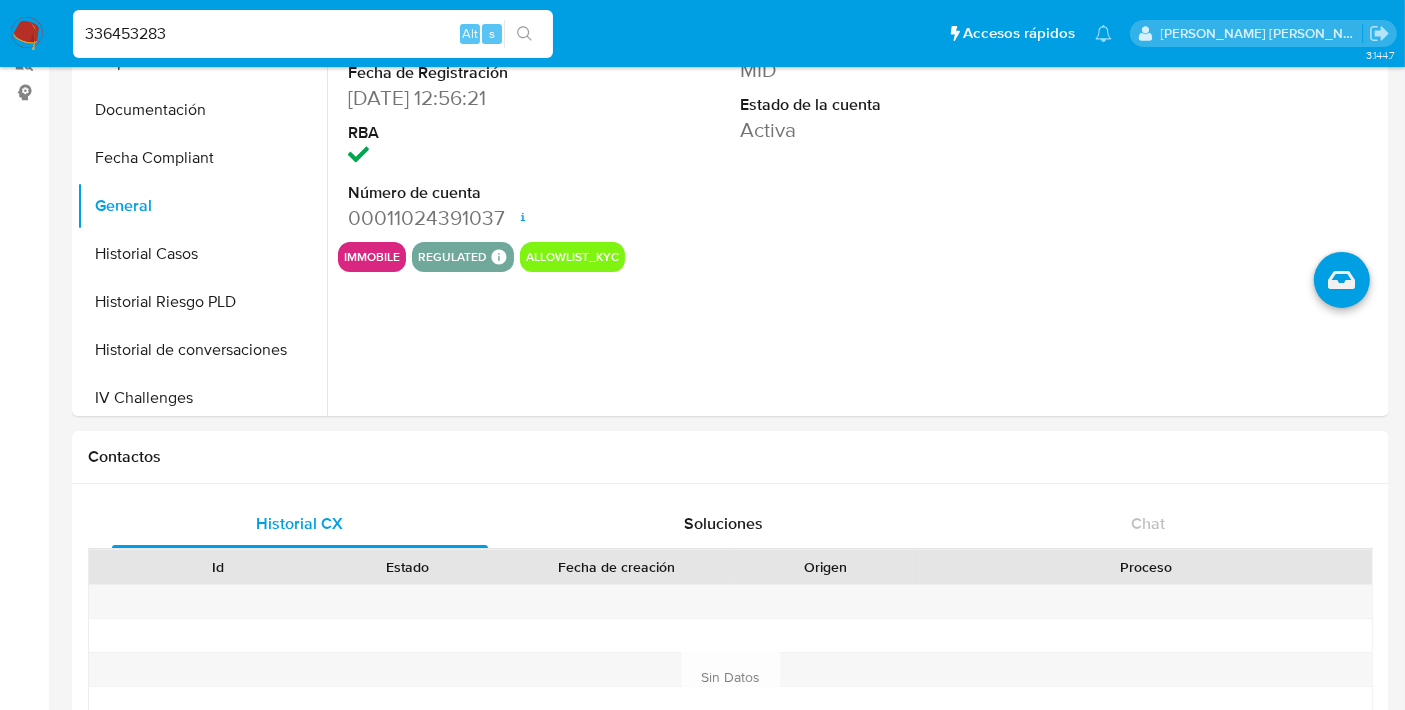 type on "336453283" 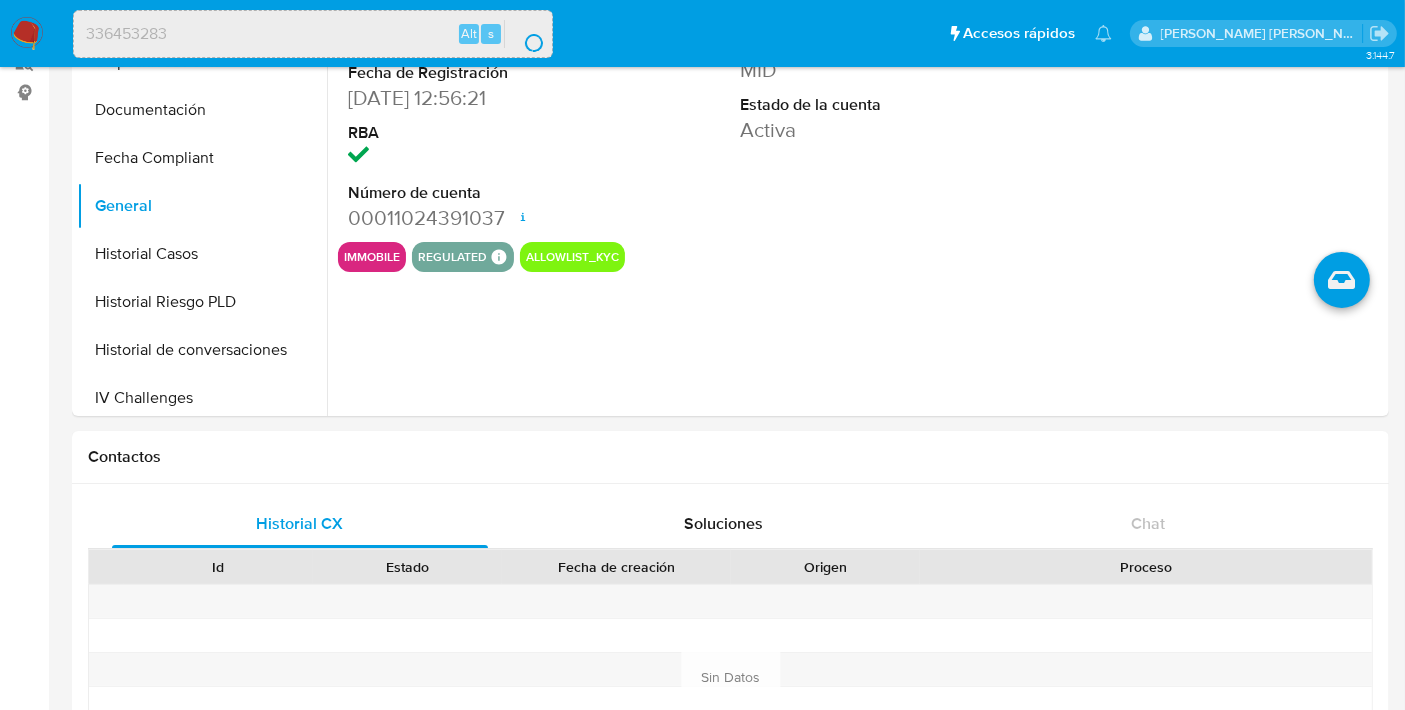 scroll, scrollTop: 0, scrollLeft: 0, axis: both 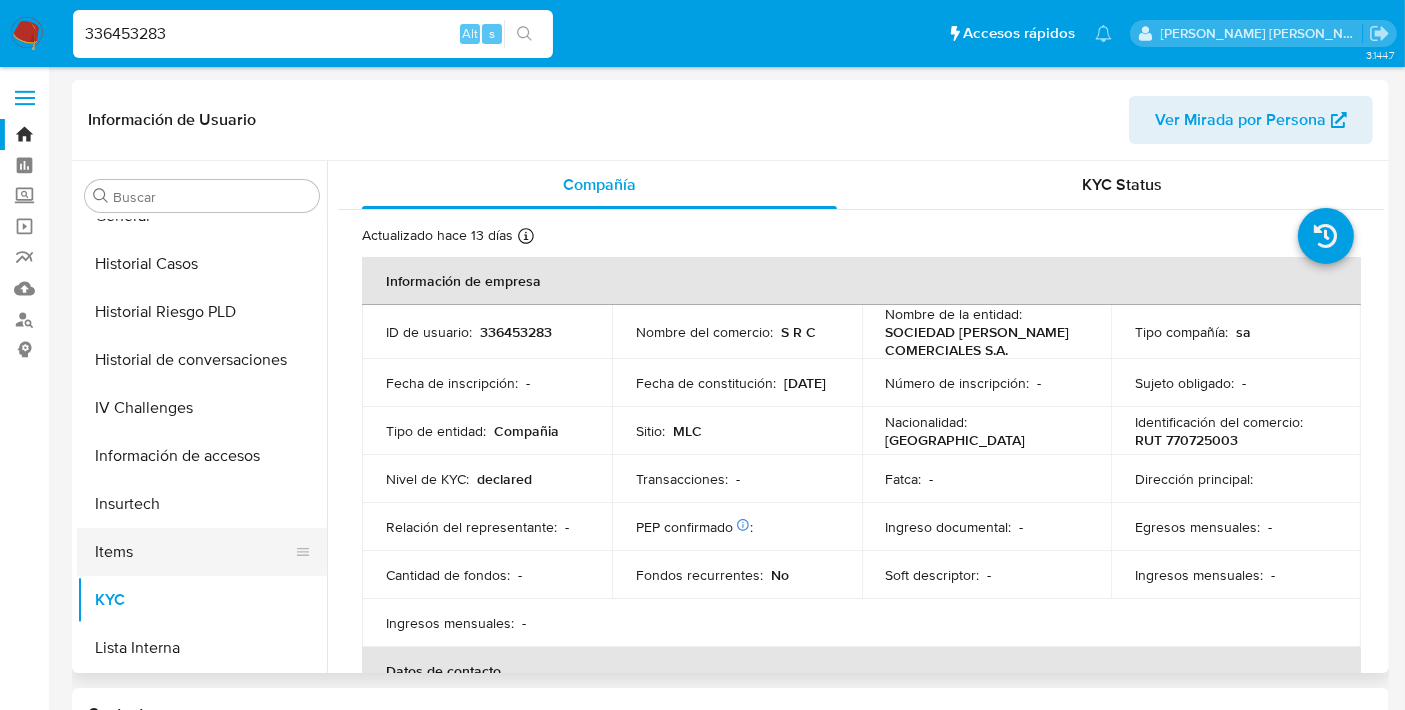 select on "10" 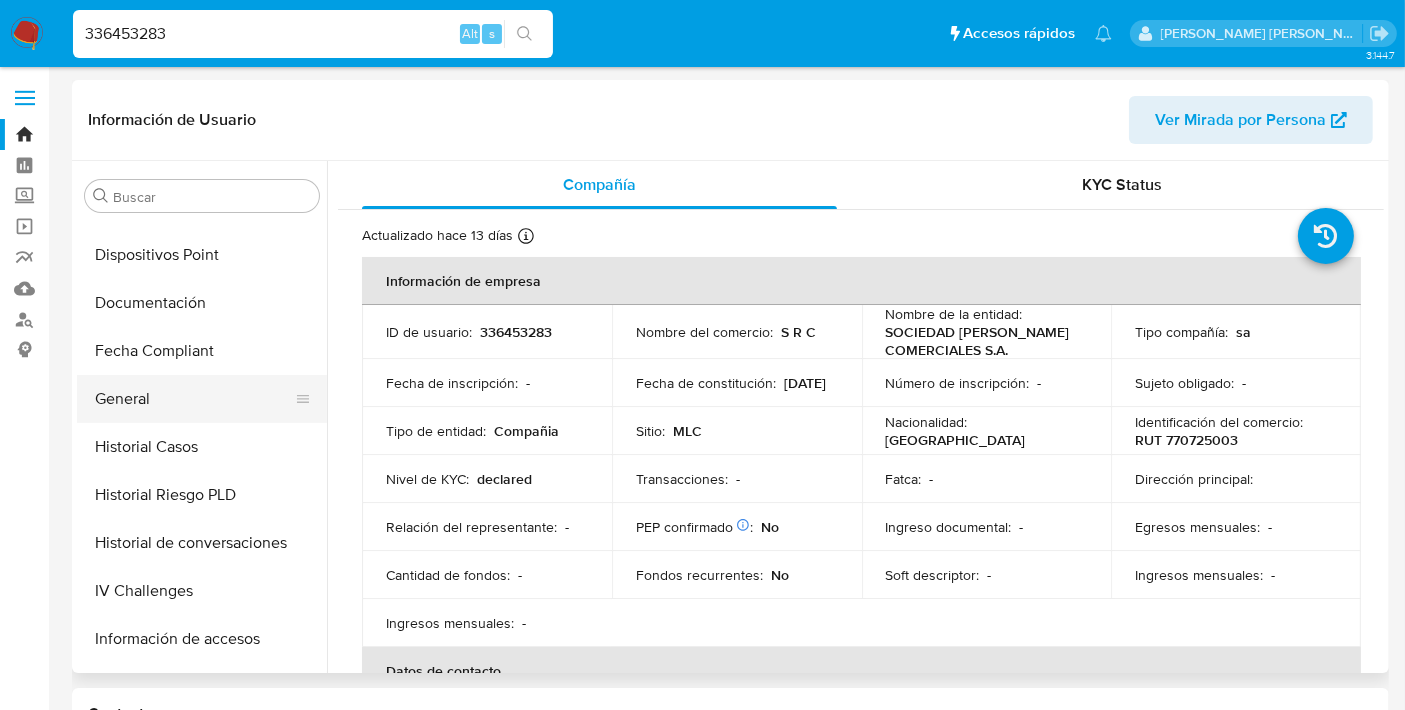 scroll, scrollTop: 371, scrollLeft: 0, axis: vertical 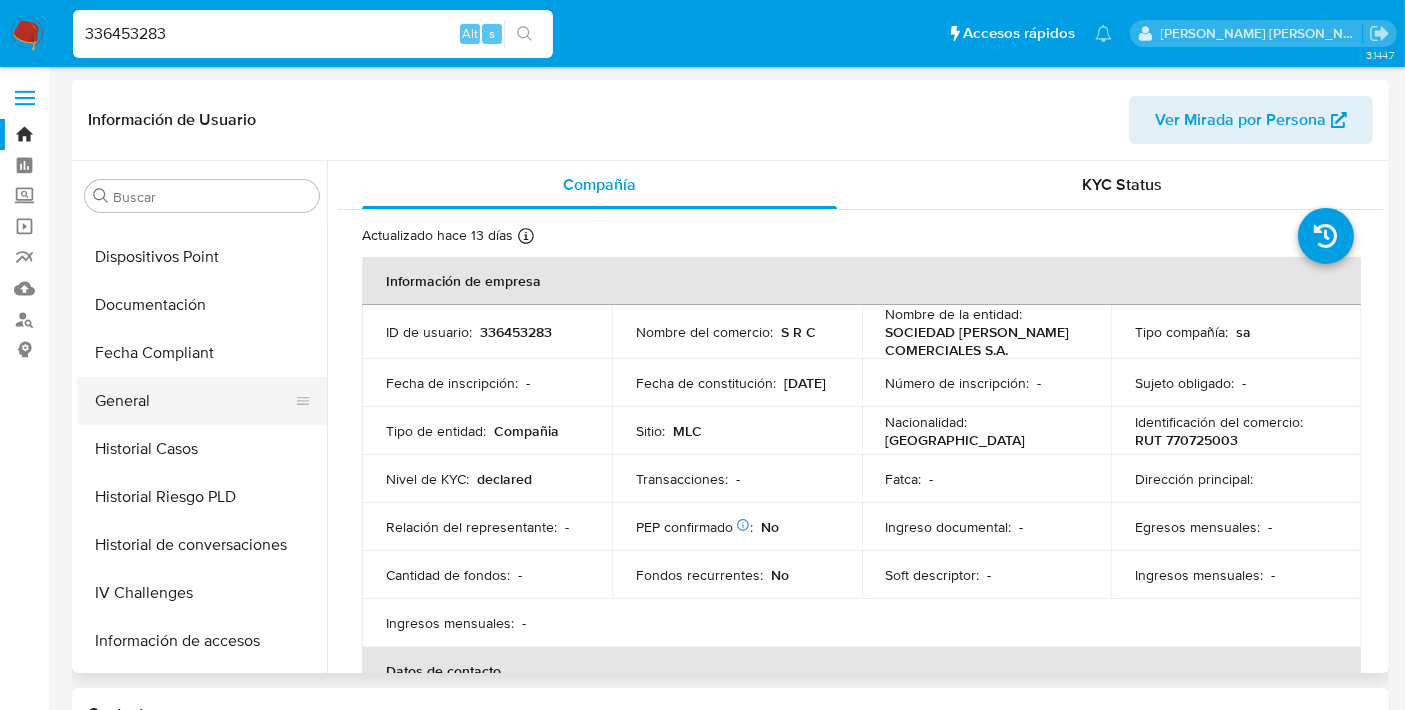 click on "General" at bounding box center (194, 401) 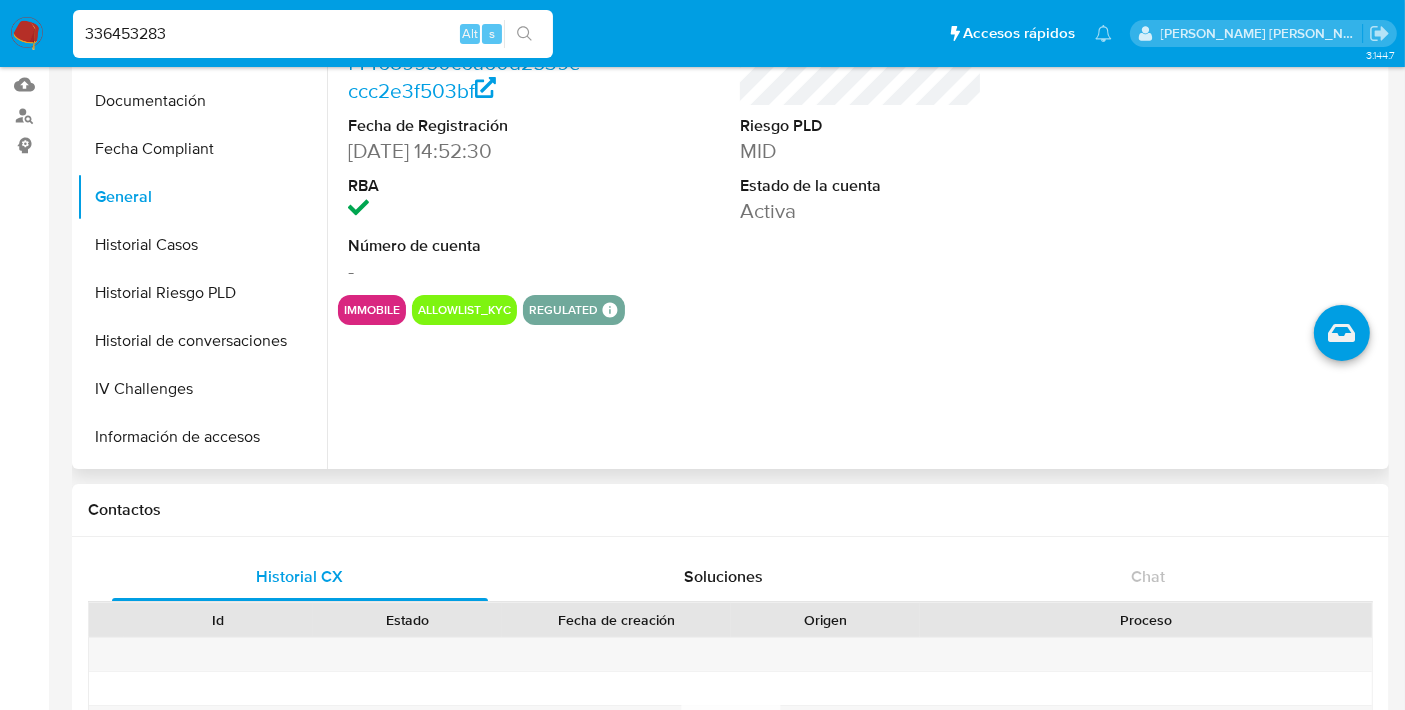 scroll, scrollTop: 208, scrollLeft: 0, axis: vertical 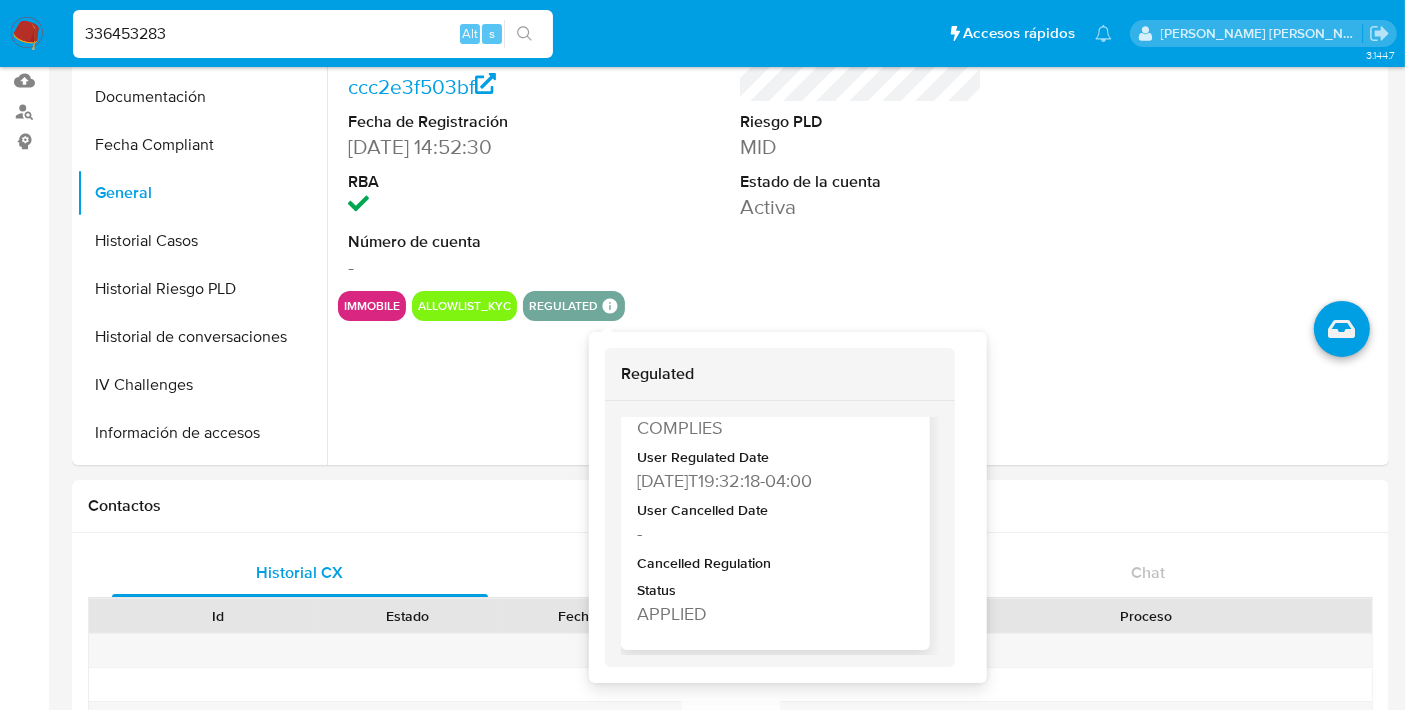 type 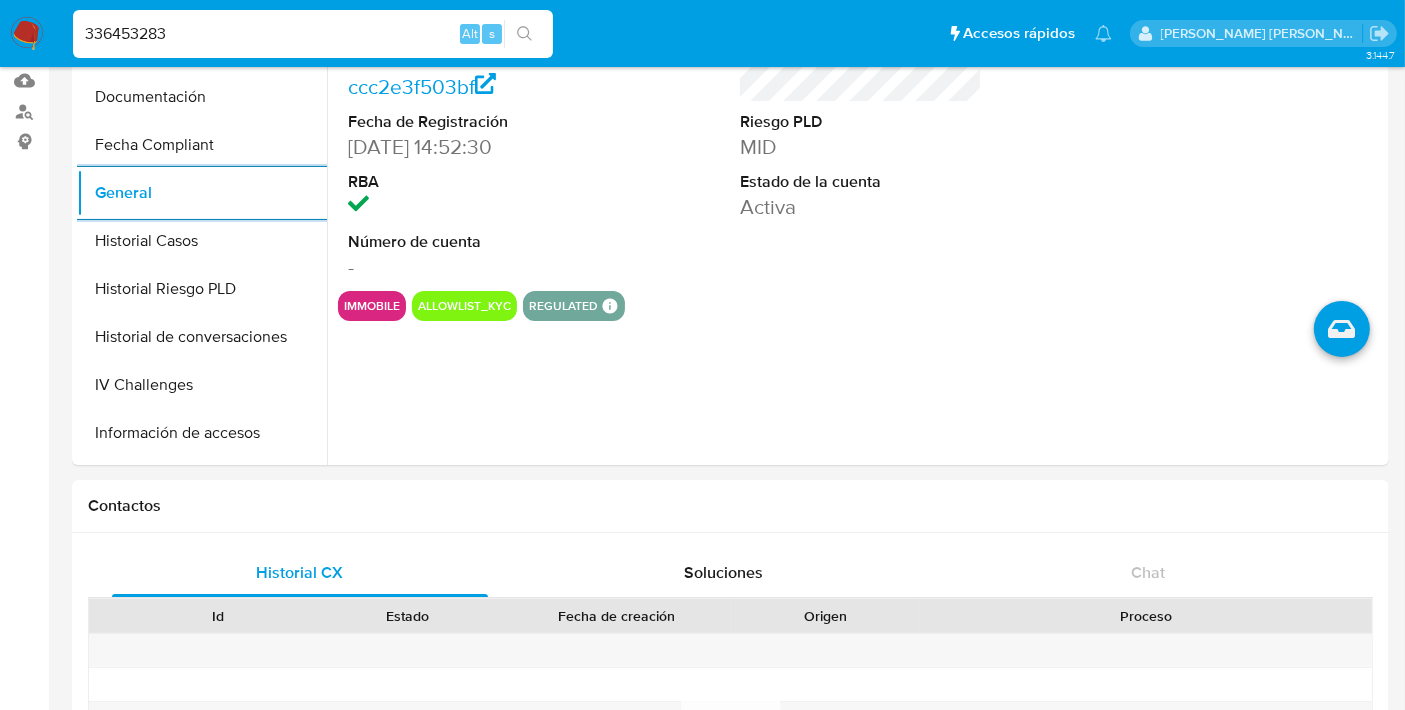 click on "336453283" at bounding box center [313, 34] 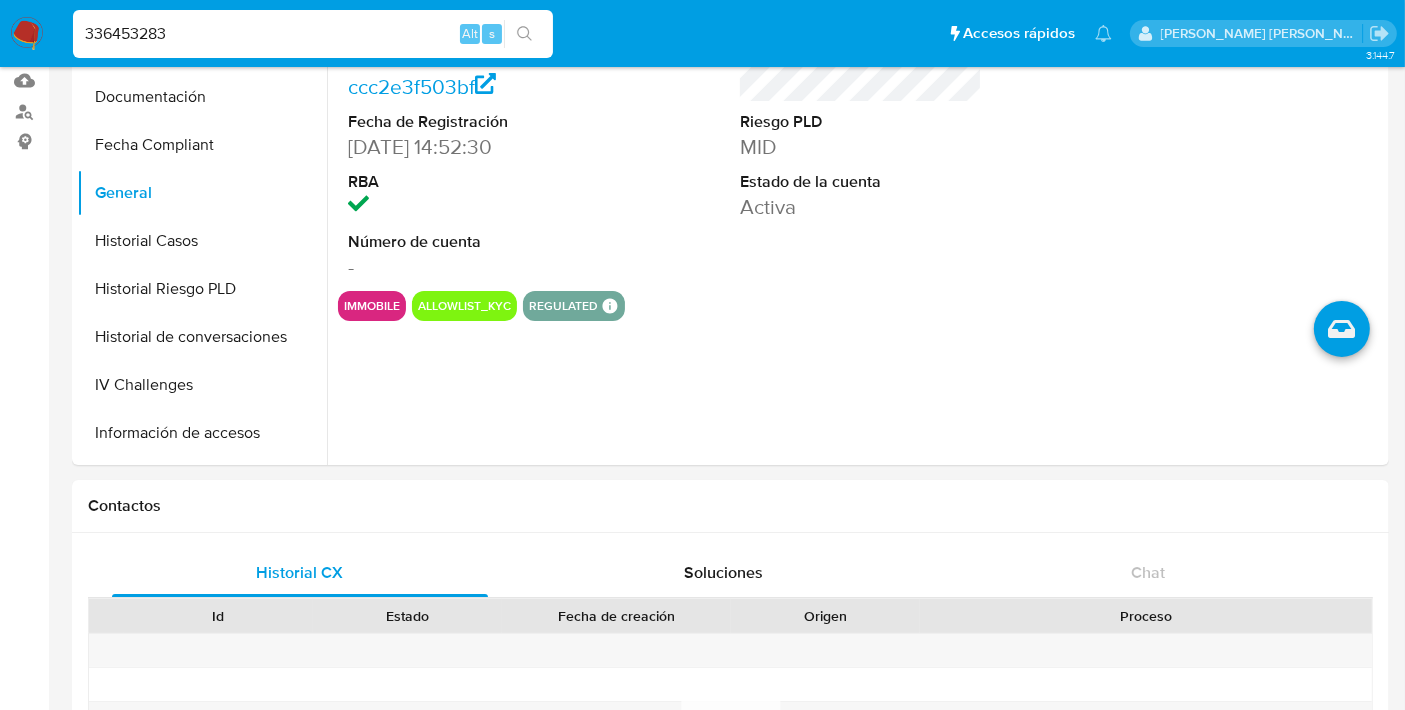 click on "336453283" at bounding box center [313, 34] 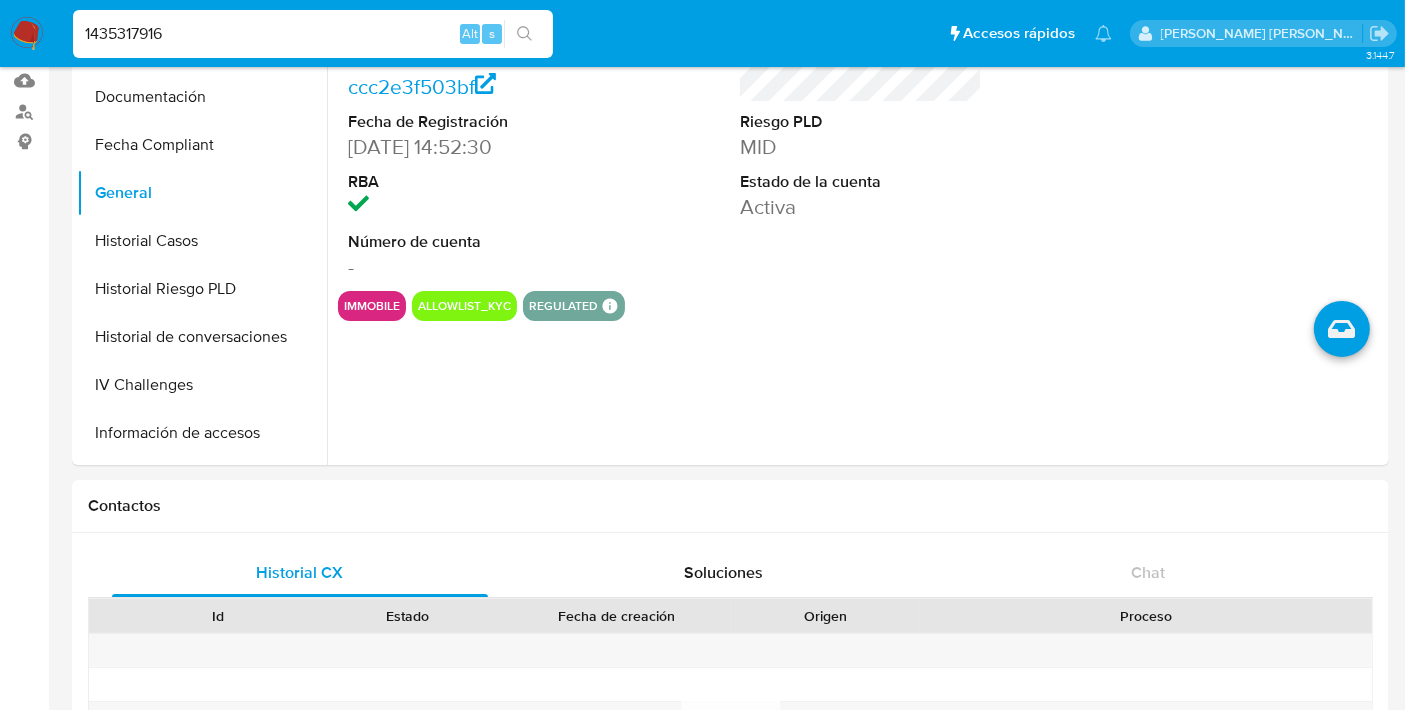 type on "1435317916" 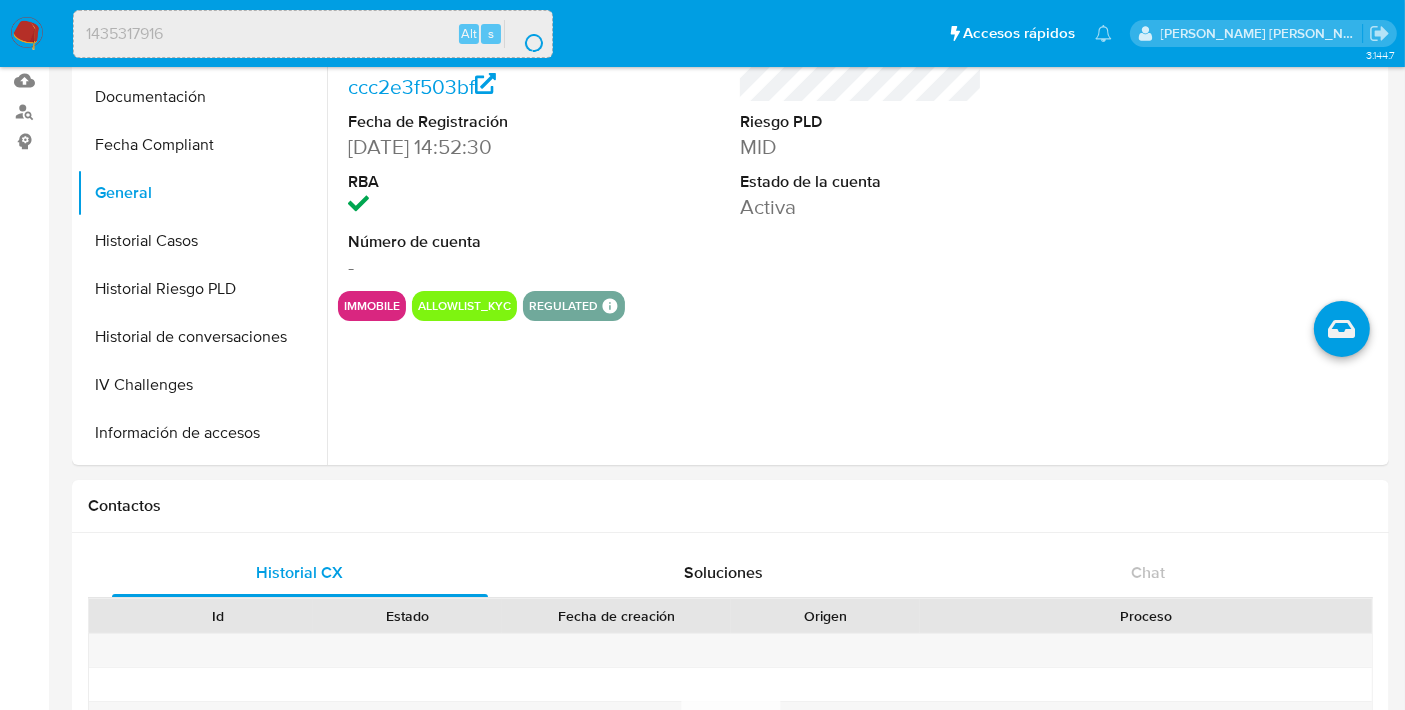 scroll, scrollTop: 0, scrollLeft: 0, axis: both 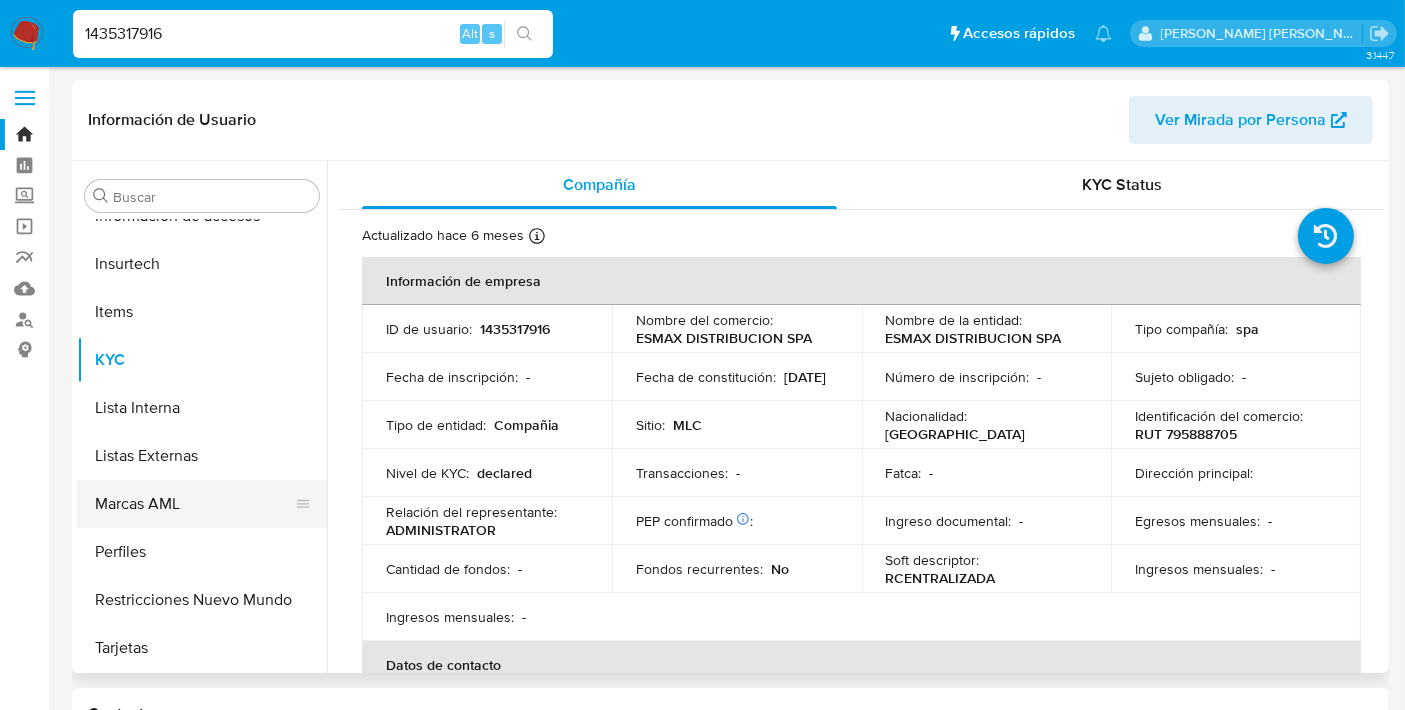 select on "10" 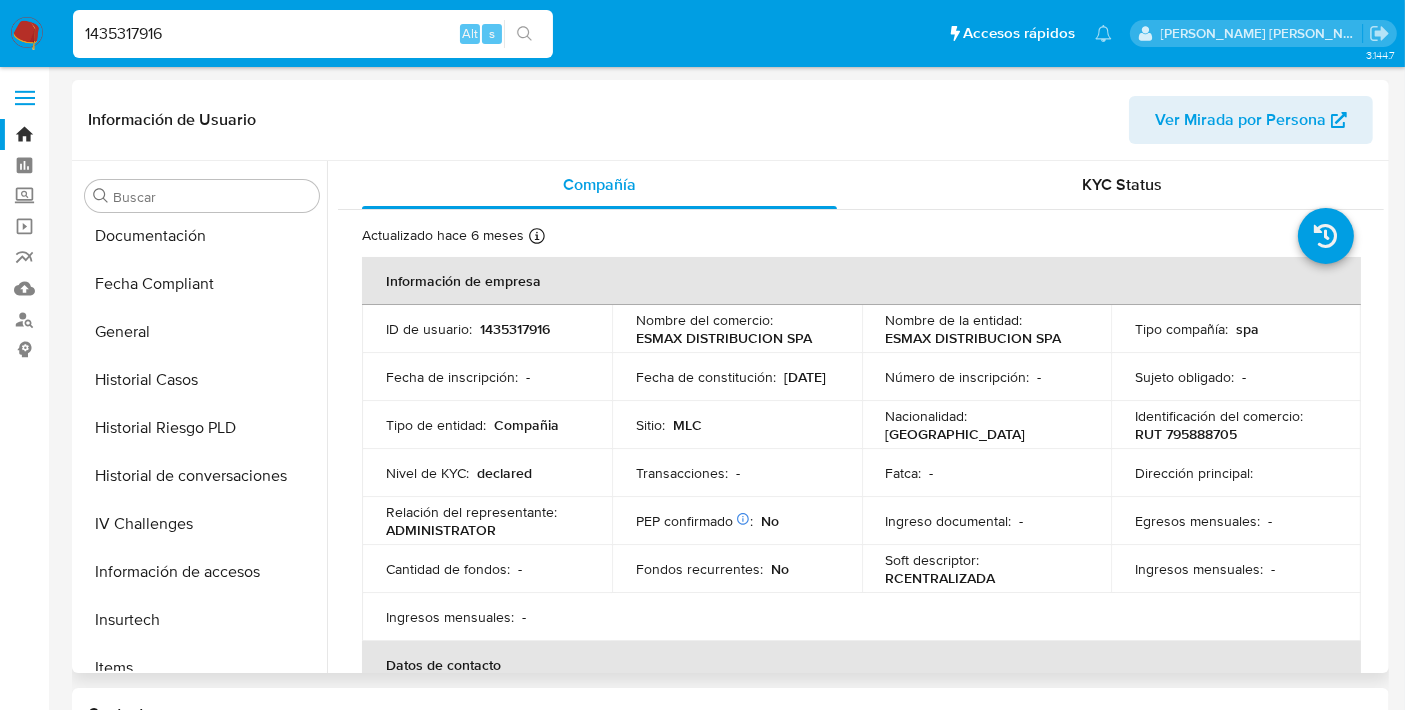 scroll, scrollTop: 429, scrollLeft: 0, axis: vertical 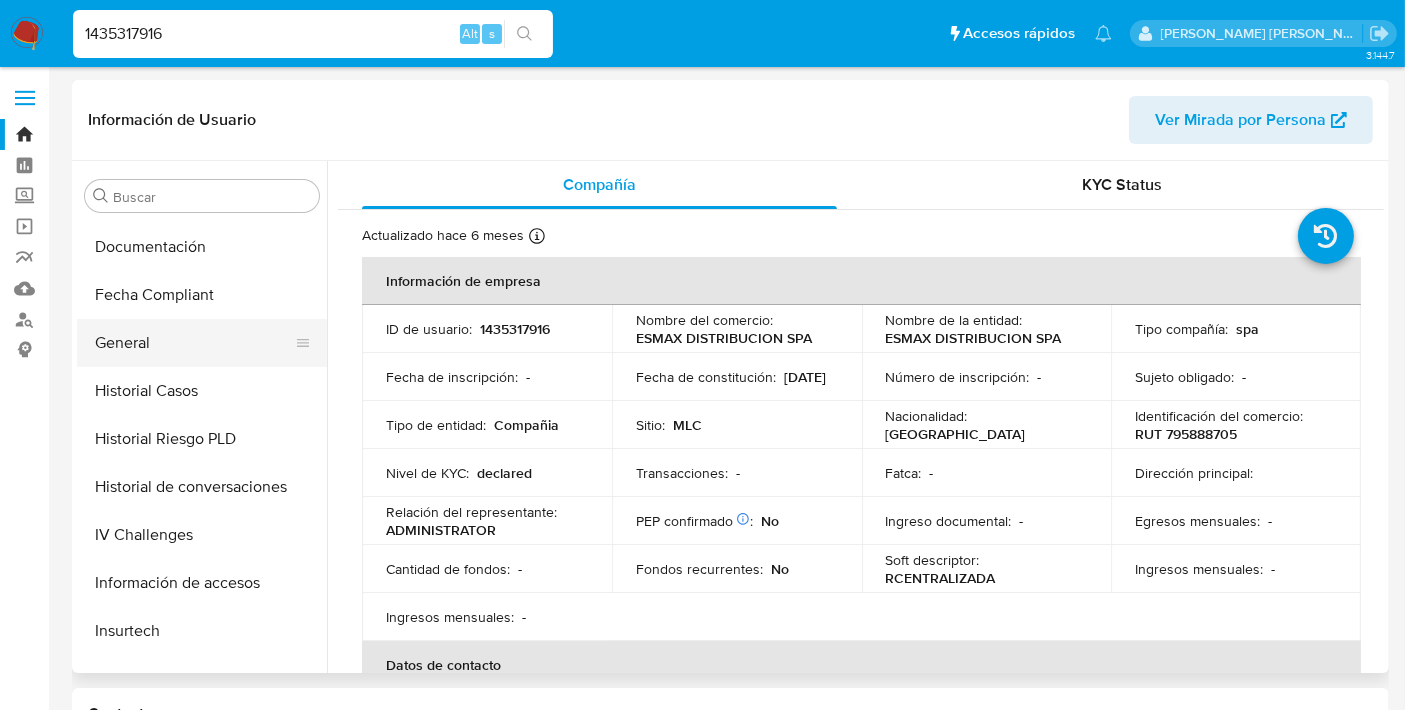 click on "General" at bounding box center [194, 343] 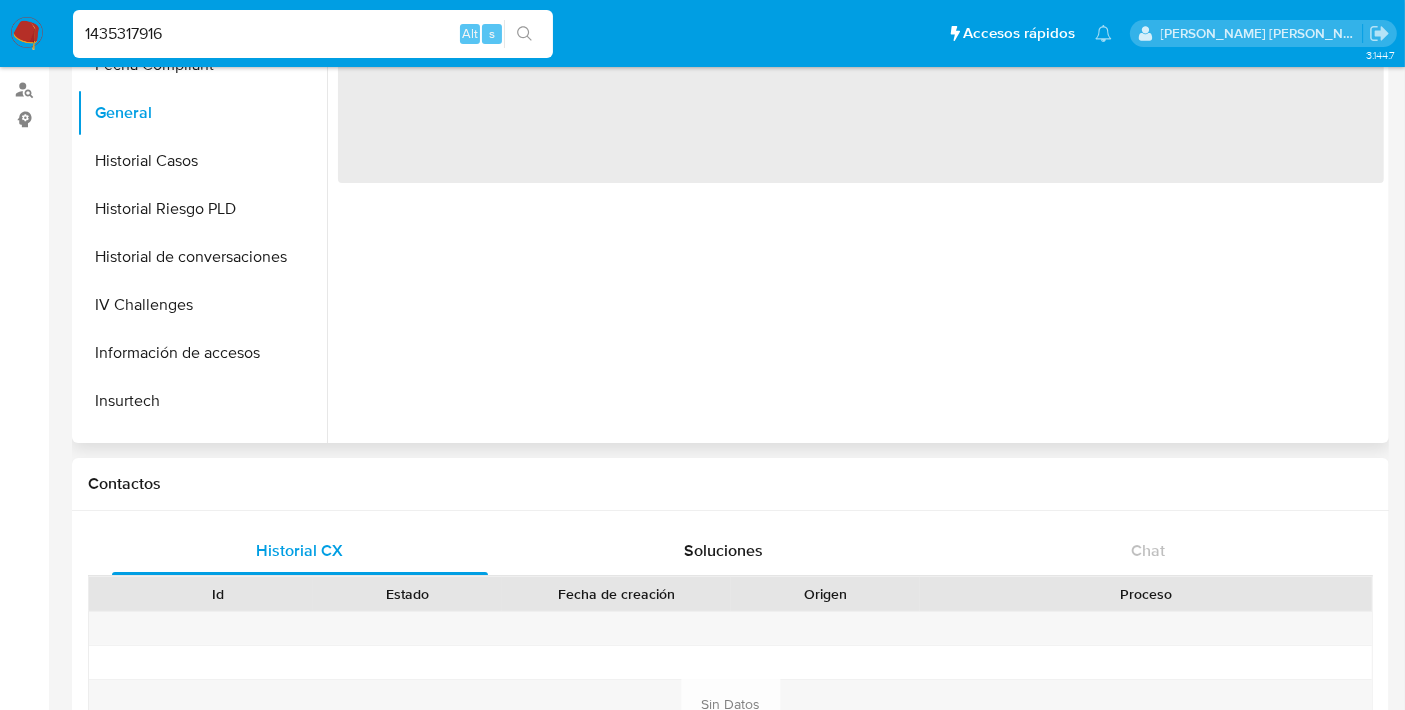 scroll, scrollTop: 228, scrollLeft: 0, axis: vertical 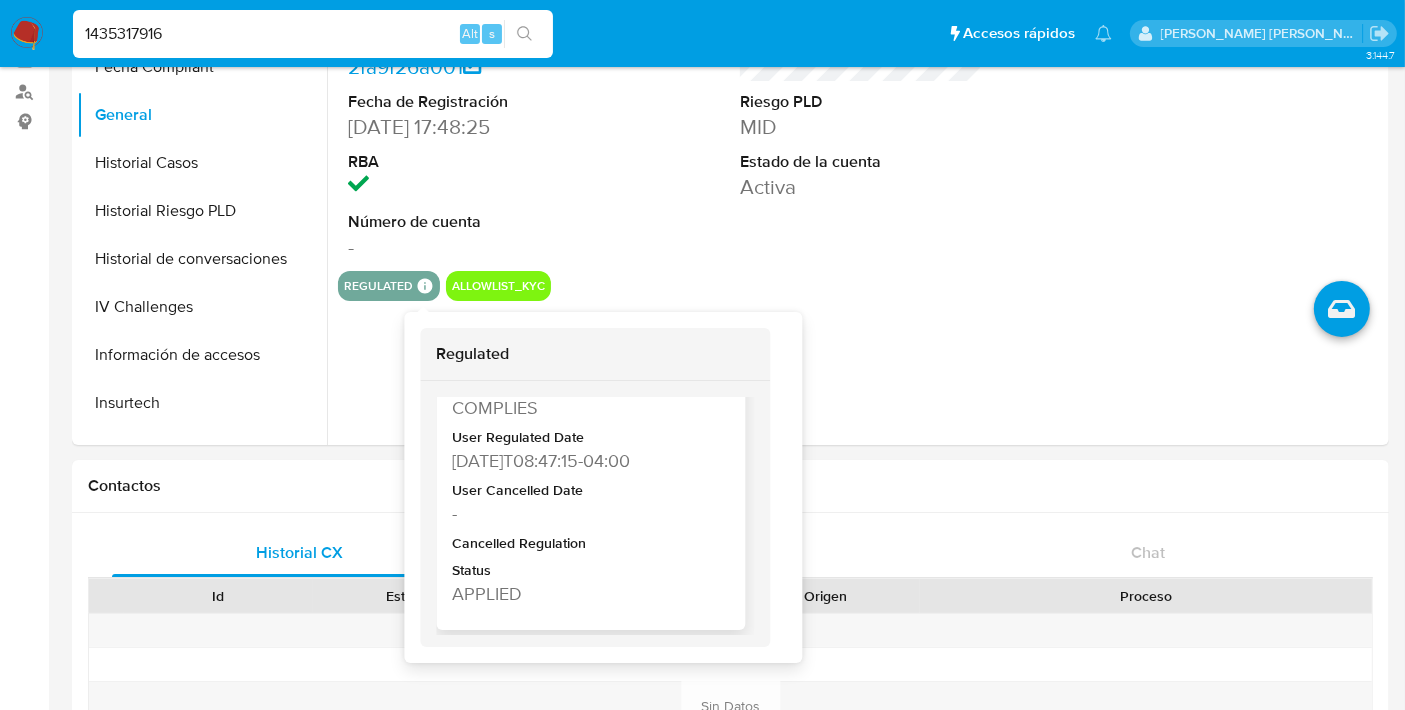 type 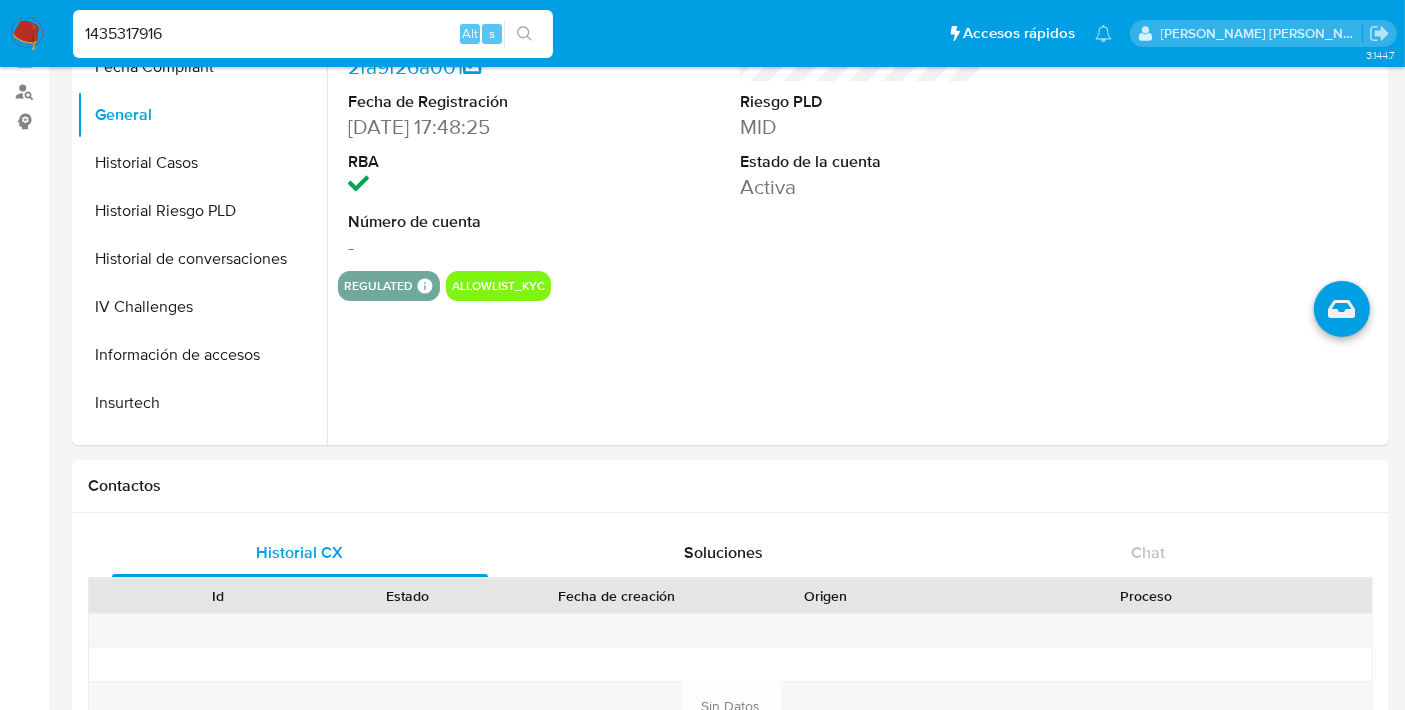 click on "1435317916" at bounding box center (313, 34) 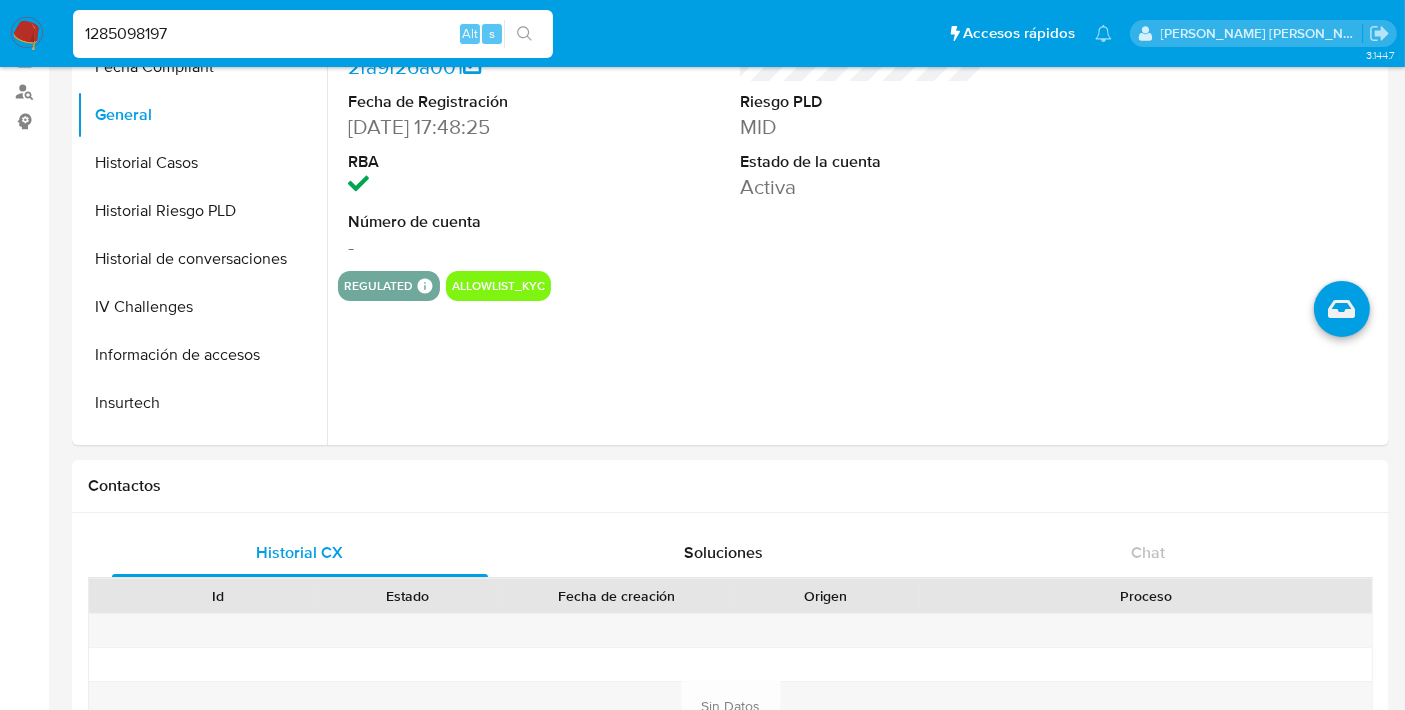 type on "1285098197" 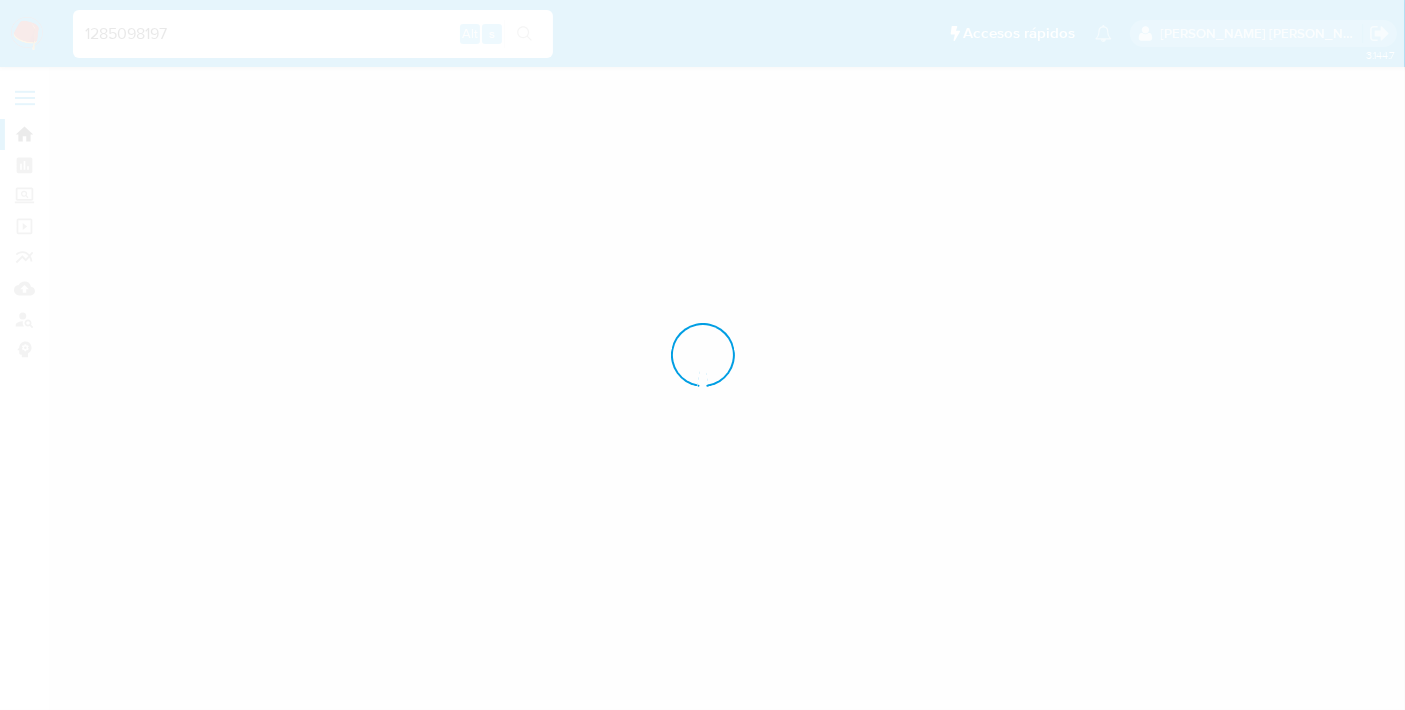 scroll, scrollTop: 0, scrollLeft: 0, axis: both 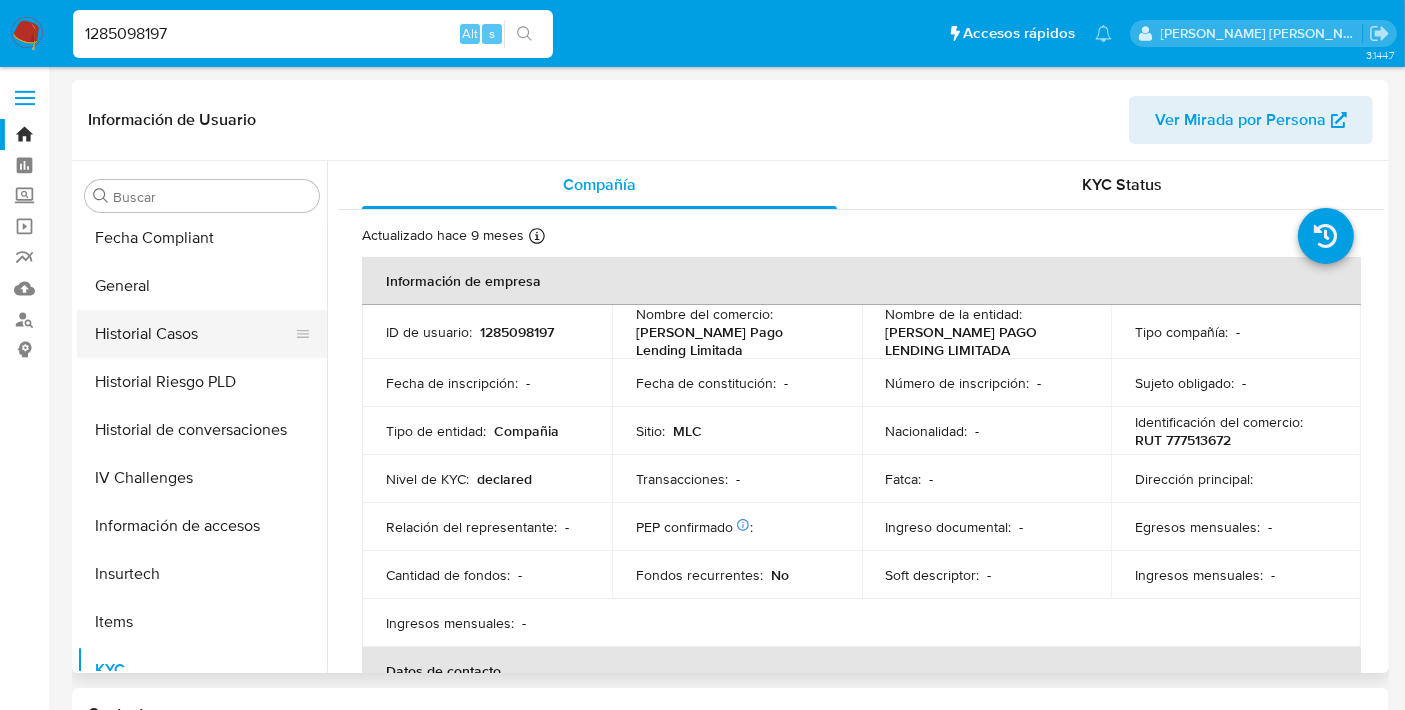 select on "10" 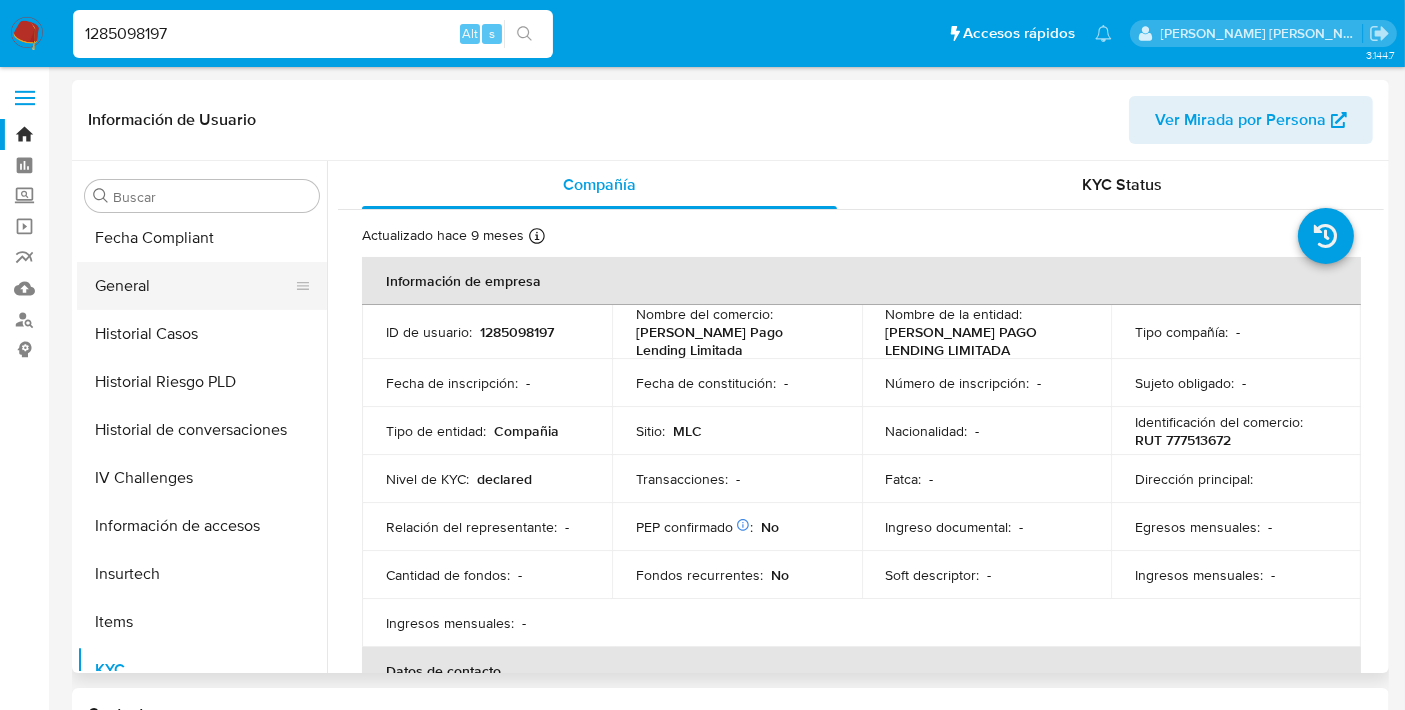click on "General" at bounding box center (194, 286) 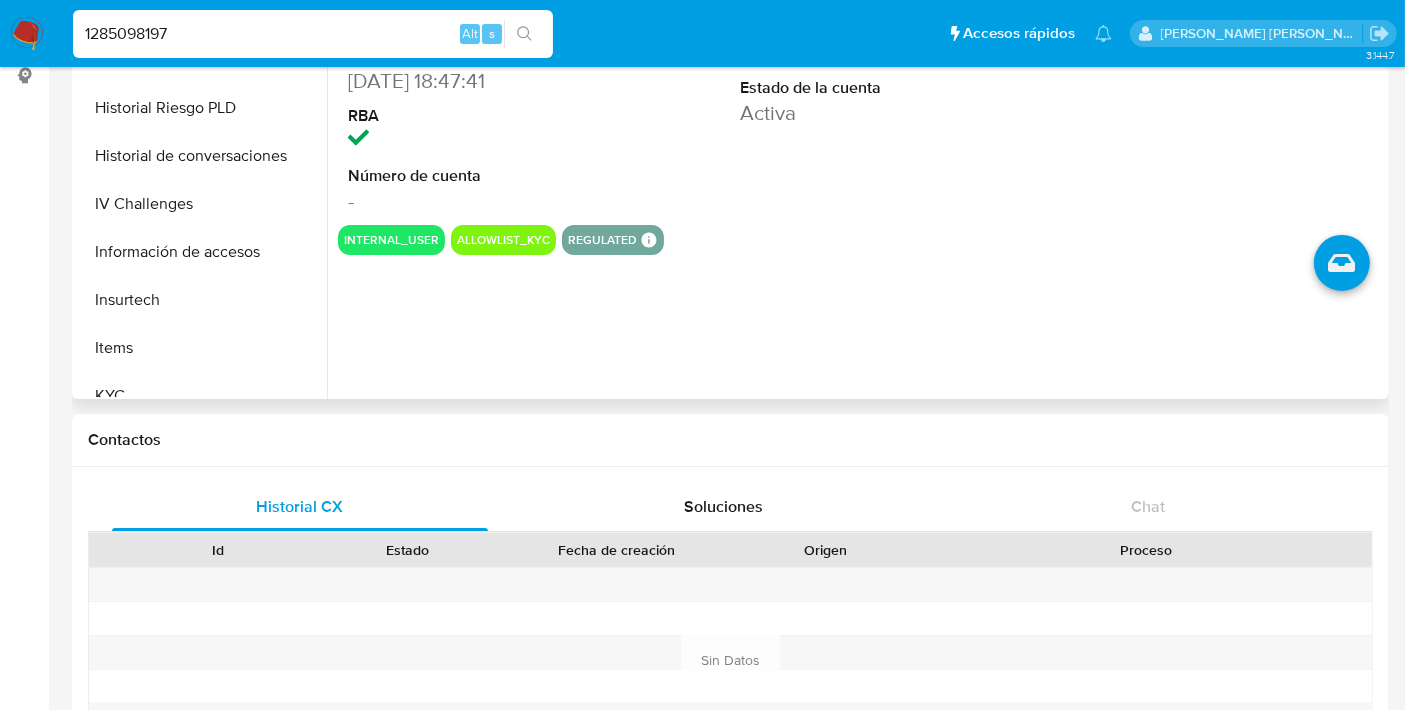 scroll, scrollTop: 275, scrollLeft: 0, axis: vertical 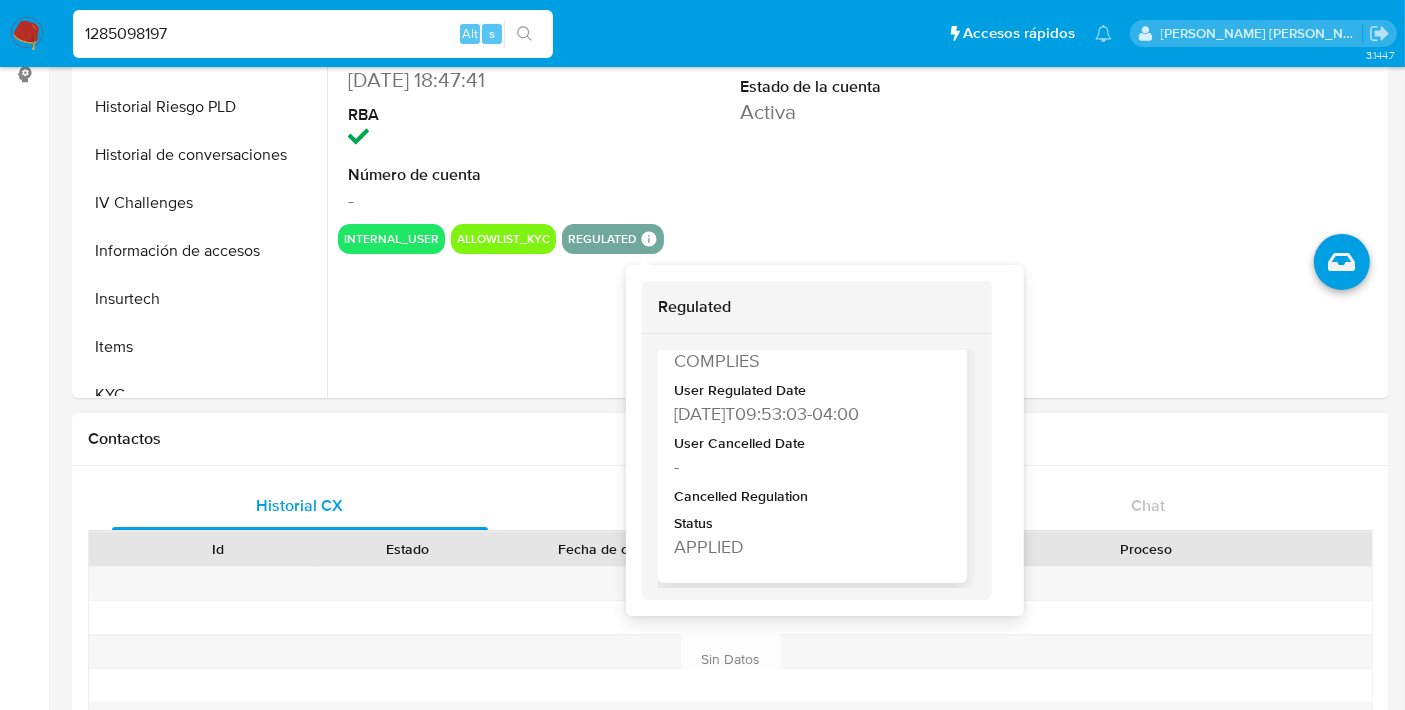 type 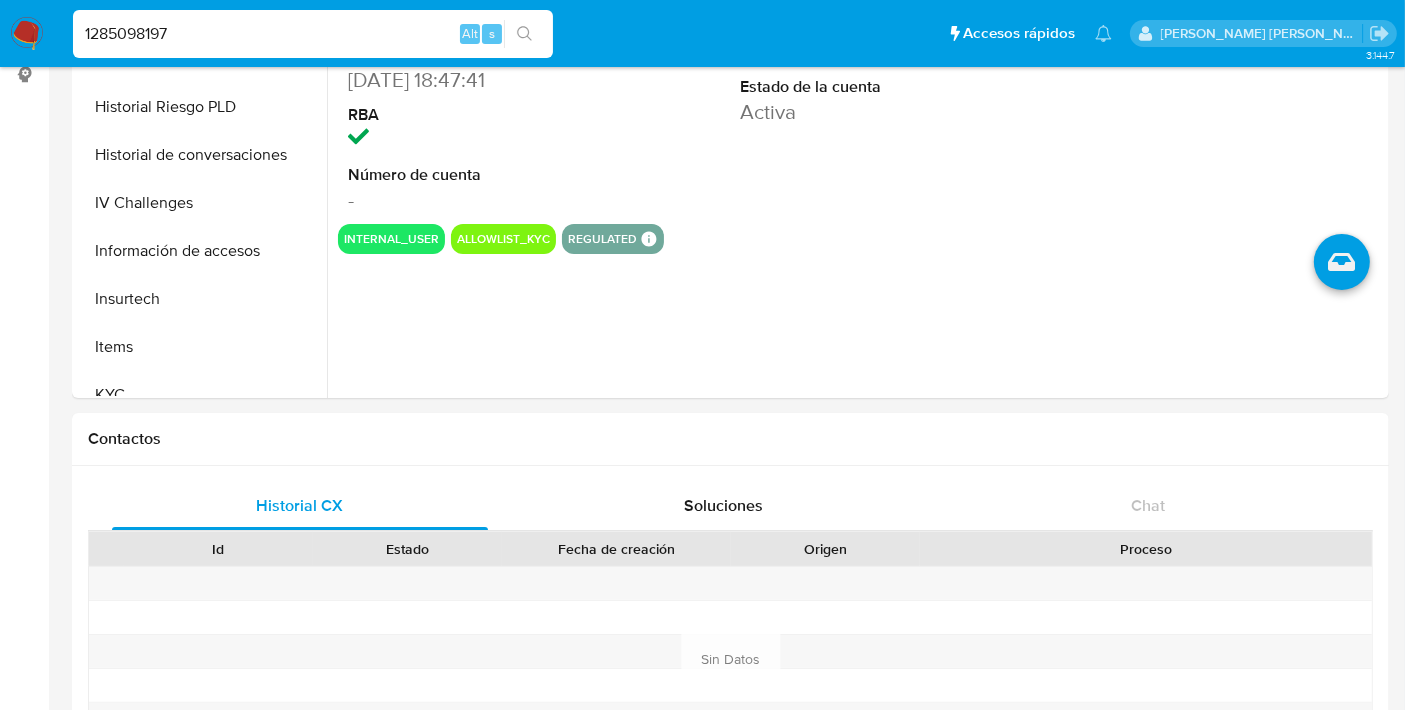 click on "1285098197" at bounding box center [313, 34] 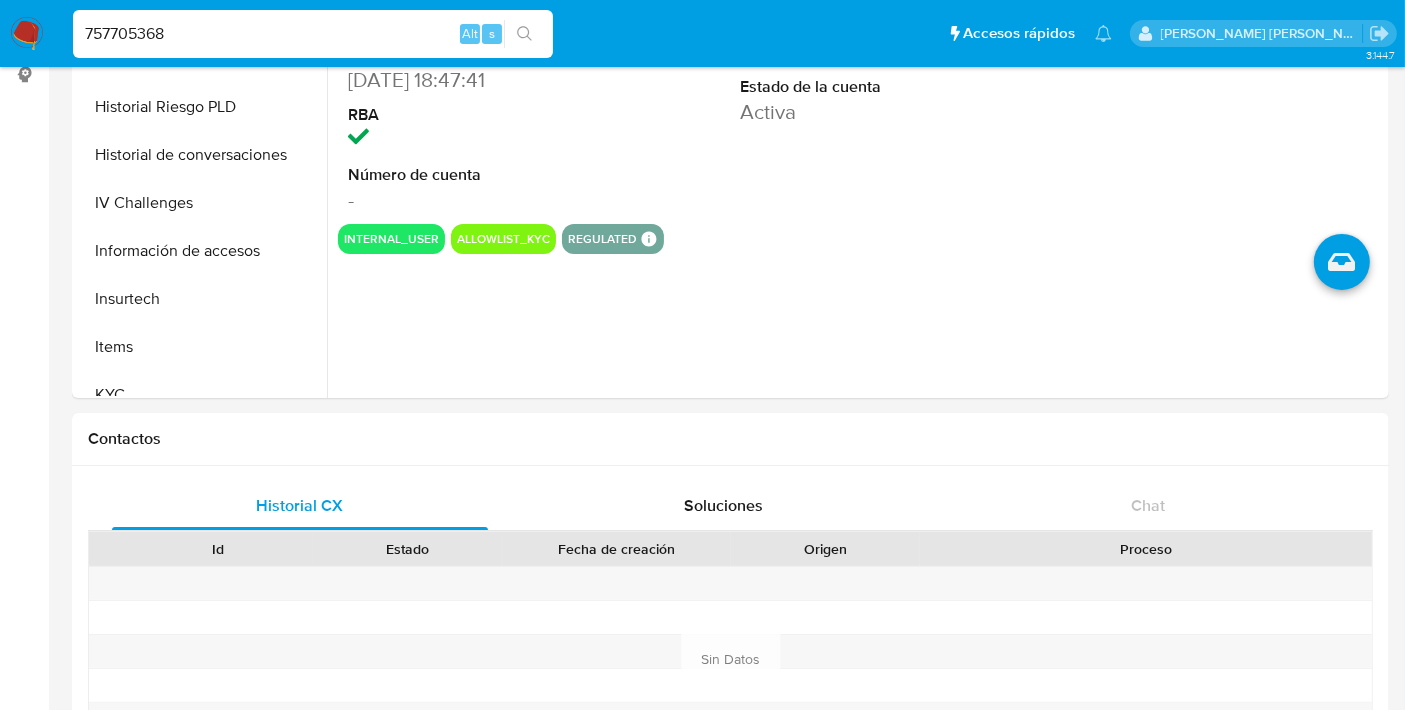 type on "757705368" 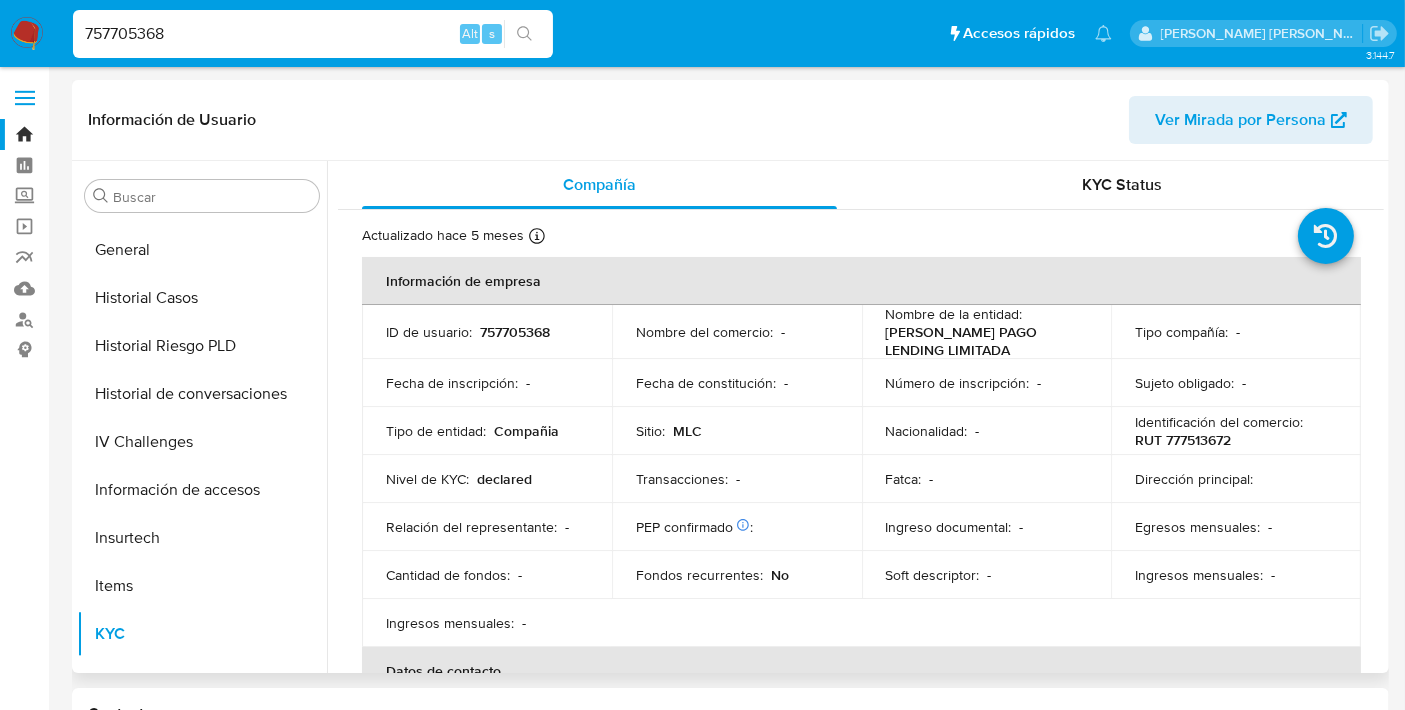 scroll, scrollTop: 496, scrollLeft: 0, axis: vertical 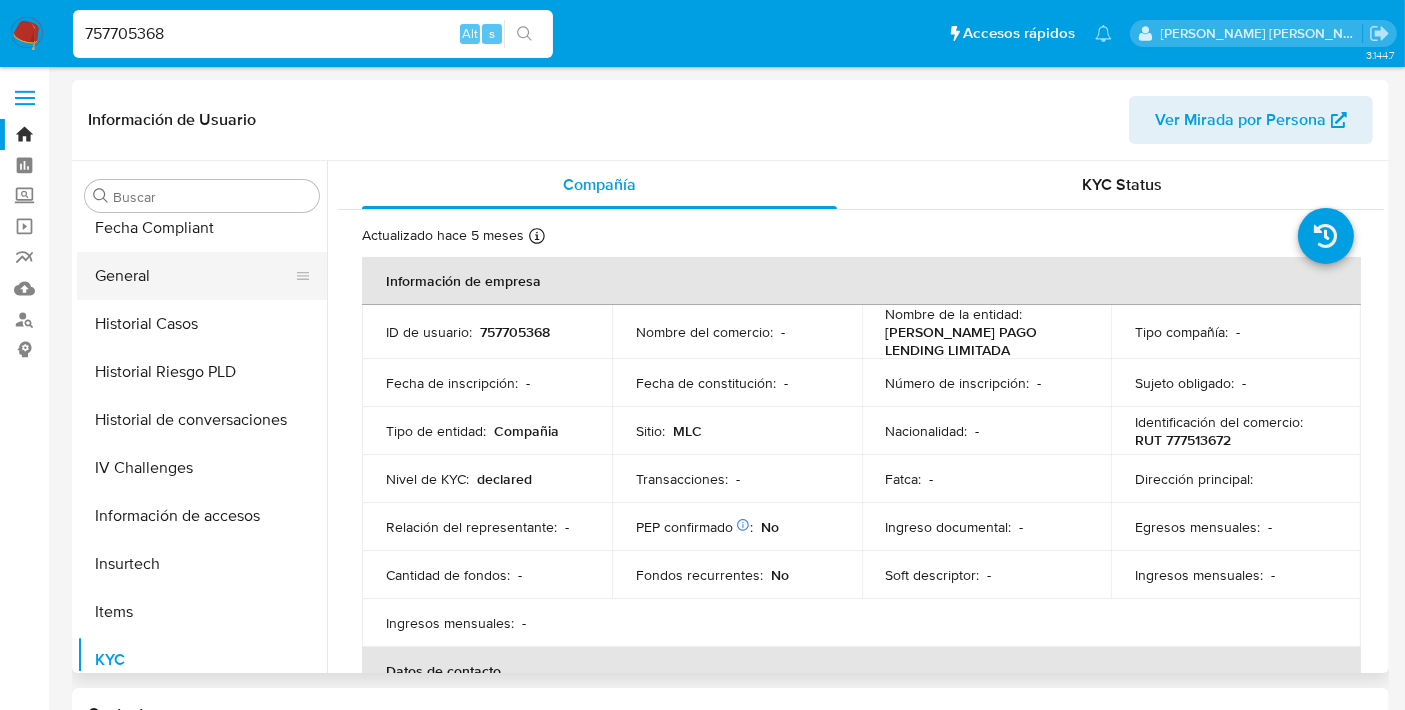 select on "10" 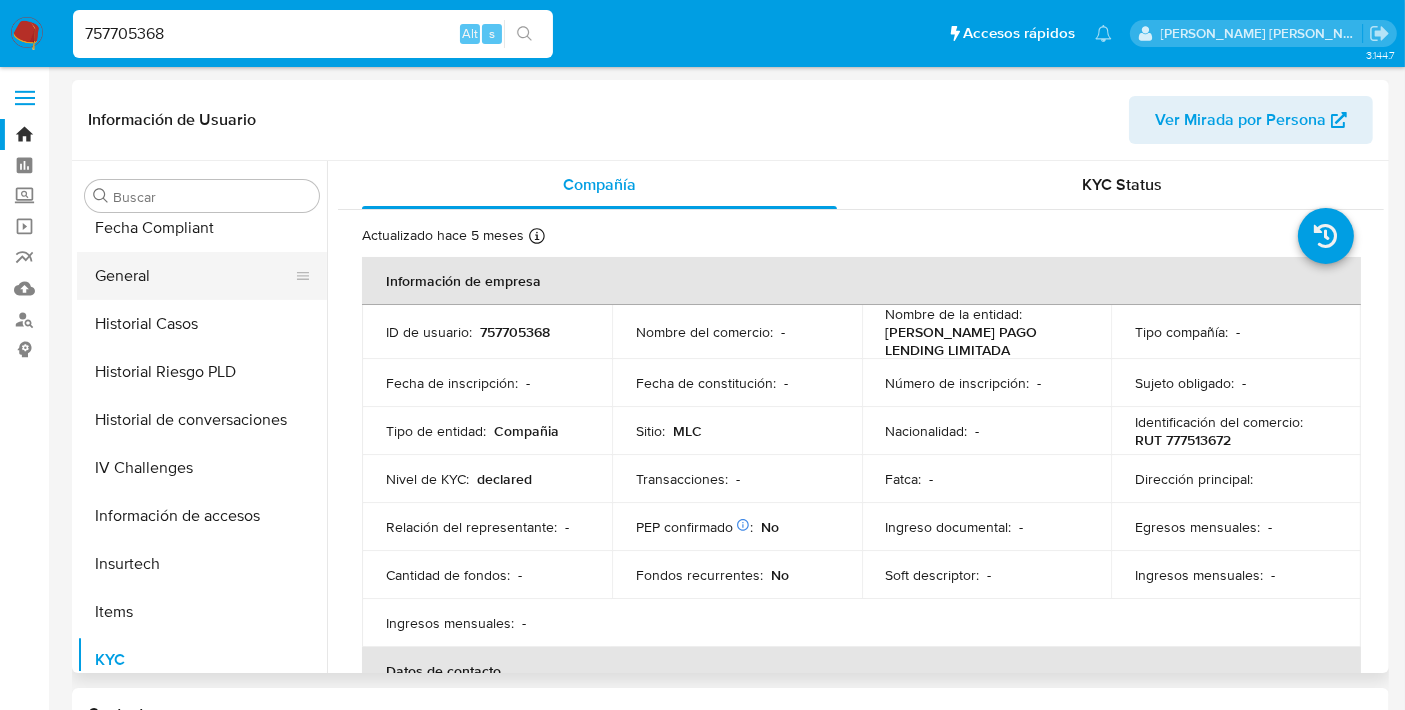 click on "General" at bounding box center (194, 276) 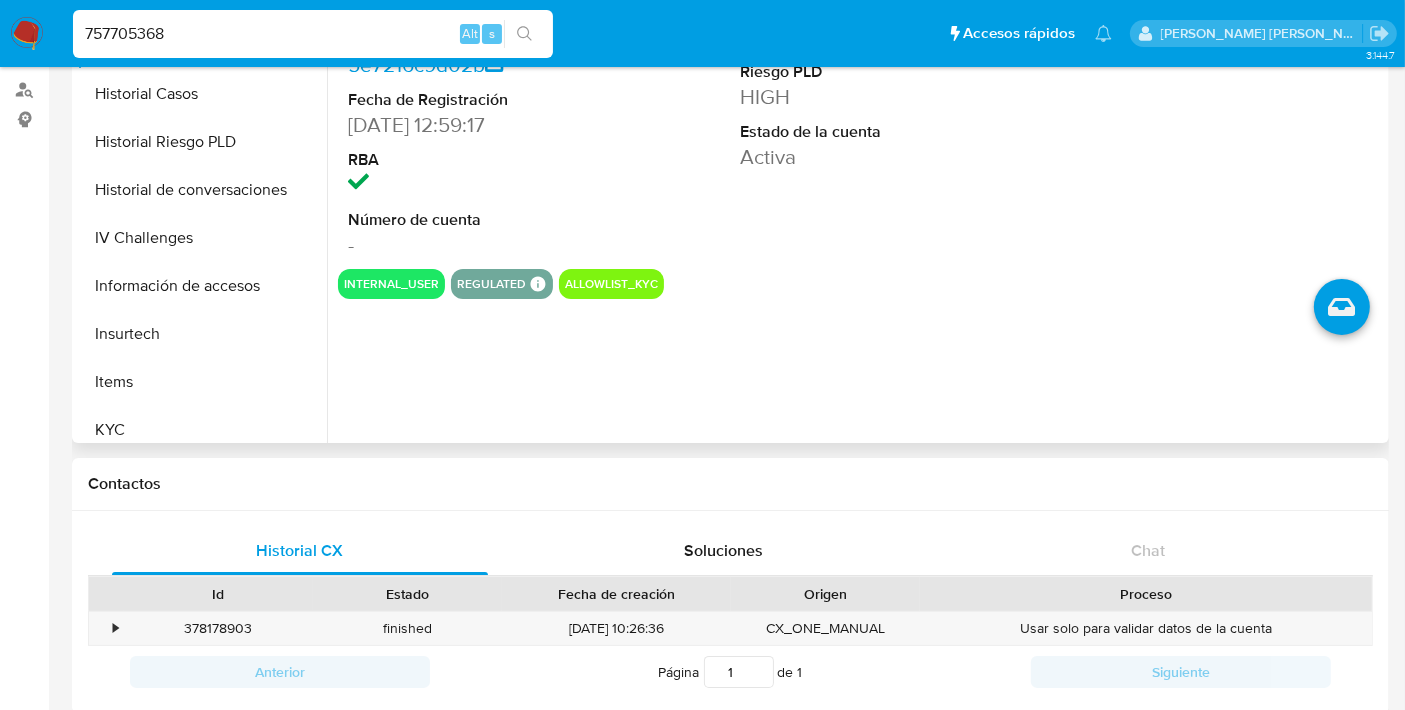 scroll, scrollTop: 231, scrollLeft: 0, axis: vertical 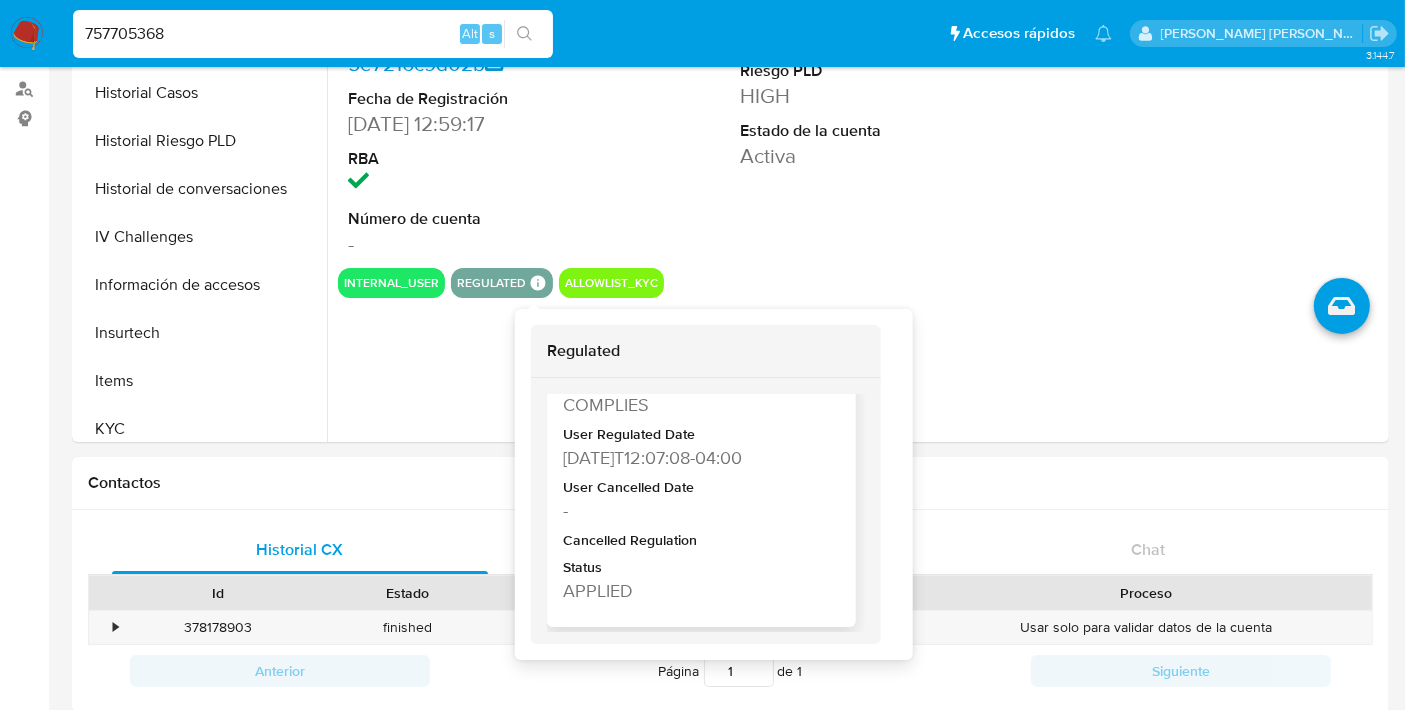 type 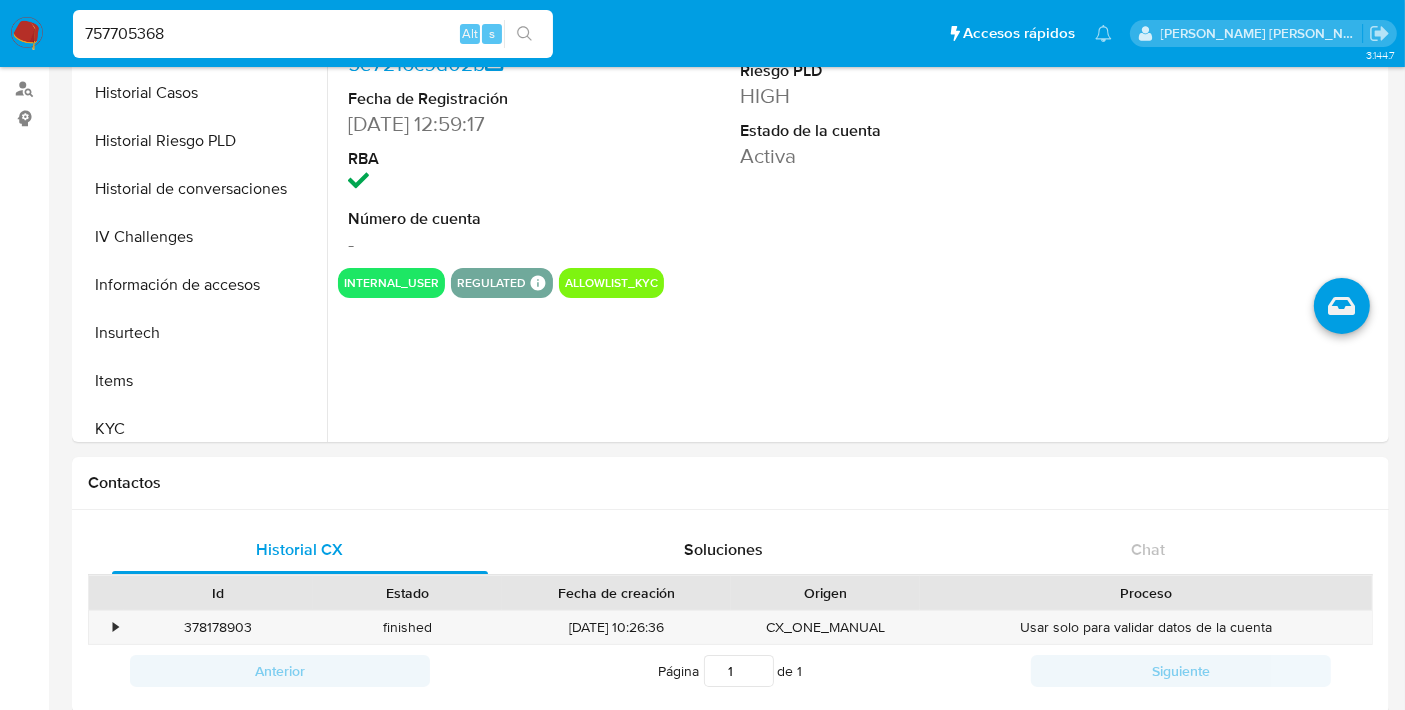 click on "757705368" at bounding box center [313, 34] 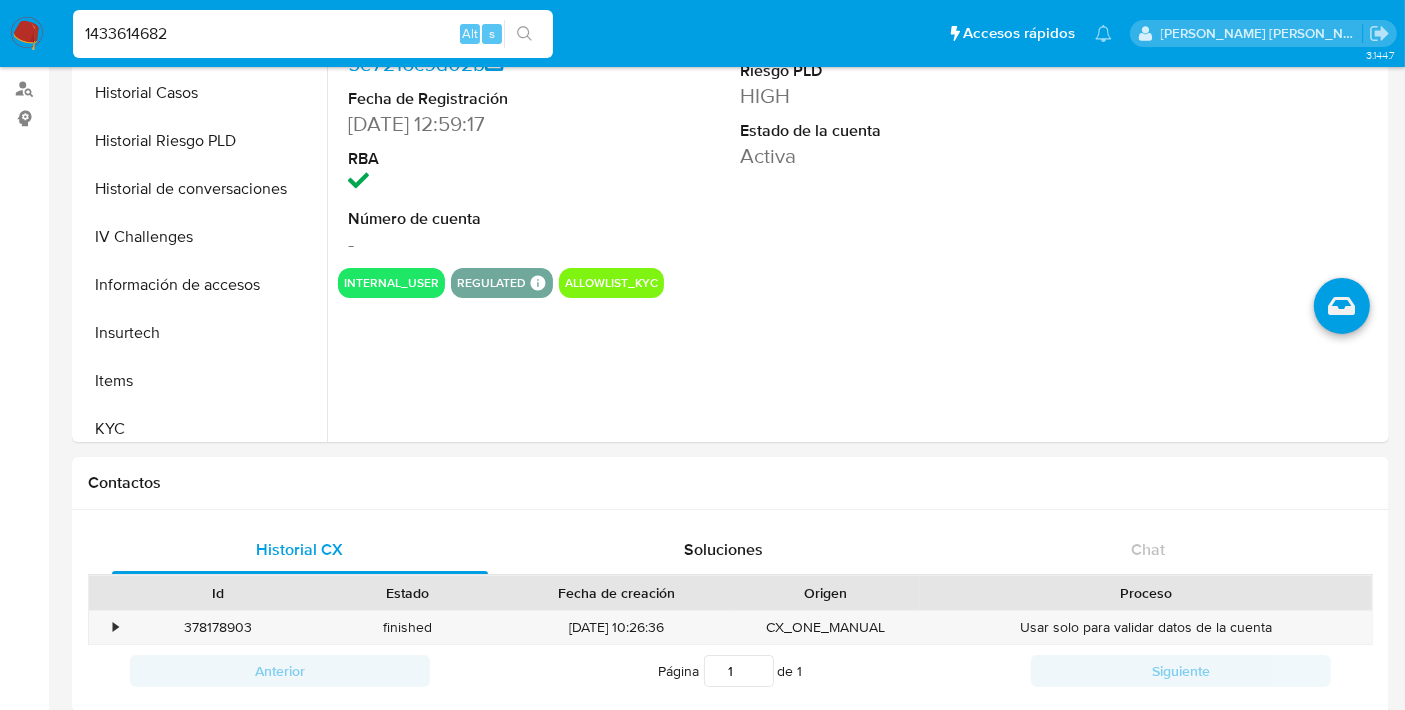 type on "1433614682" 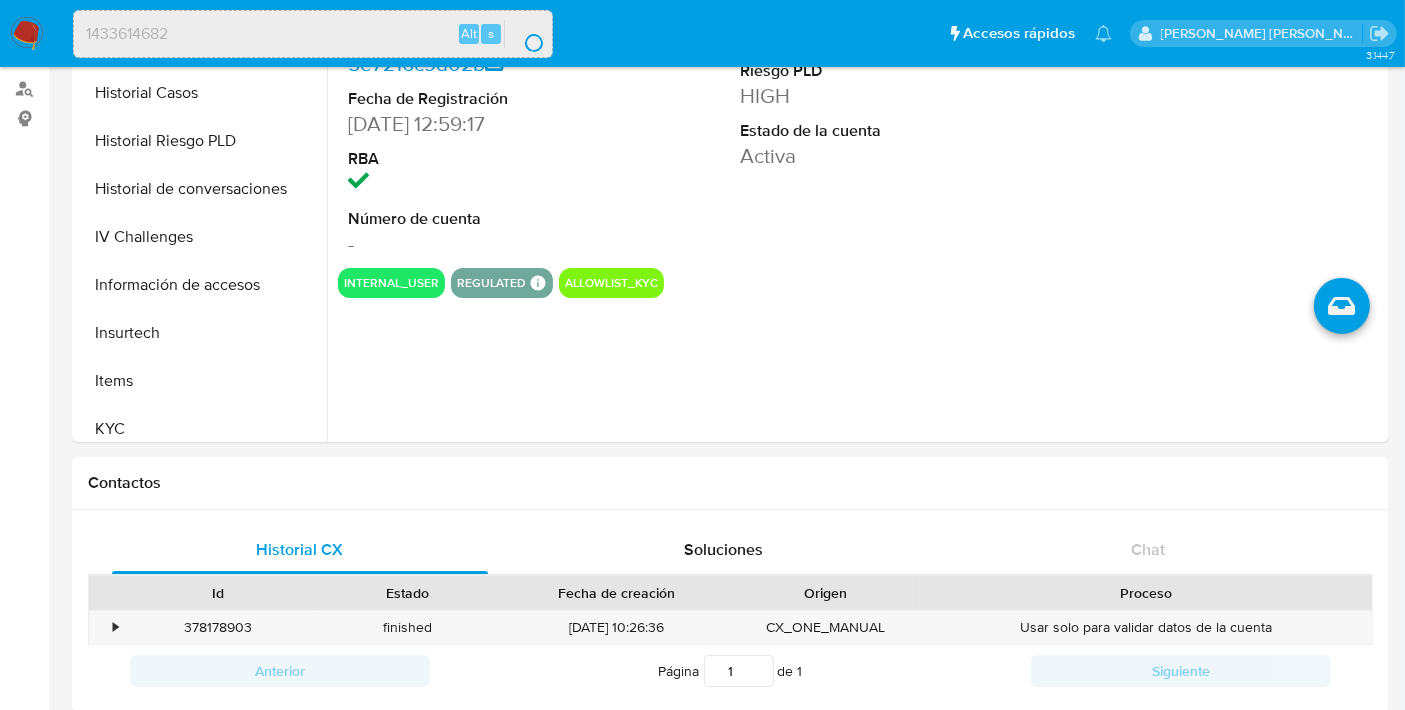 scroll, scrollTop: 0, scrollLeft: 0, axis: both 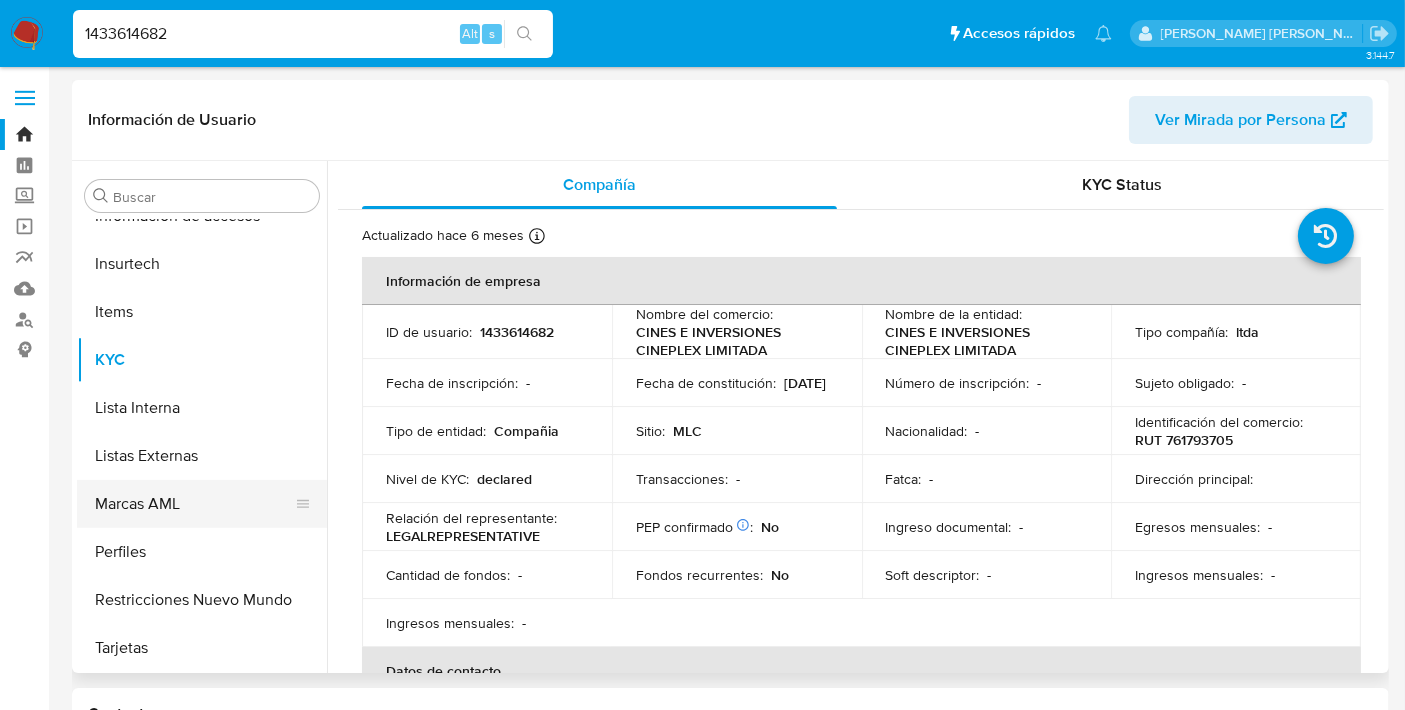 select on "10" 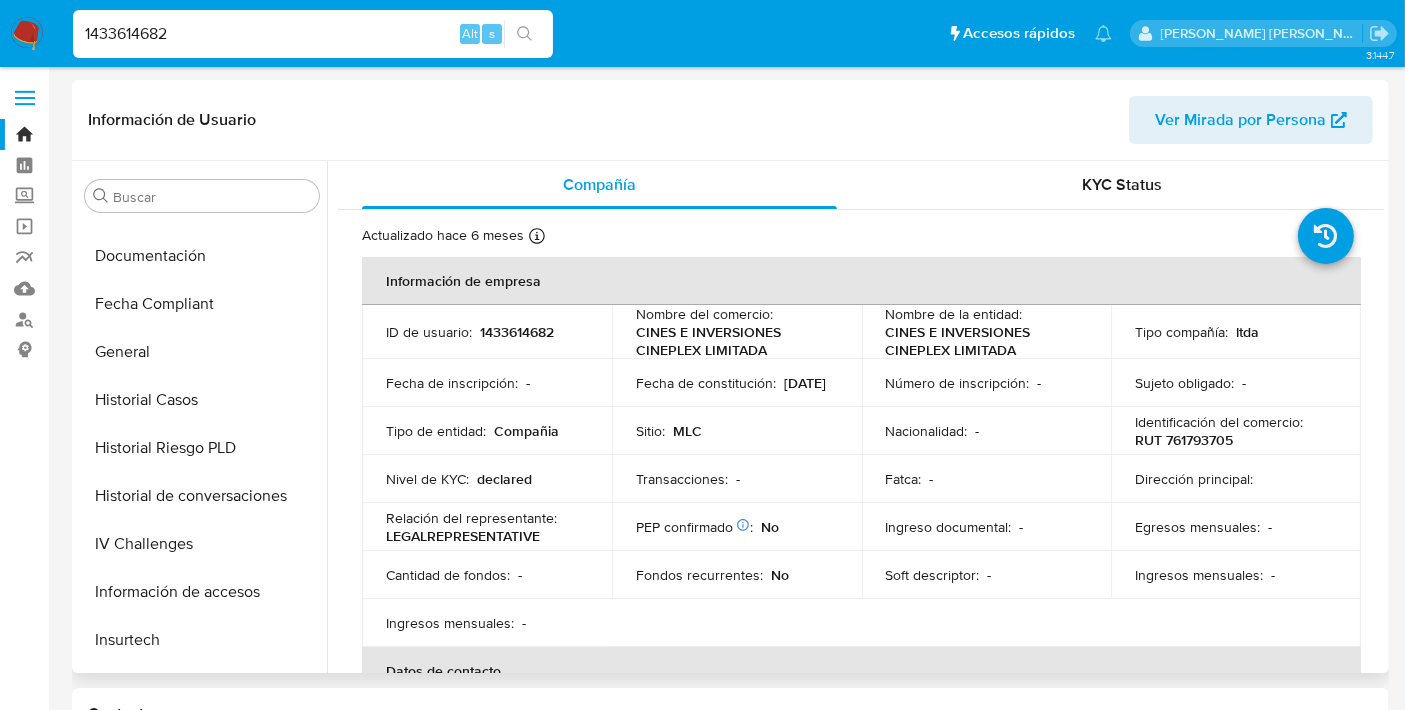 scroll, scrollTop: 411, scrollLeft: 0, axis: vertical 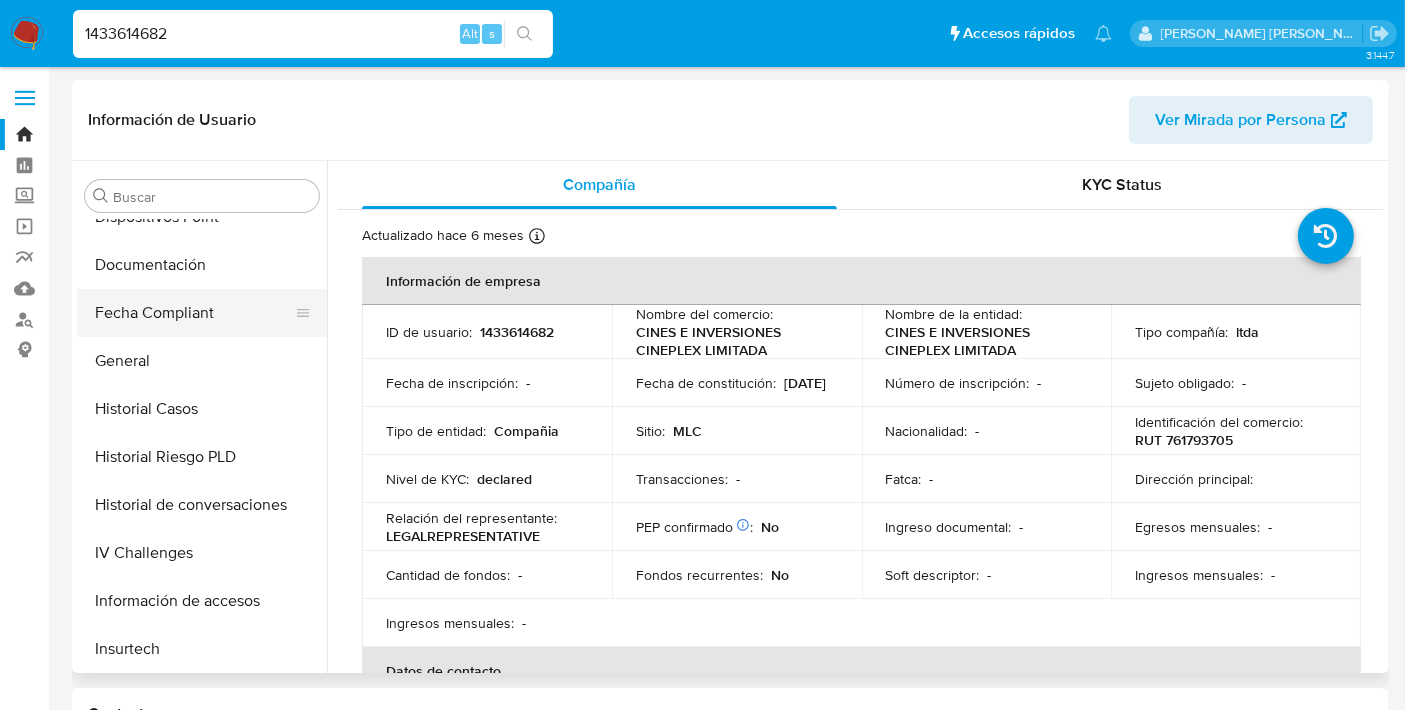 click on "Fecha Compliant" at bounding box center [194, 313] 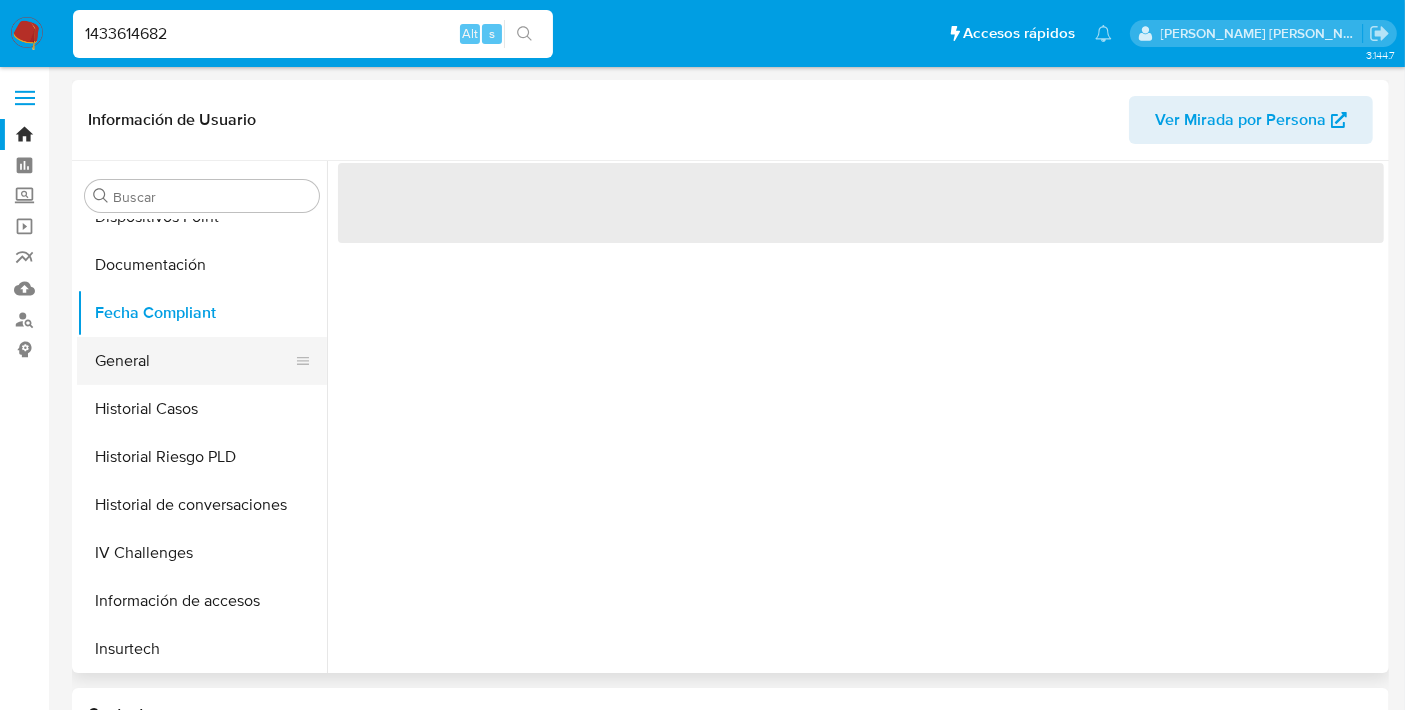 click on "General" at bounding box center [194, 361] 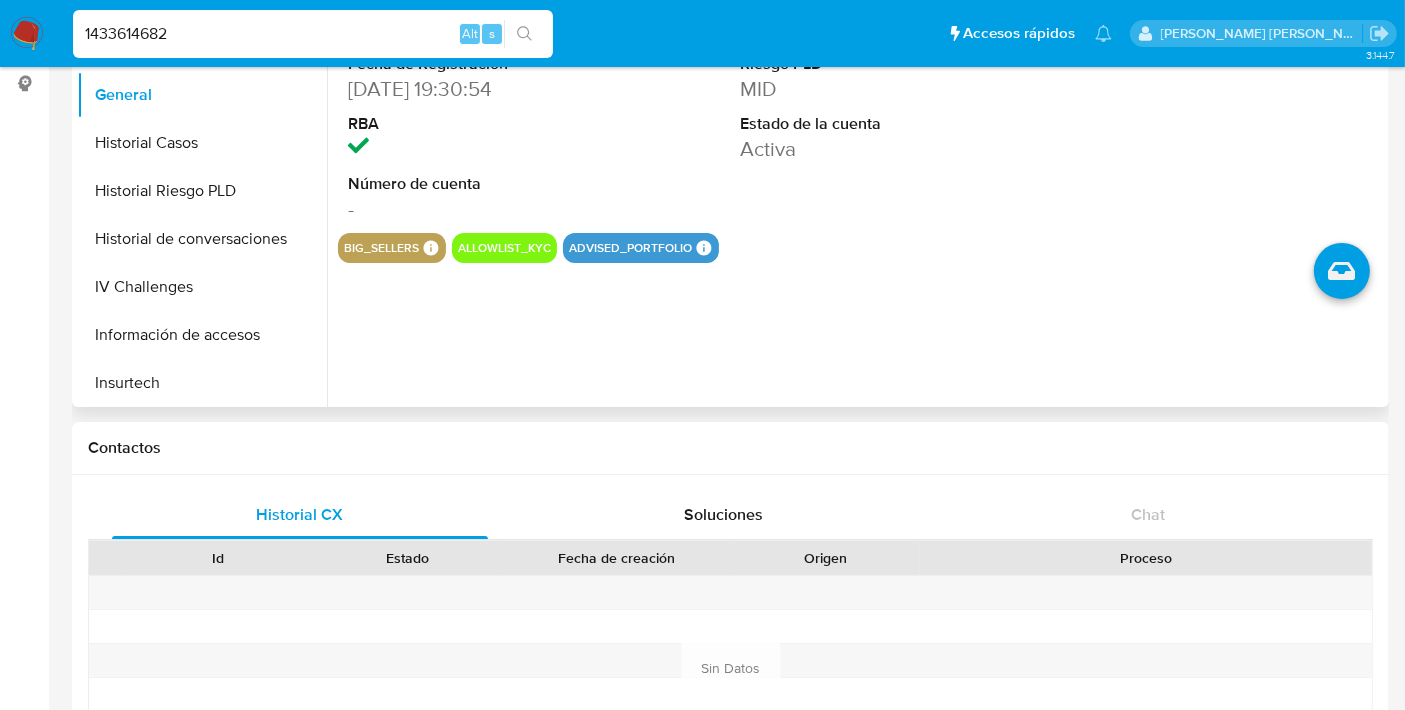 scroll, scrollTop: 268, scrollLeft: 0, axis: vertical 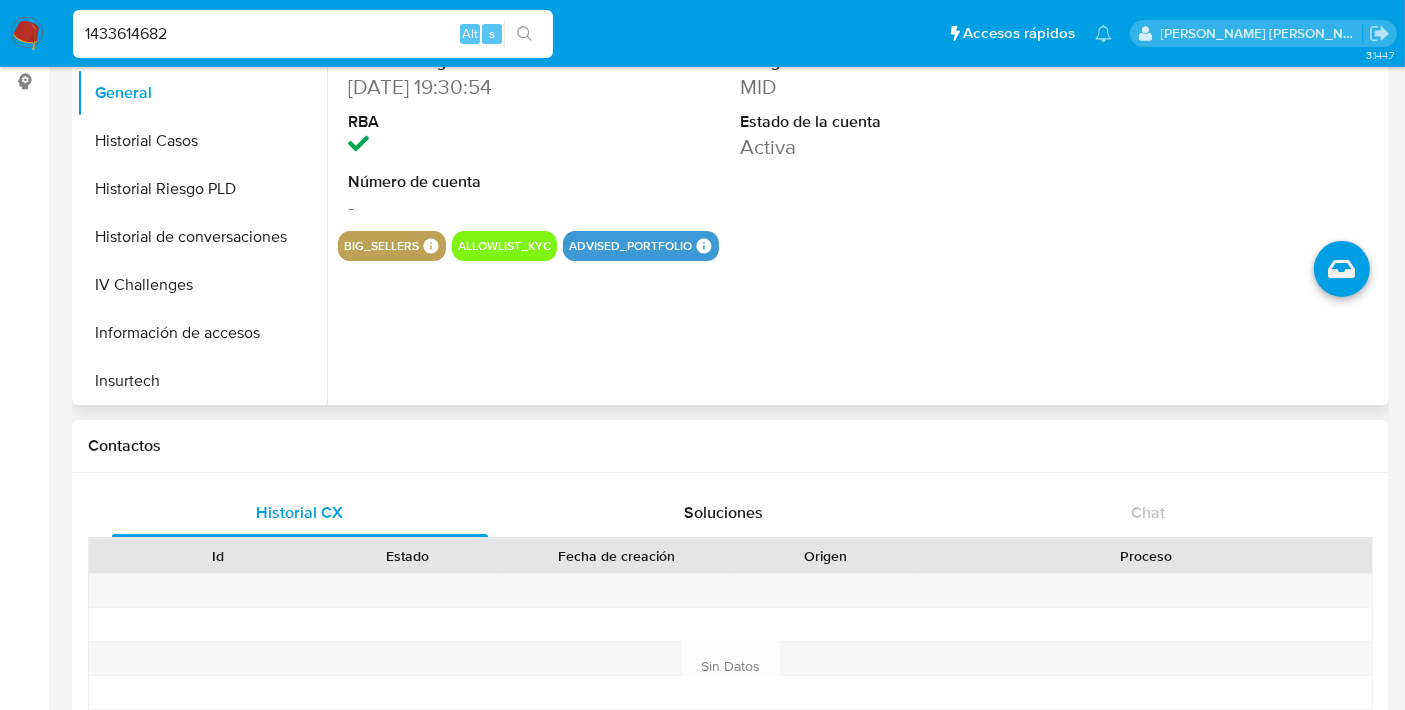 click on "ID de usuario 1433614682 Person ID 4bd866a5fc9886a4e71c5f8d76bcf25c Fecha de Registración 25/07/2023 19:30:54 RBA Número de cuenta - Puntos 0 Usuario Riesgo PLD MID Estado de la cuenta Activa big_sellers   BIG SELLERS BIG SELLERS Advisor Email benjamin.martinez@mercadolibre.cl Advisor Name Benjamin Jose Martinez Ormazabal allowlist_kyc advised_portfolio   Advised Portfolio Advised Portfolio Advisor Email javiera.lopez@mercadolibre.cl Advisor Name Javiera Lopez Vergara Advised is_advised Advised Portfolio Advisor Email benjamin.martinez@mercadolibre.cl Advisor Name Benjamin Jose Martinez Ormazabal Advised is_advised" at bounding box center (855, 149) 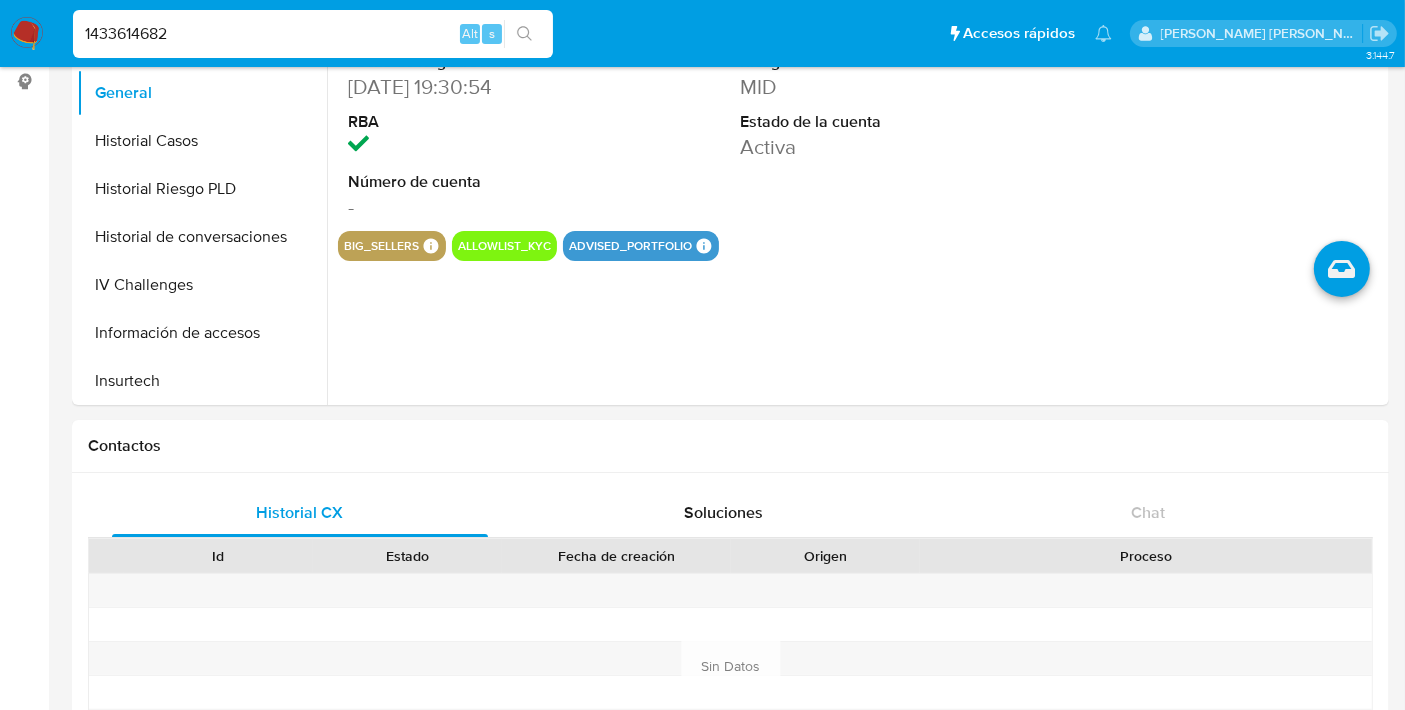 click on "1433614682" at bounding box center (313, 34) 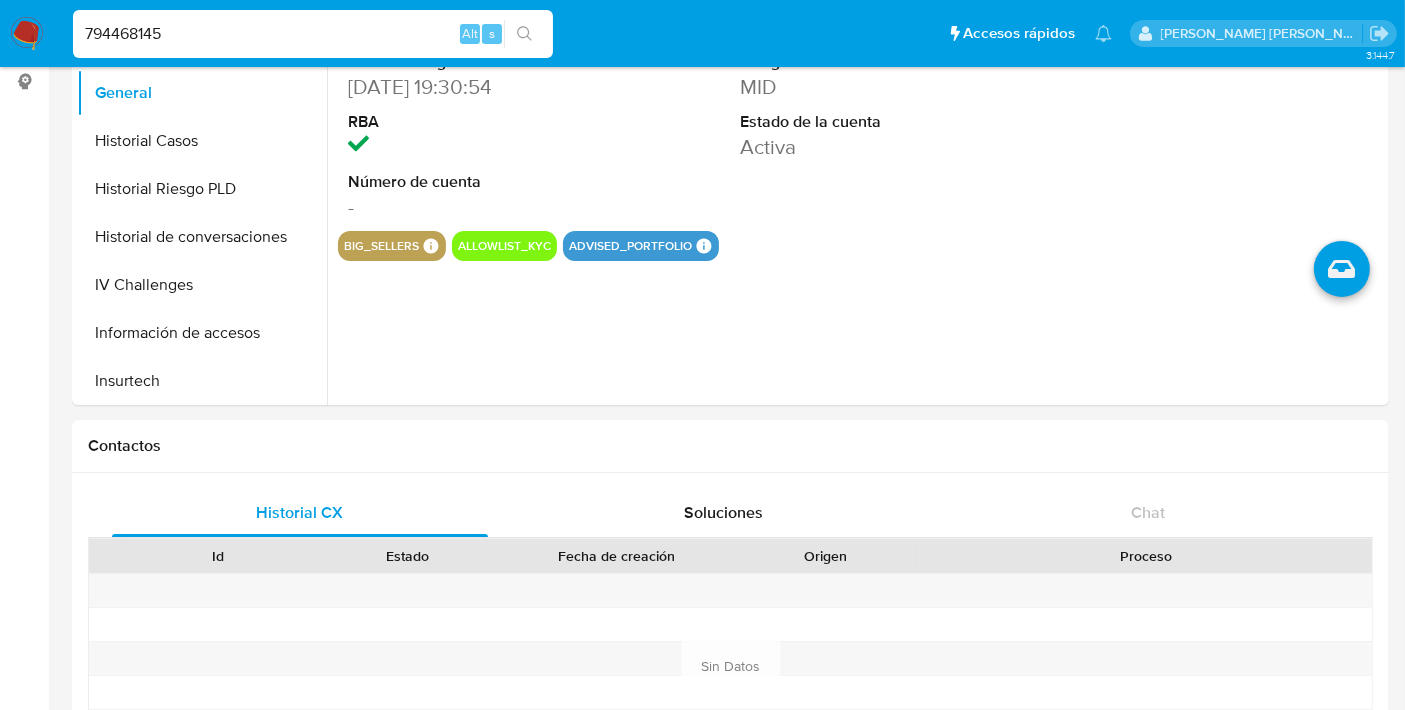 type on "794468145" 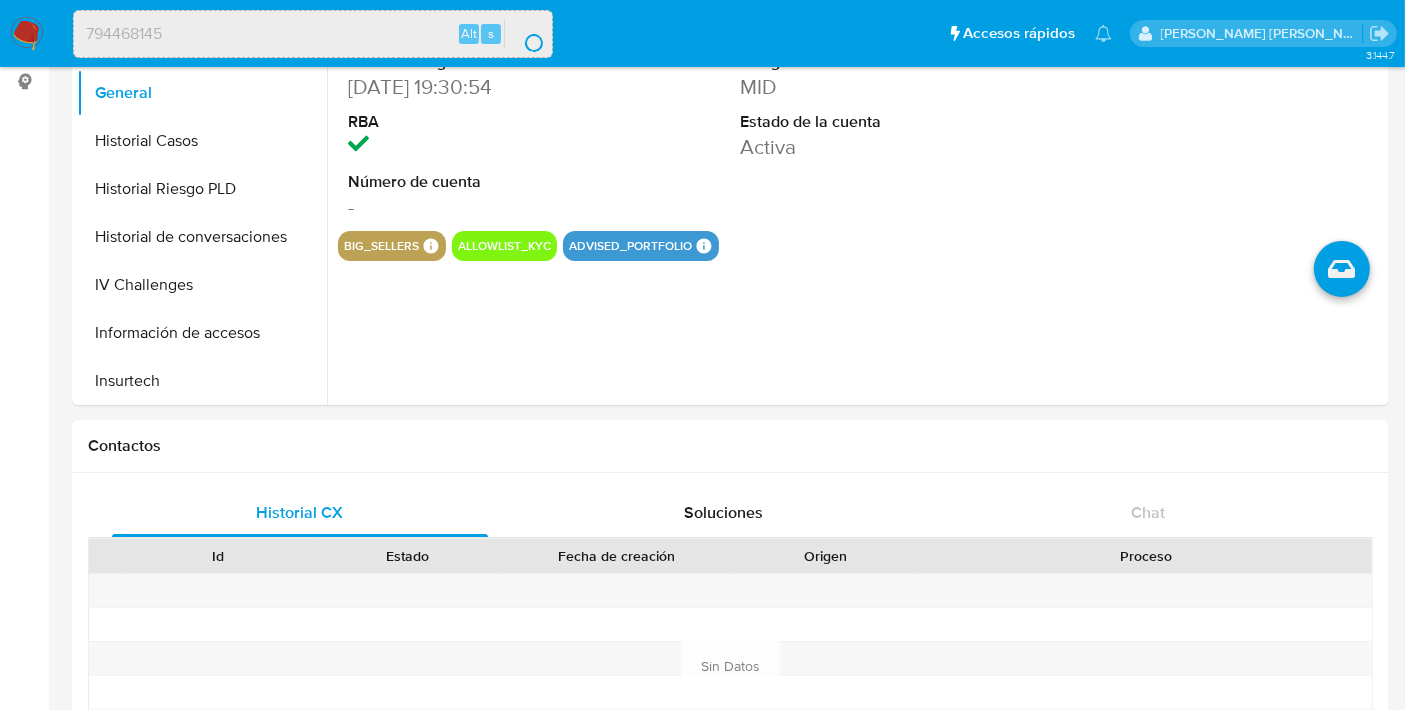scroll, scrollTop: 0, scrollLeft: 0, axis: both 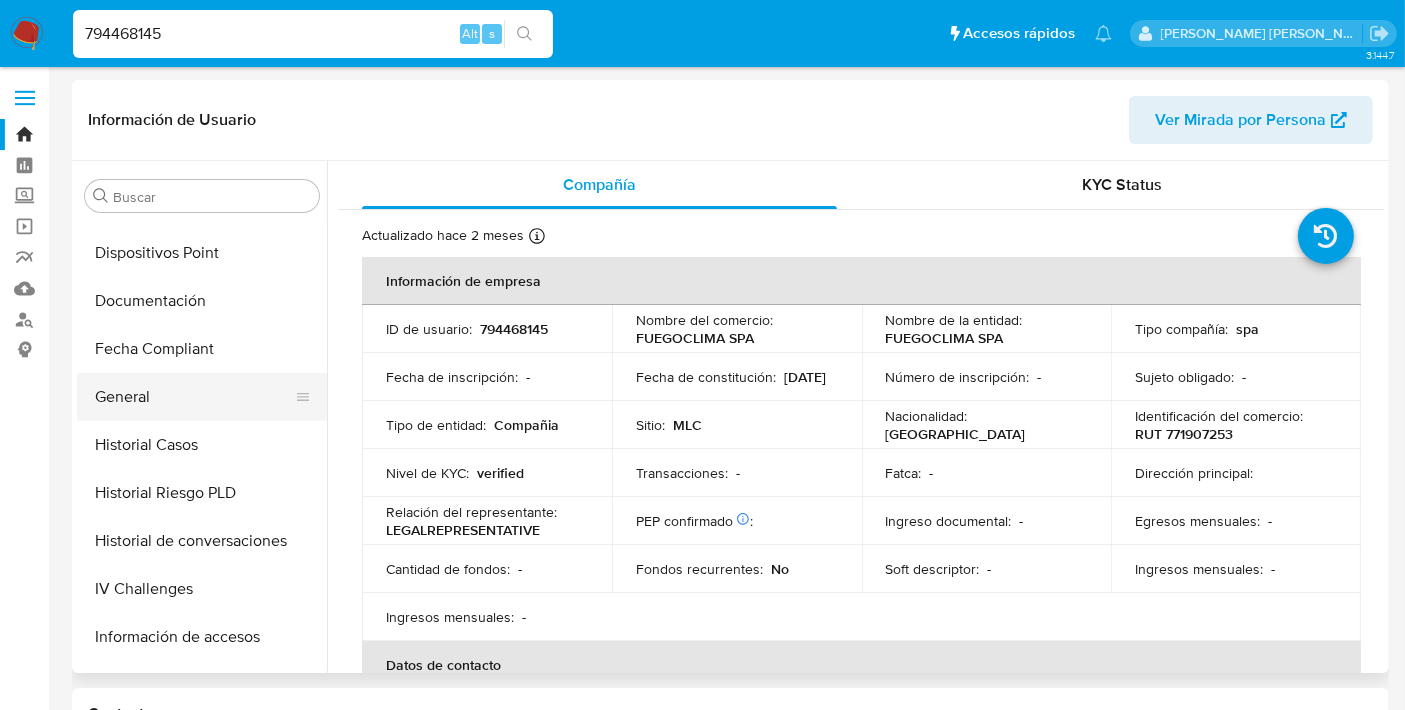 select on "10" 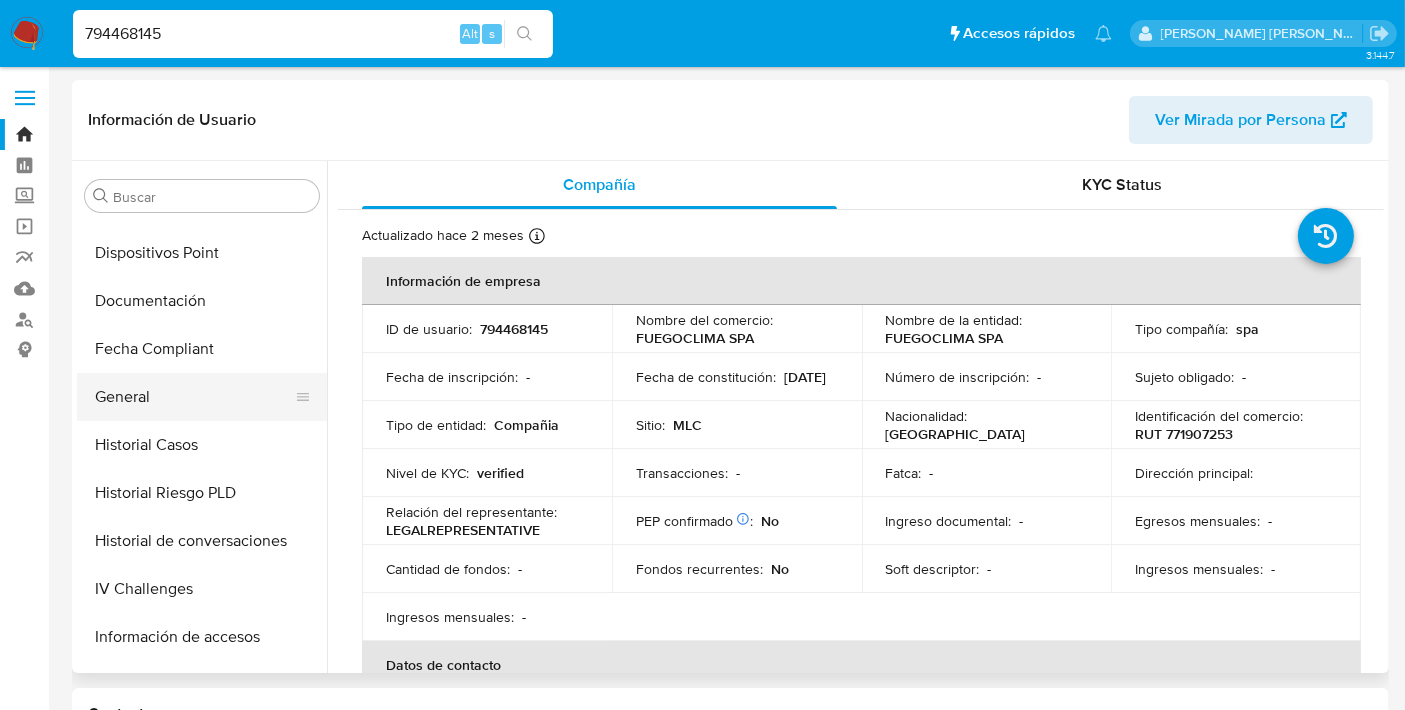 click on "General" at bounding box center [194, 397] 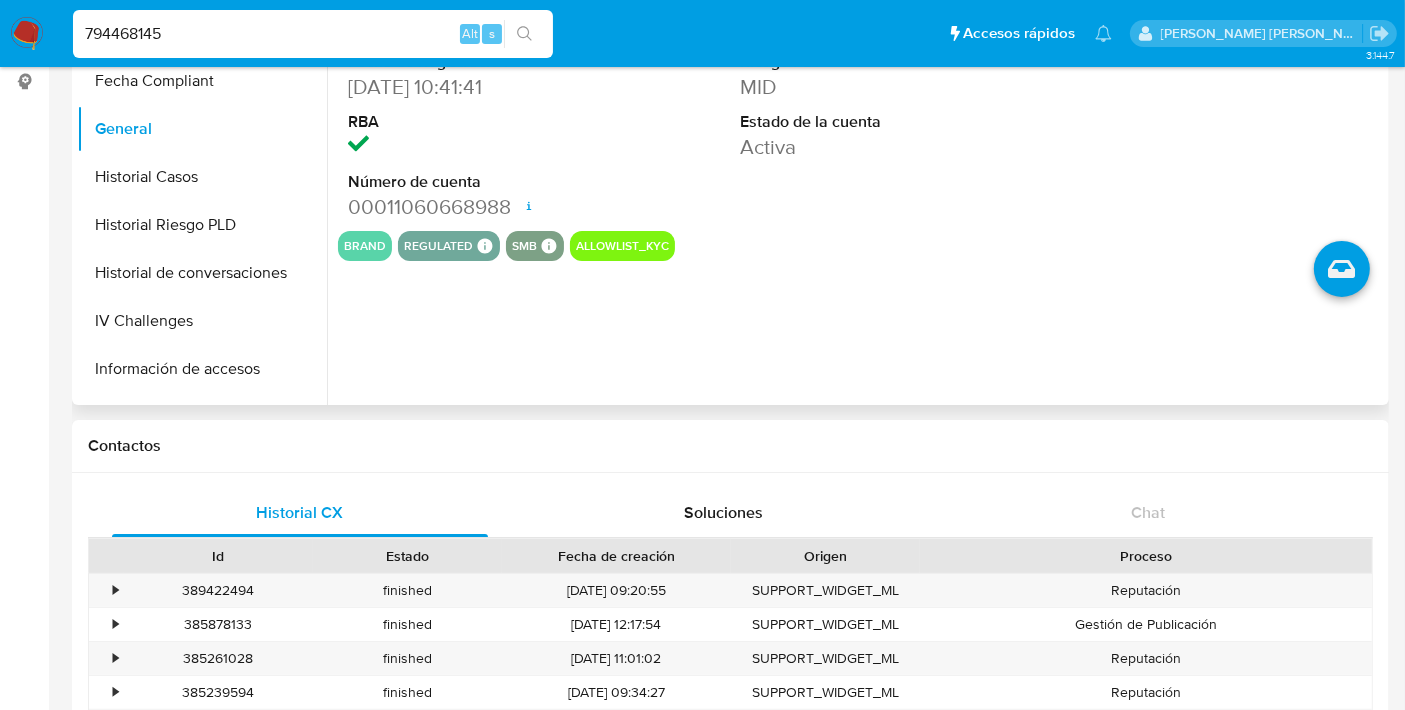 scroll, scrollTop: 268, scrollLeft: 0, axis: vertical 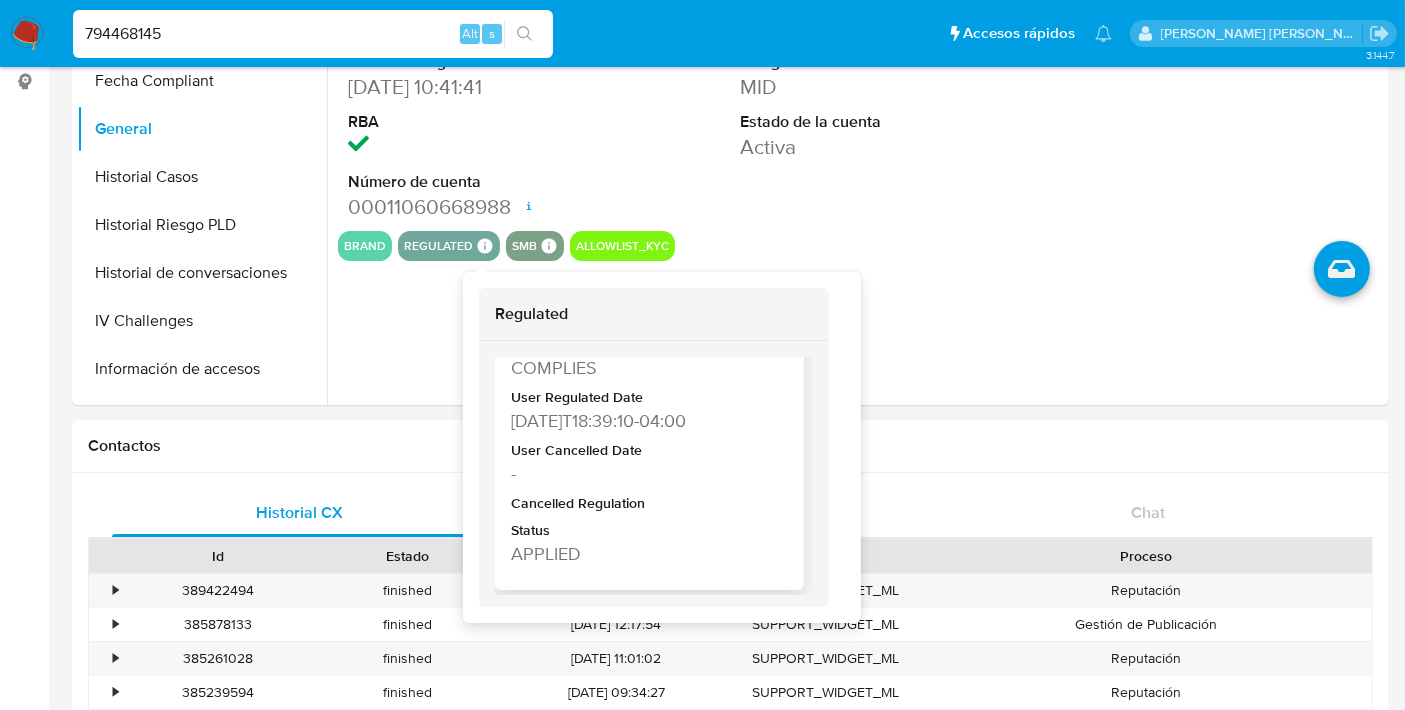 type 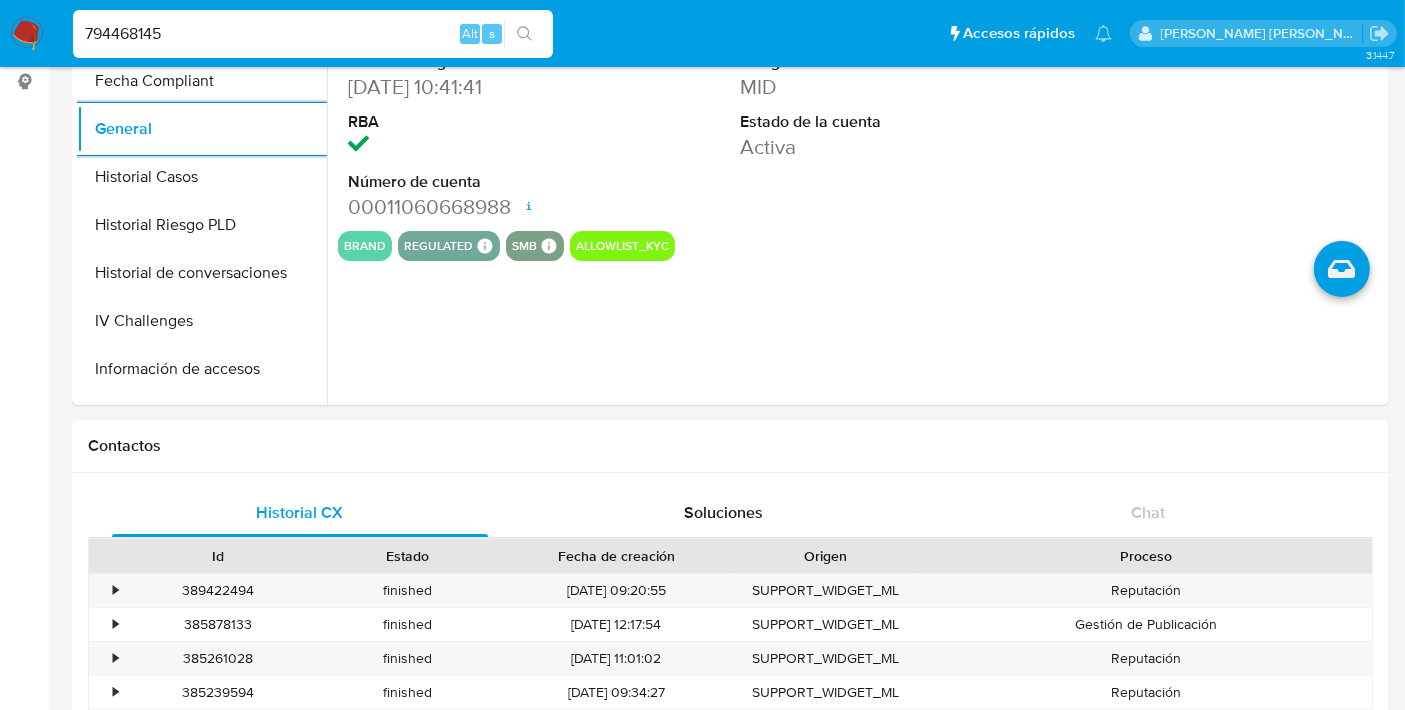 click on "794468145" at bounding box center [313, 34] 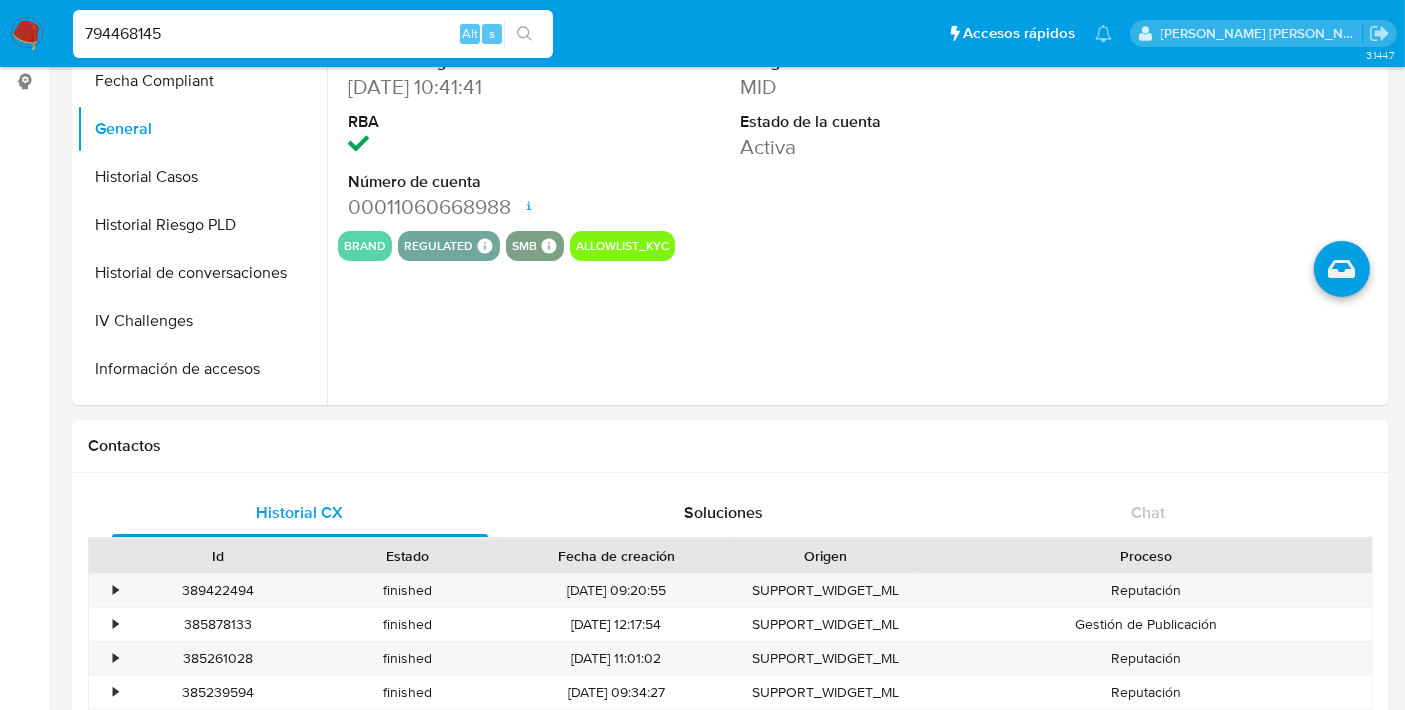 click on "794468145" at bounding box center [313, 34] 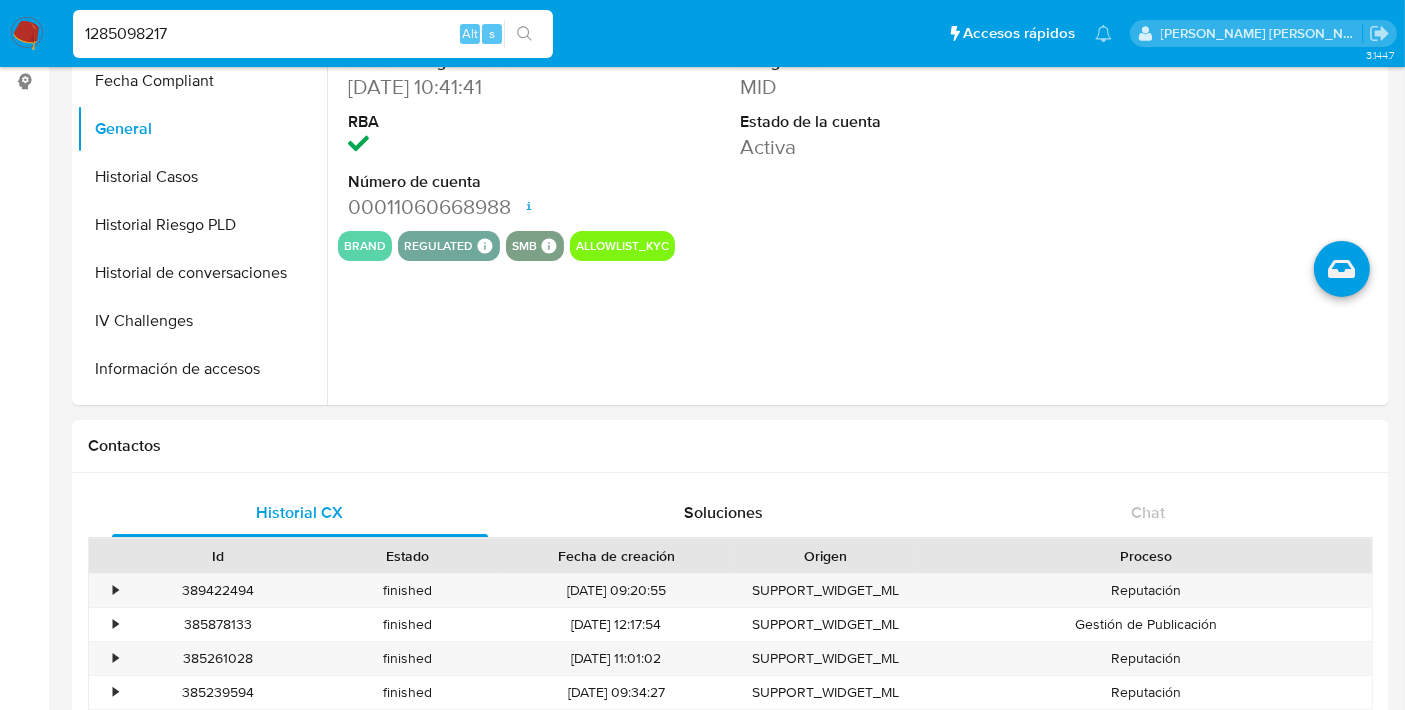 type on "1285098217" 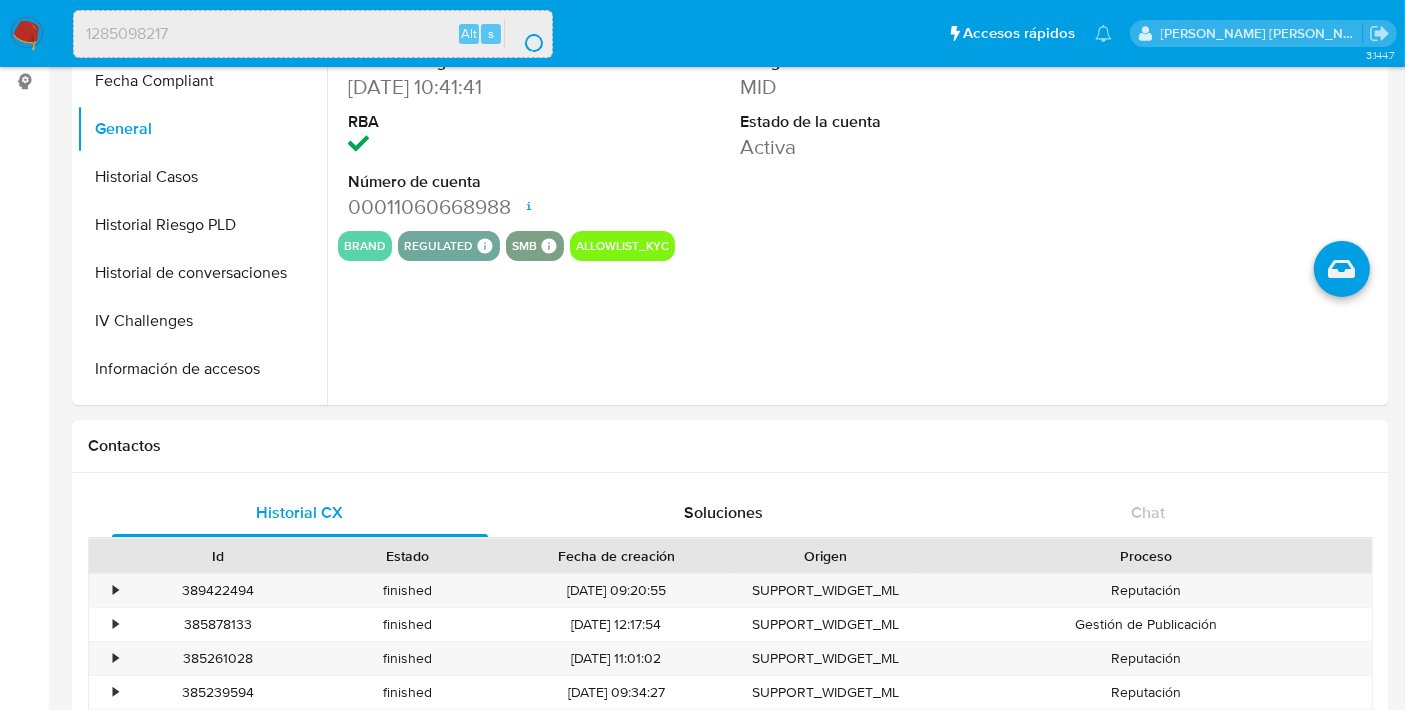 scroll, scrollTop: 0, scrollLeft: 0, axis: both 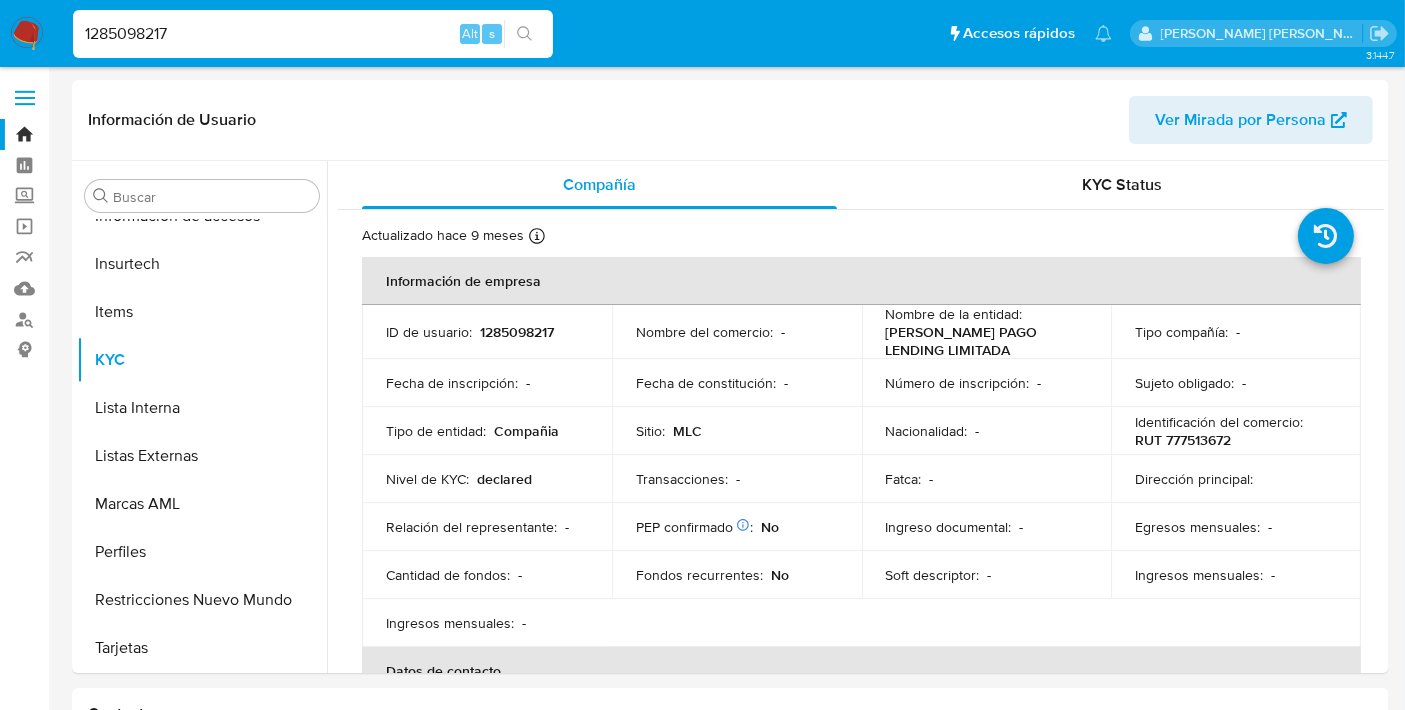 select on "10" 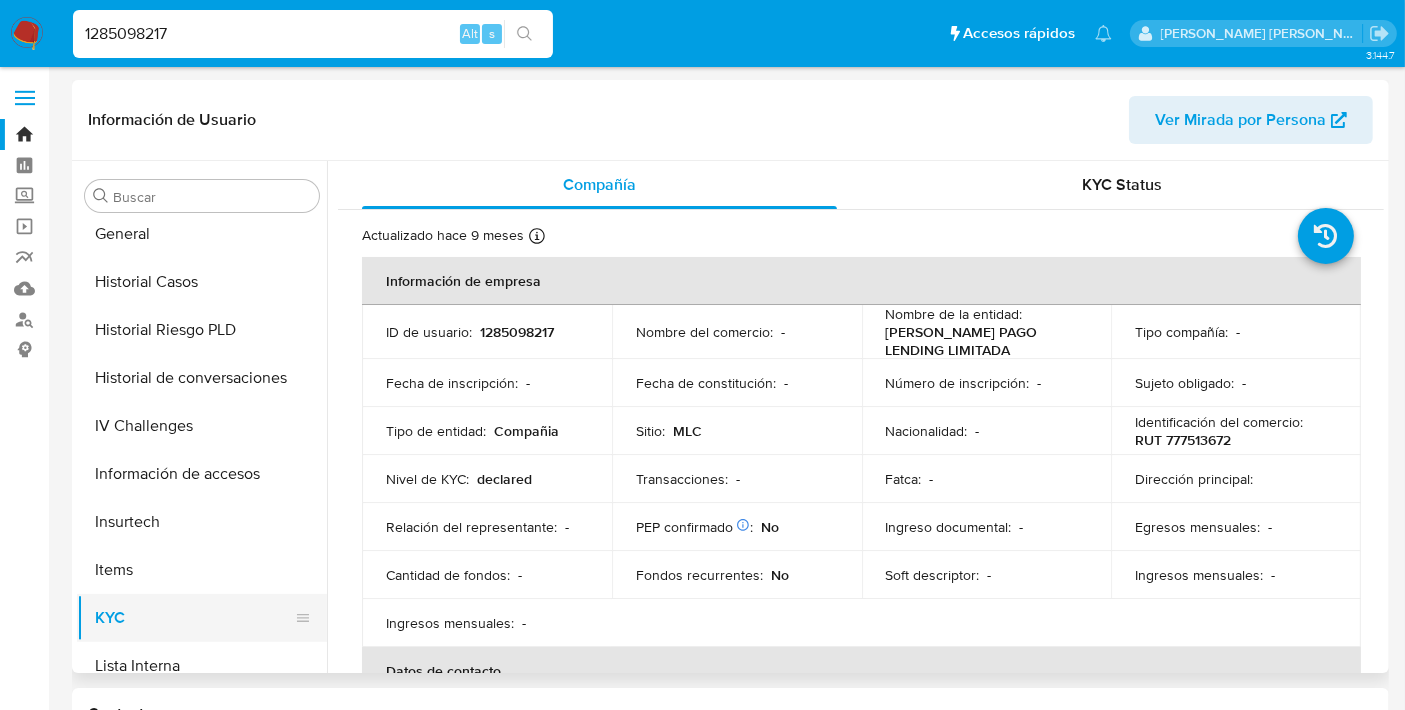 scroll, scrollTop: 496, scrollLeft: 0, axis: vertical 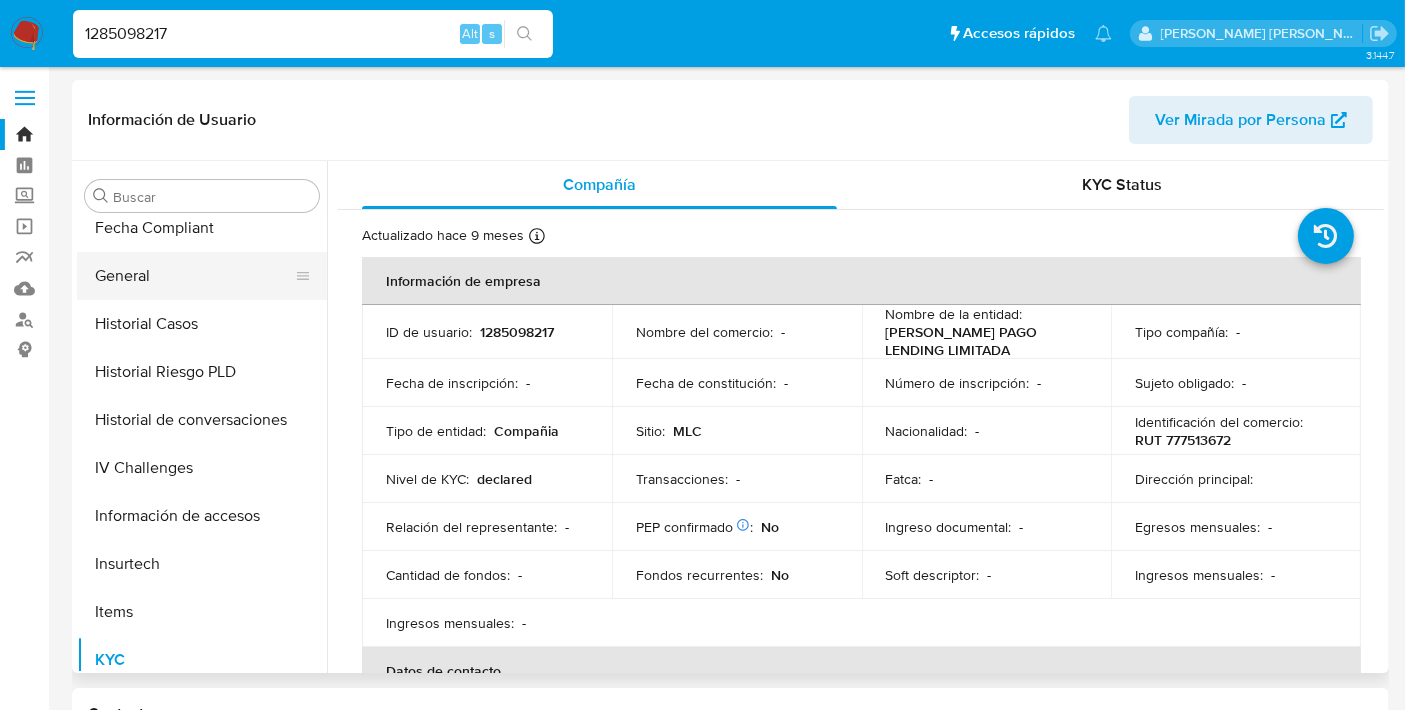 click on "General" at bounding box center [194, 276] 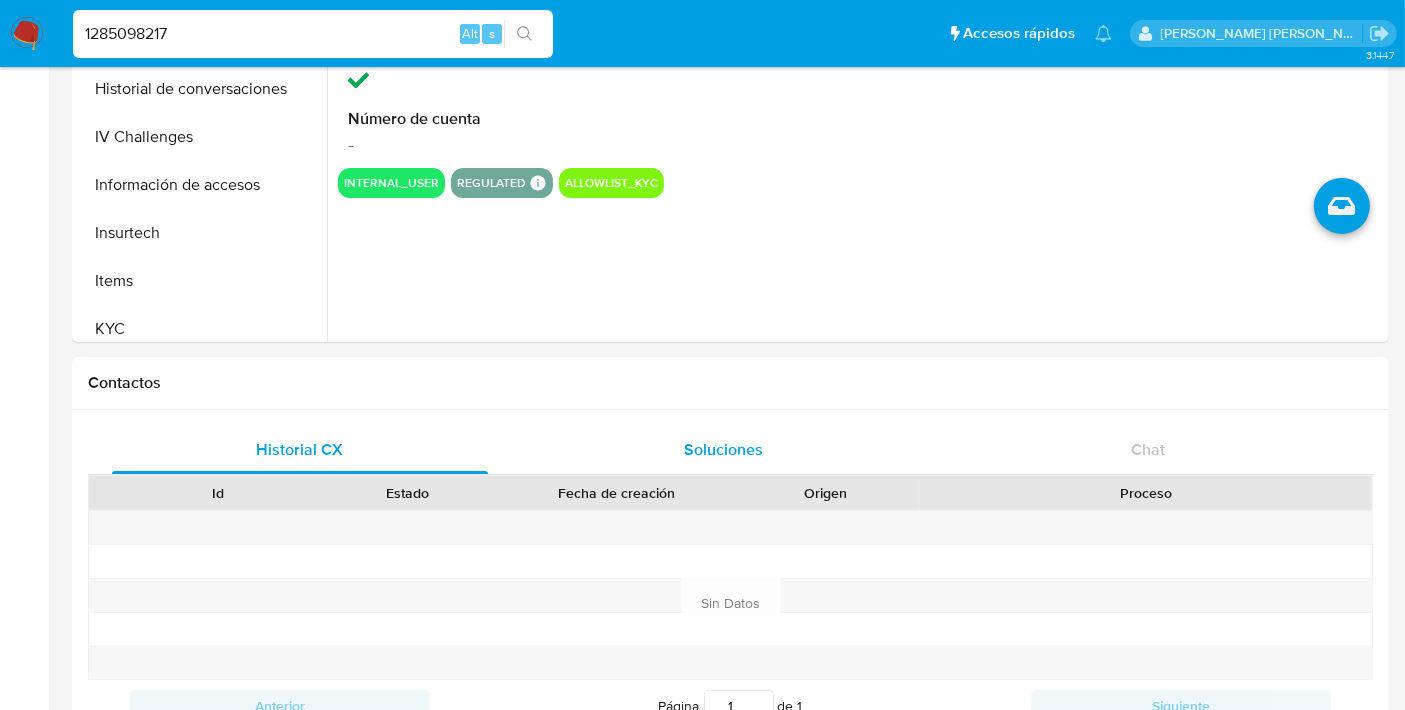 scroll, scrollTop: 337, scrollLeft: 0, axis: vertical 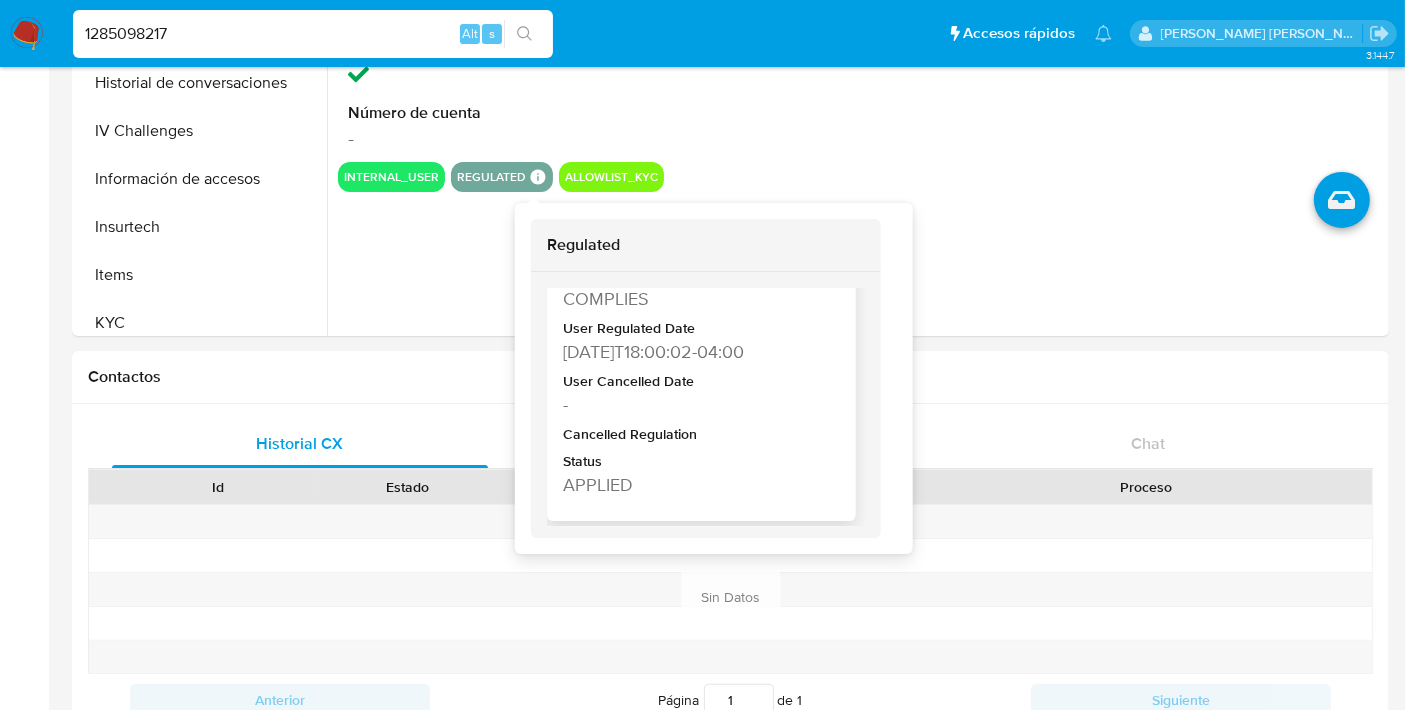 type 